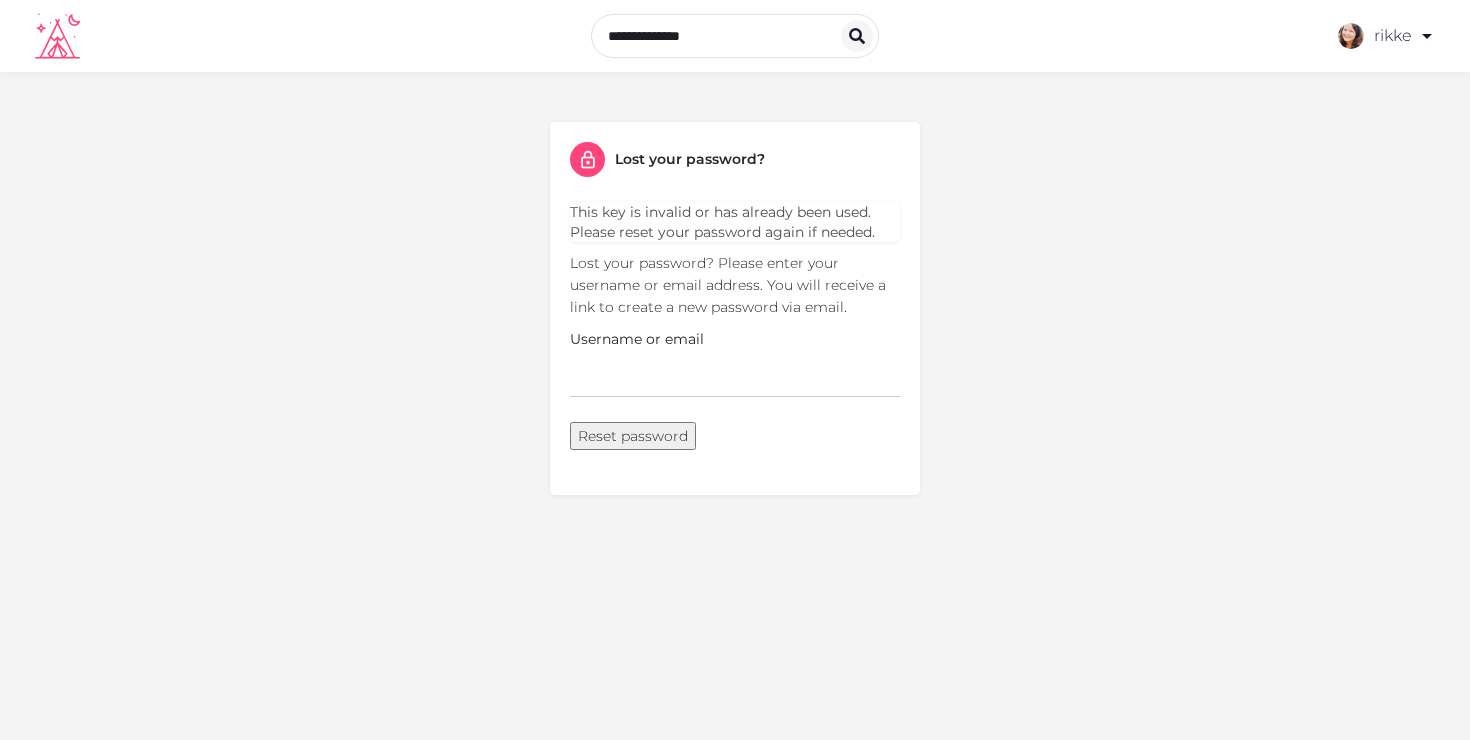 scroll, scrollTop: 0, scrollLeft: 0, axis: both 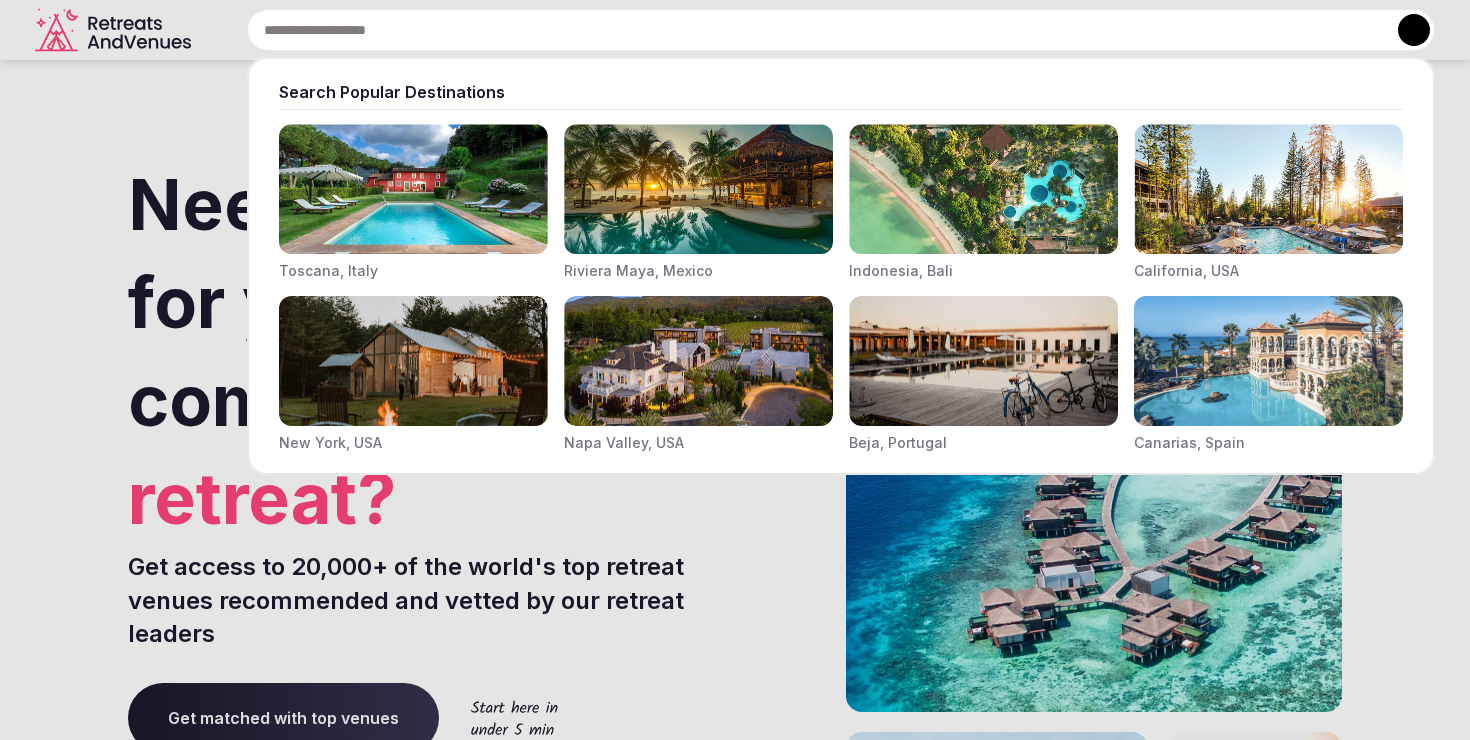 click at bounding box center [841, 30] 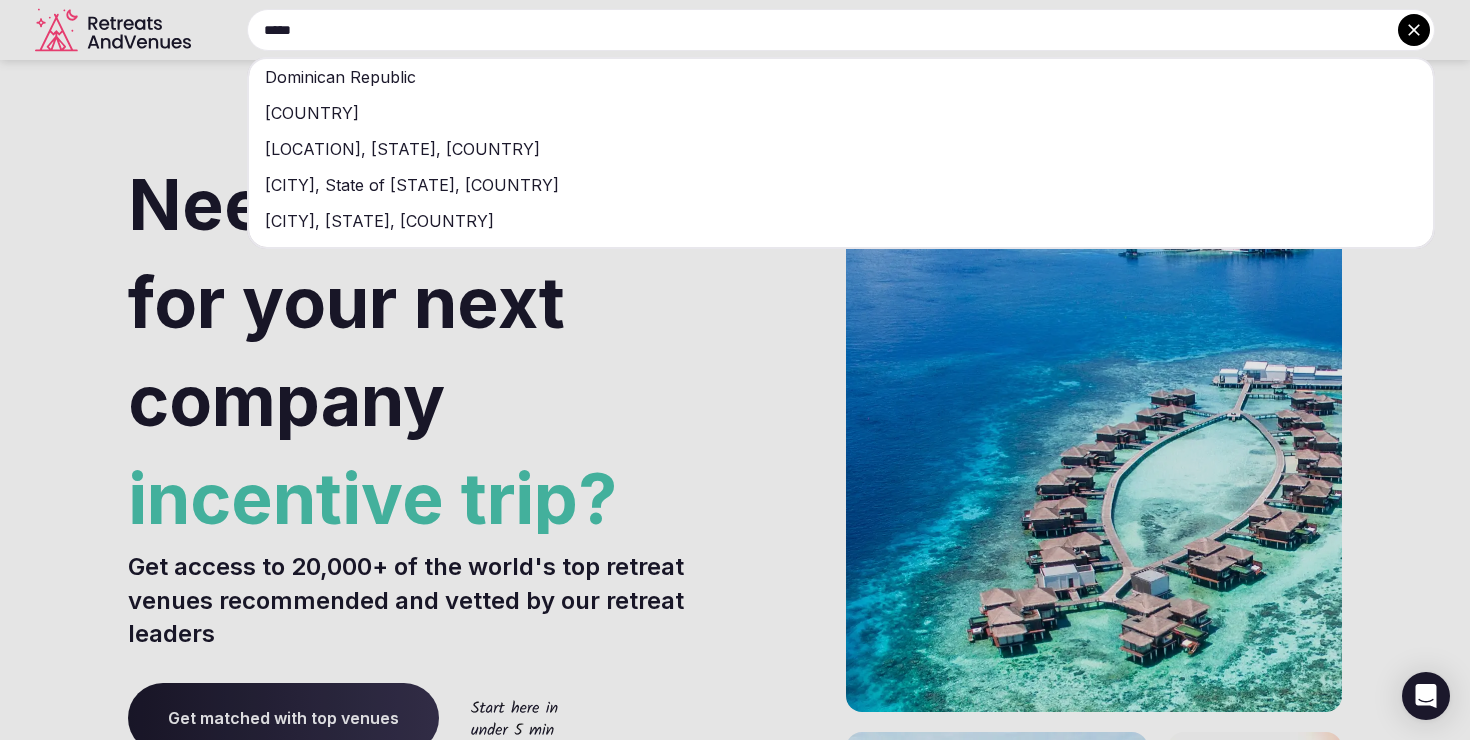 type on "*****" 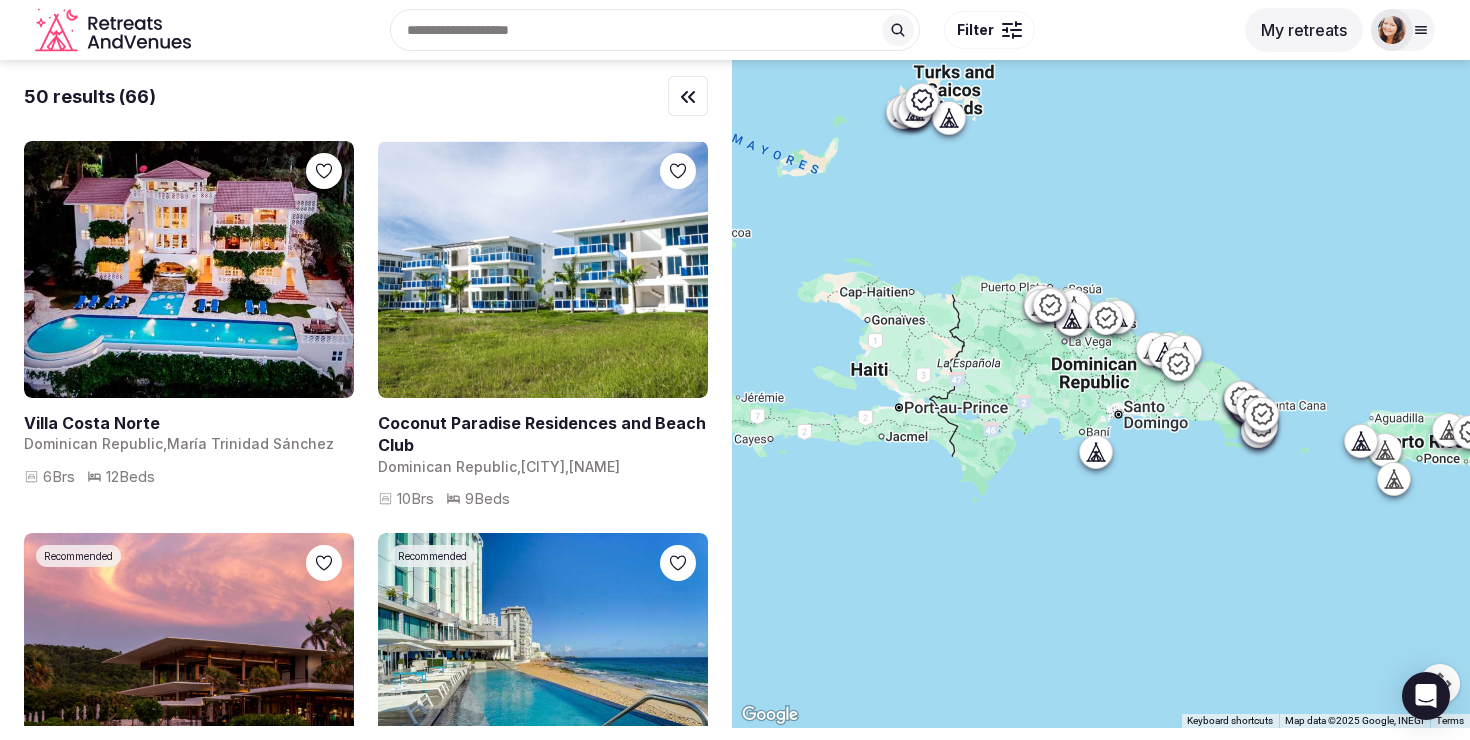 click on "Filter" at bounding box center (989, 30) 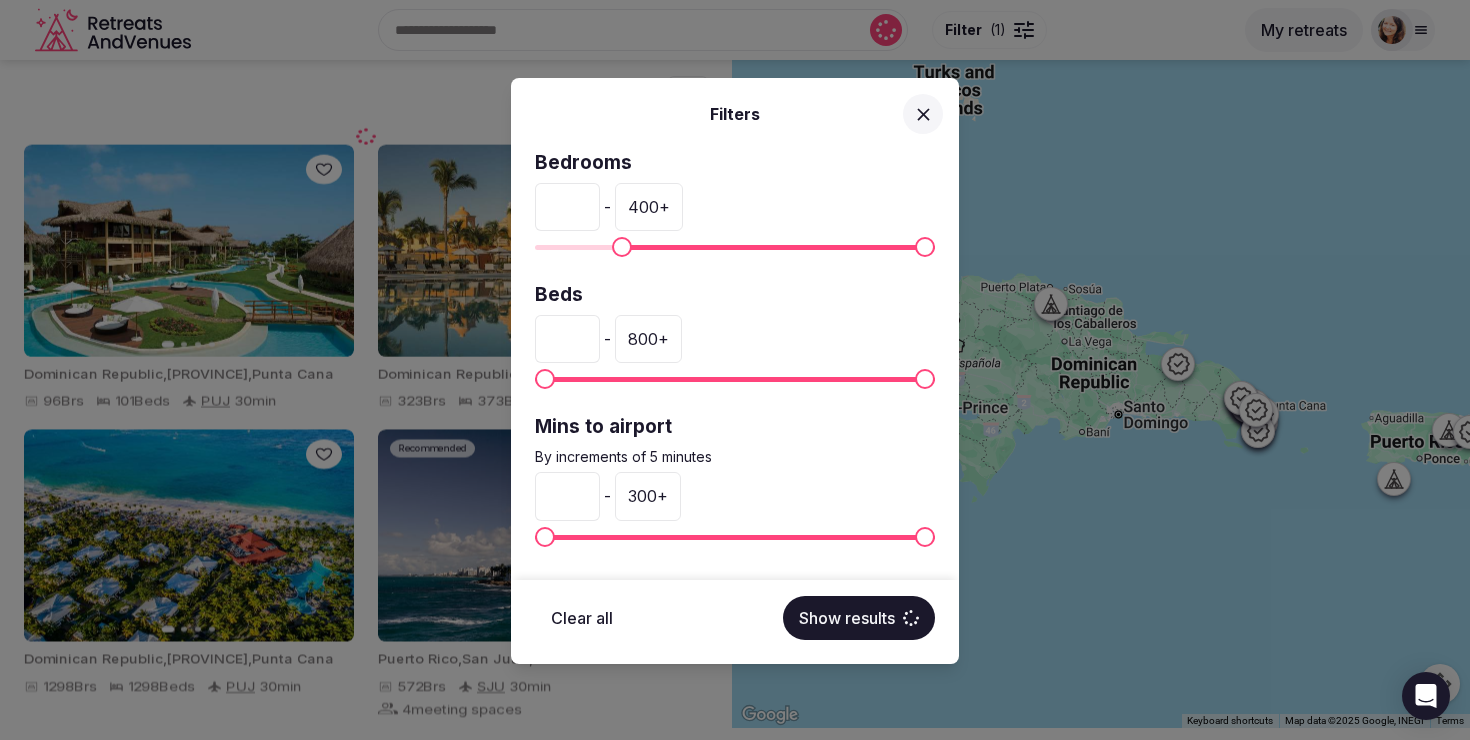 type on "**" 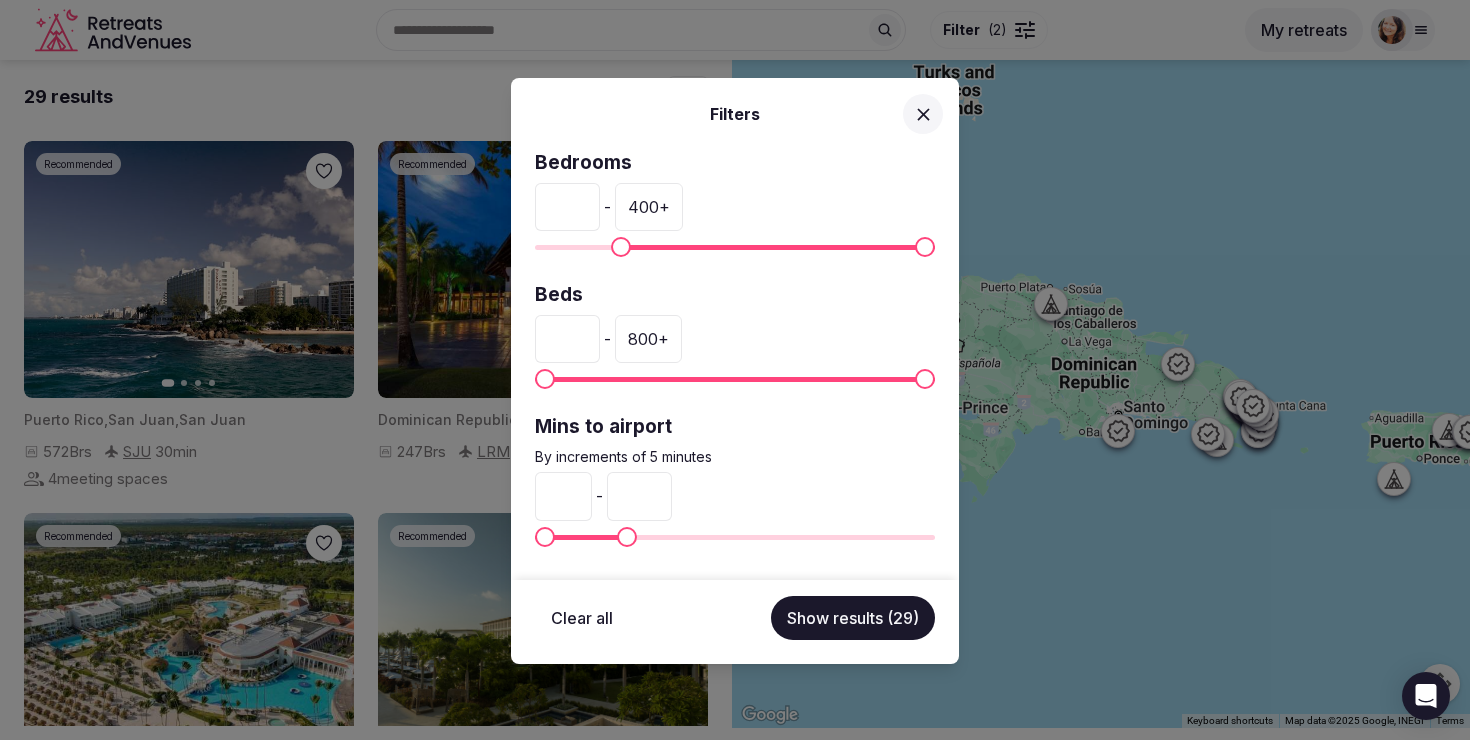 type on "**" 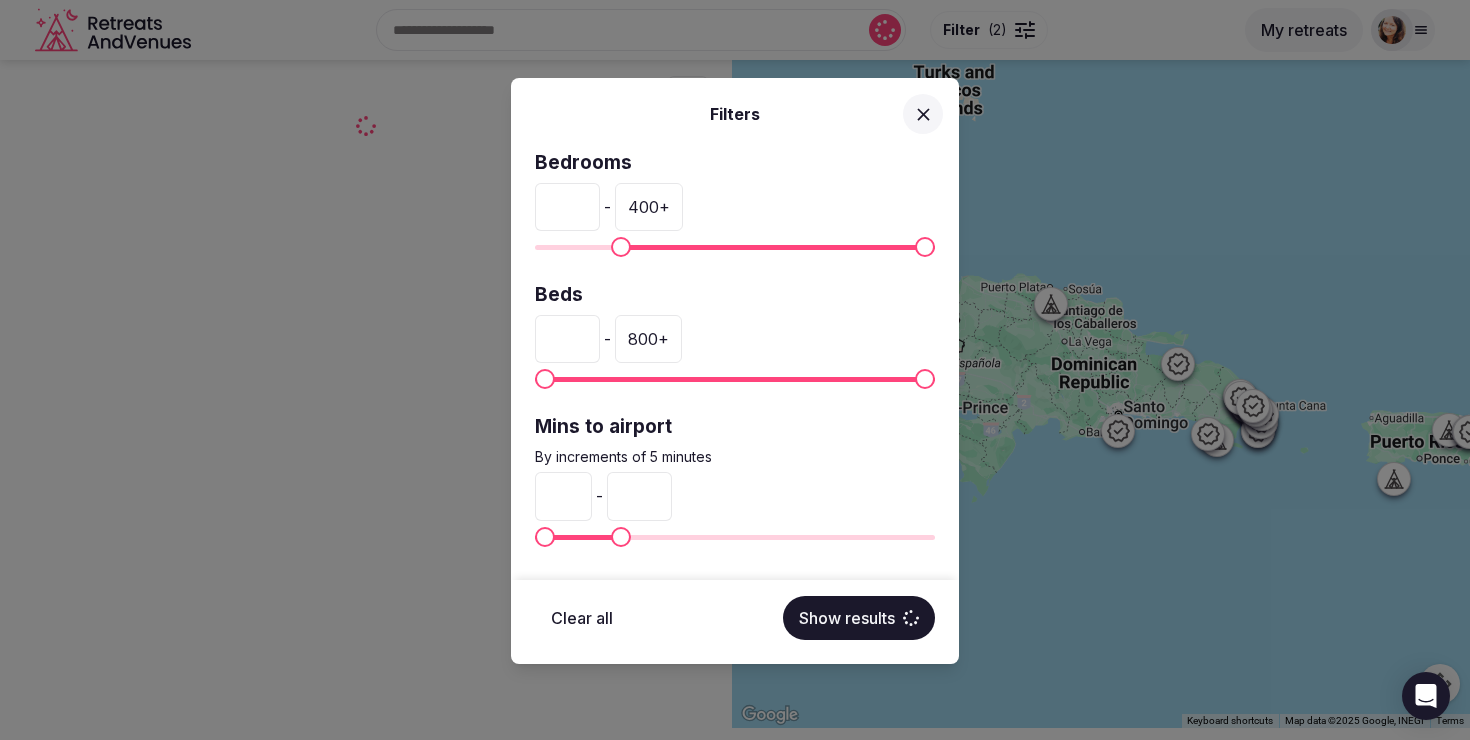 click at bounding box center [621, 537] 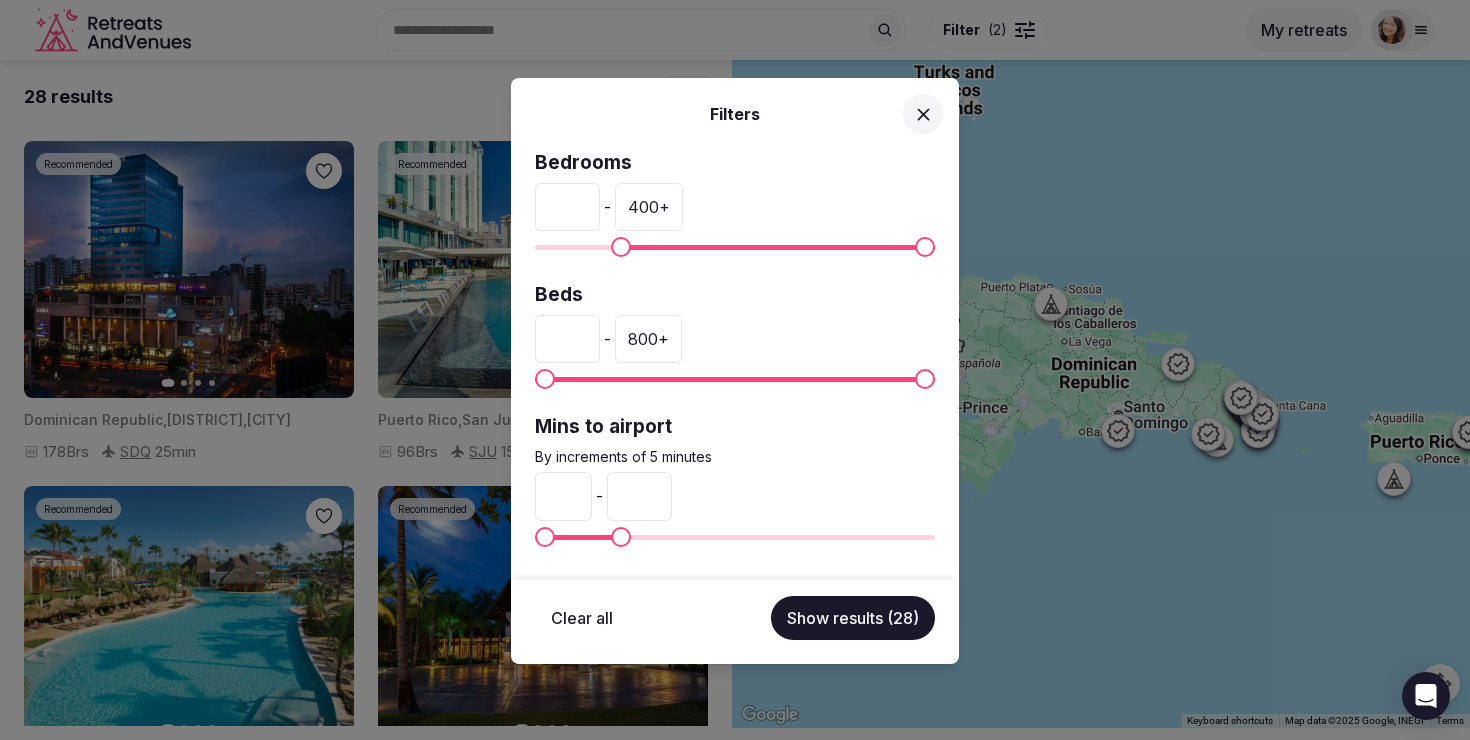 click on "Show results   (28)" at bounding box center (853, 618) 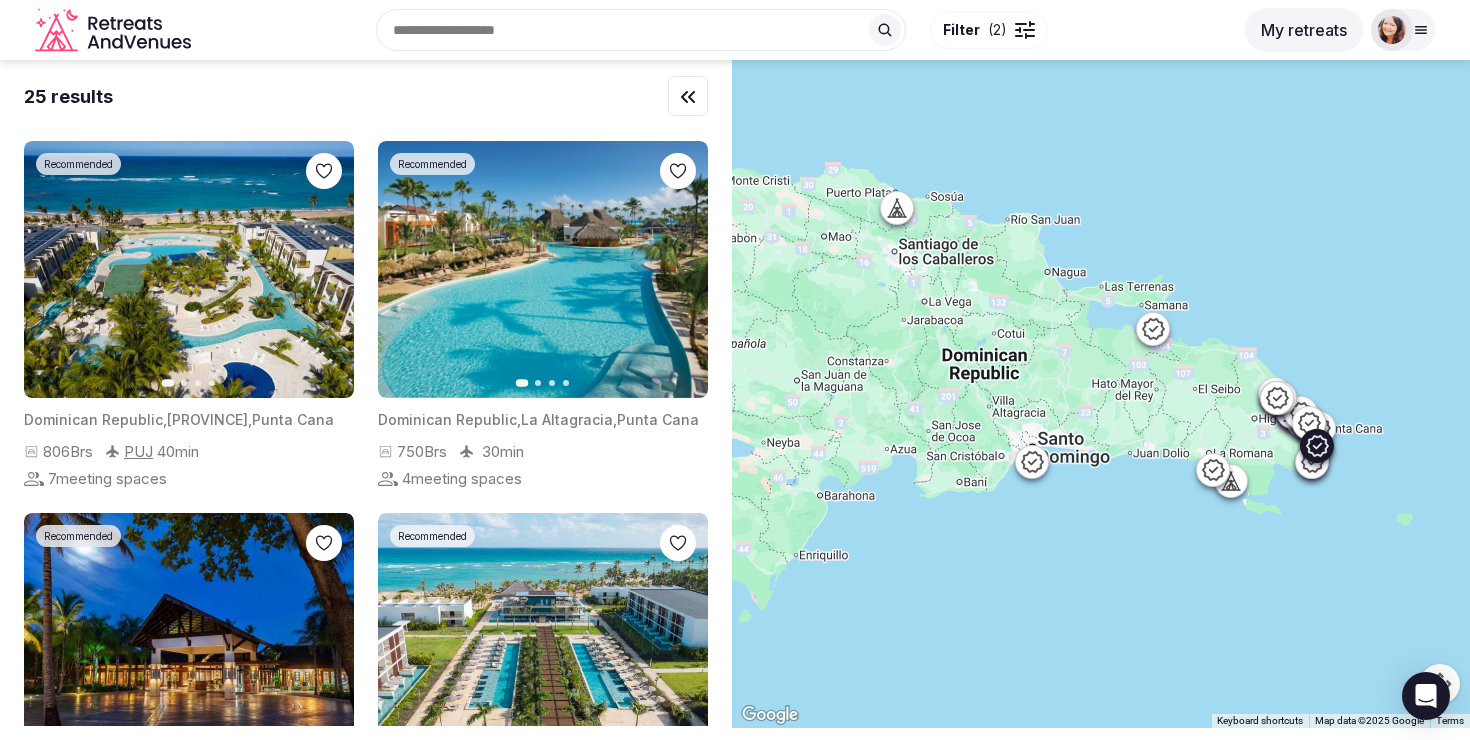 click 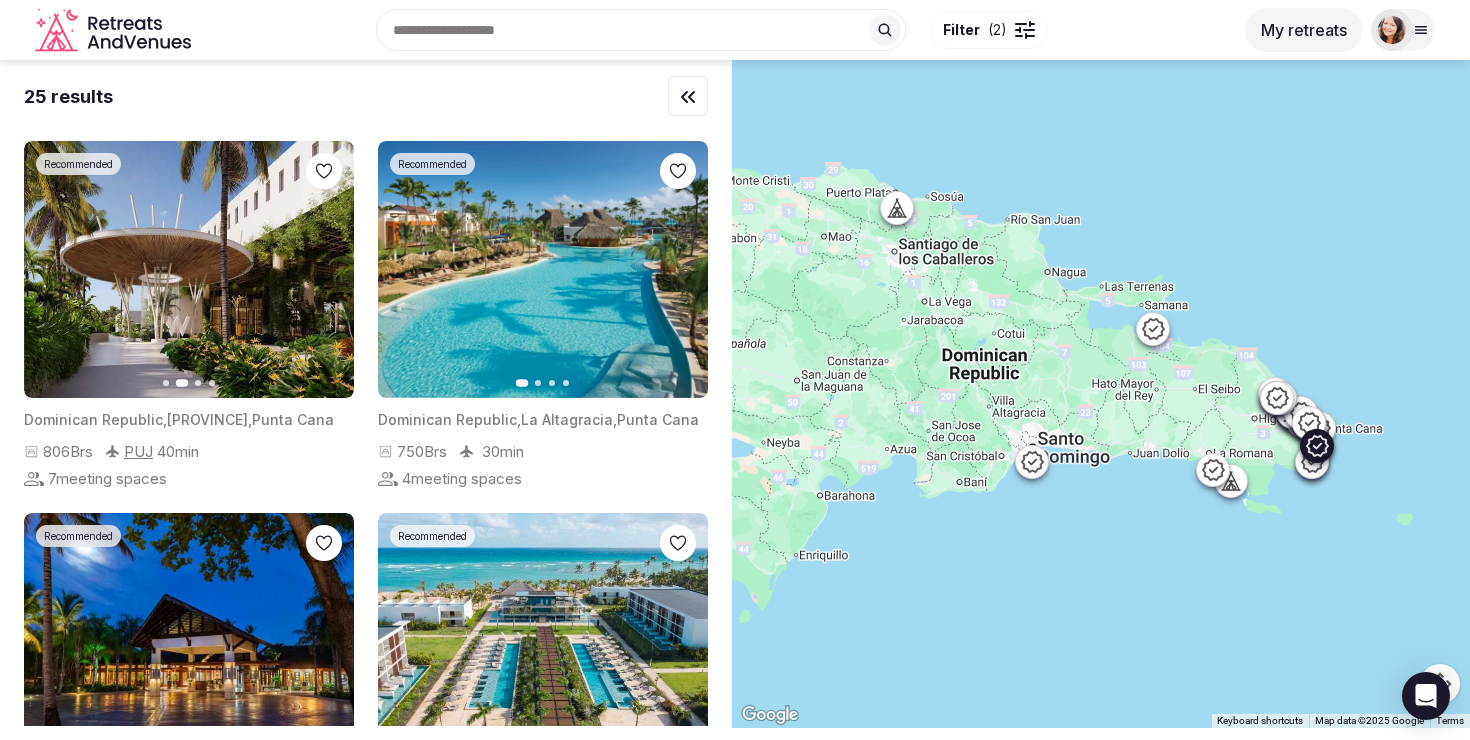 click 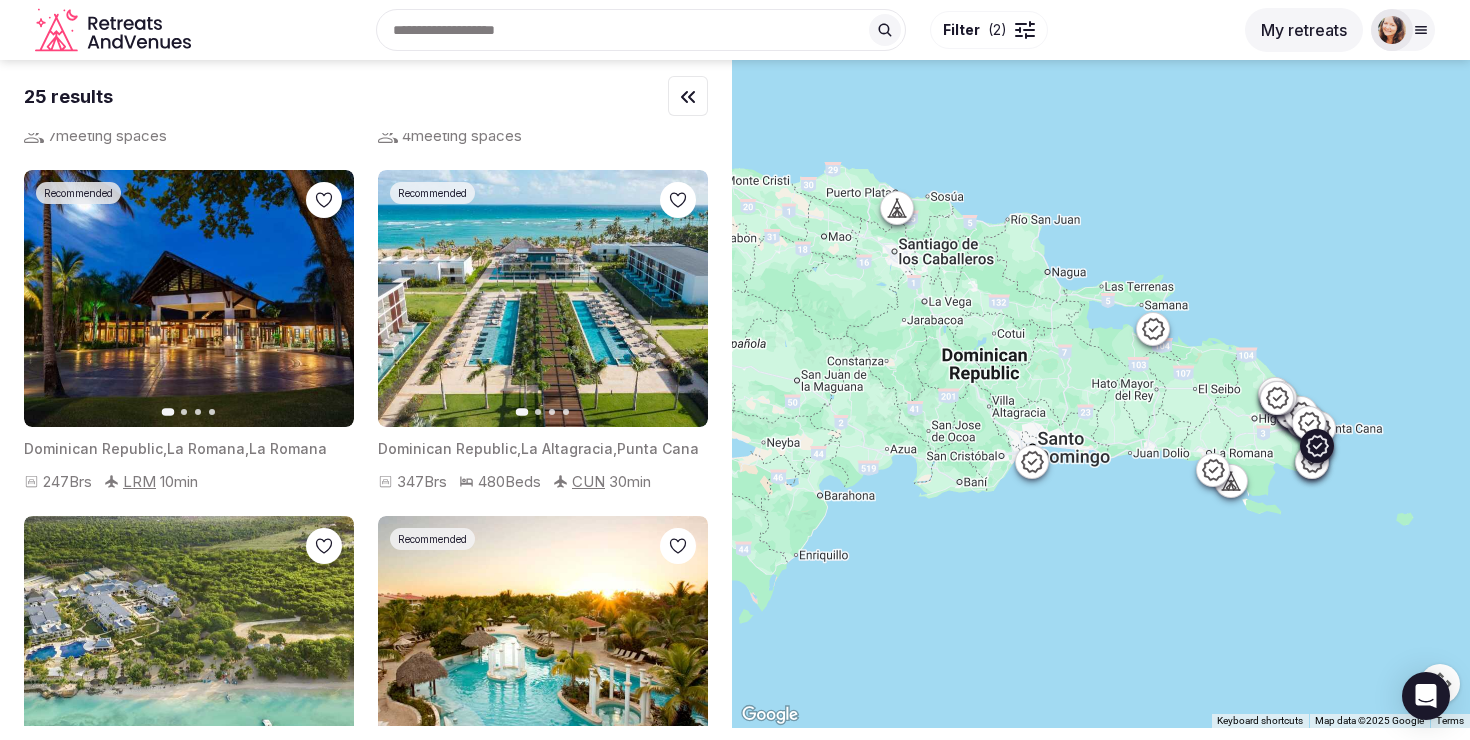 scroll, scrollTop: 381, scrollLeft: 0, axis: vertical 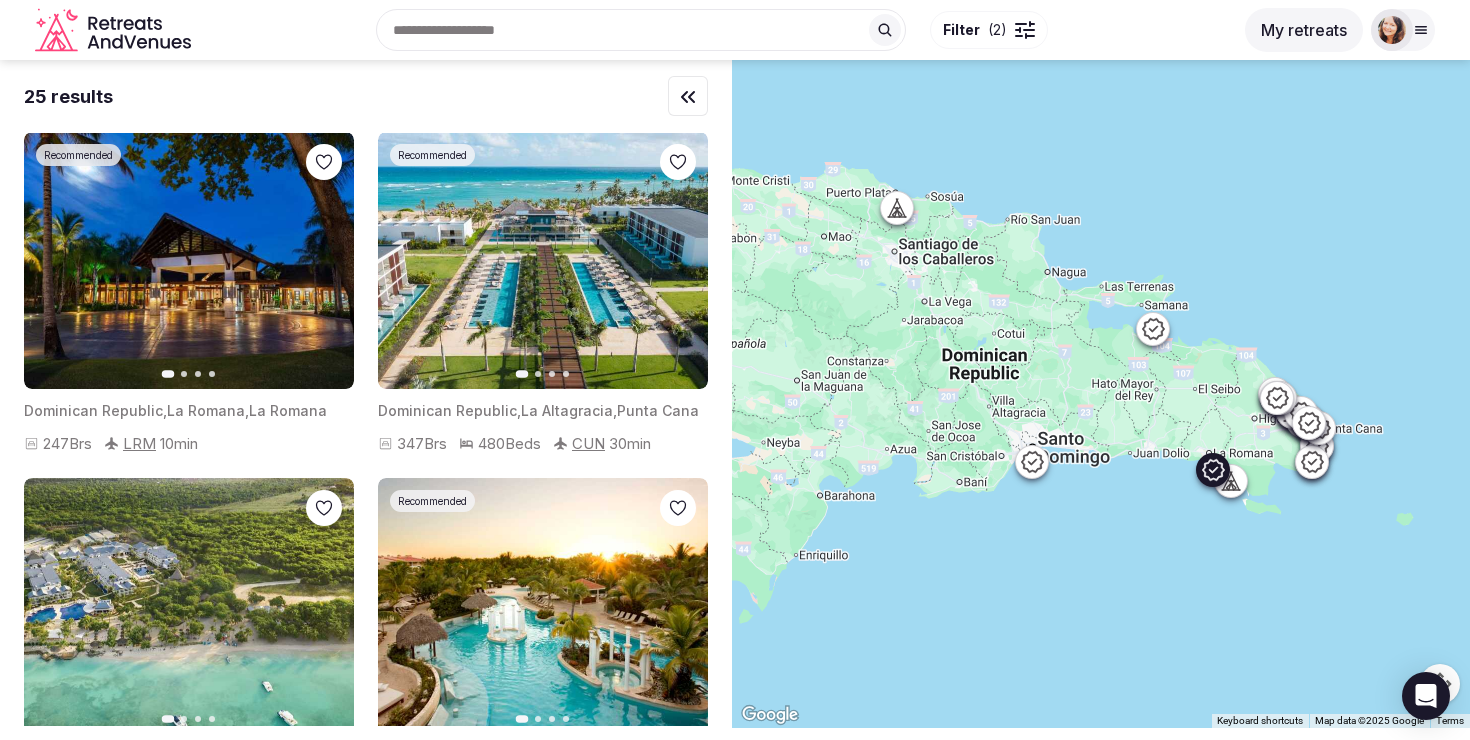 click at bounding box center (189, 260) 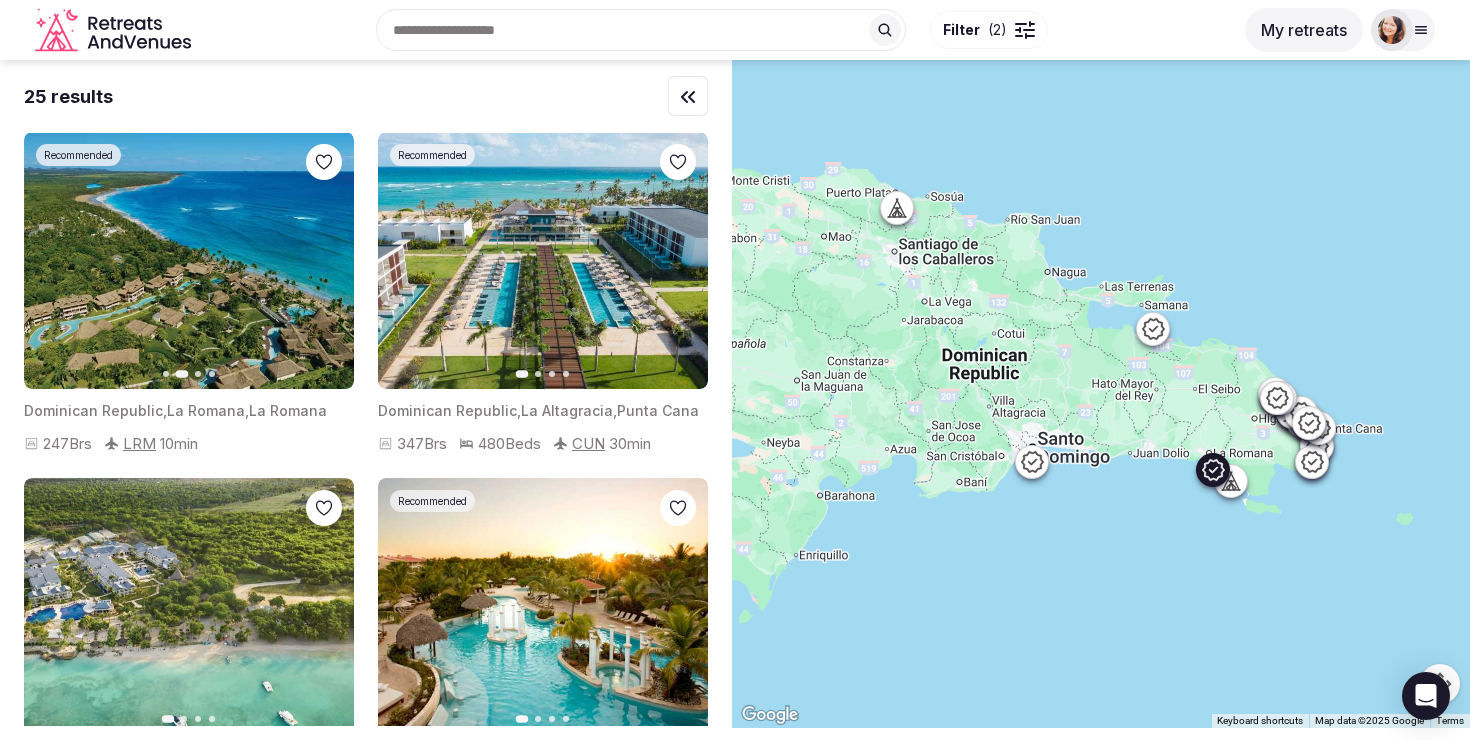 click on "Next slide" at bounding box center (326, 261) 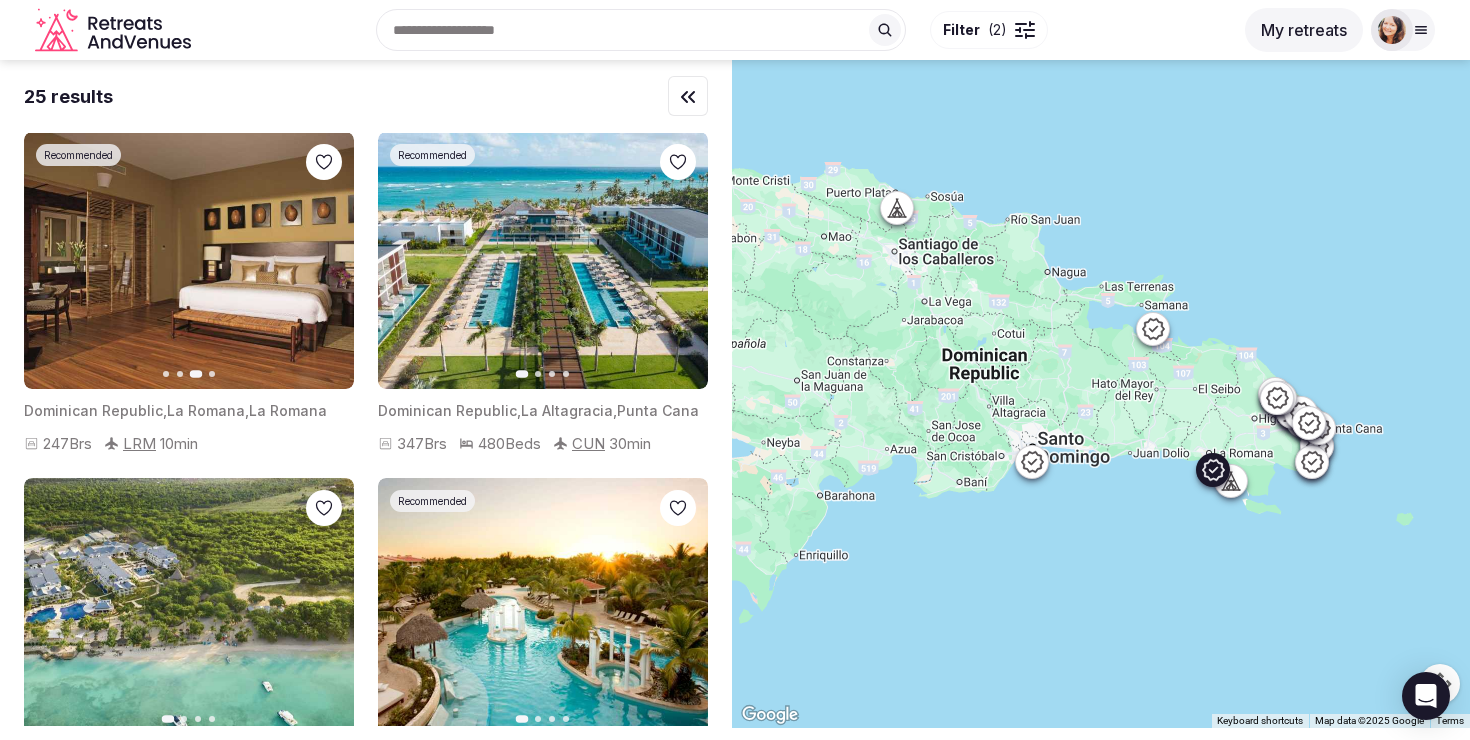 click on "Next slide" at bounding box center [326, 261] 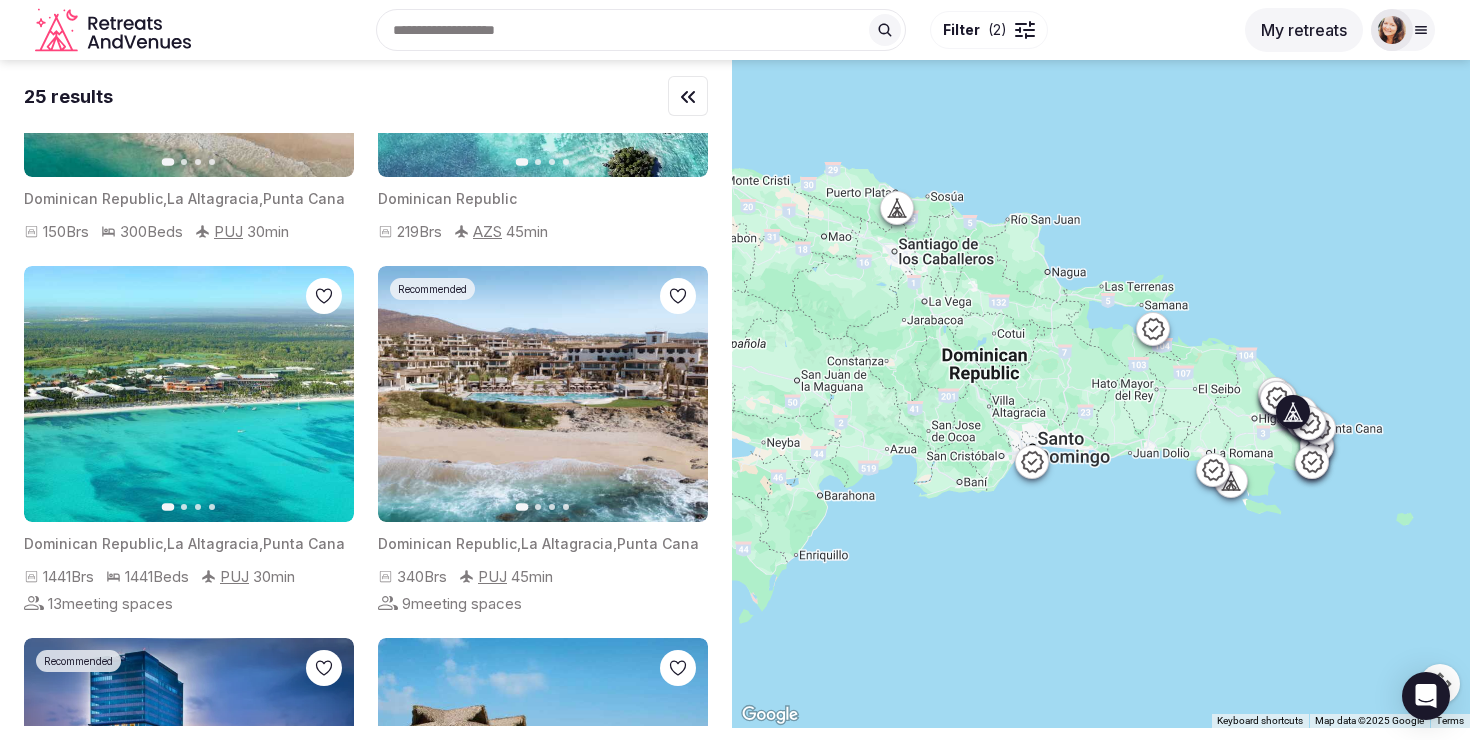 scroll, scrollTop: 3516, scrollLeft: 0, axis: vertical 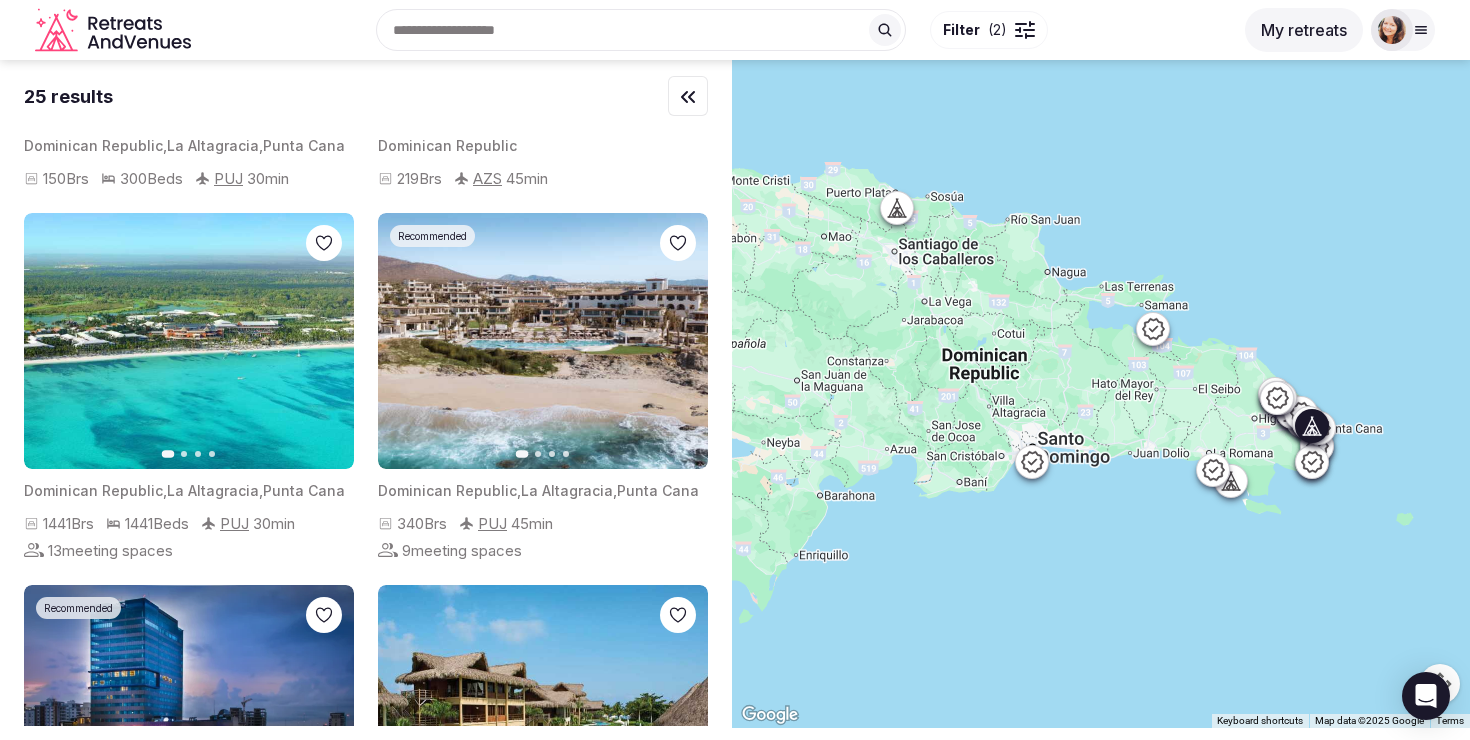 click 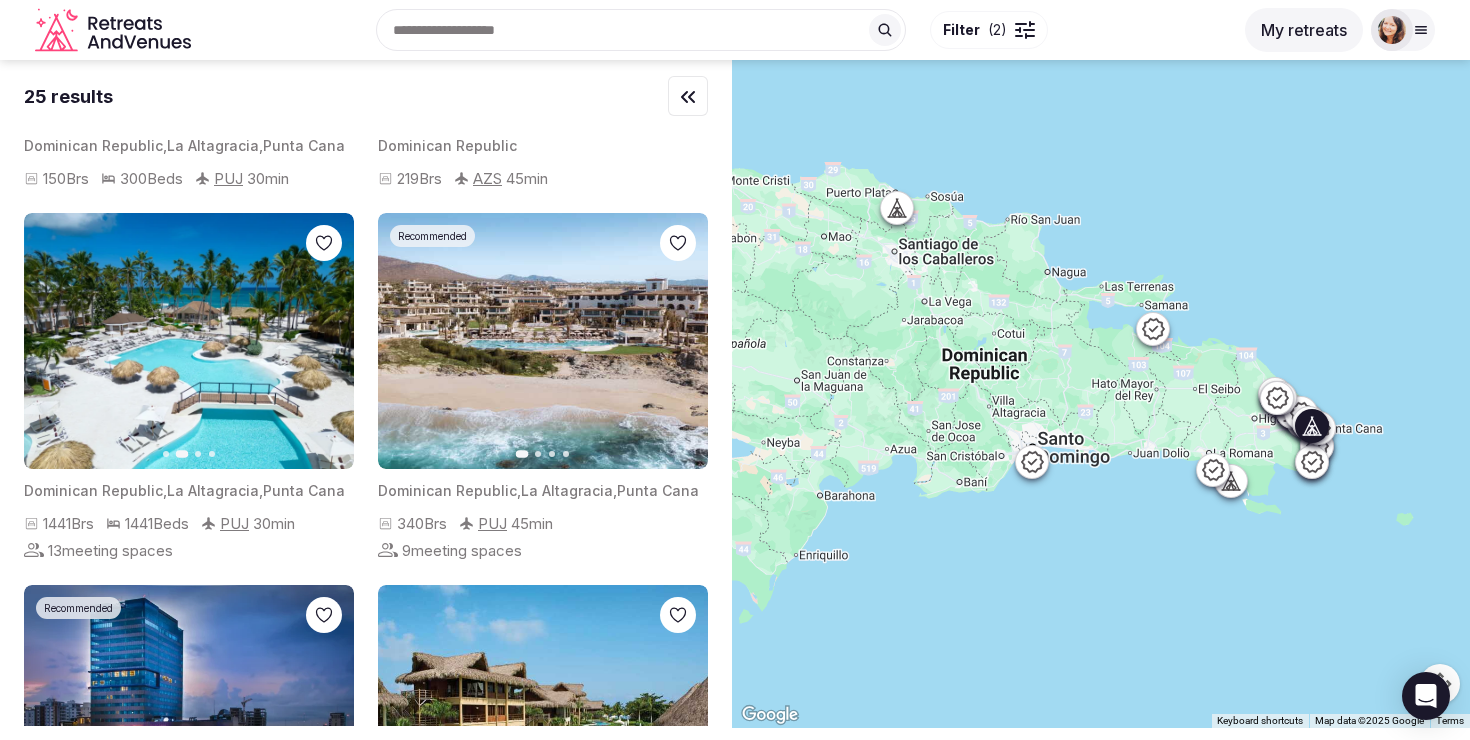click 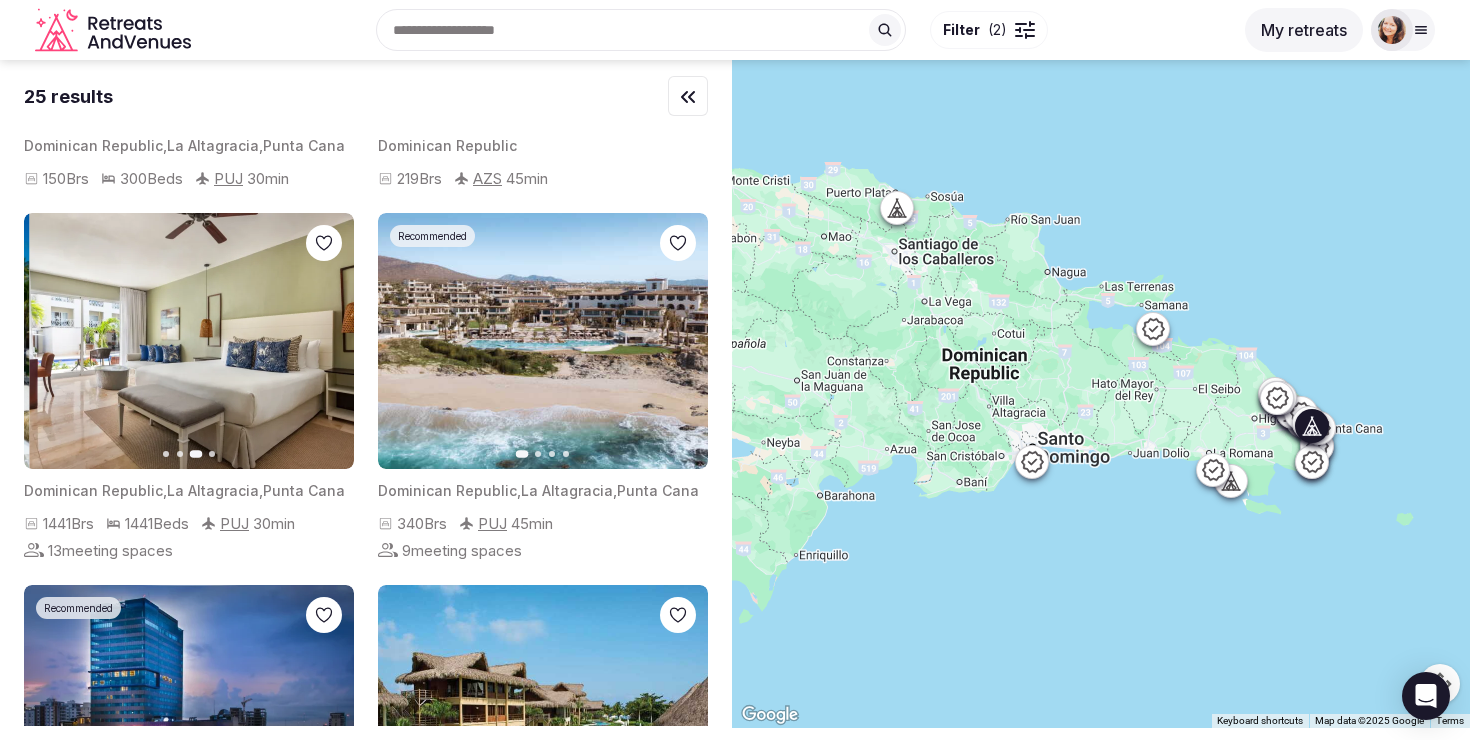 click 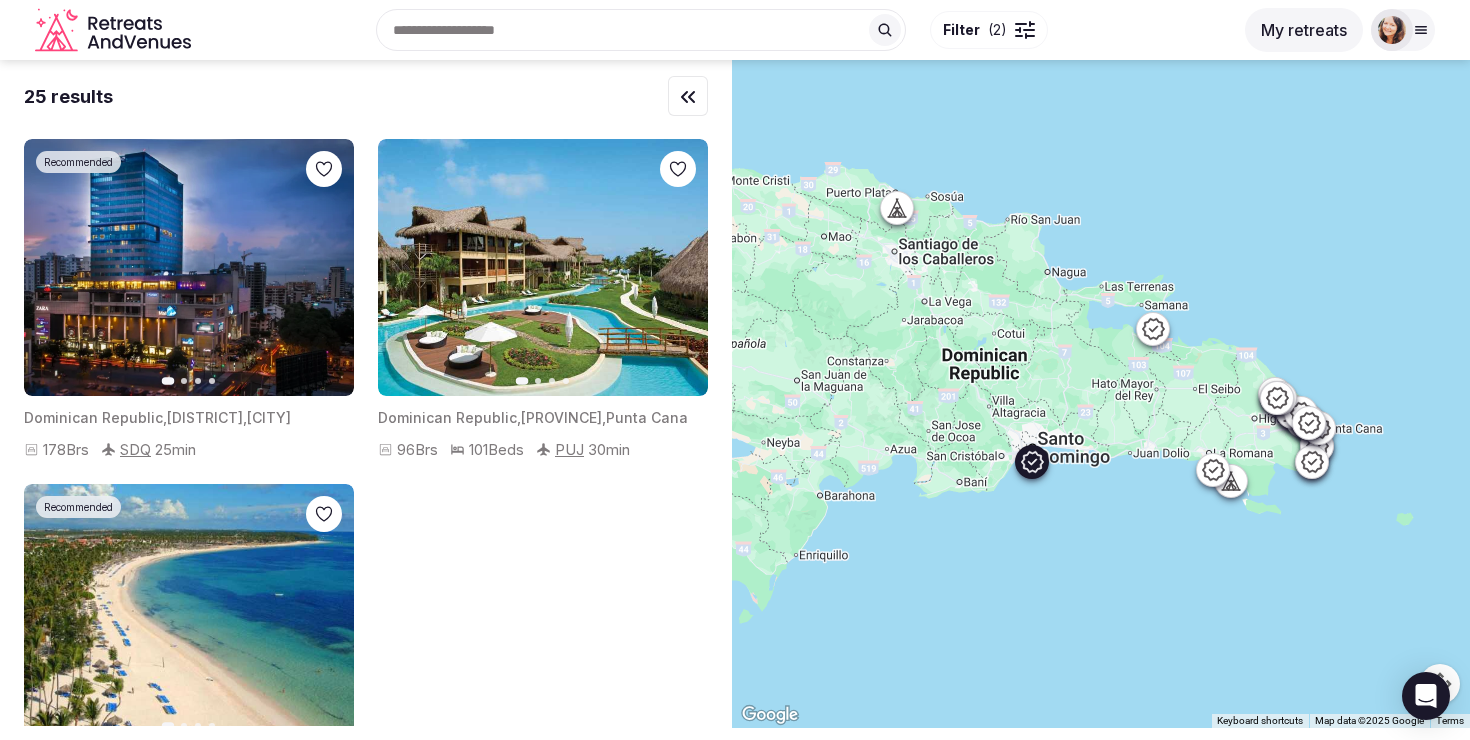 scroll, scrollTop: 3975, scrollLeft: 0, axis: vertical 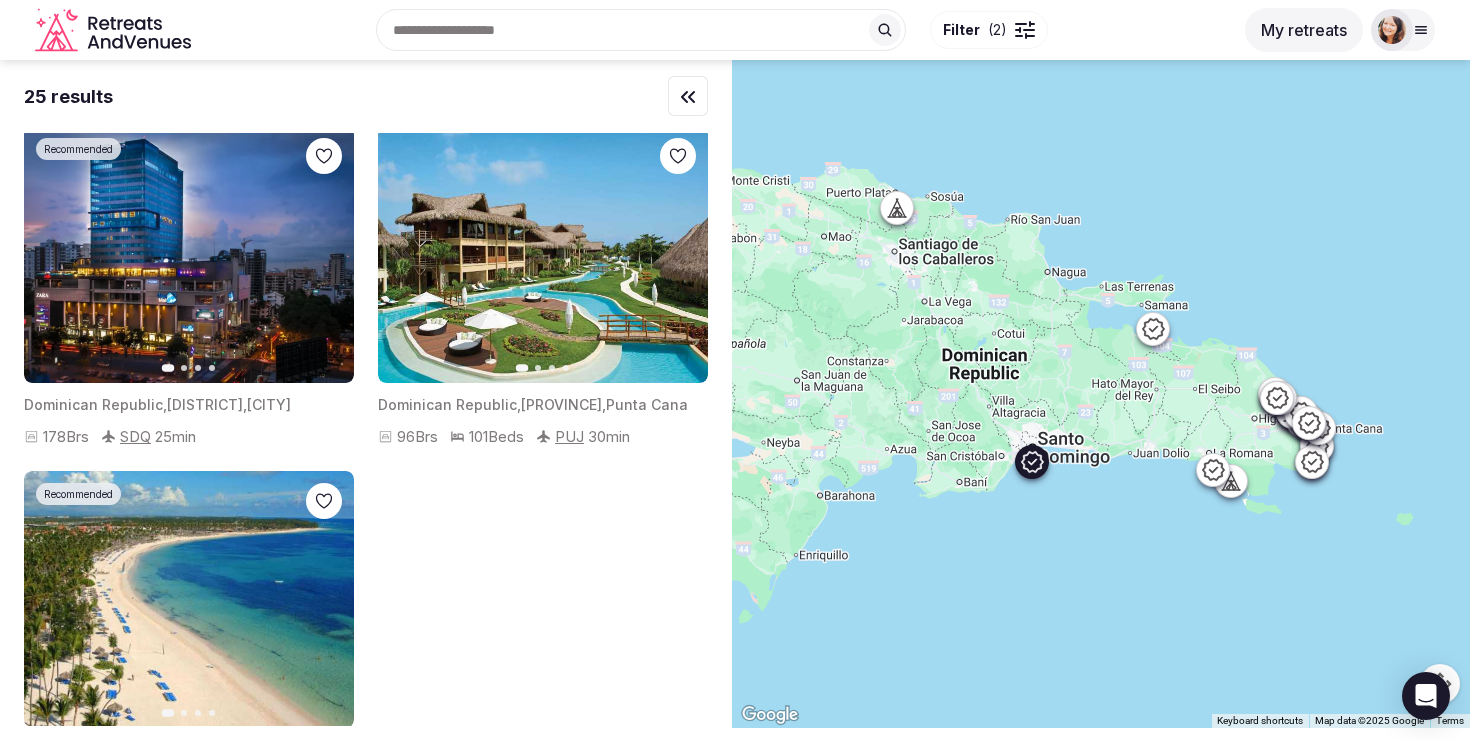 click on "Next slide" at bounding box center [326, 254] 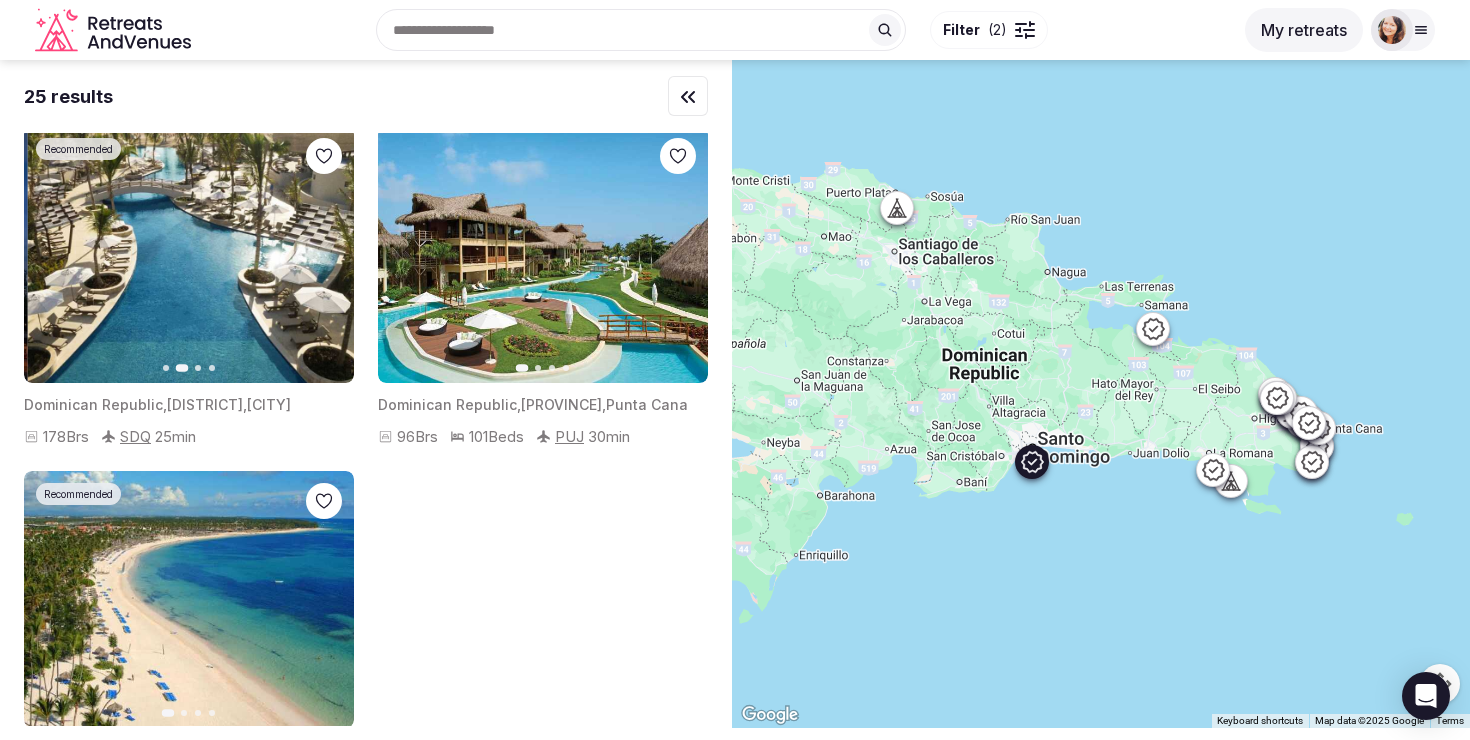 click on "Next slide" at bounding box center [326, 254] 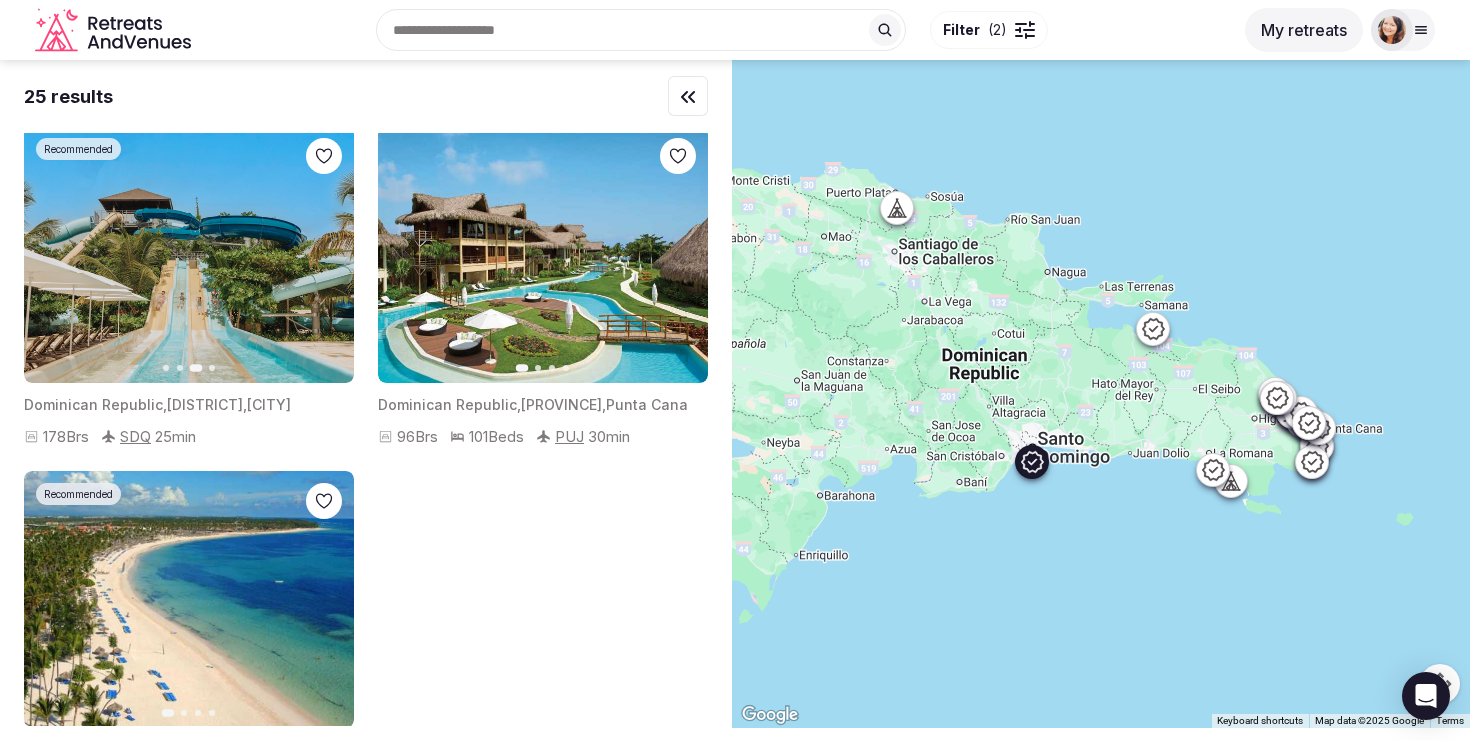 click on "Next slide" at bounding box center (326, 254) 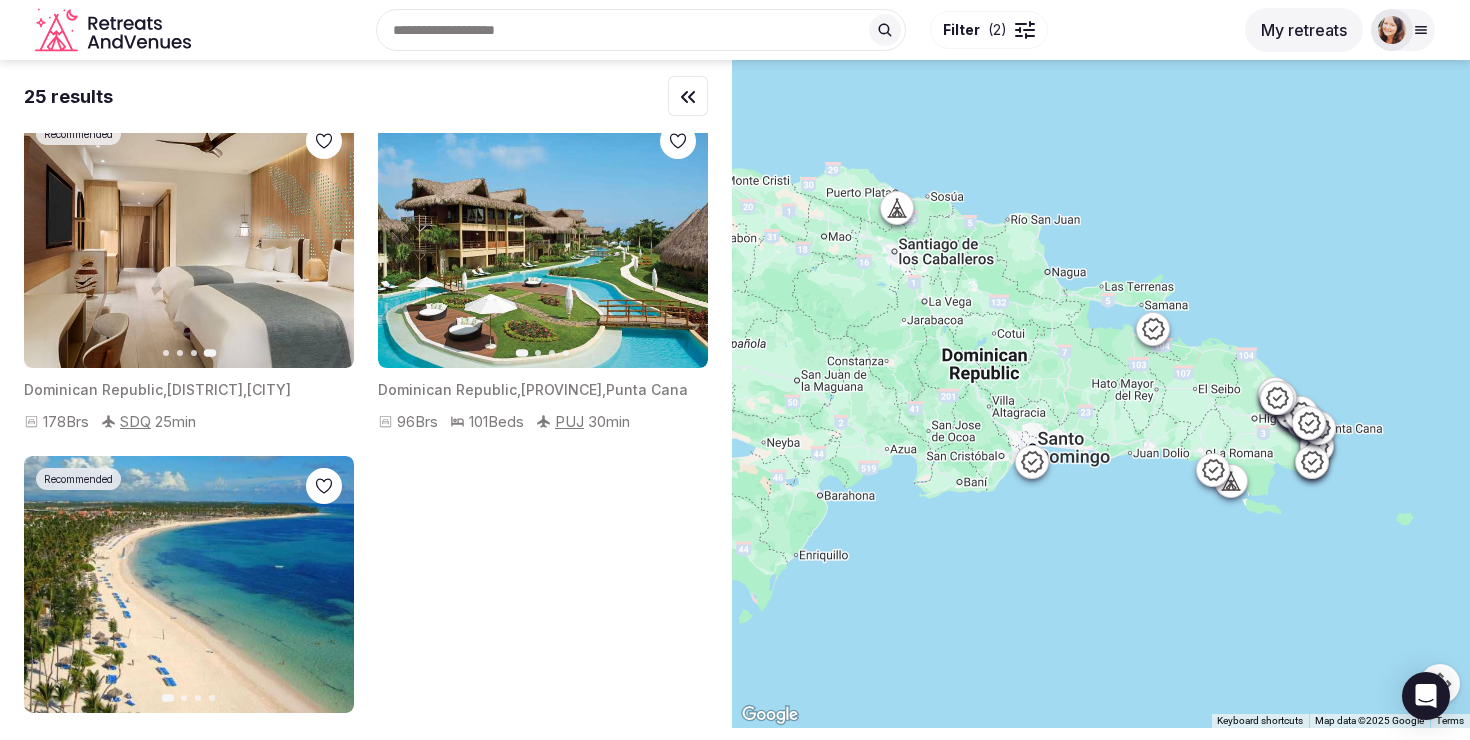 scroll, scrollTop: 4155, scrollLeft: 0, axis: vertical 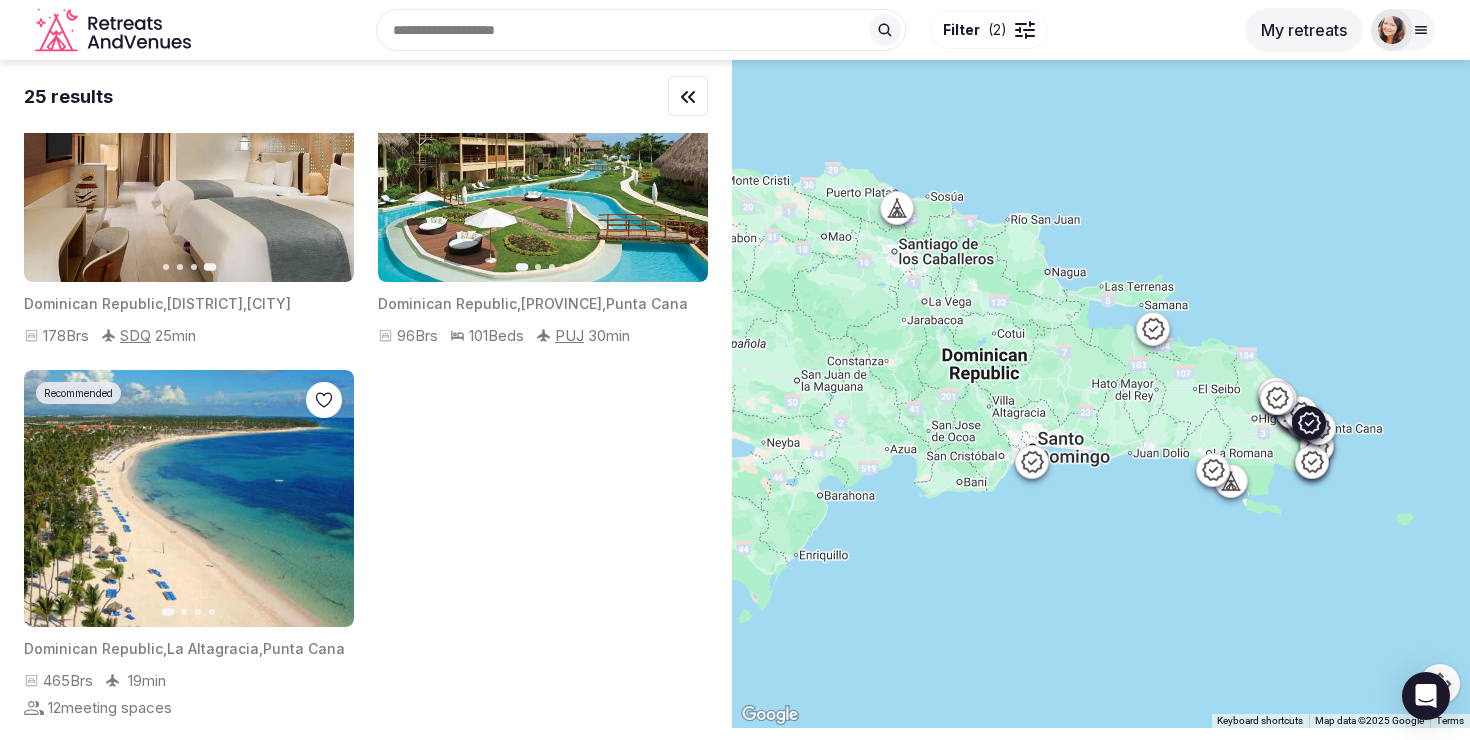 click 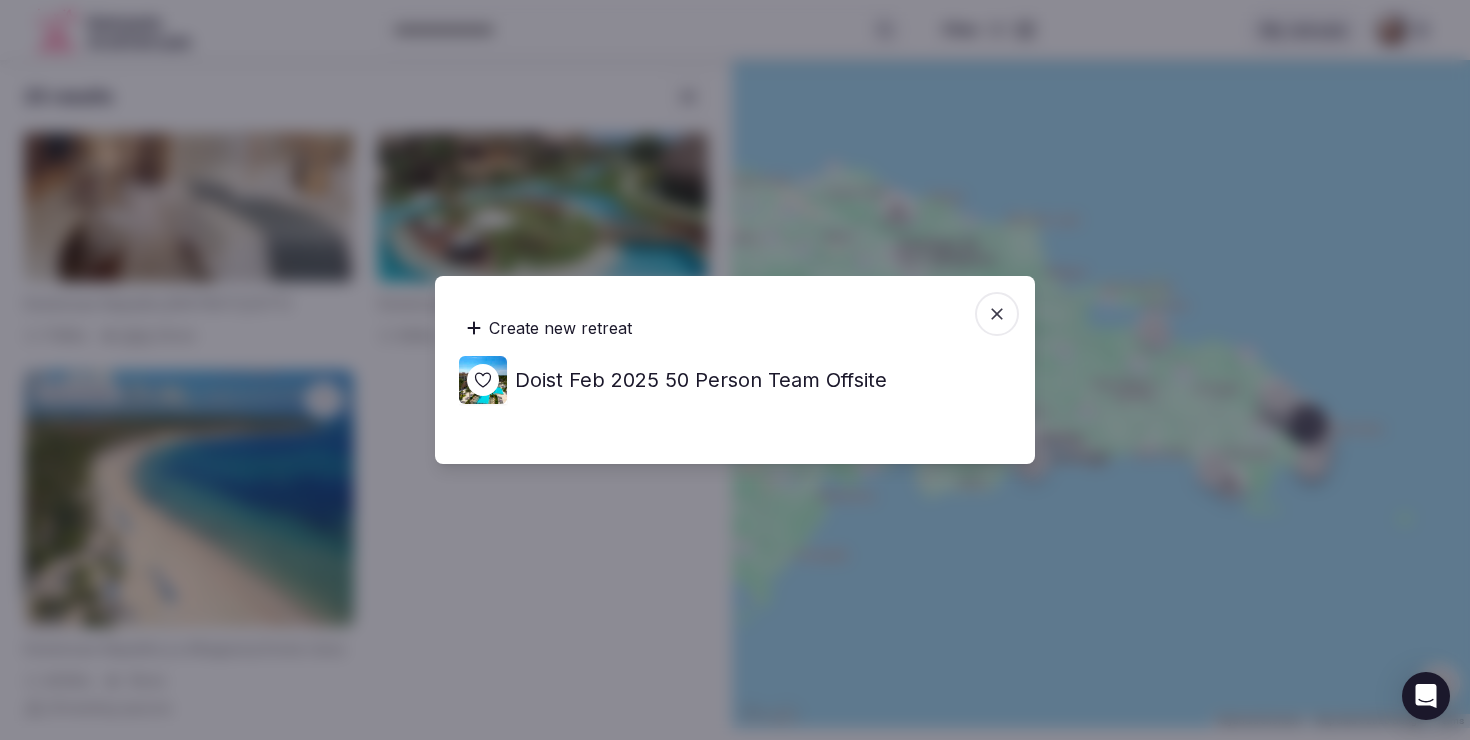click on "Create new retreat" at bounding box center [549, 328] 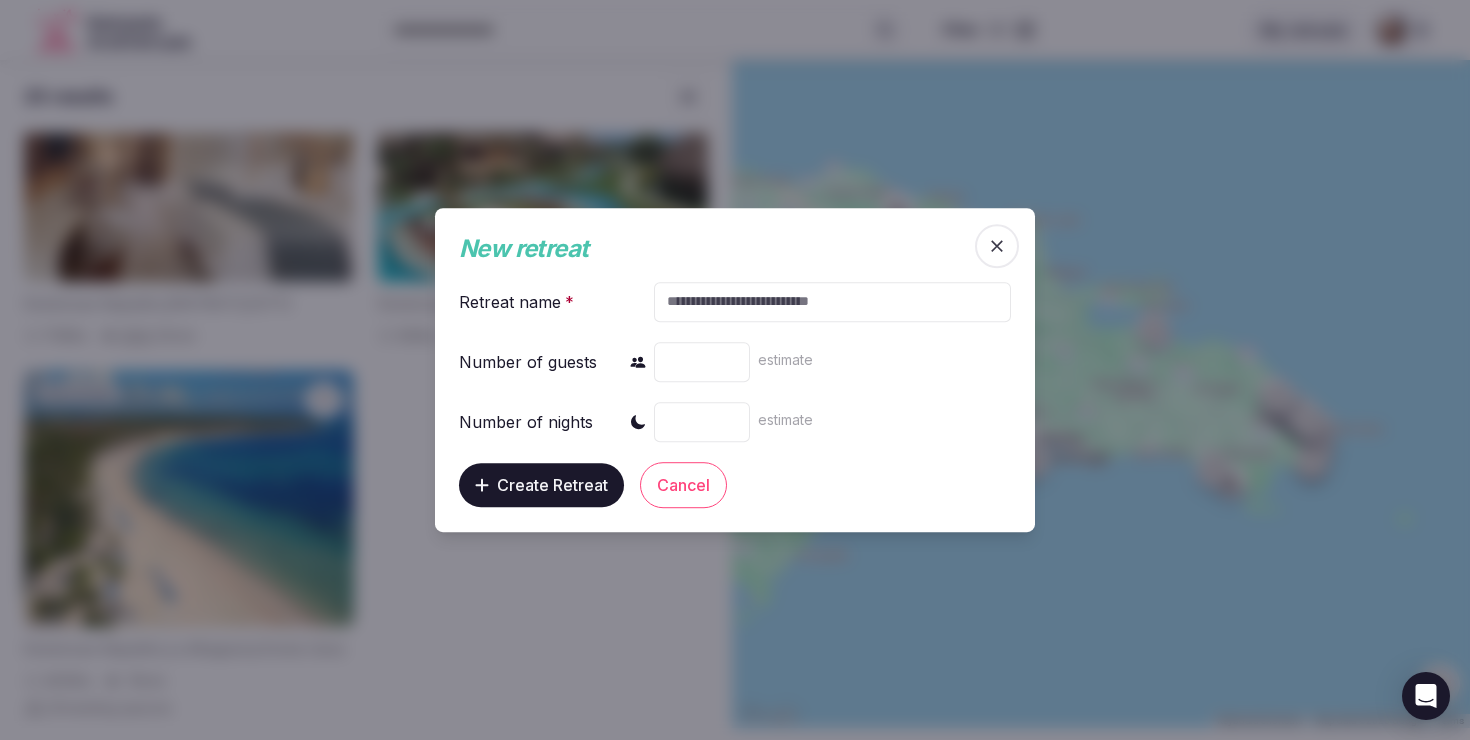 click at bounding box center [832, 302] 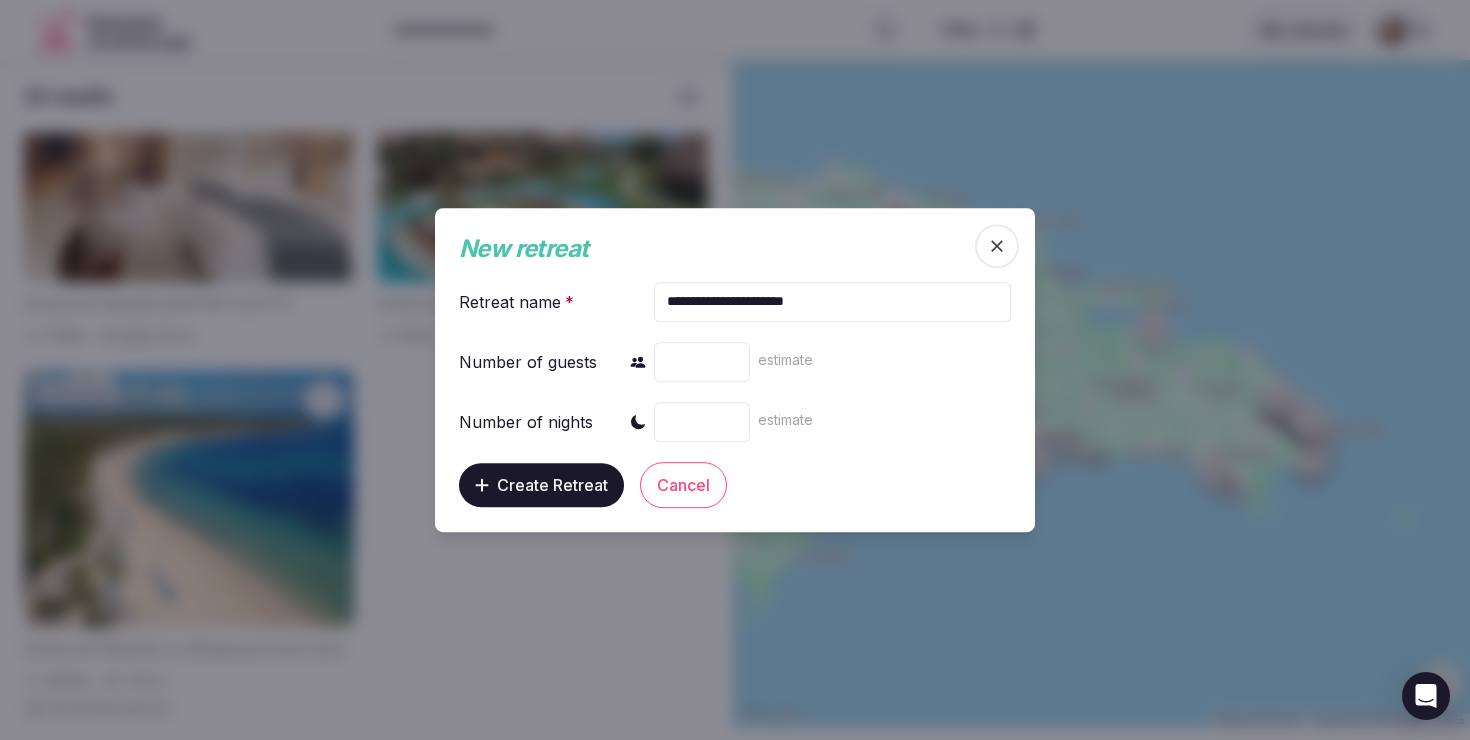 click on "**********" at bounding box center [832, 302] 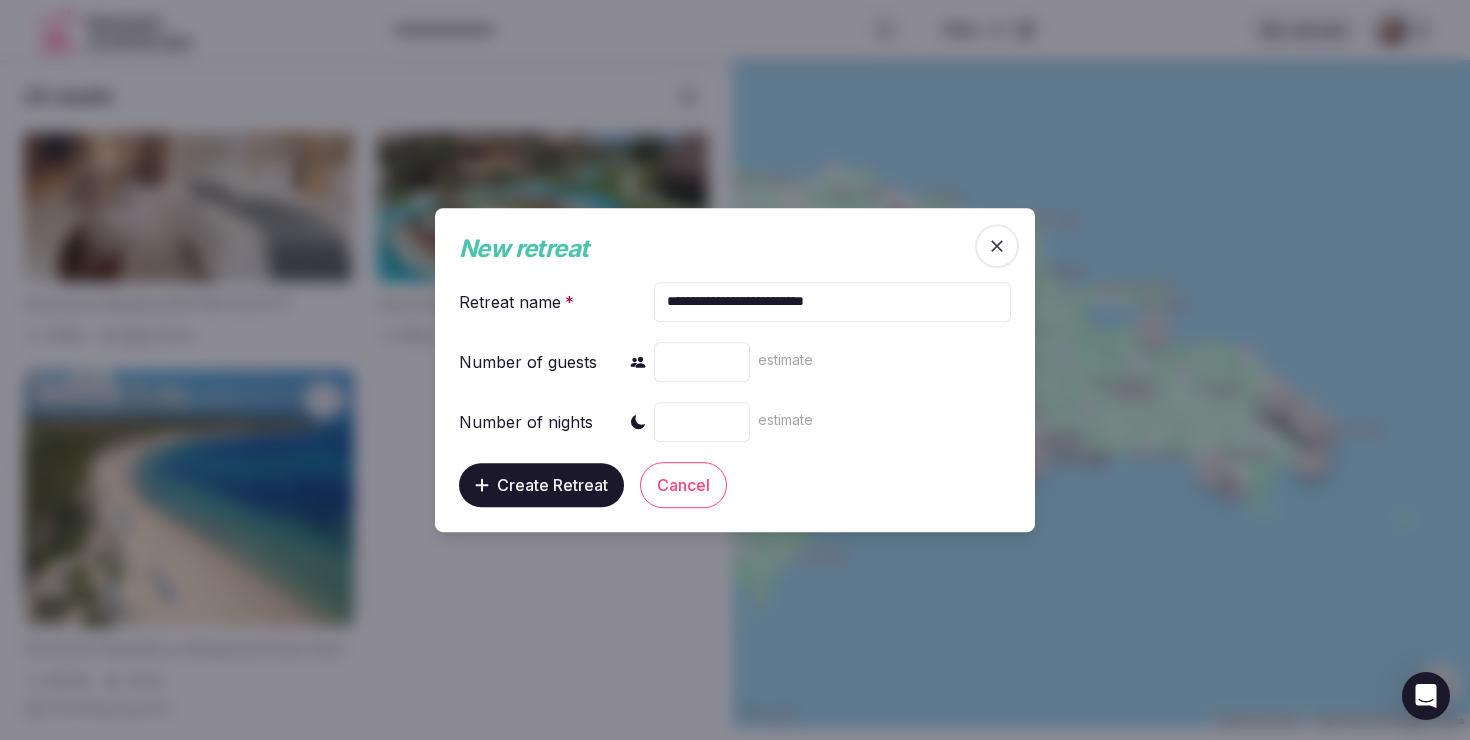 type on "**********" 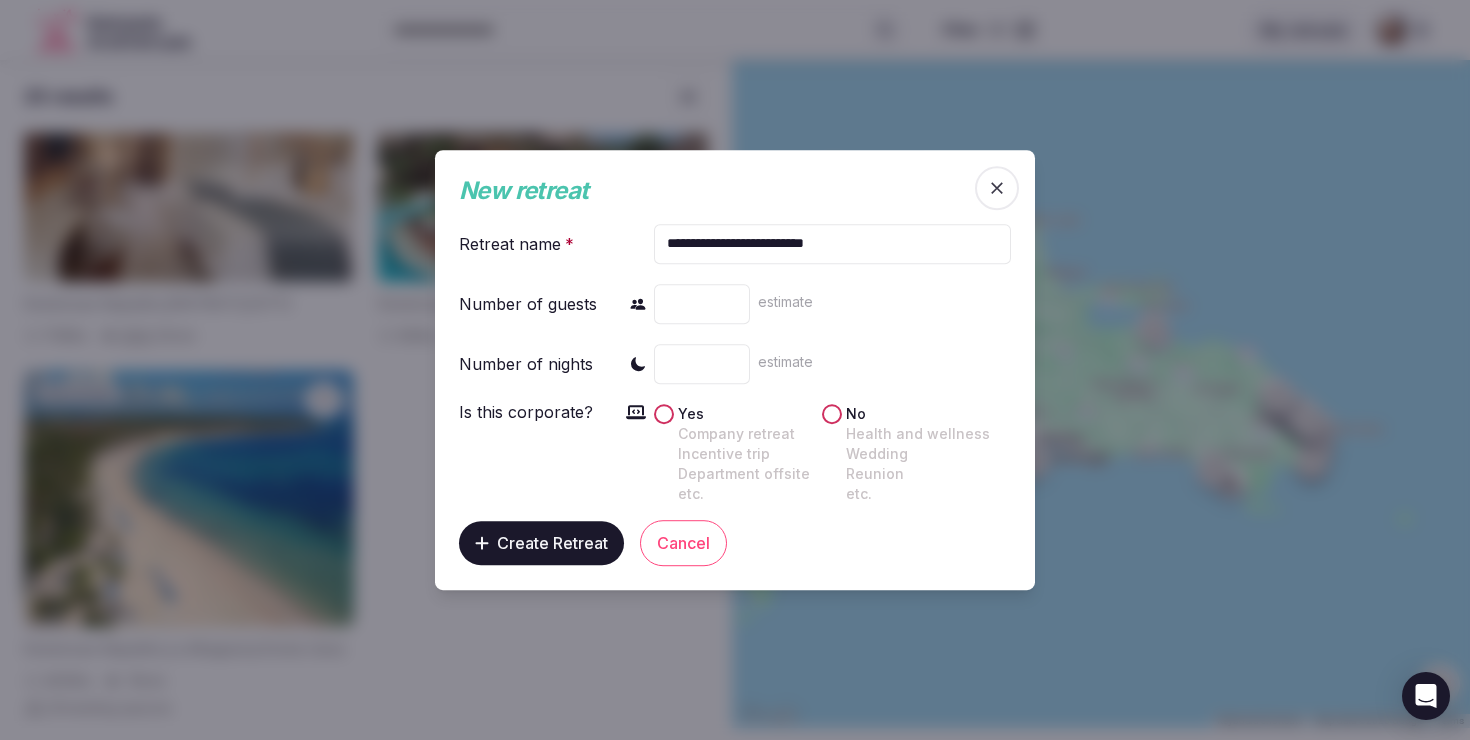 type on "*" 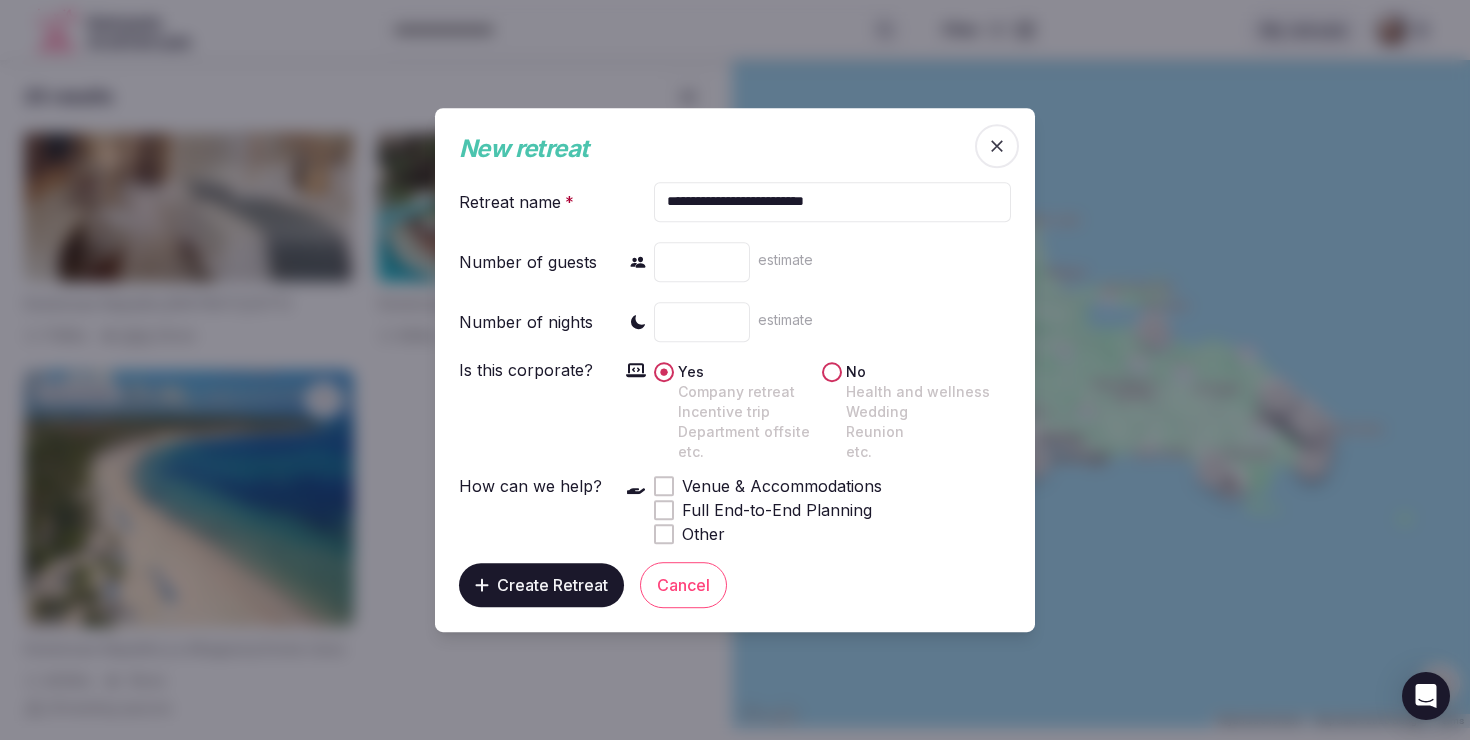 click at bounding box center [664, 486] 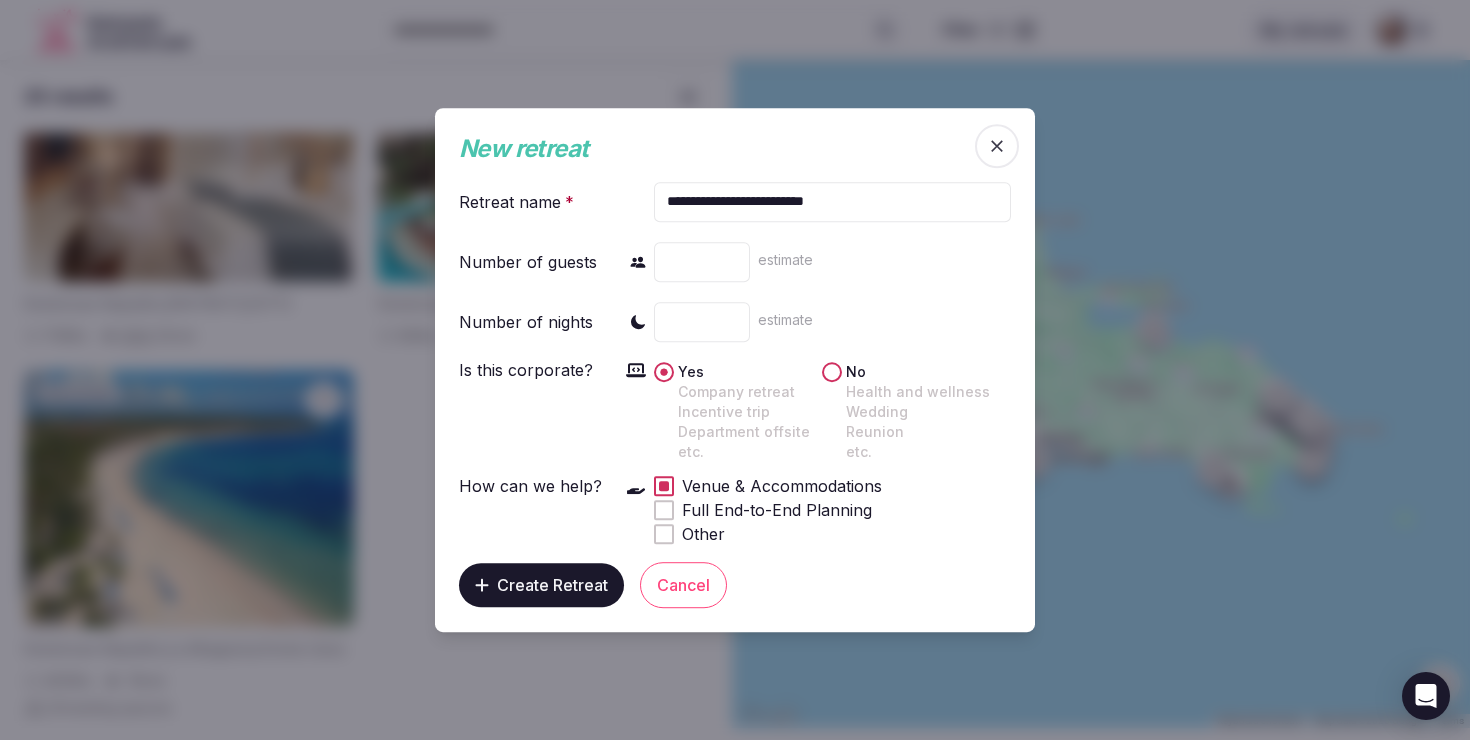 click on "Create Retreat" at bounding box center [541, 585] 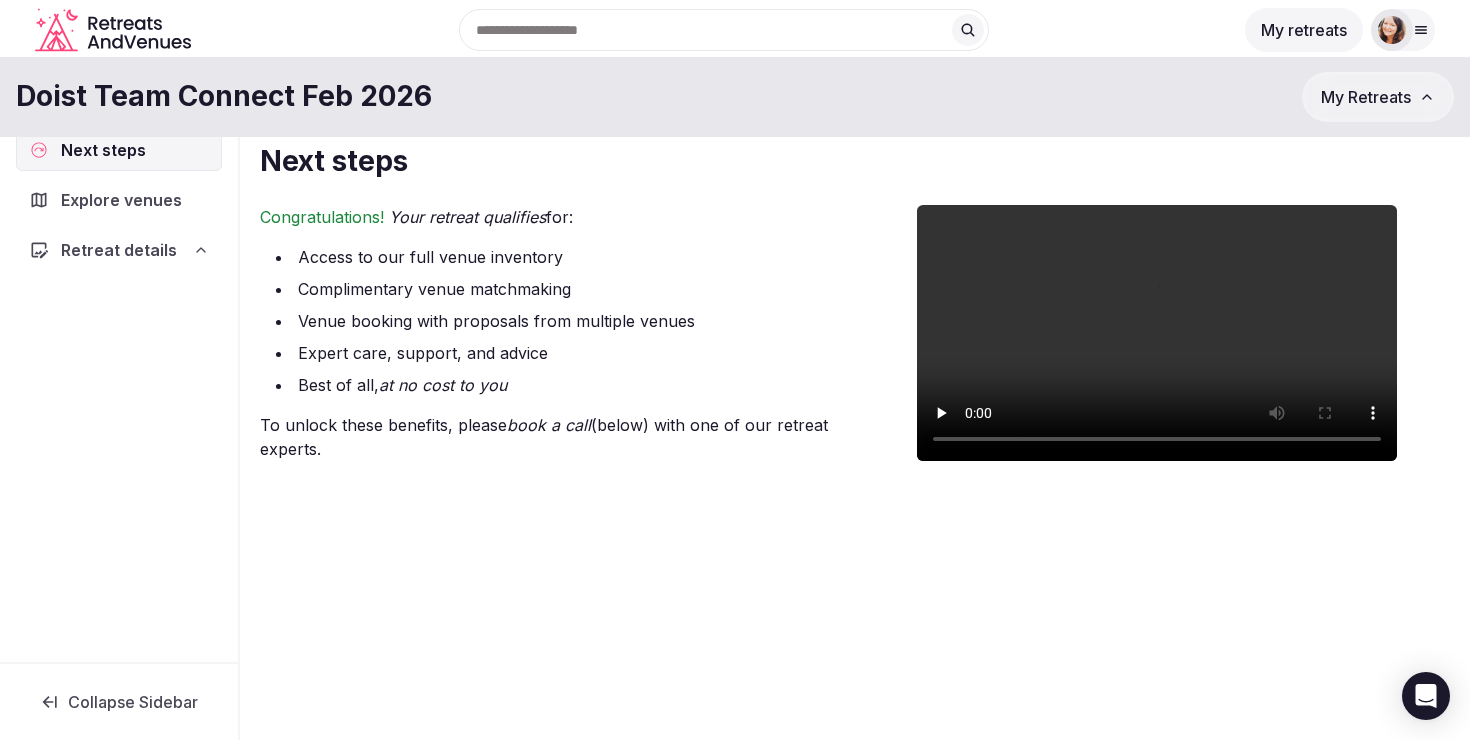 scroll, scrollTop: 0, scrollLeft: 0, axis: both 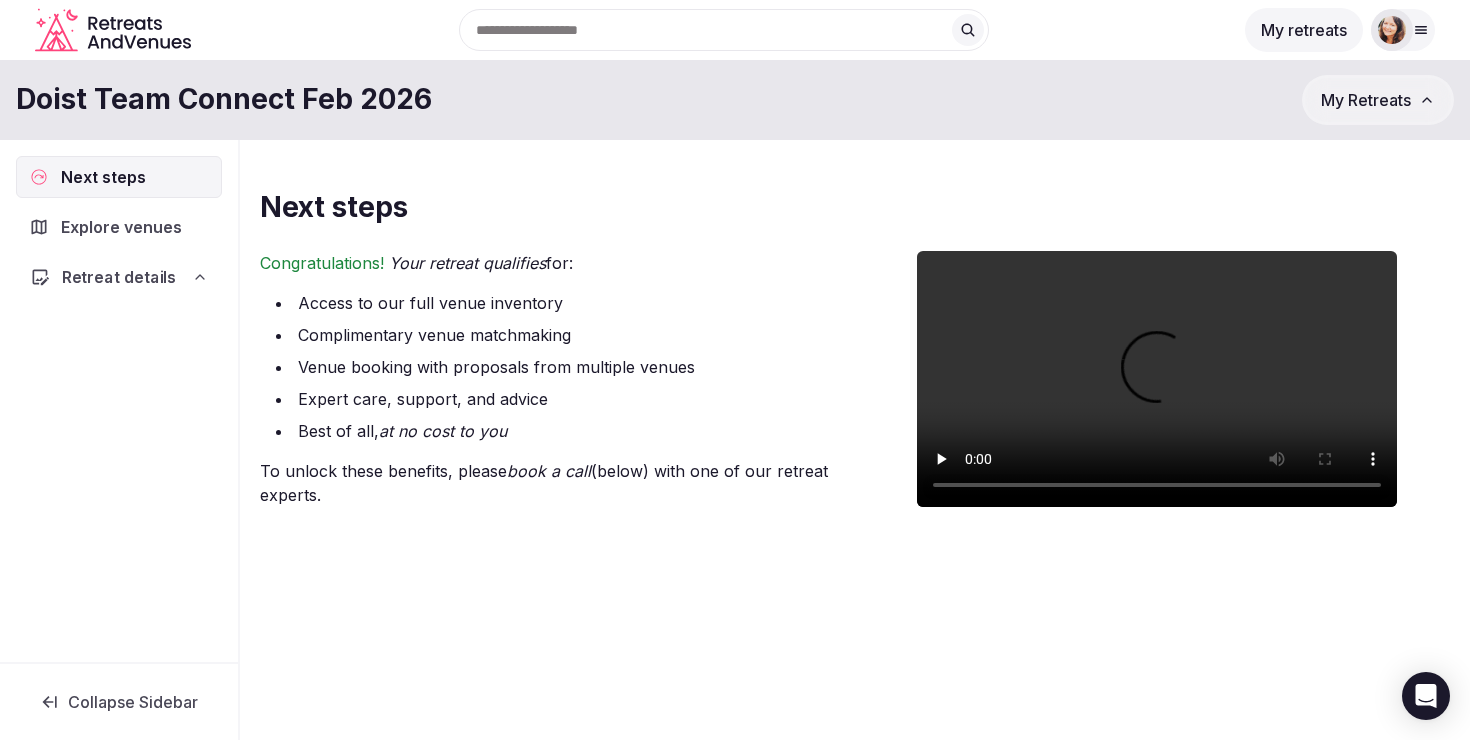 click on "Retreat details" at bounding box center [119, 277] 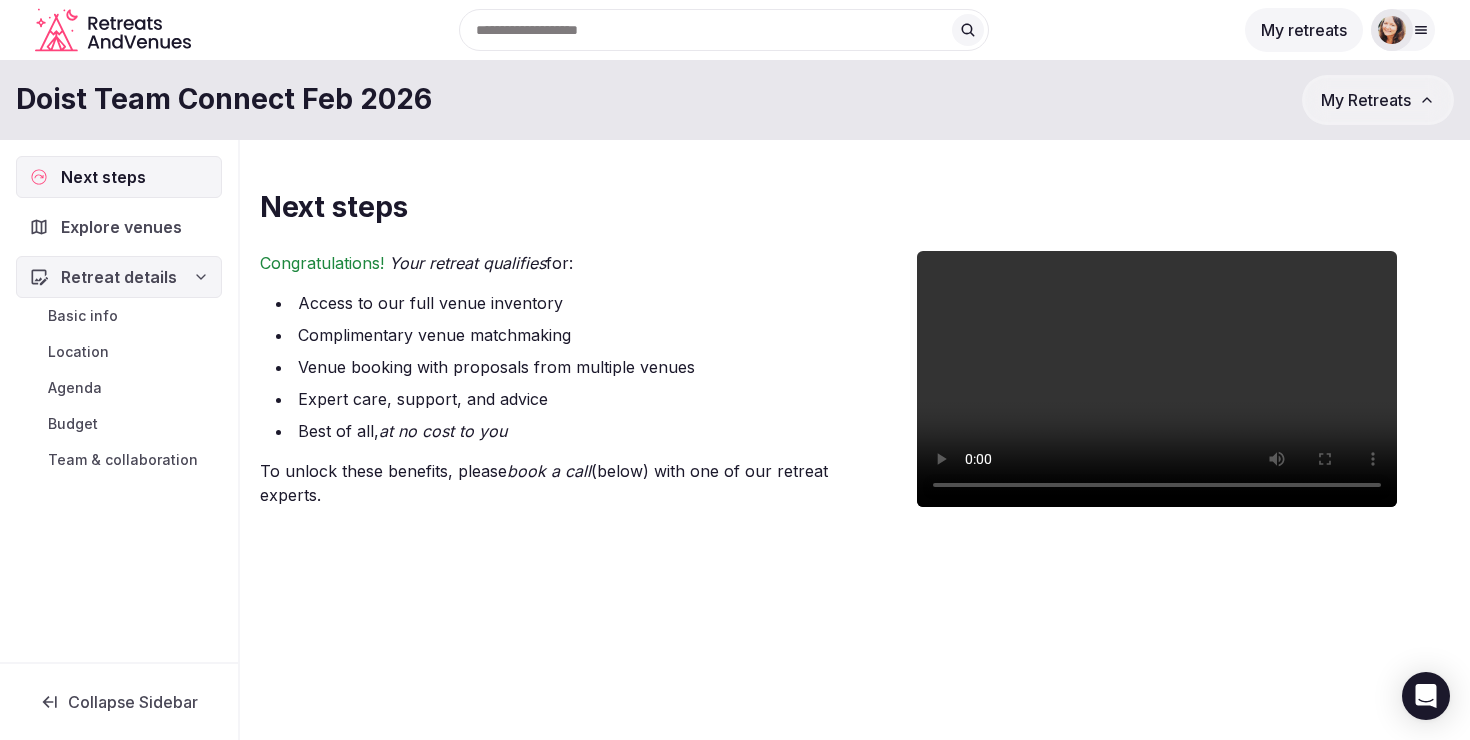 click on "Basic info" at bounding box center [83, 316] 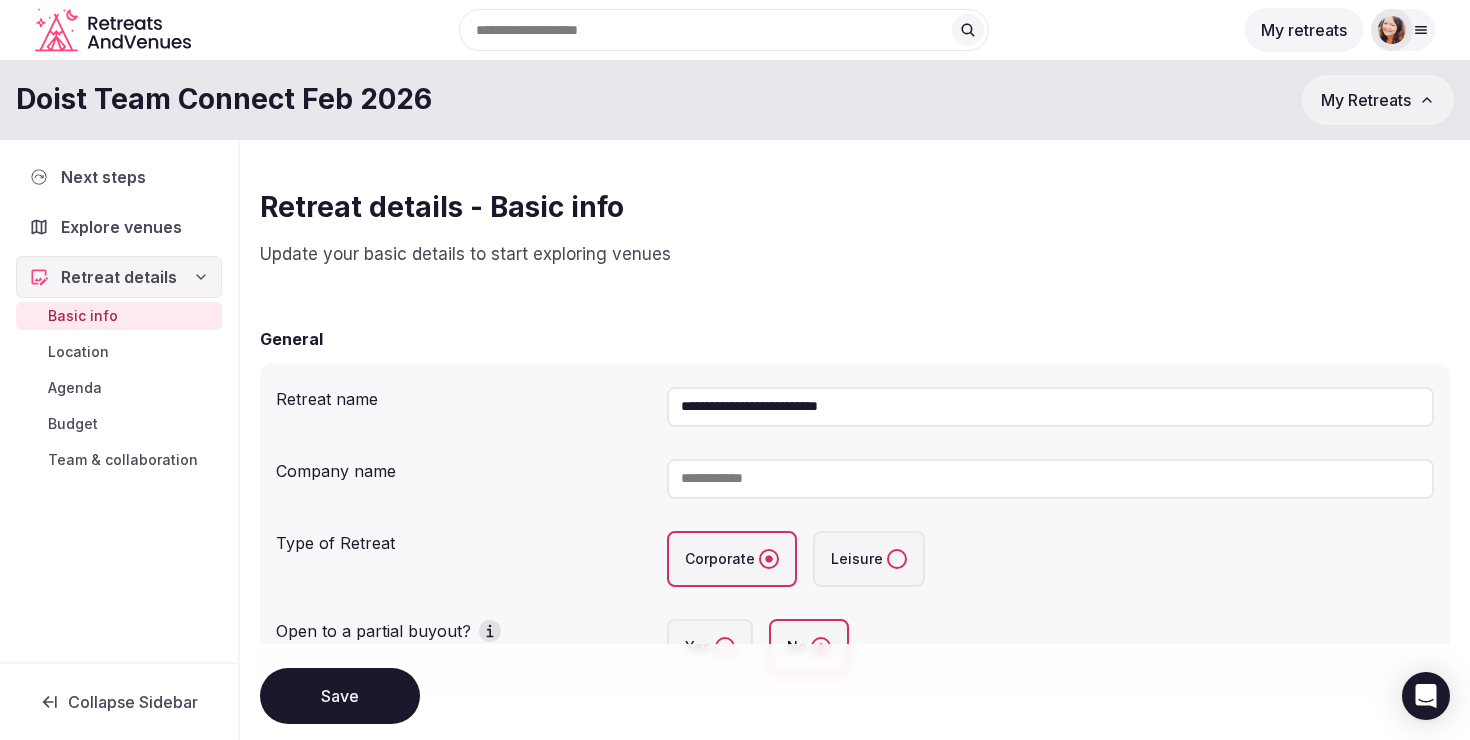click on "Basic info" at bounding box center [83, 316] 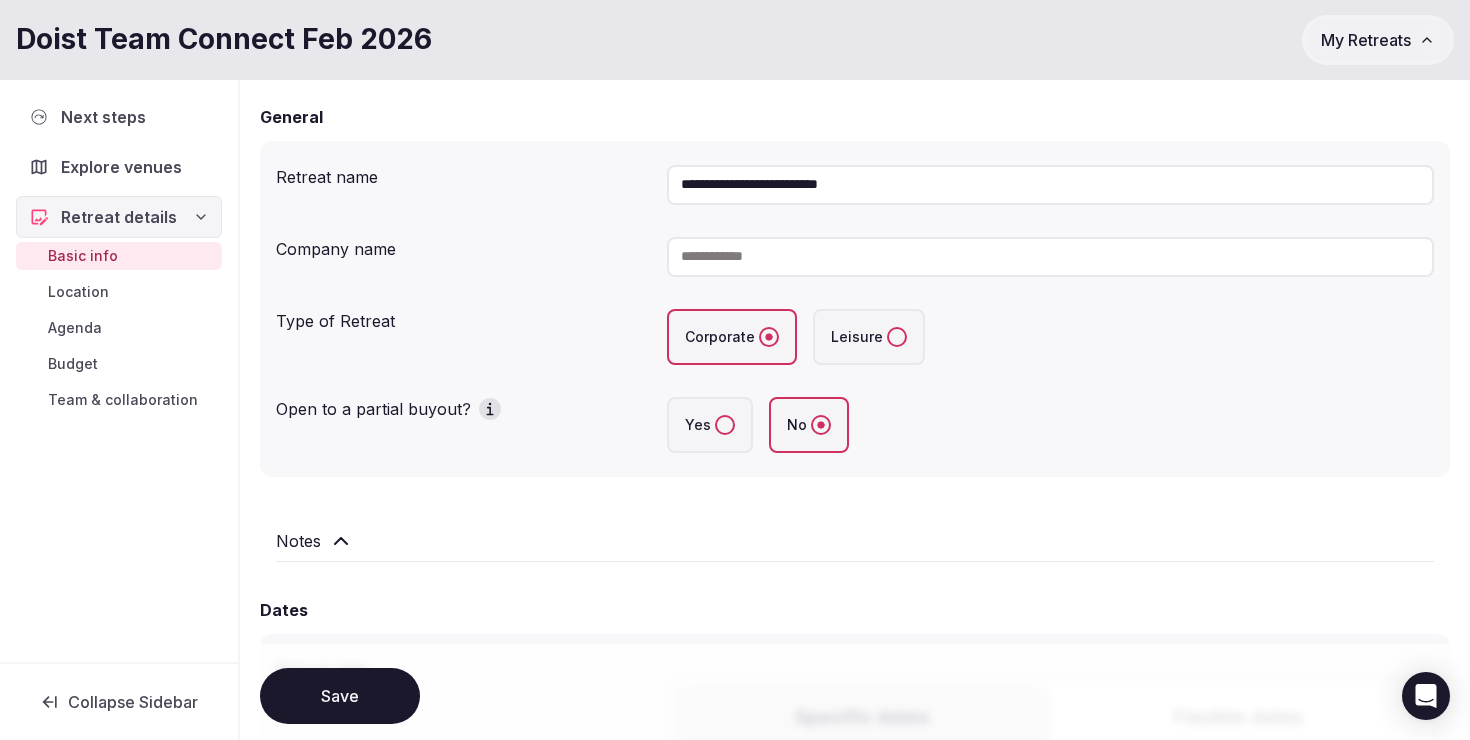 scroll, scrollTop: 240, scrollLeft: 0, axis: vertical 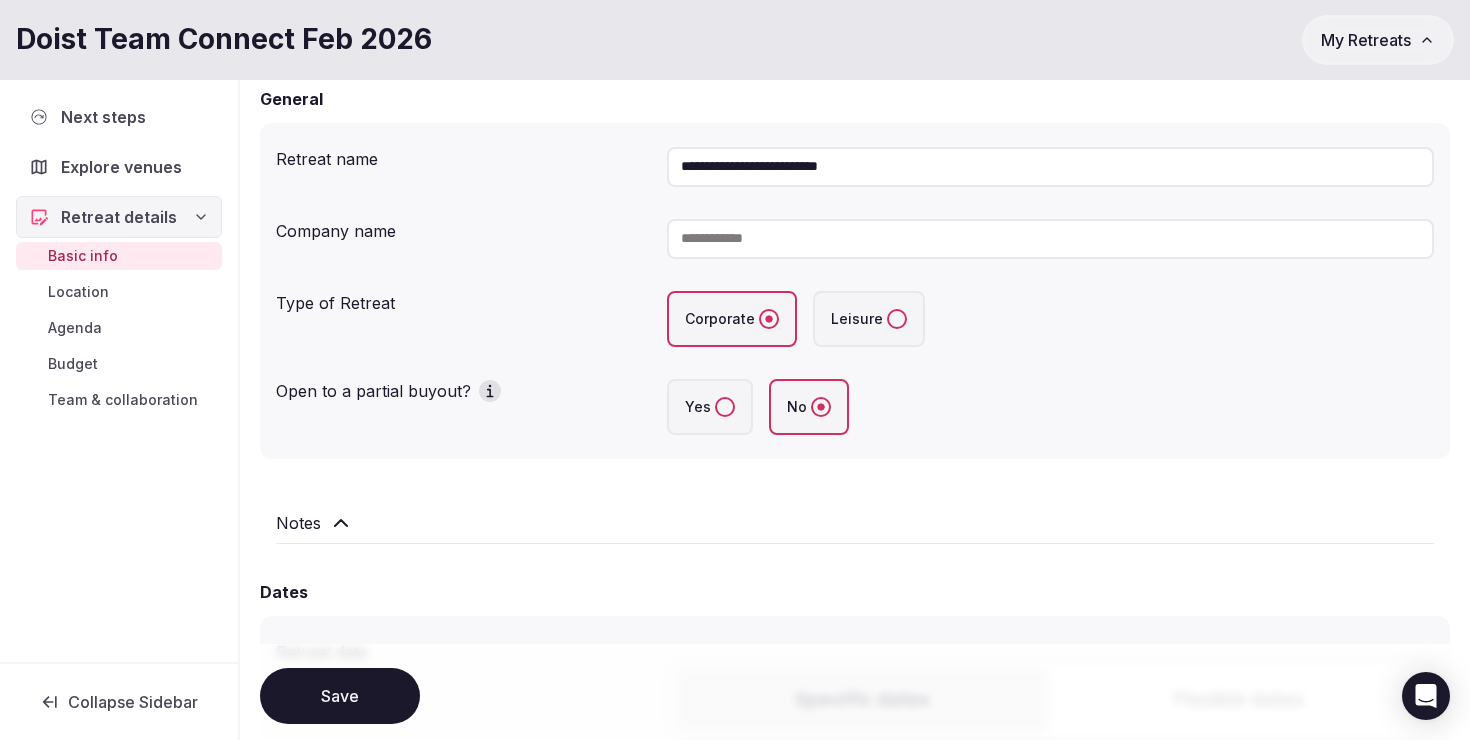 click 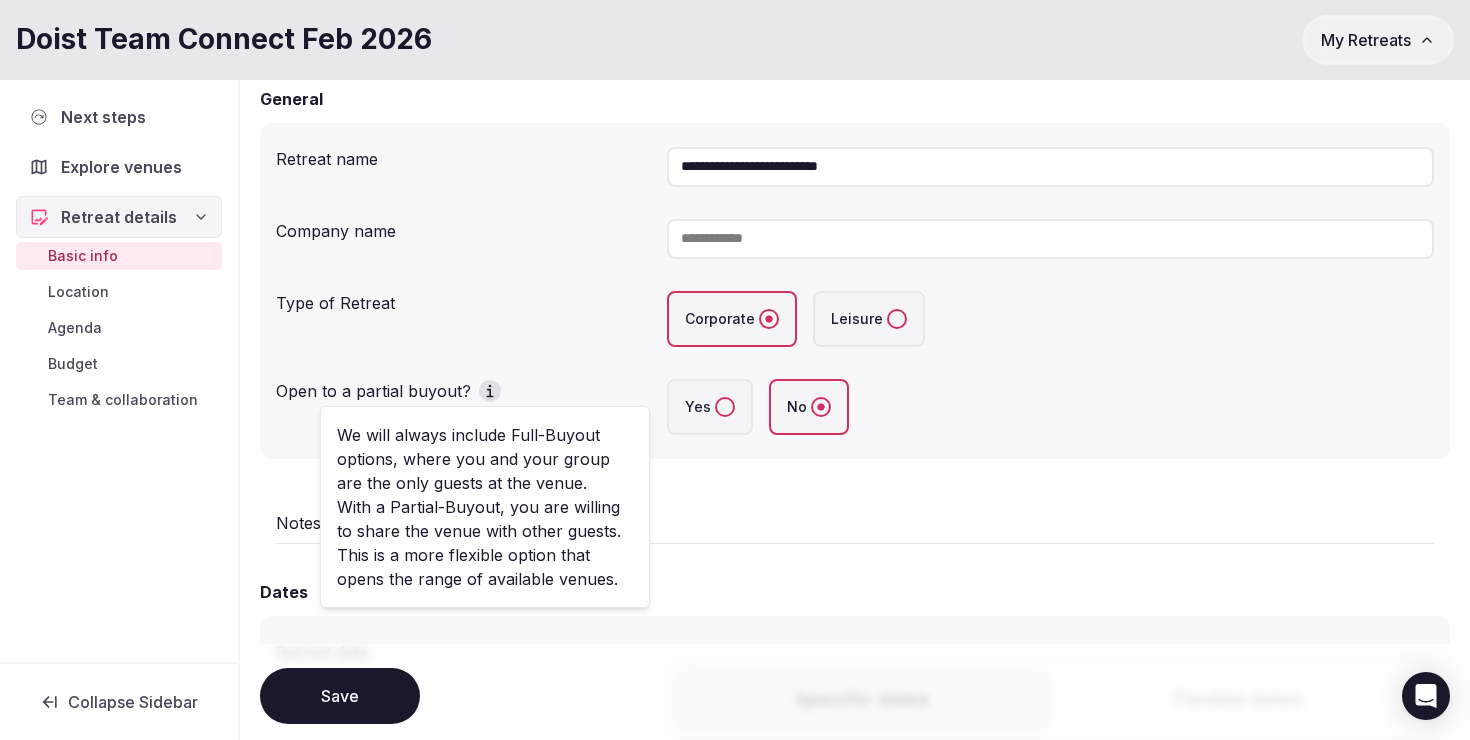 click on "Yes" at bounding box center (710, 407) 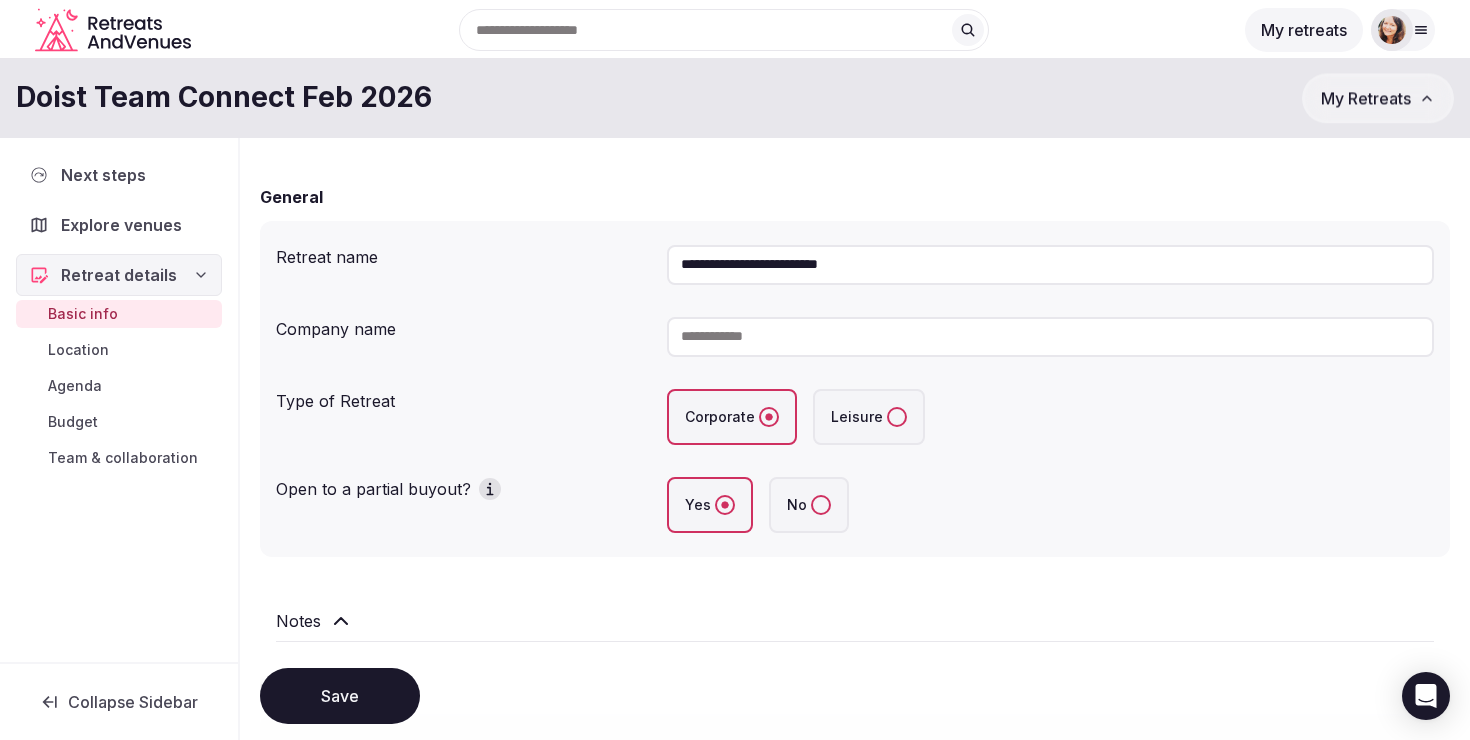 scroll, scrollTop: 131, scrollLeft: 0, axis: vertical 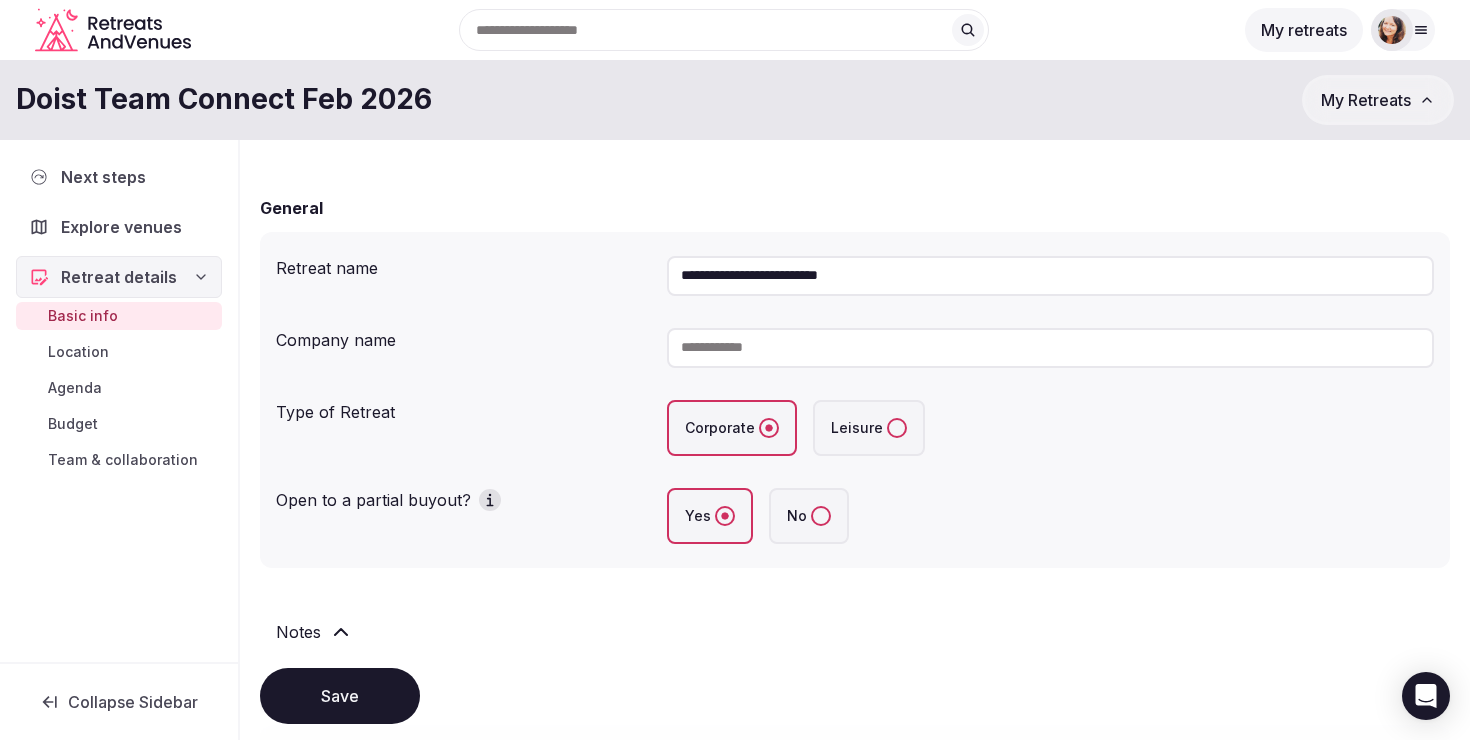 click at bounding box center (1050, 348) 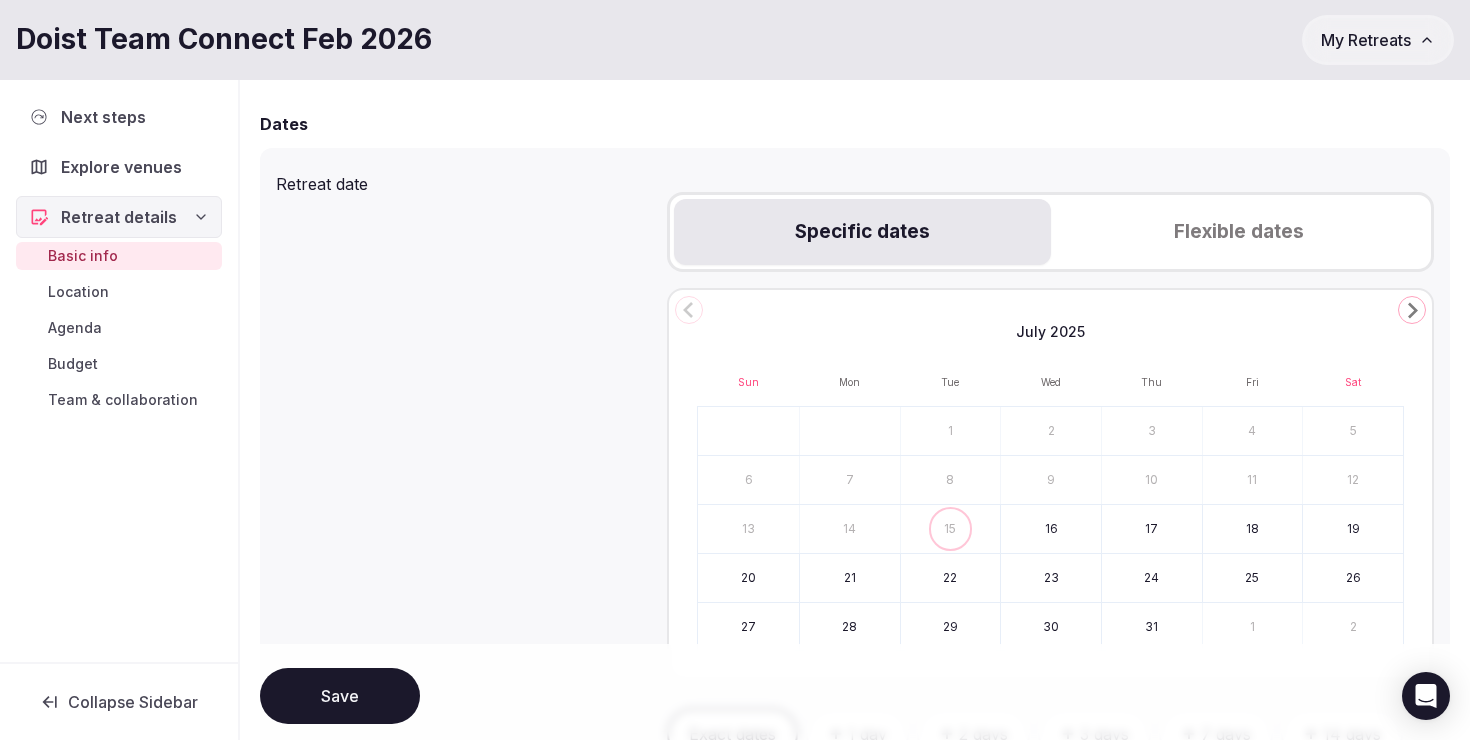 scroll, scrollTop: 818, scrollLeft: 0, axis: vertical 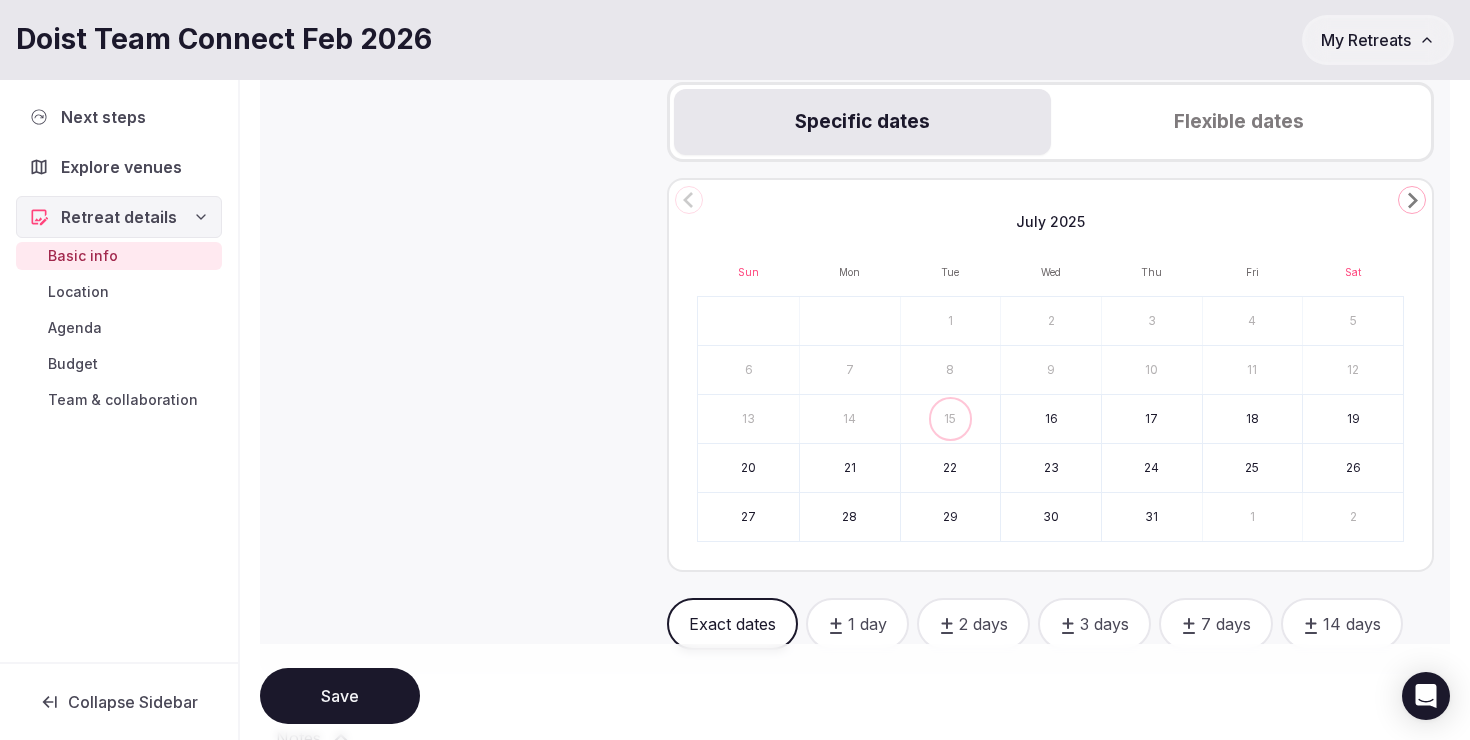 type on "*****" 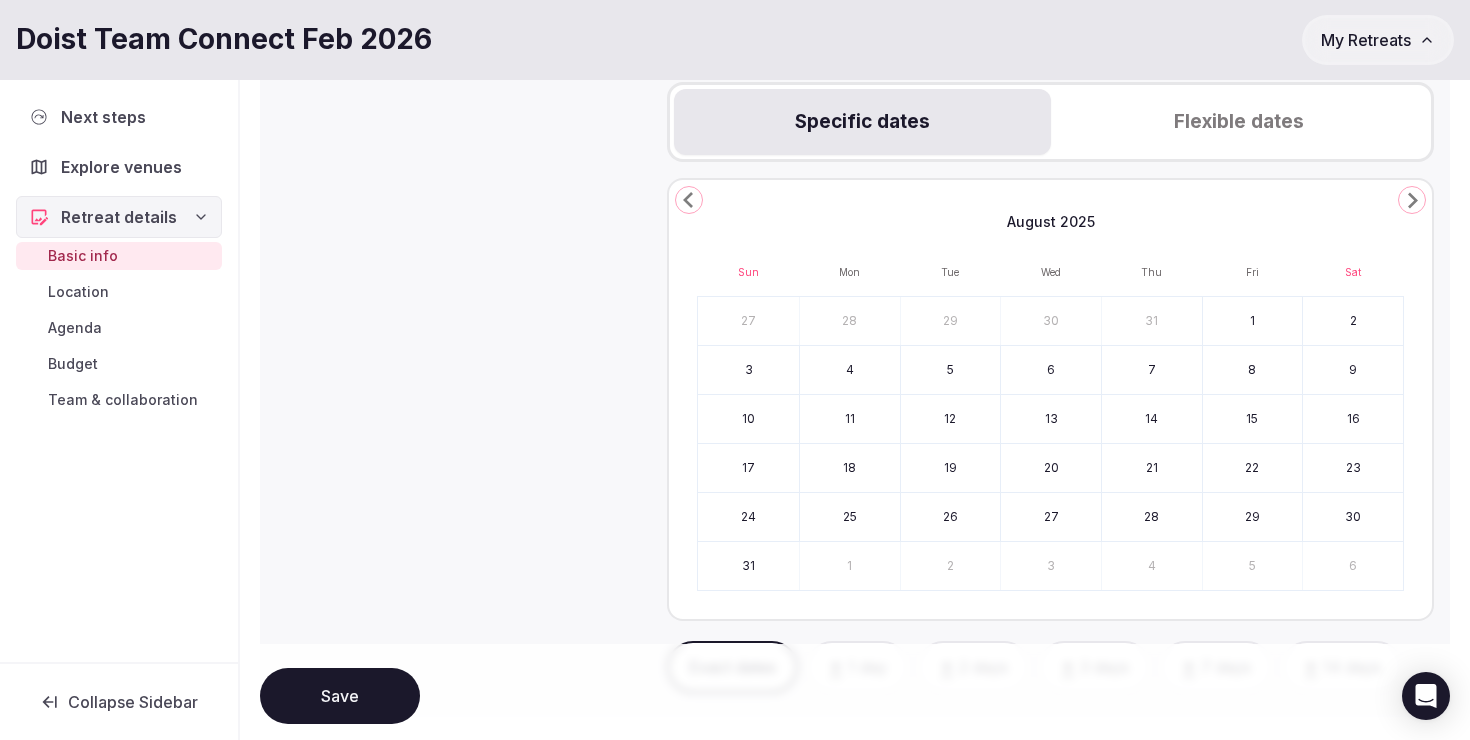 click 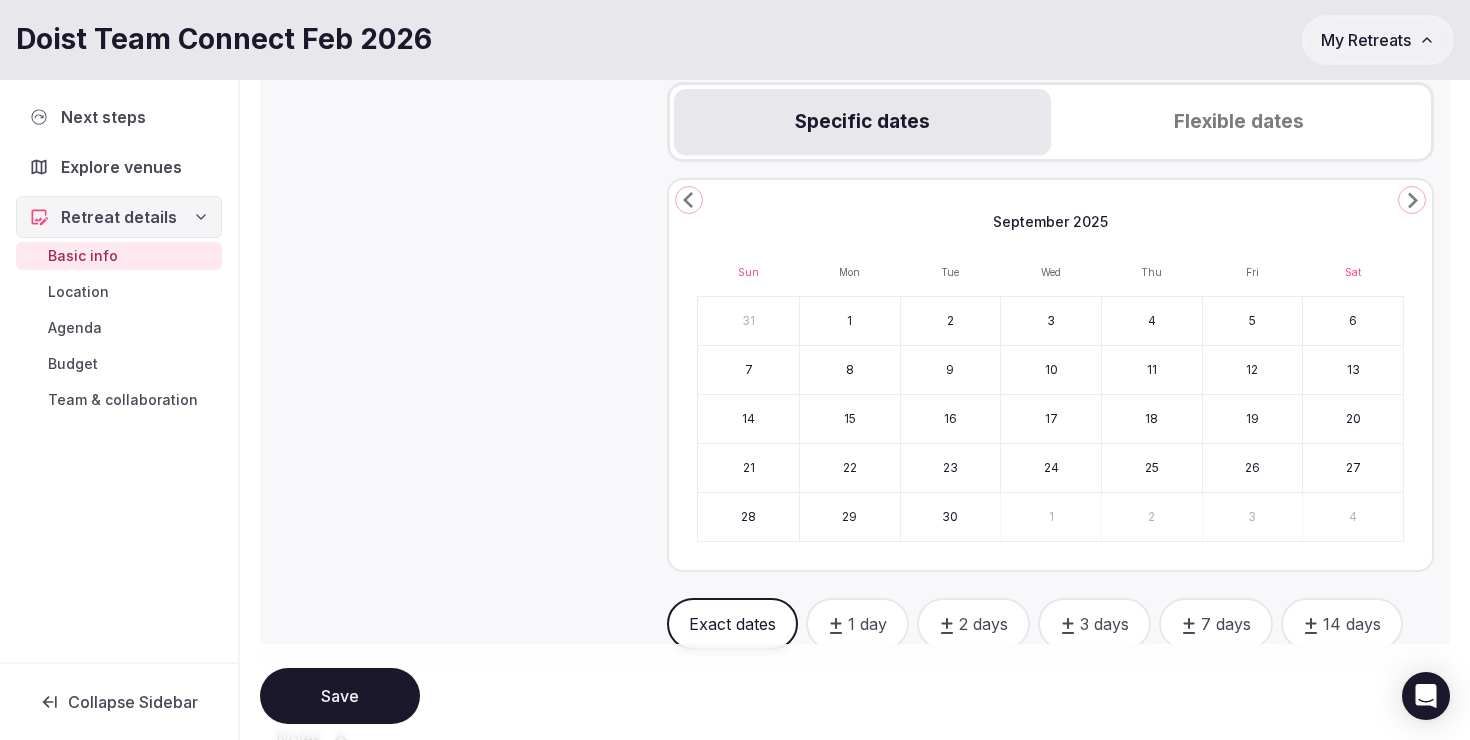 click 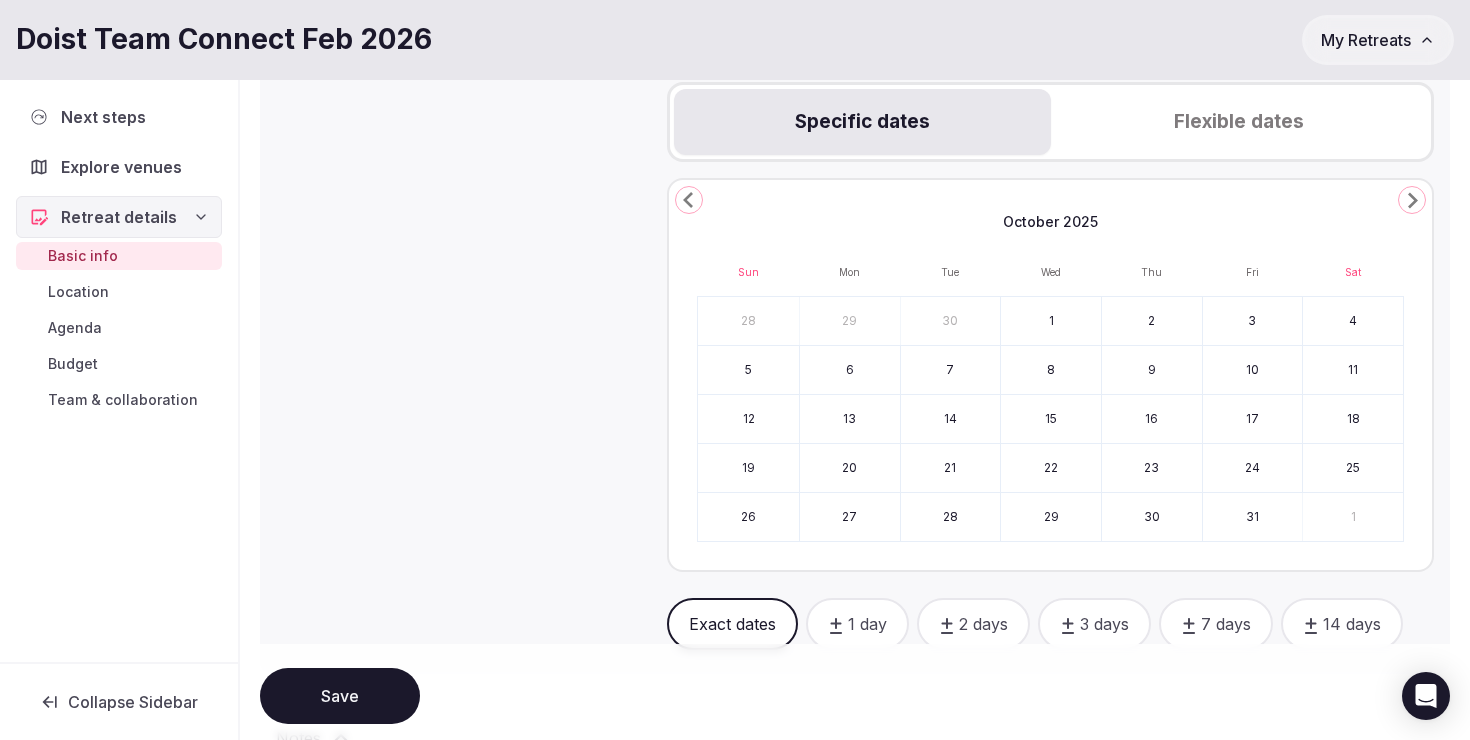 click 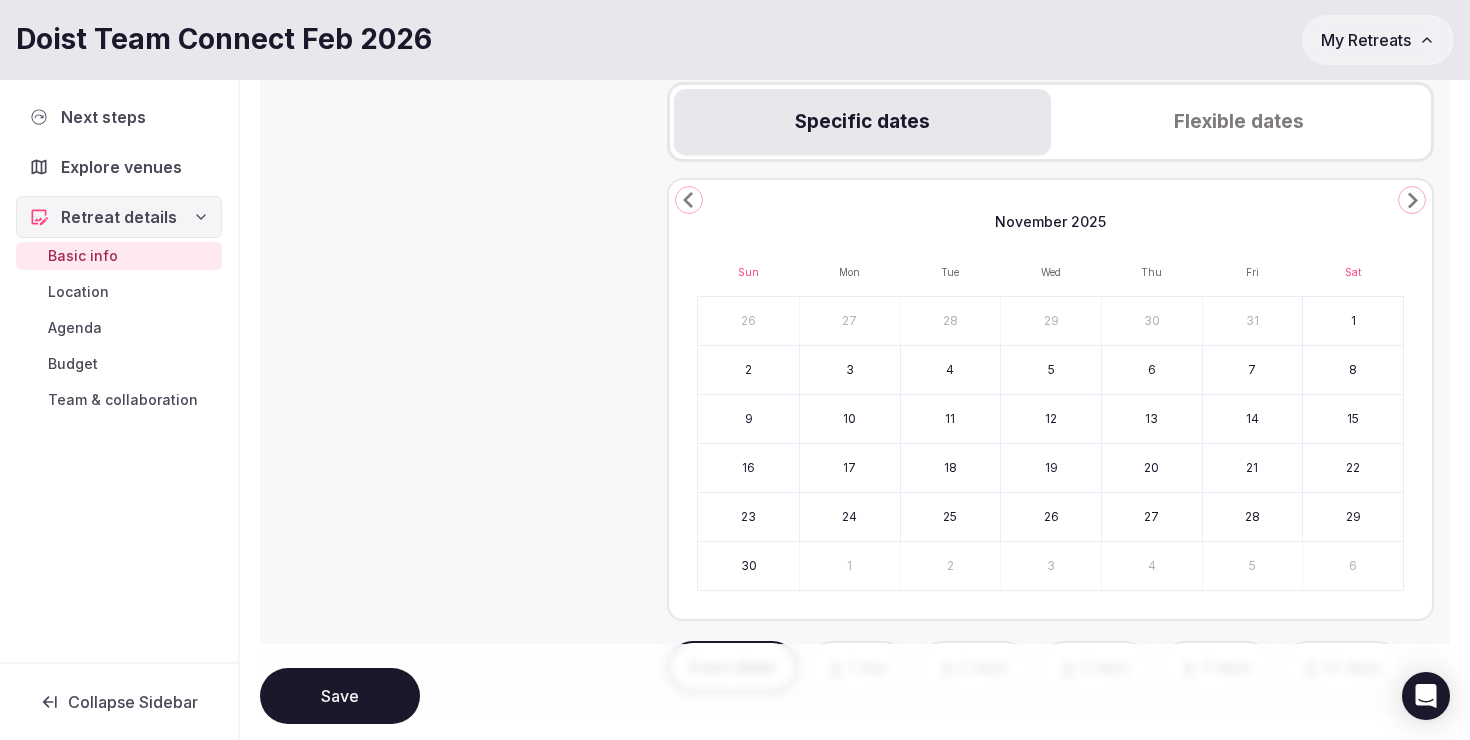 click 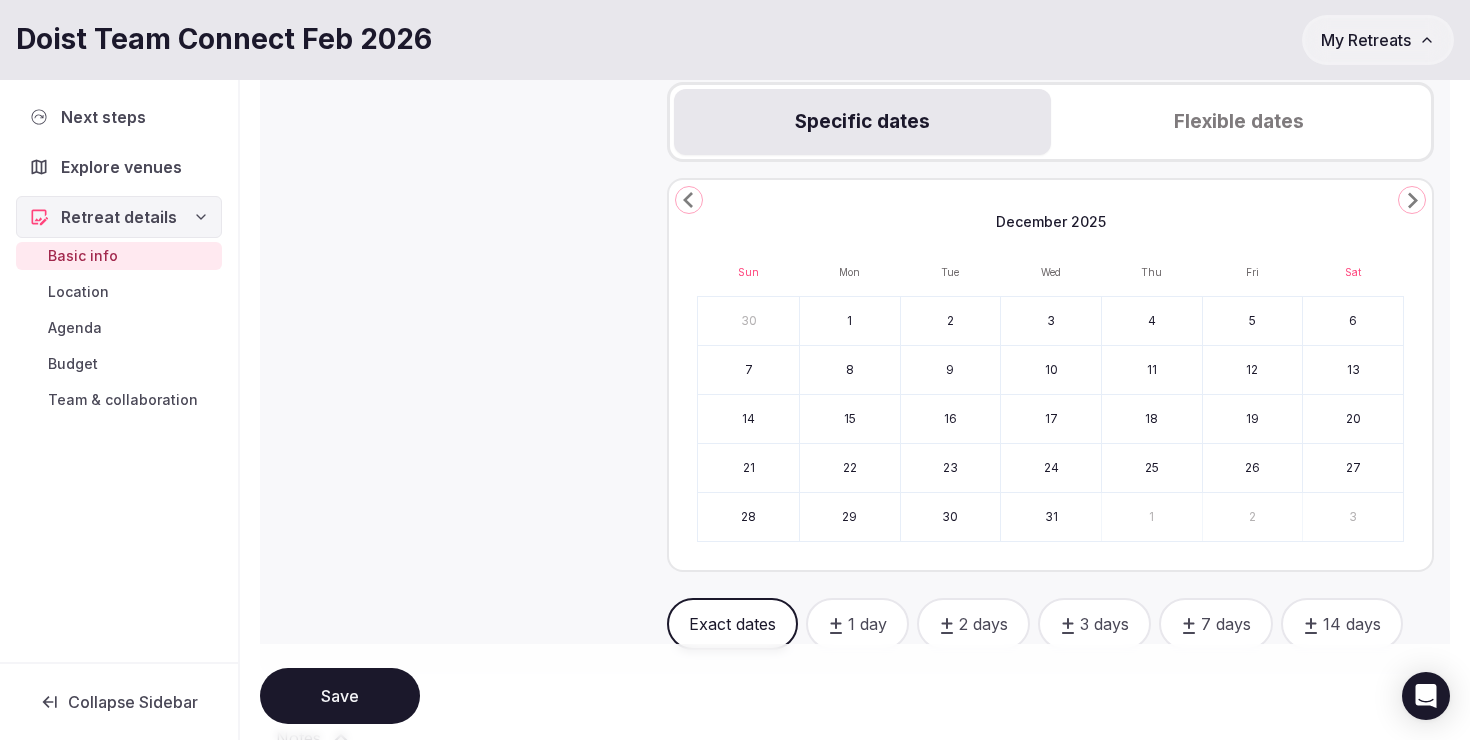 click 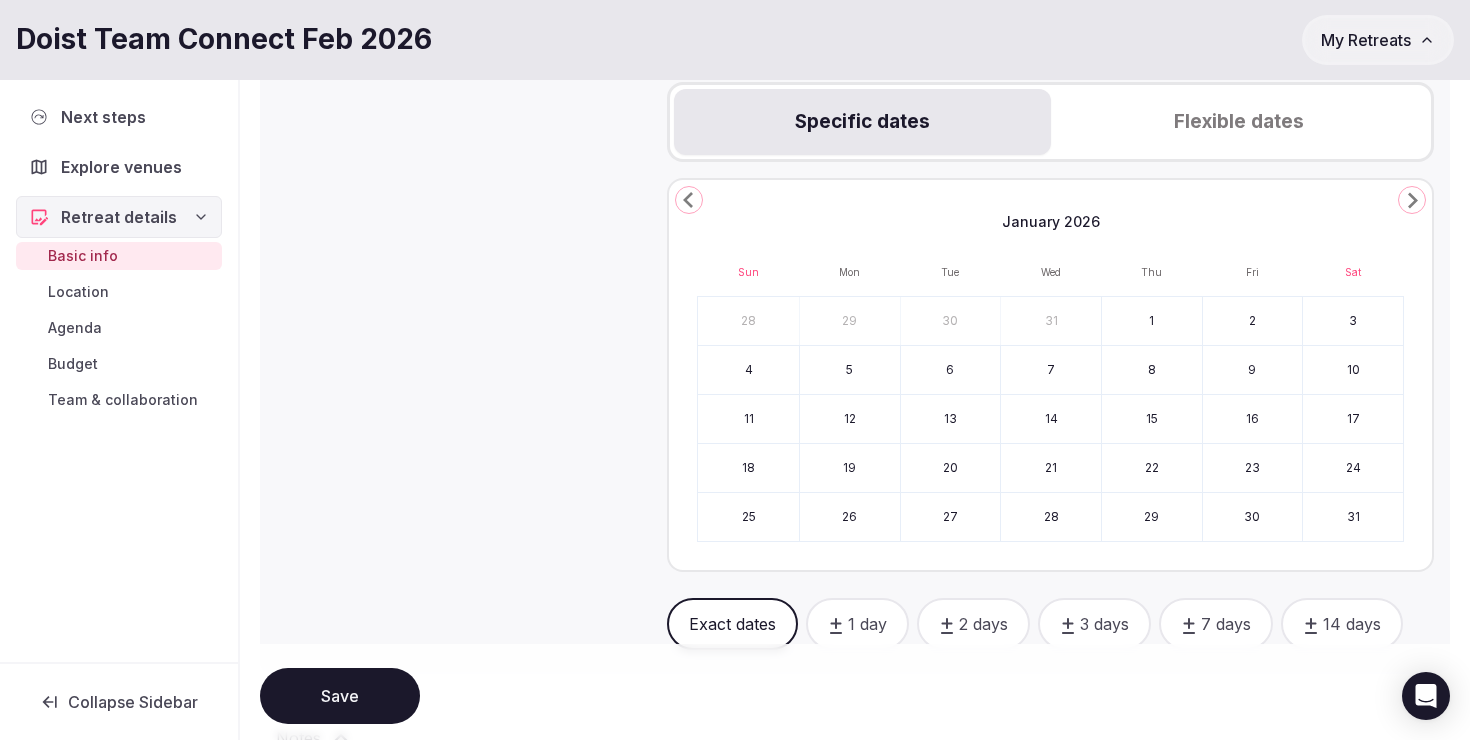 click 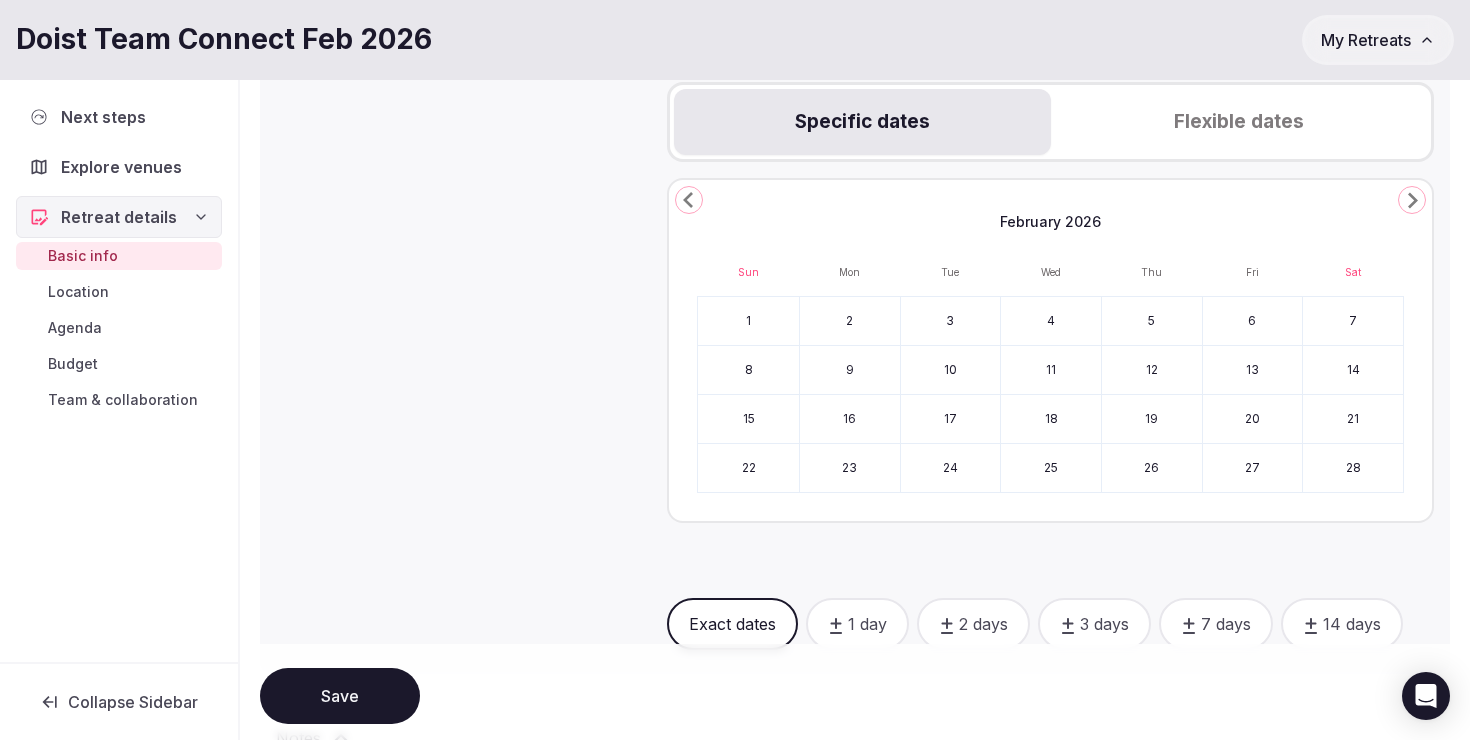click 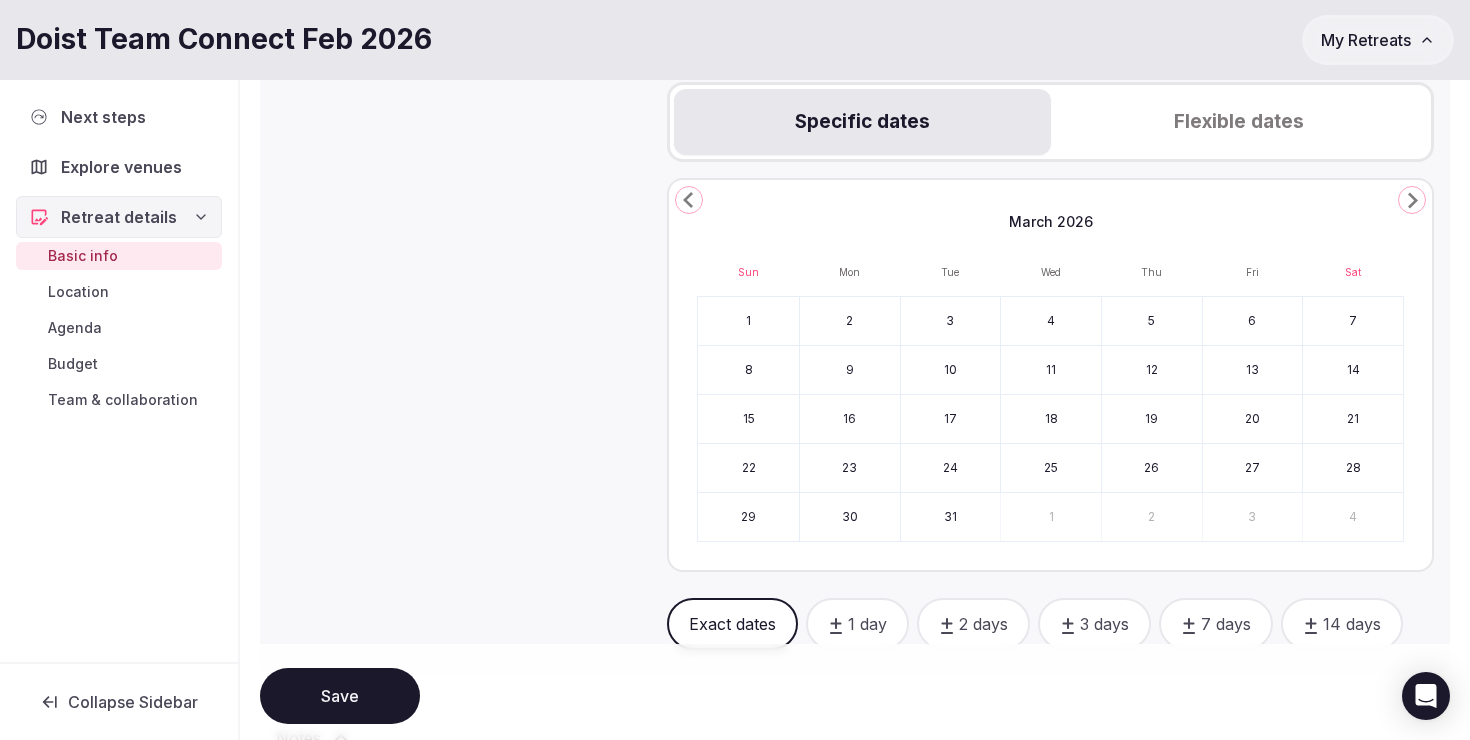 click 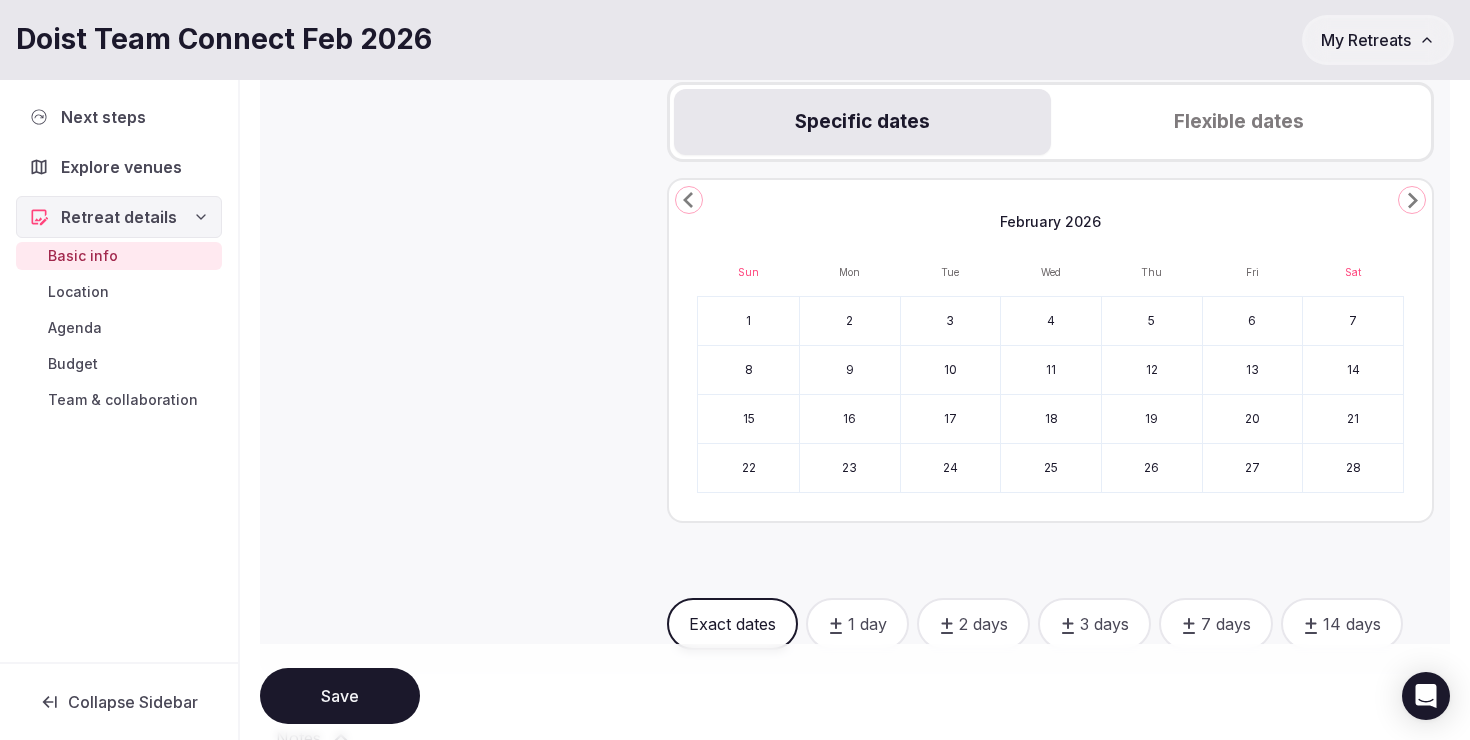 click on "23" at bounding box center [850, 468] 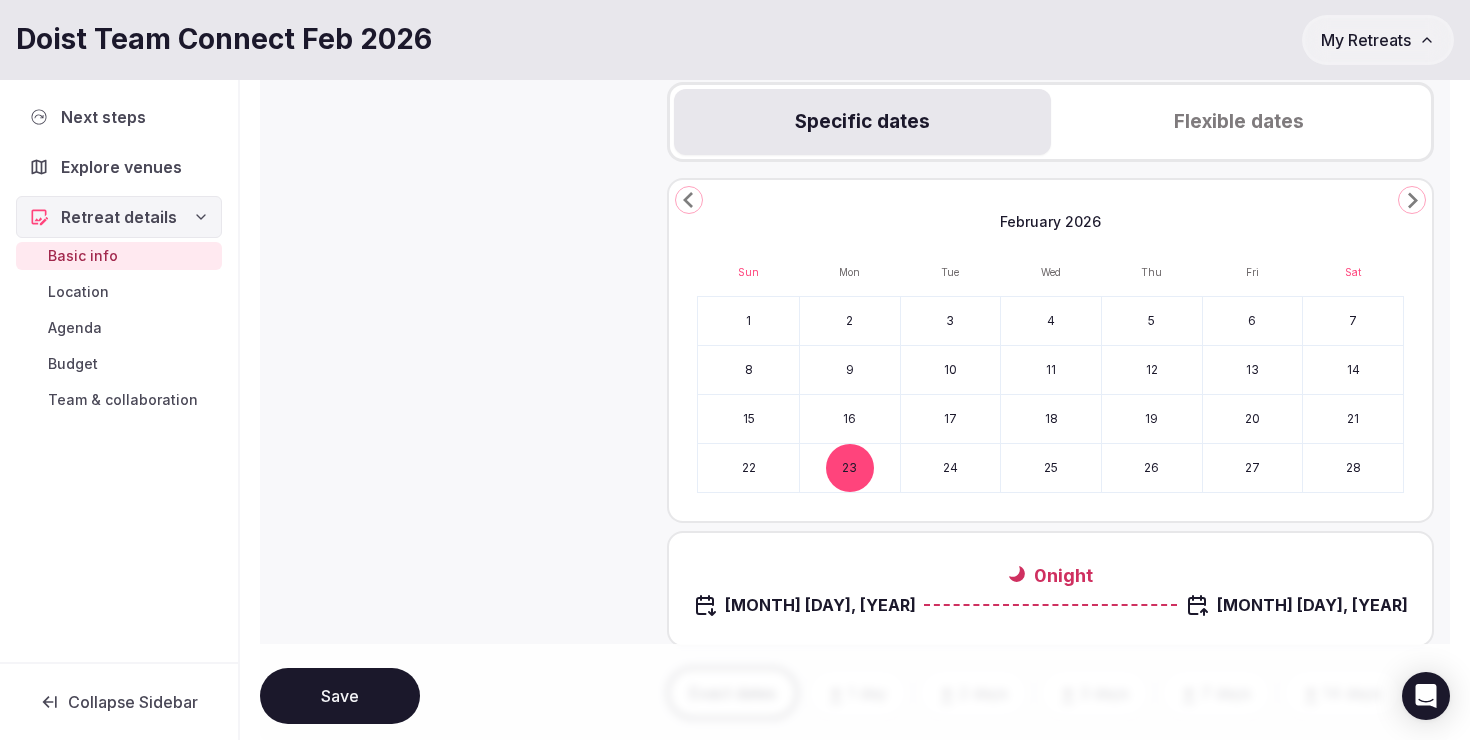 click on "27" at bounding box center [1253, 468] 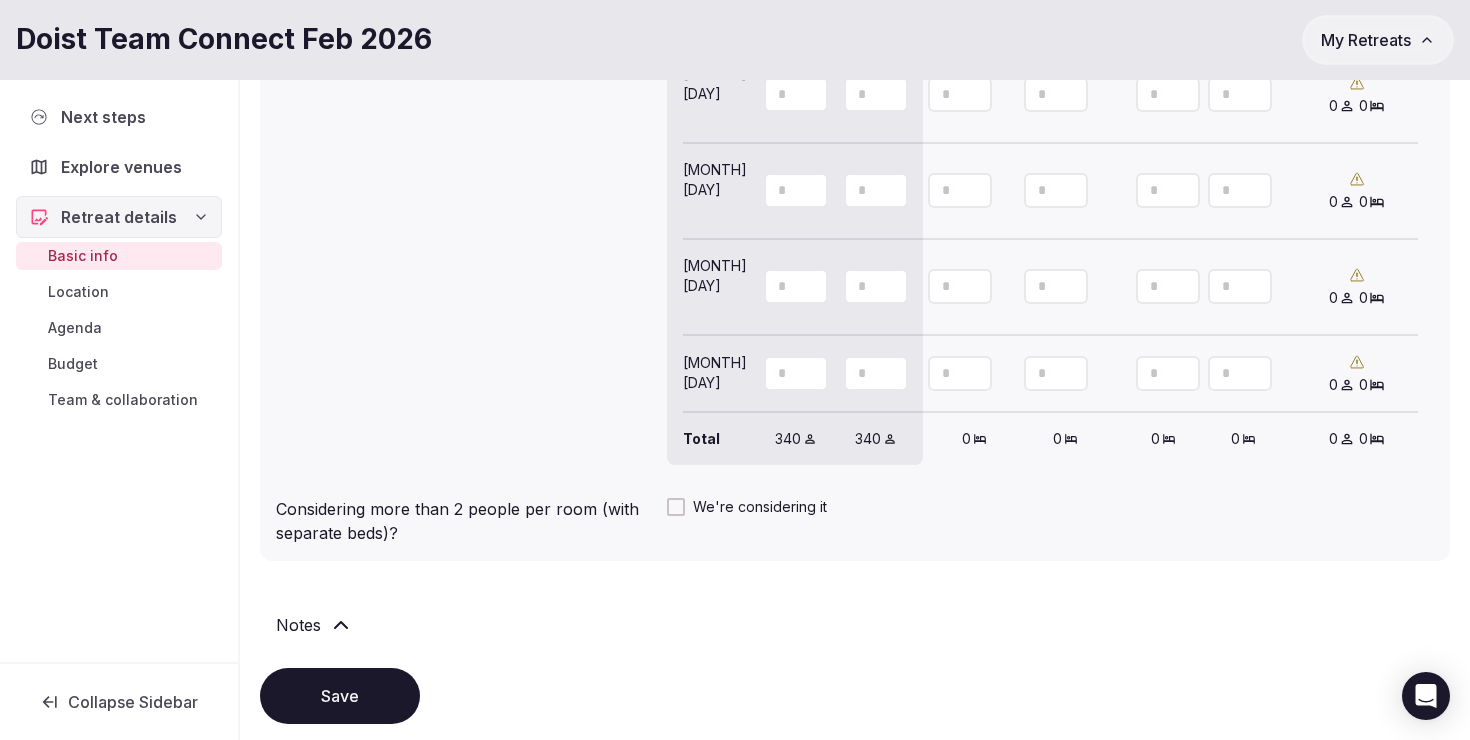 scroll, scrollTop: 1888, scrollLeft: 0, axis: vertical 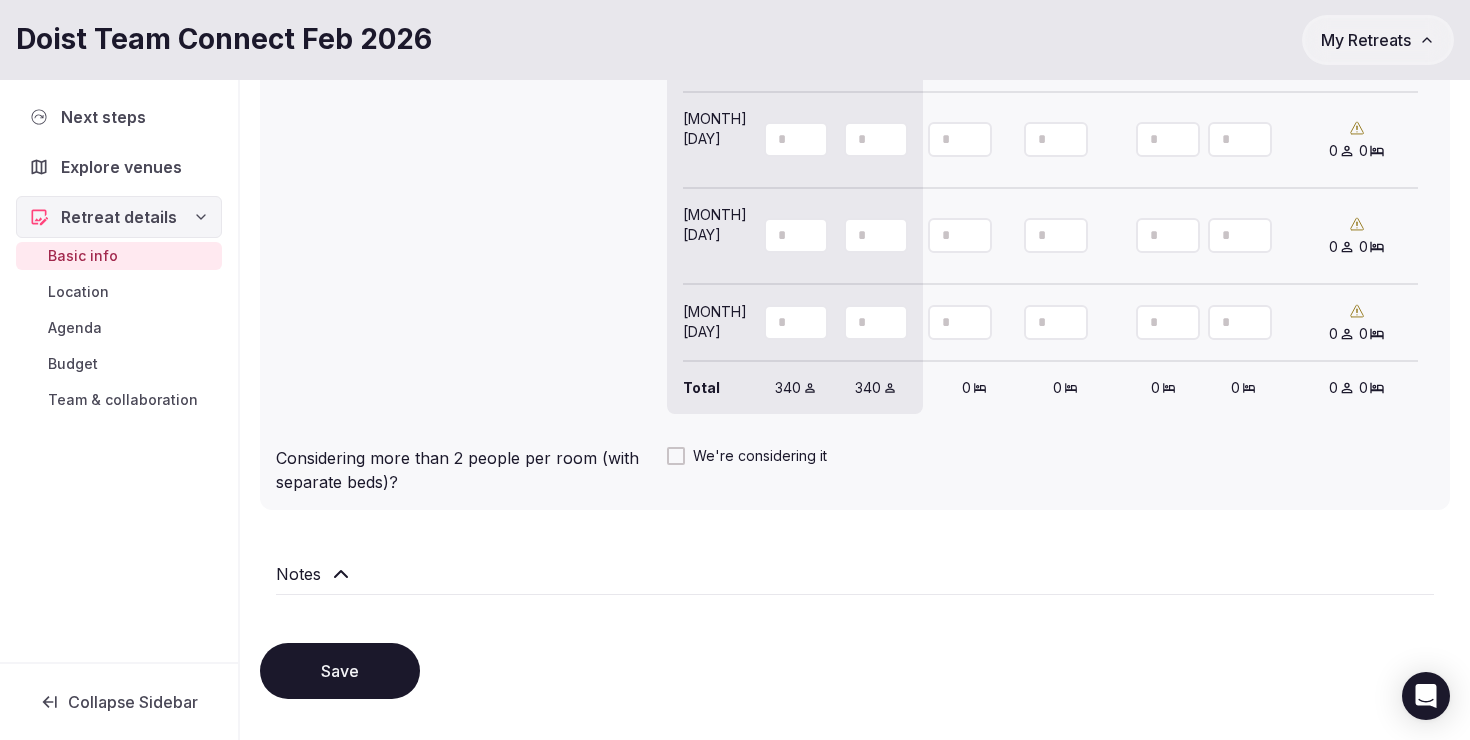 click on "Save" at bounding box center (340, 671) 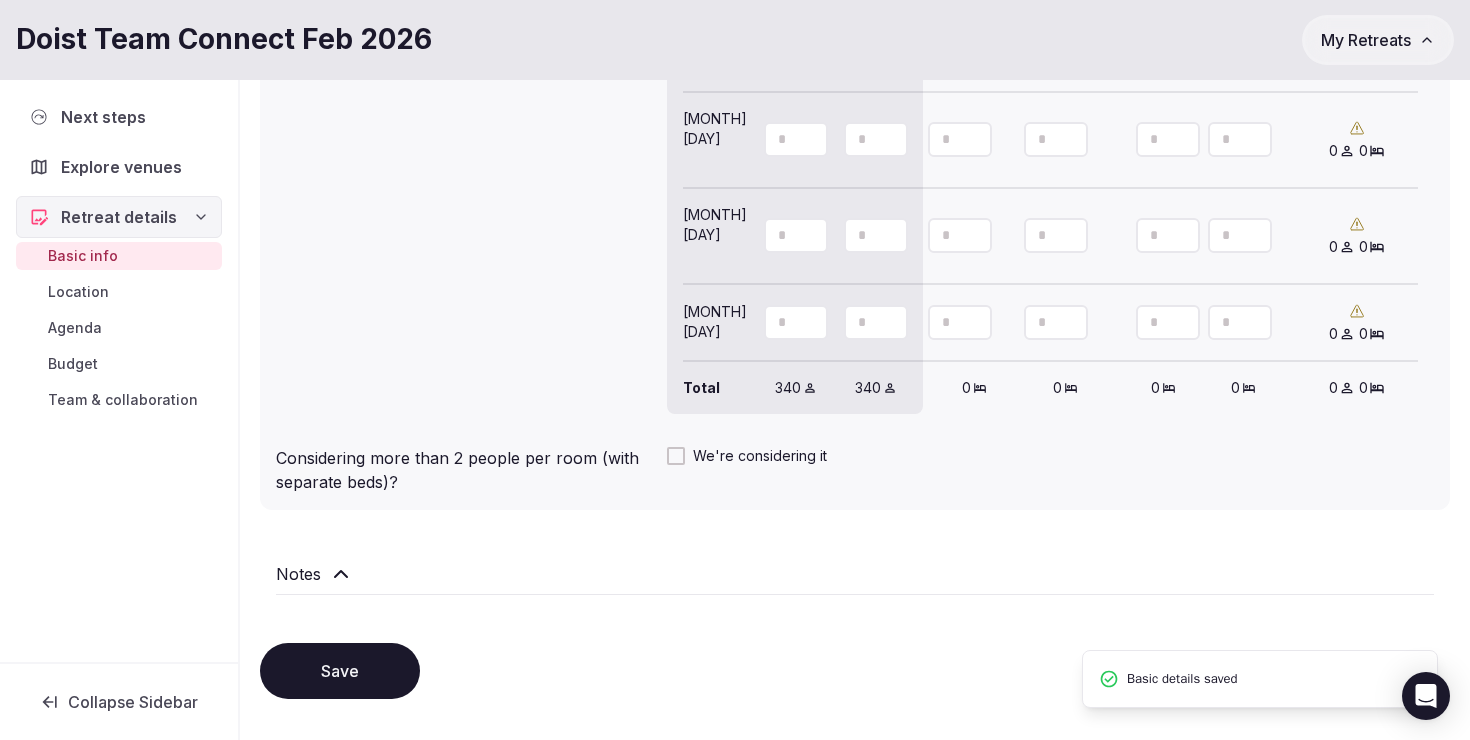 click on "Location" at bounding box center [78, 292] 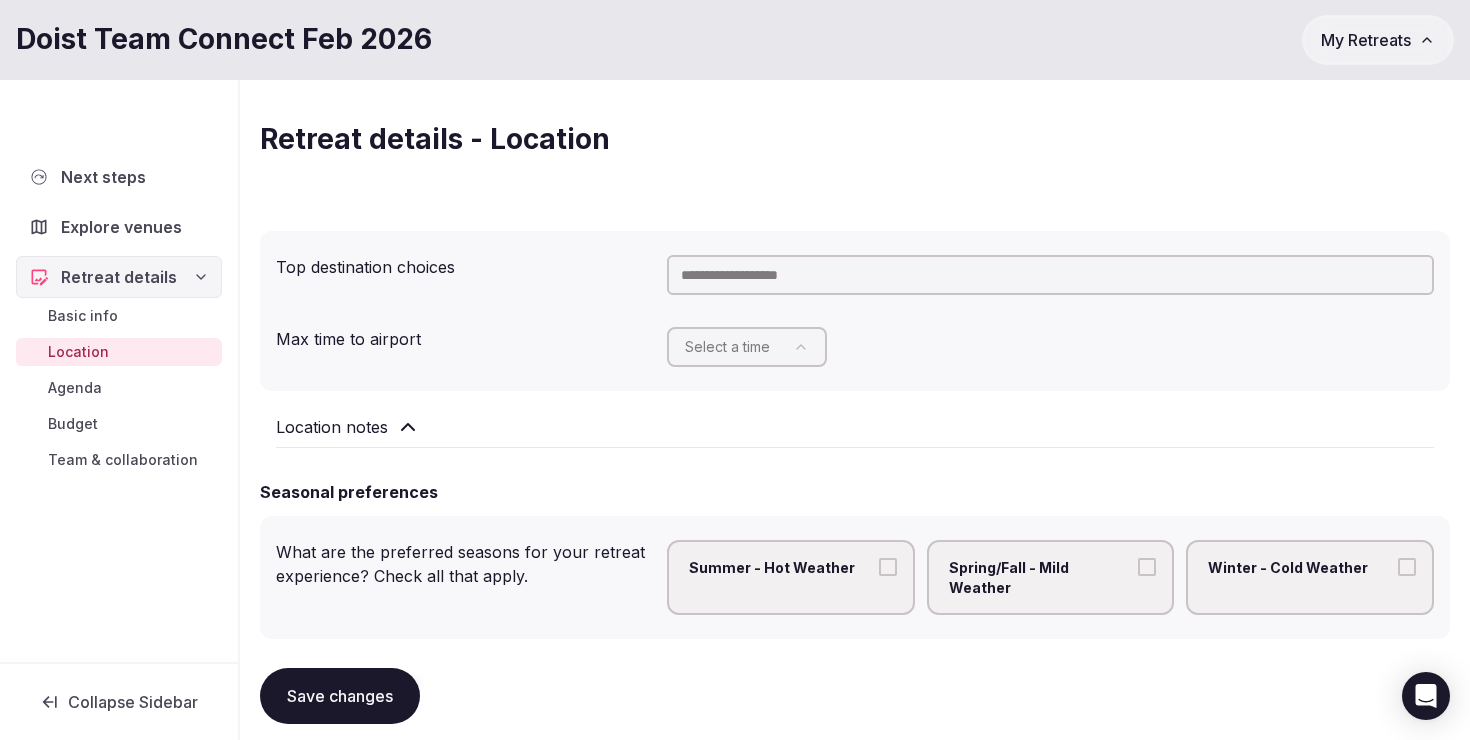 scroll, scrollTop: 71, scrollLeft: 0, axis: vertical 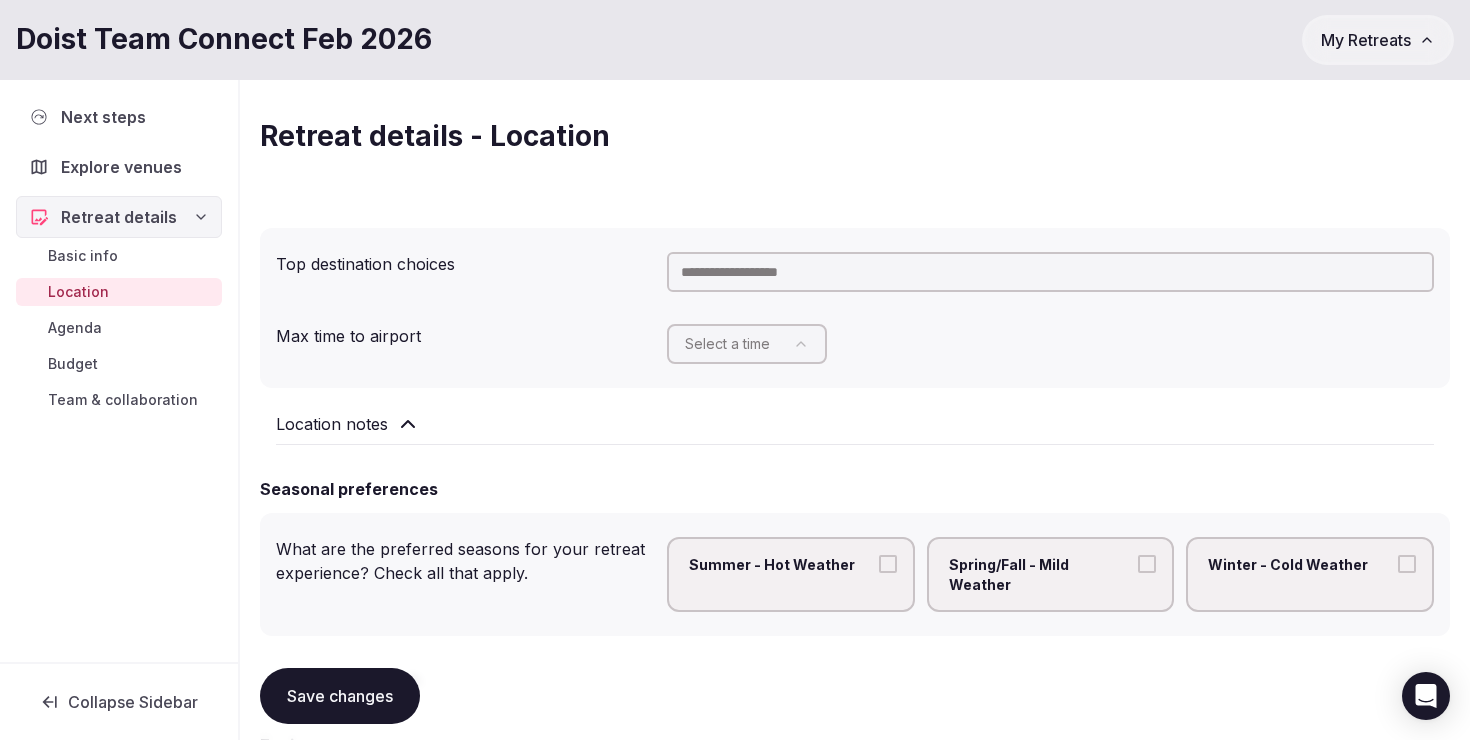 click at bounding box center (1050, 272) 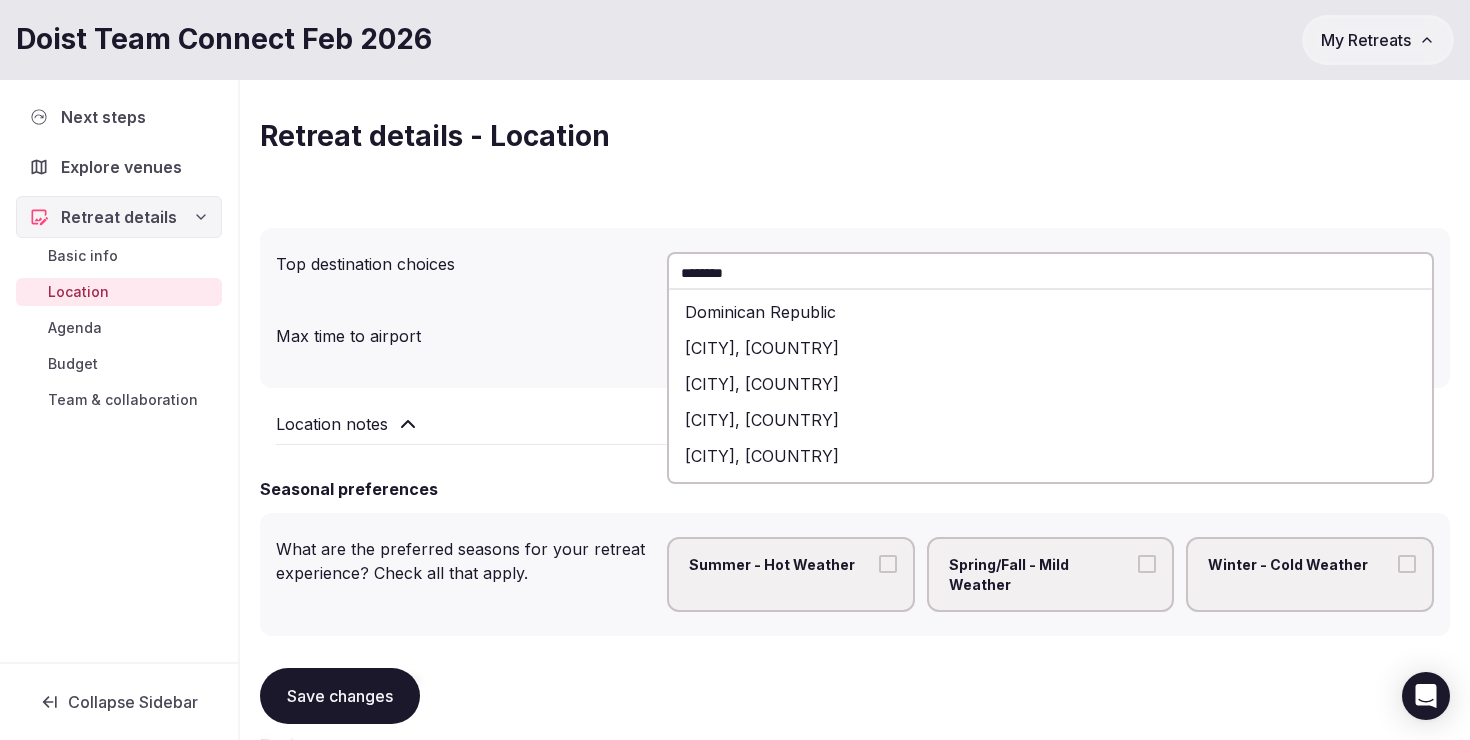 type on "********" 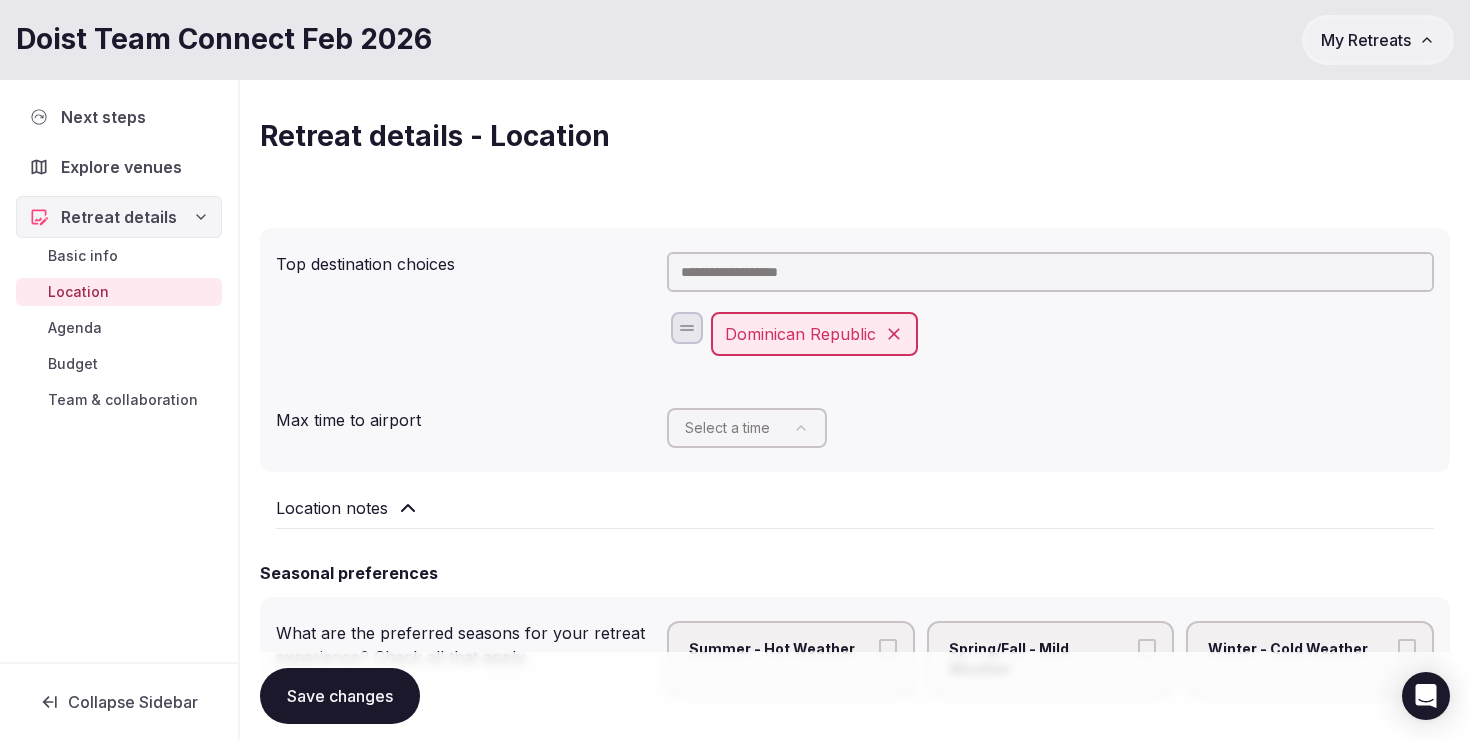 click at bounding box center [1050, 272] 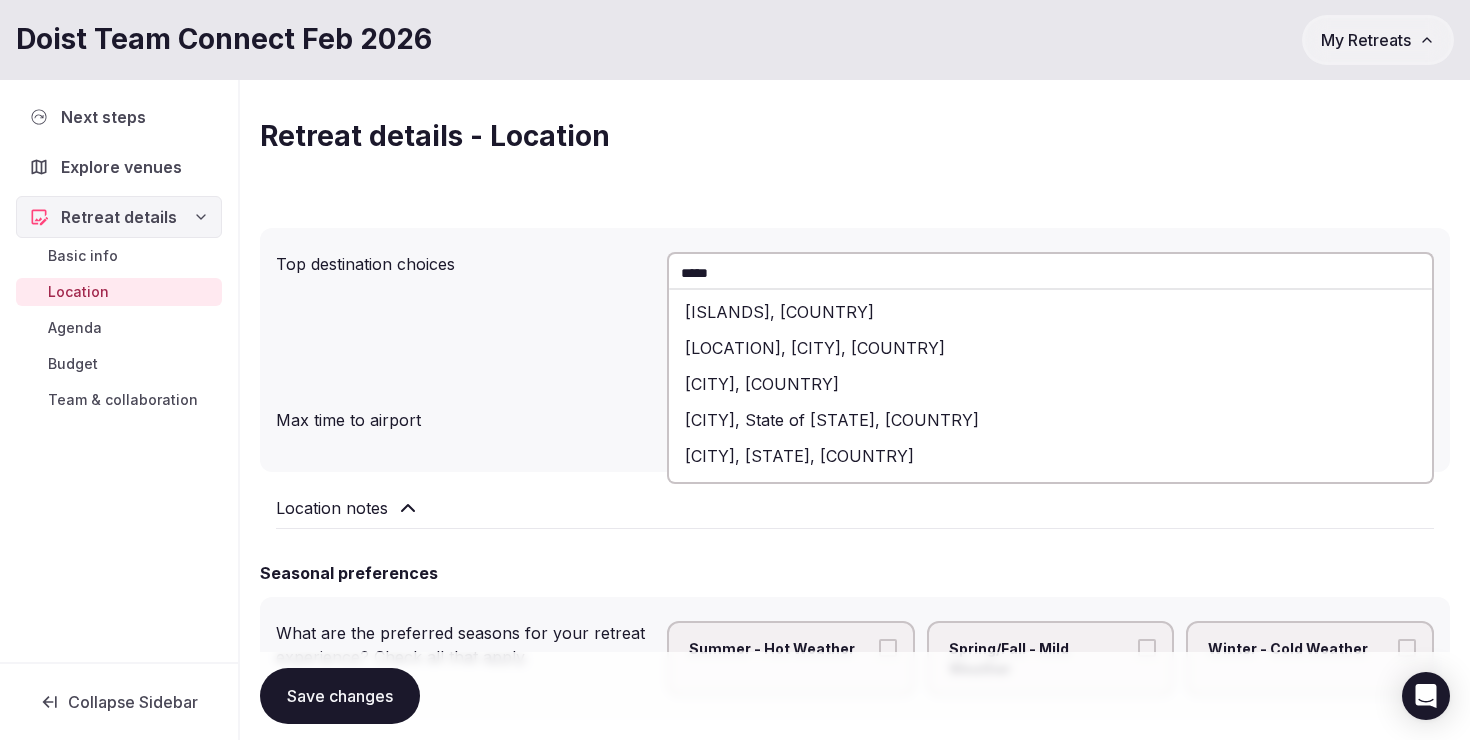 type on "*****" 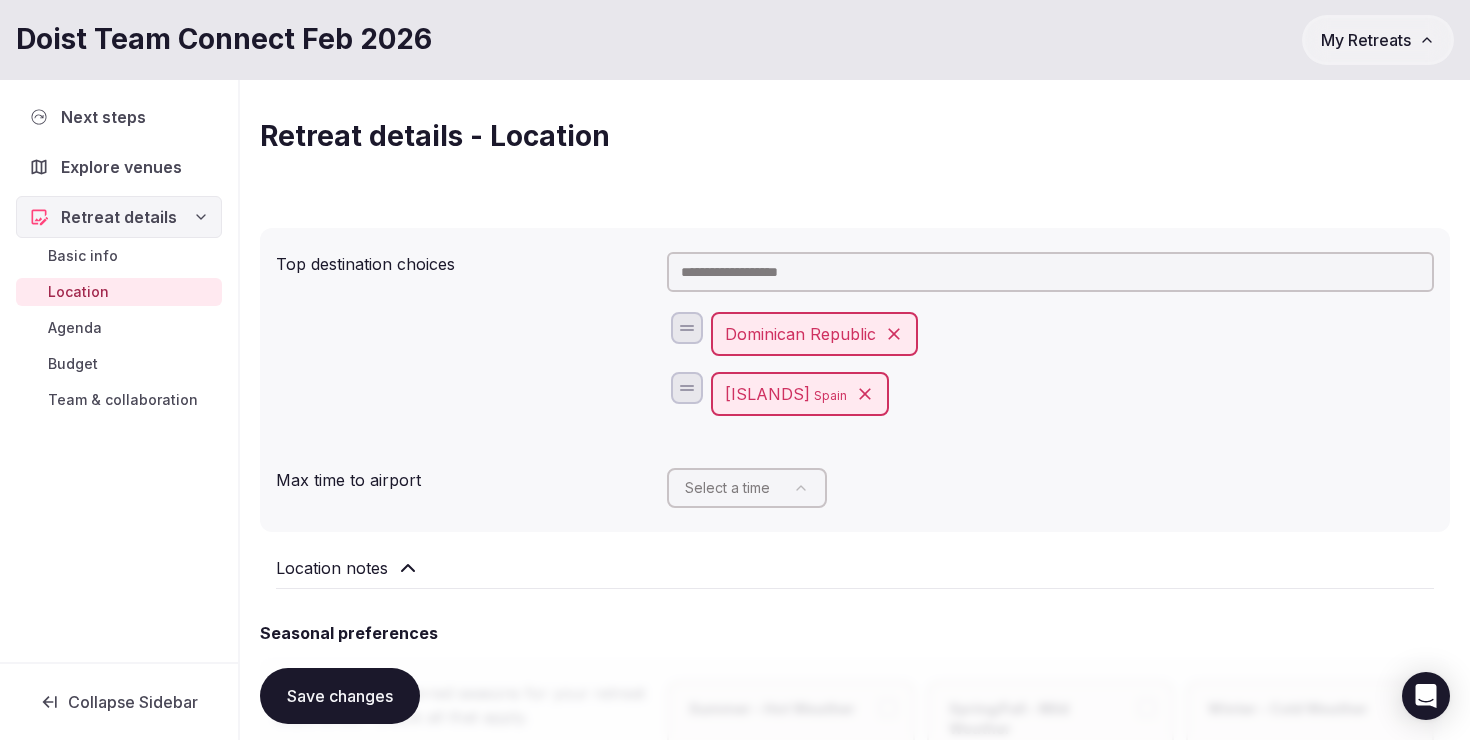 click at bounding box center [1050, 272] 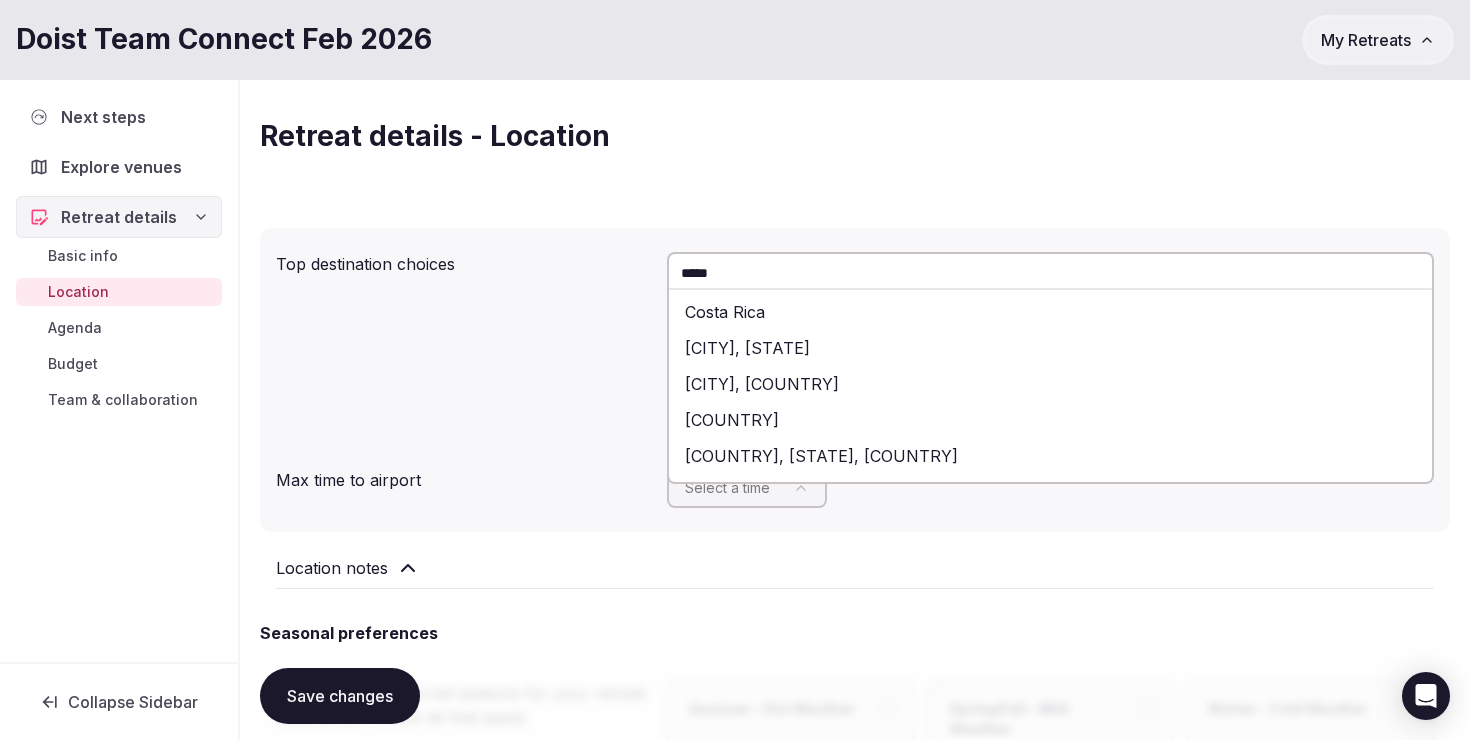 type on "*****" 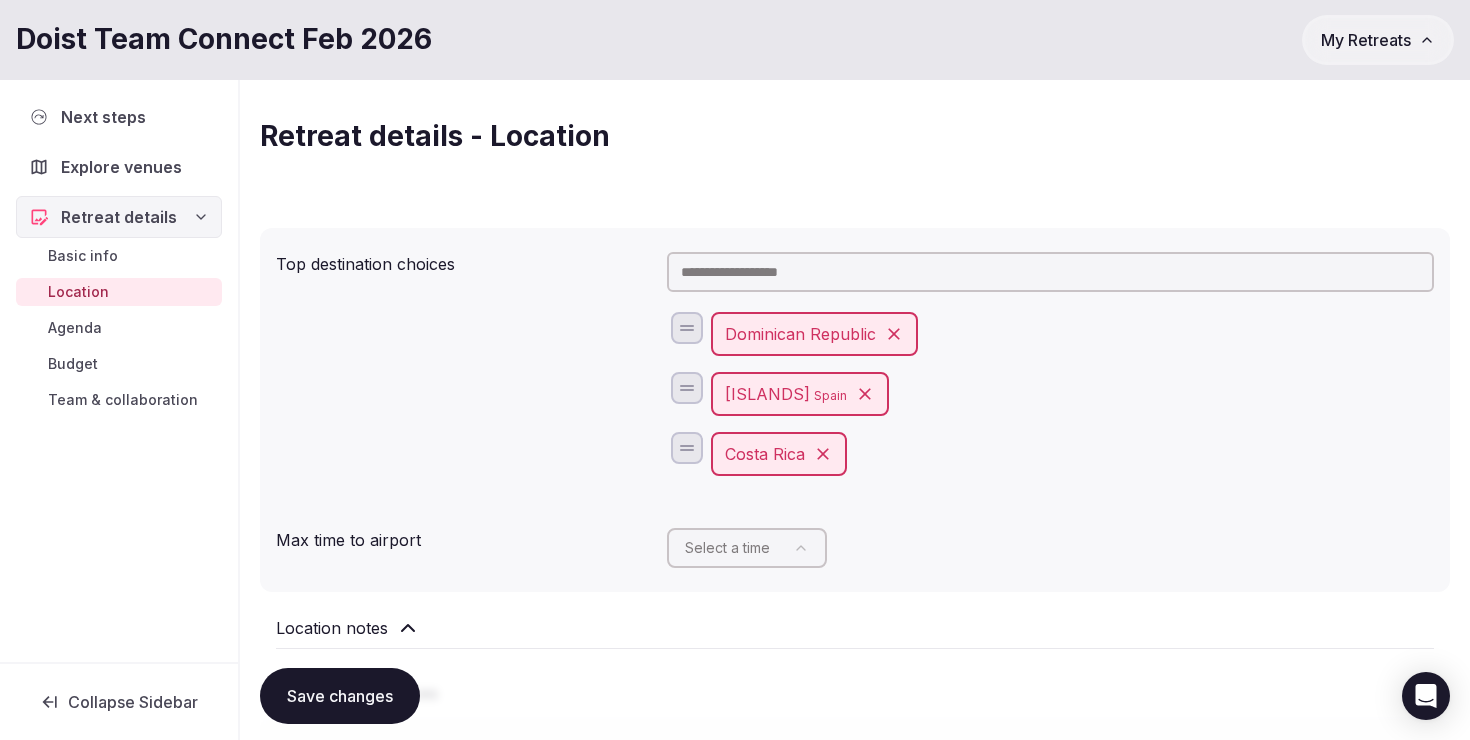 click at bounding box center [1050, 272] 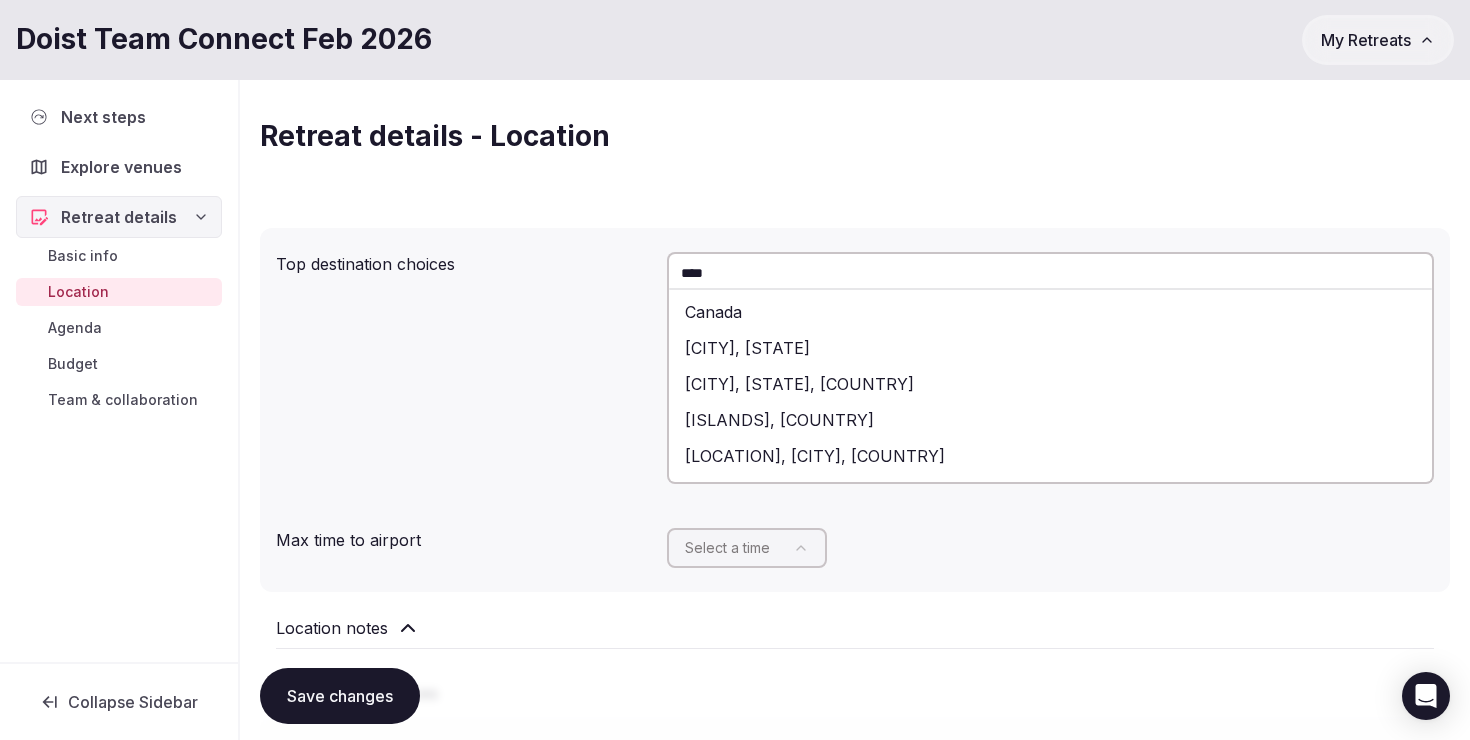 type on "****" 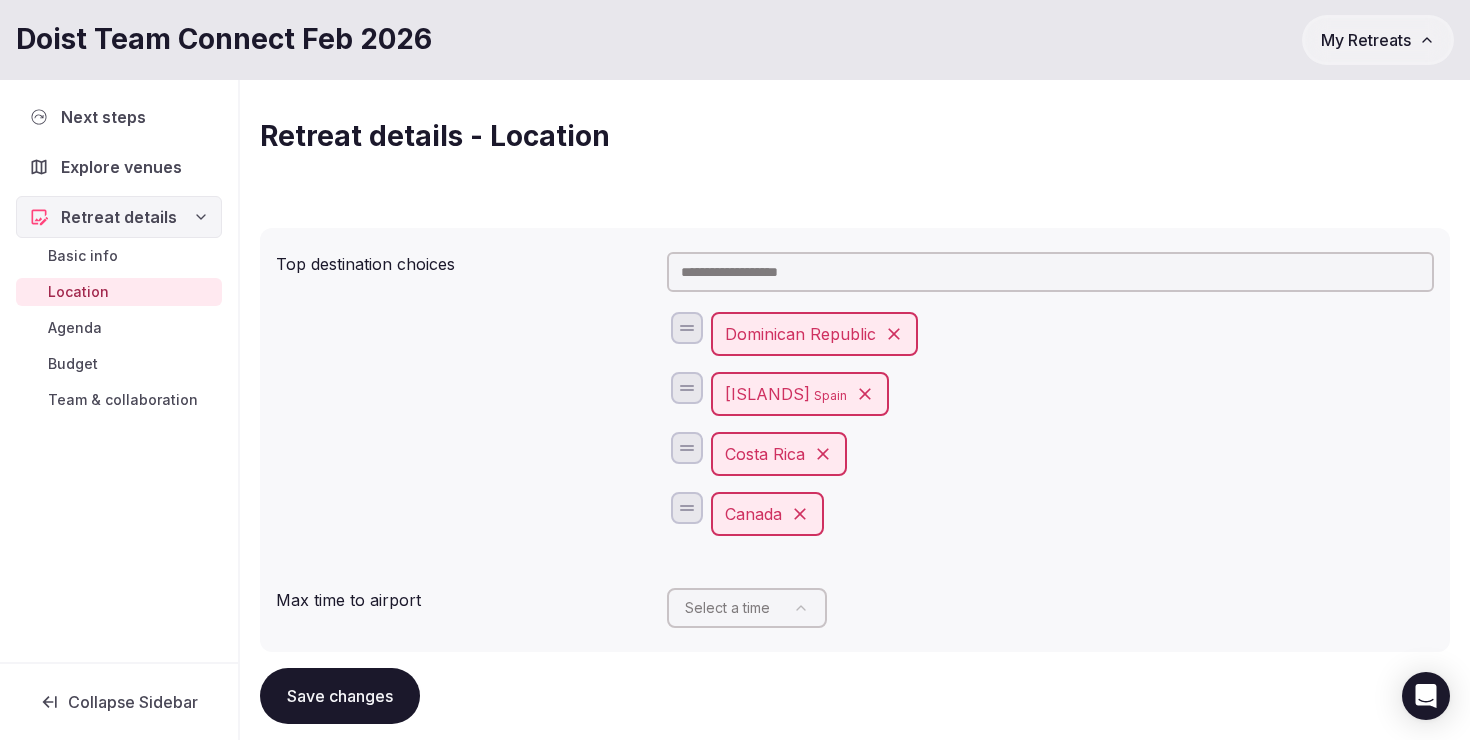 click at bounding box center [1050, 272] 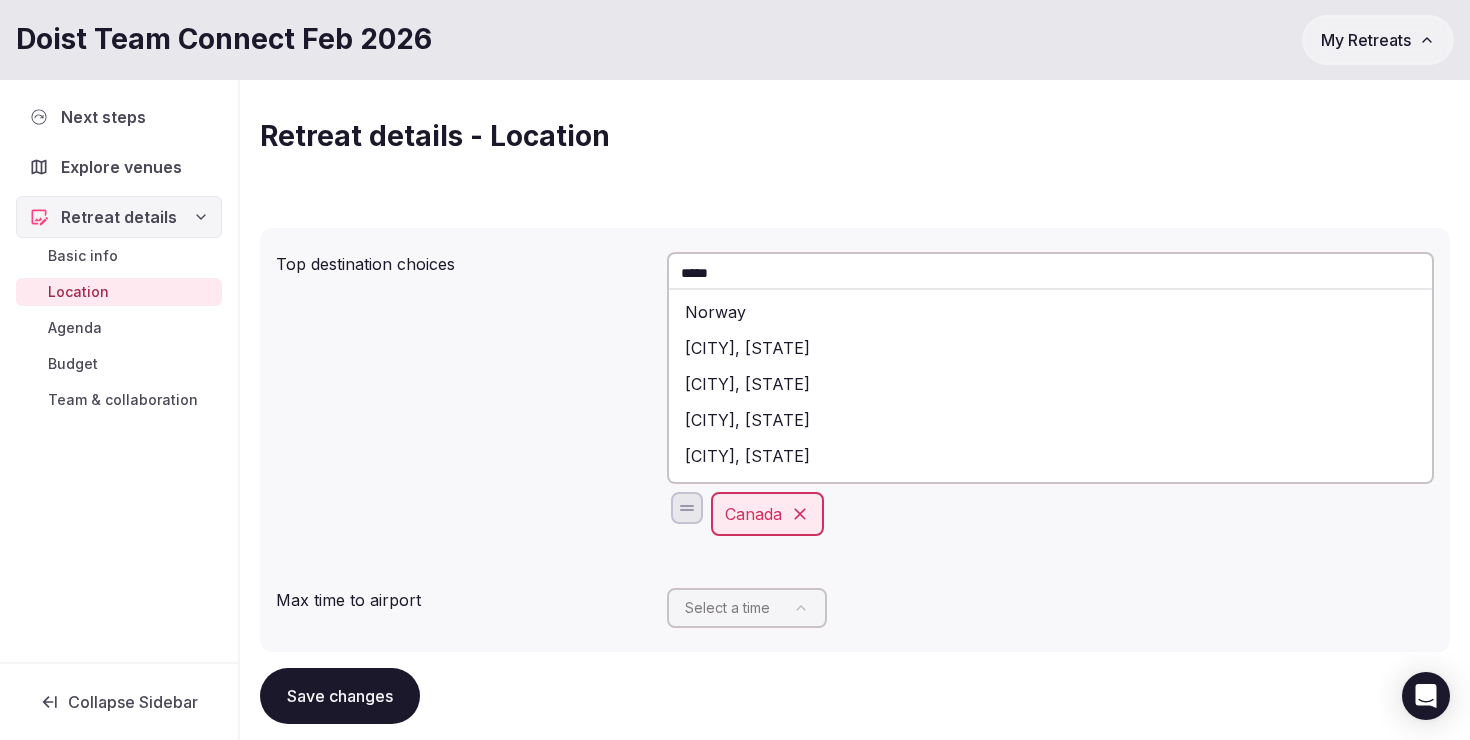 type on "*****" 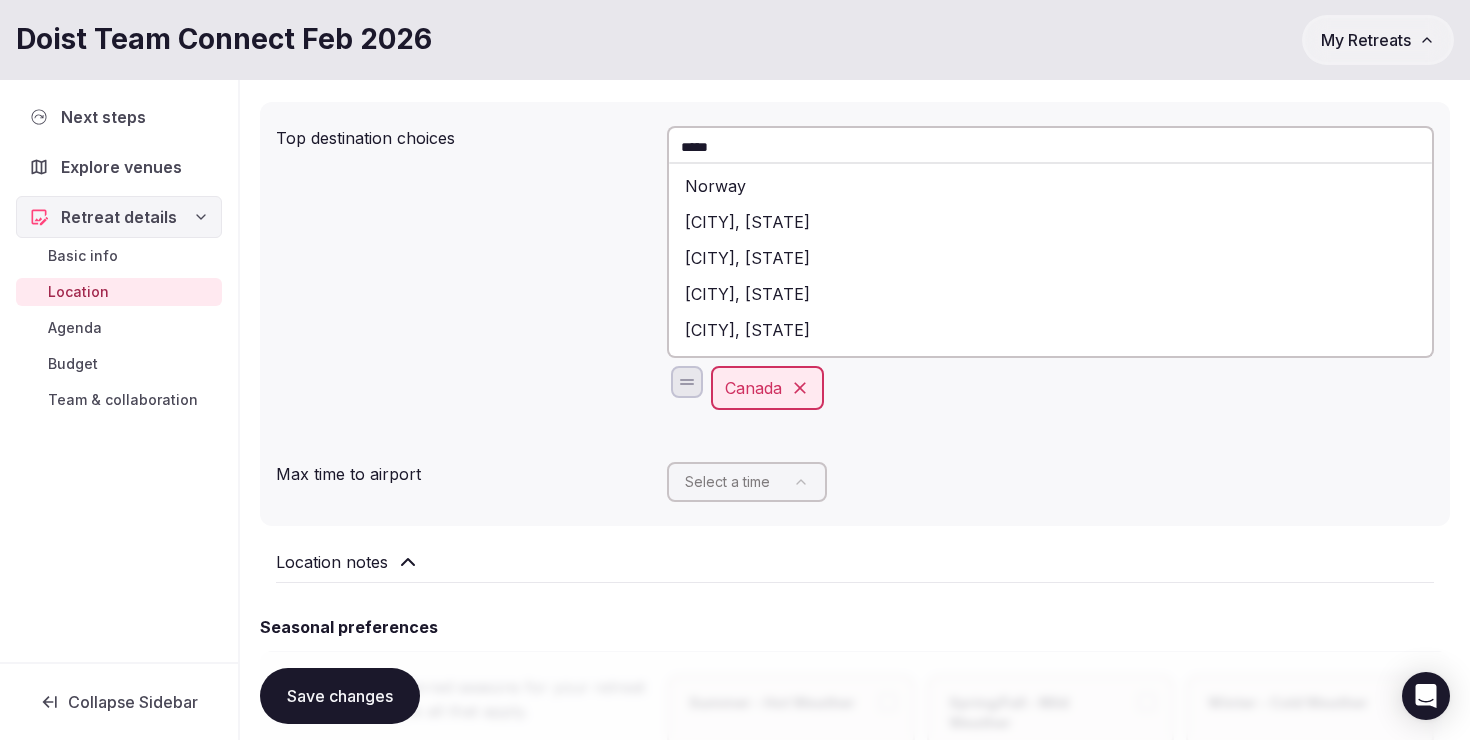 scroll, scrollTop: 201, scrollLeft: 0, axis: vertical 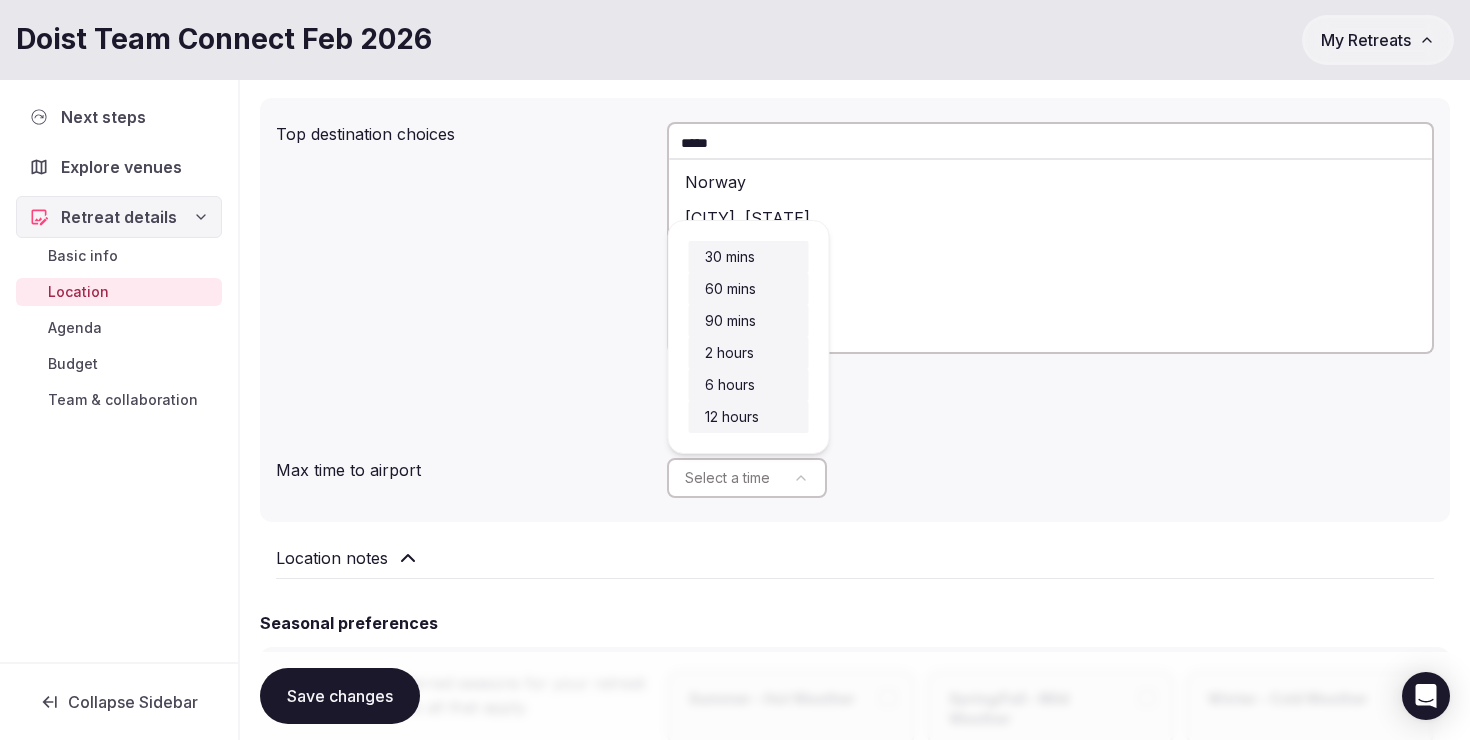 click on "Recent searches Dominican Republic Search Popular Destinations Toscana, Italy Riviera Maya, Mexico Indonesia, Bali California, USA New York, USA Napa Valley, USA Beja, Portugal Canarias, Spain Explore  destinations My retreats rikke Account My venue listings My retreats Logout logged in as  rikke Account My venue listings My retreats Logout Doist Team Connect Feb 2026 My Retreats Next steps Explore venues Retreat details Basic info Location Agenda Budget Team & collaboration Collapse Sidebar Retreat details - Location Top destination choices   ***** Norway Norwalk, CT Norwalk, CA Norwalk, OH Norwalk, IA Dominican Republic Canary Islands Spain Costa Rica Canada Max time to airport   Select a time Location notes Seasonal preferences What are the preferred seasons for your retreat experience?  Check all that apply.   Summer - Hot Weather Spring/Fall - Mild Weather Winter - Cold Weather Seasonal notes Environment What environment/setting are you looking for?   + Select environment Property type     + Add location" at bounding box center [735, 169] 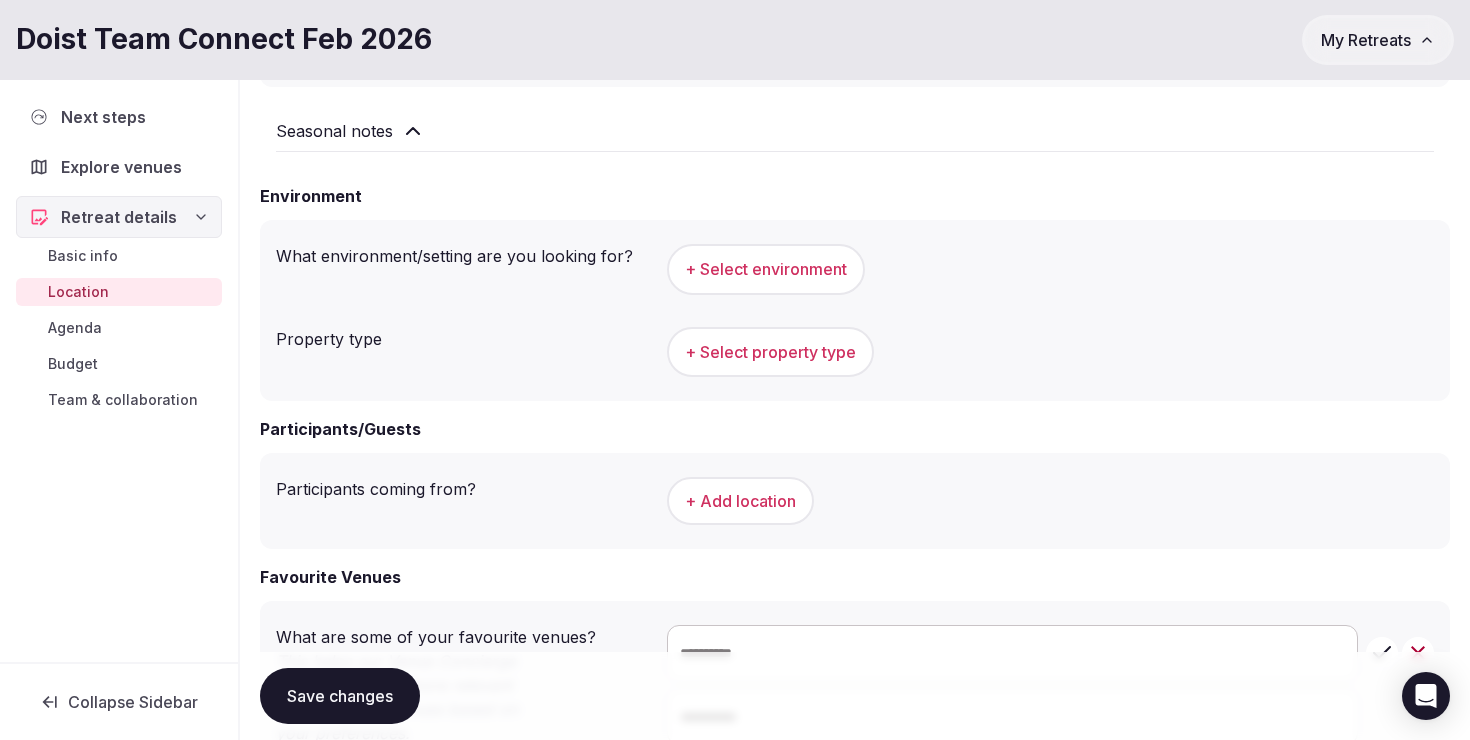 scroll, scrollTop: 887, scrollLeft: 0, axis: vertical 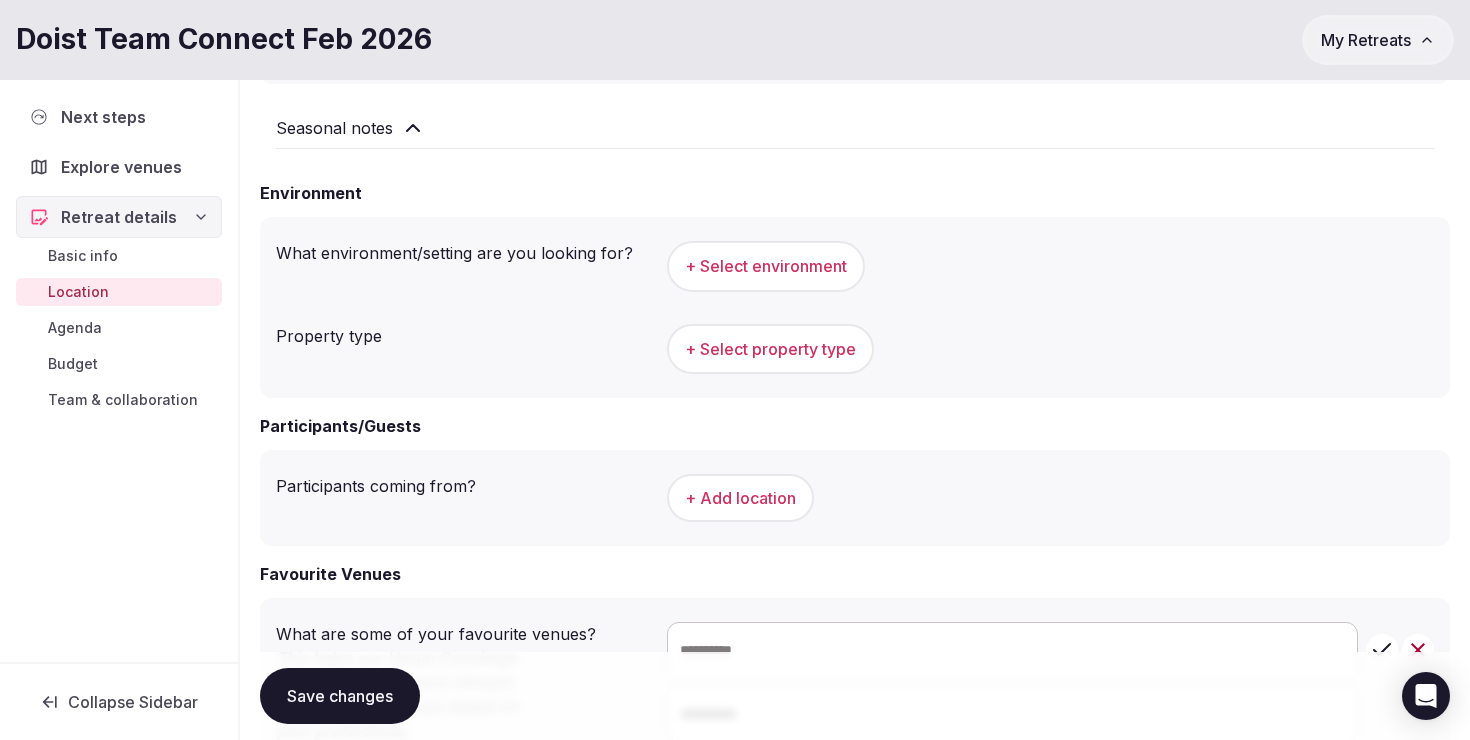 click on "+ Select environment" at bounding box center [766, 266] 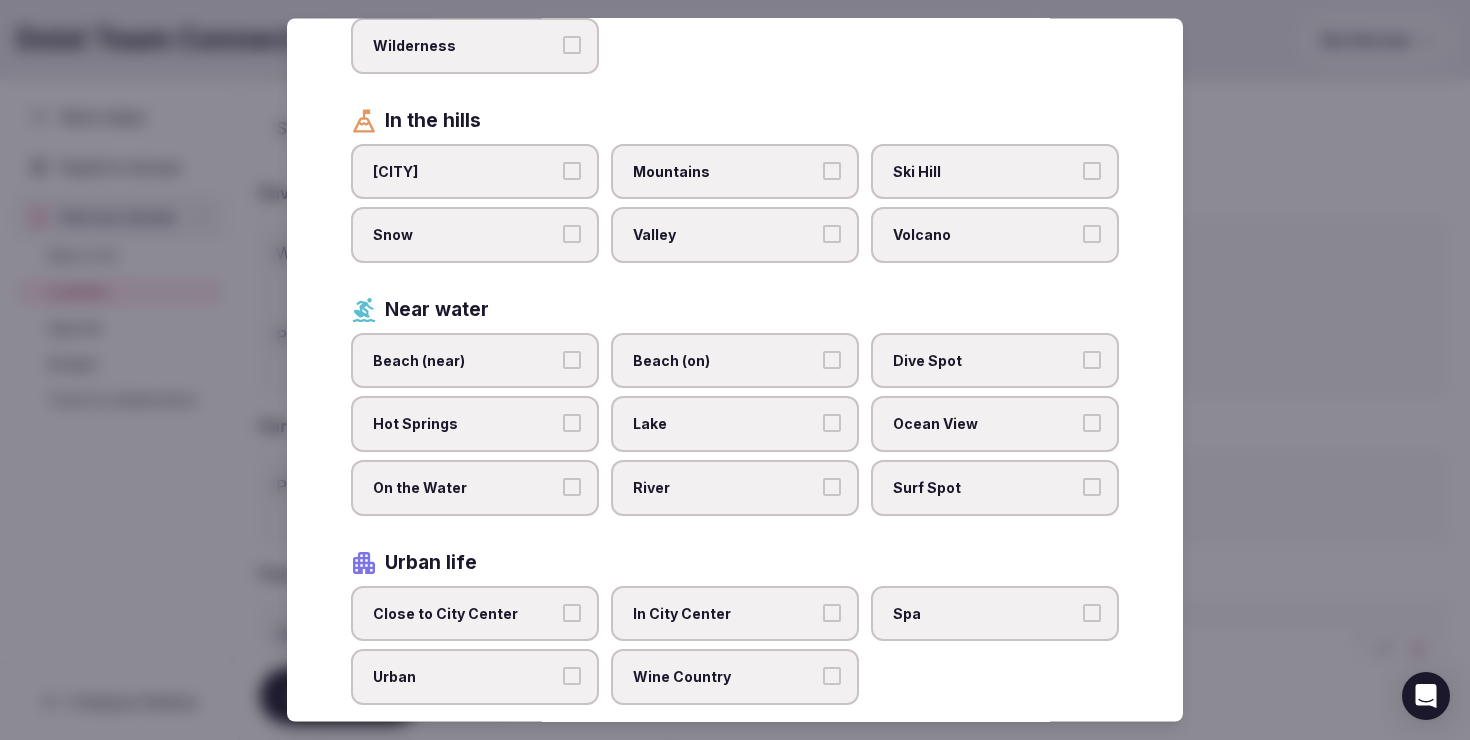 scroll, scrollTop: 487, scrollLeft: 0, axis: vertical 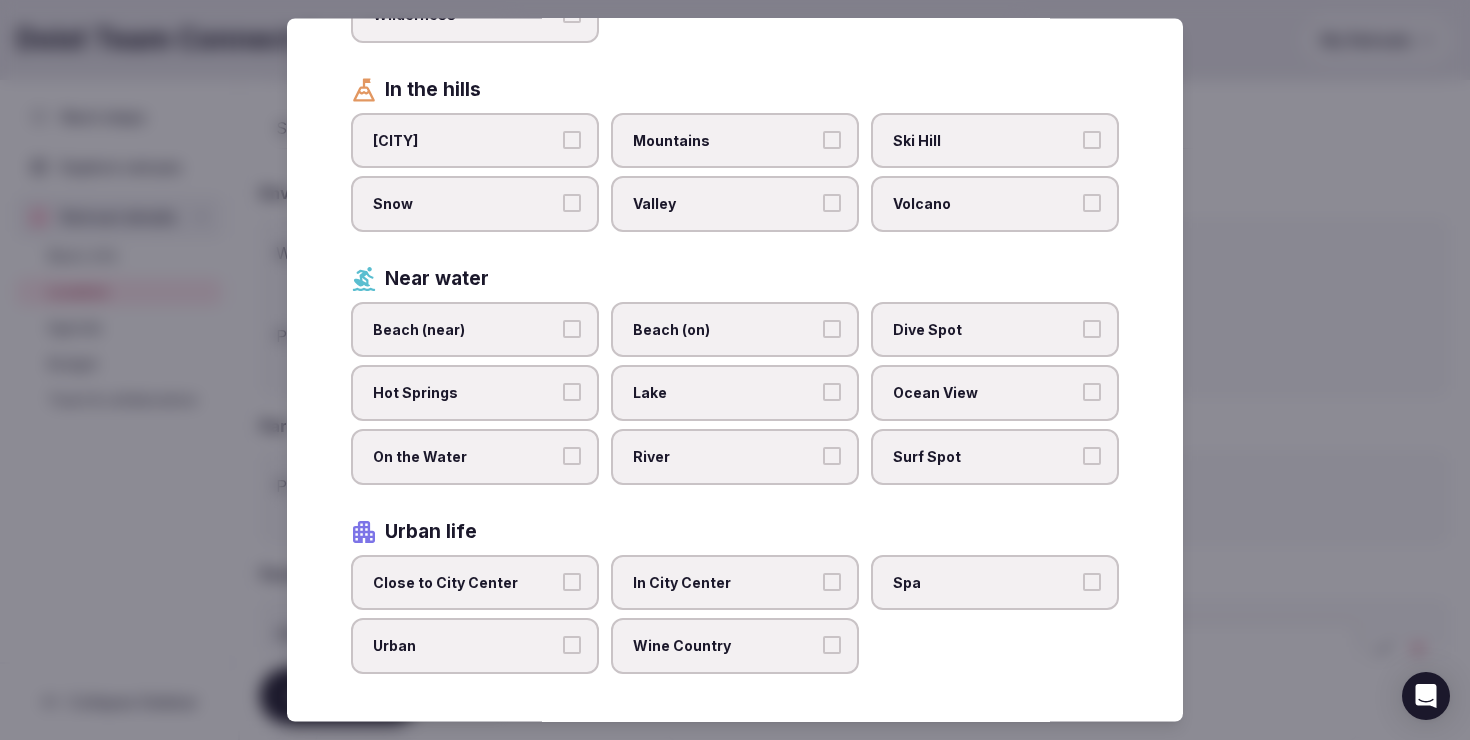 click at bounding box center (735, 370) 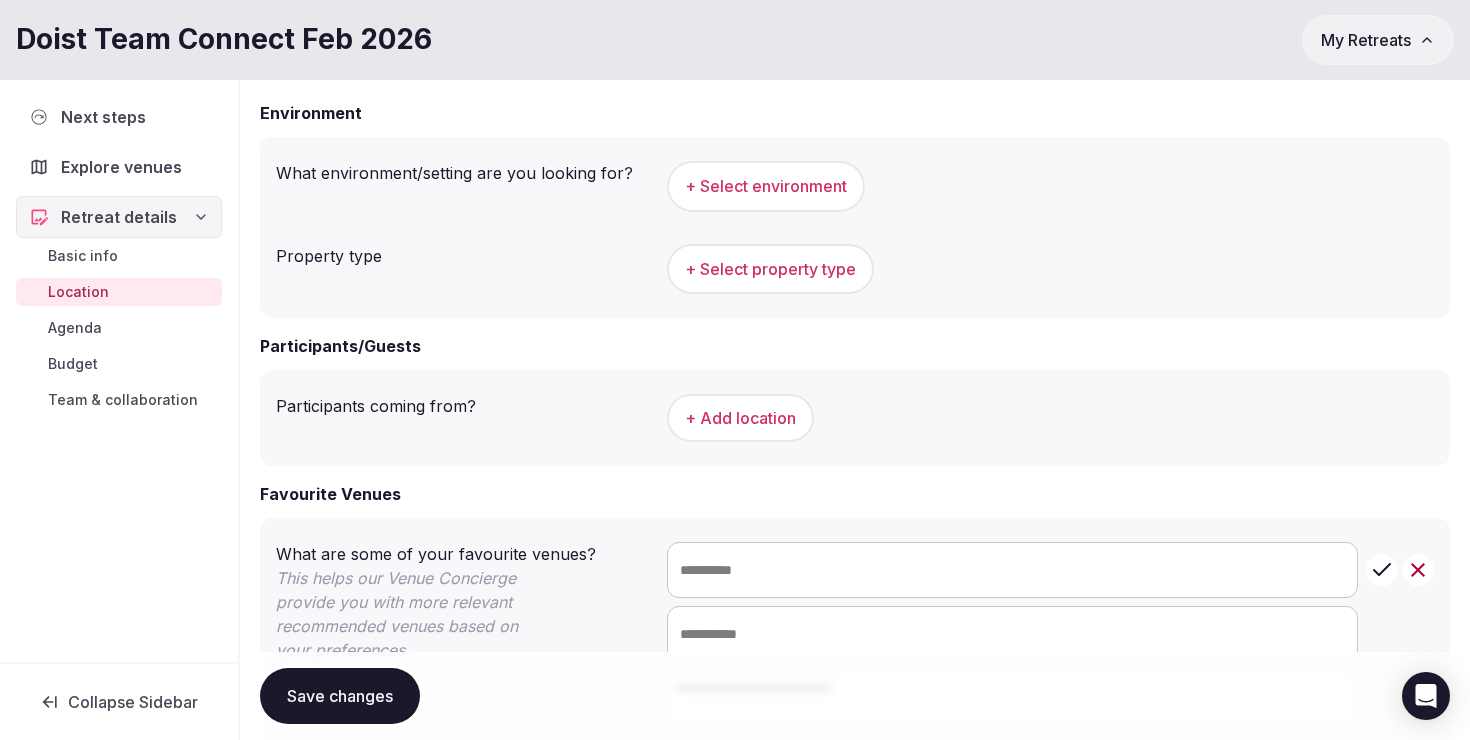 scroll, scrollTop: 969, scrollLeft: 0, axis: vertical 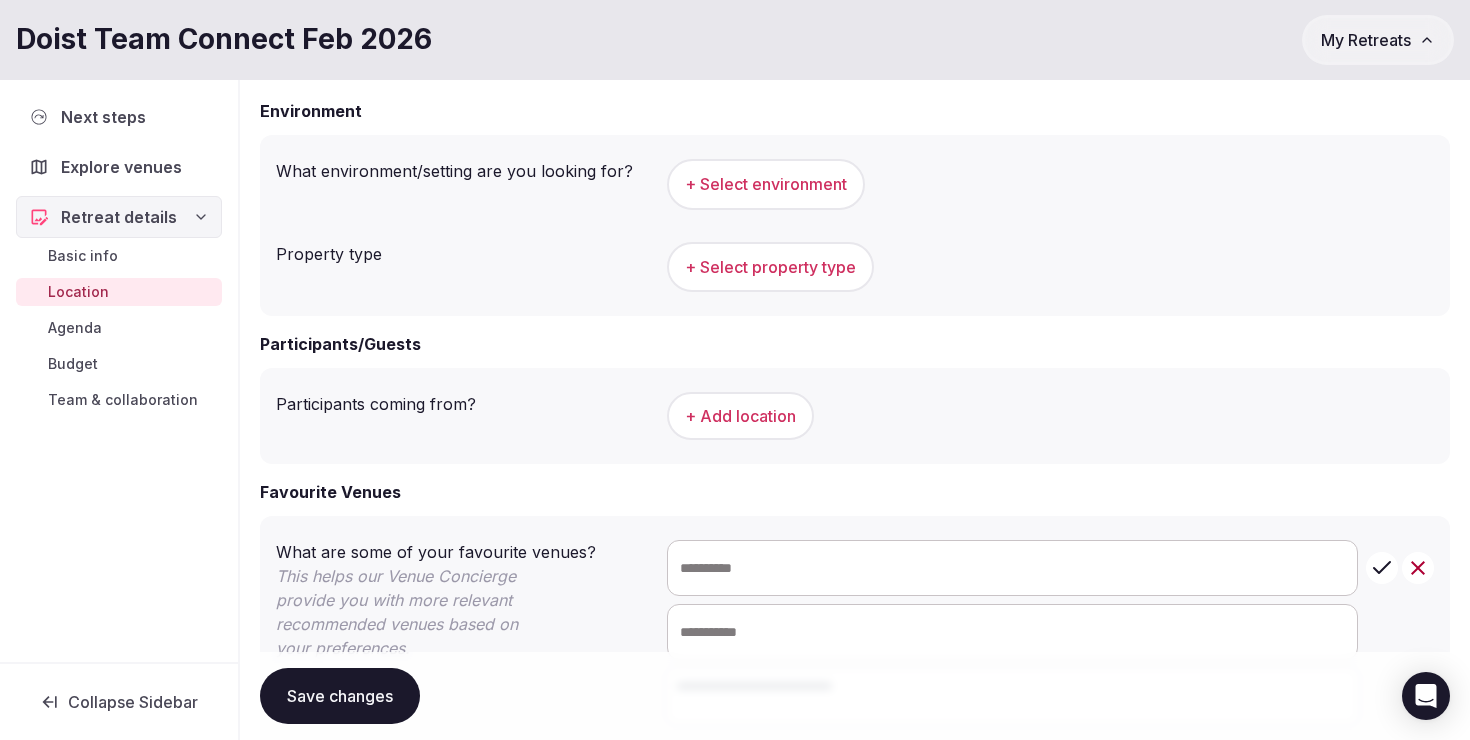 click on "+ Select property type" at bounding box center [770, 267] 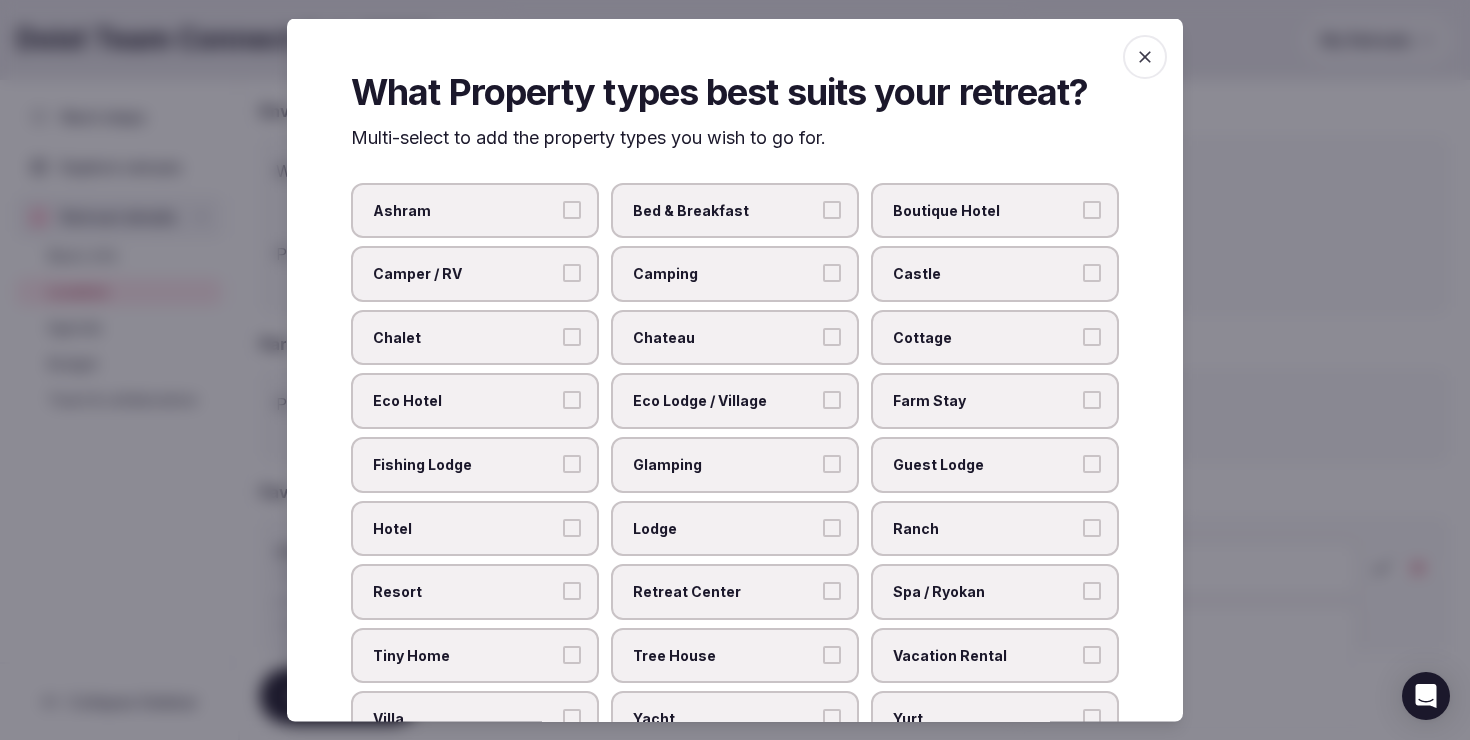 scroll, scrollTop: 73, scrollLeft: 0, axis: vertical 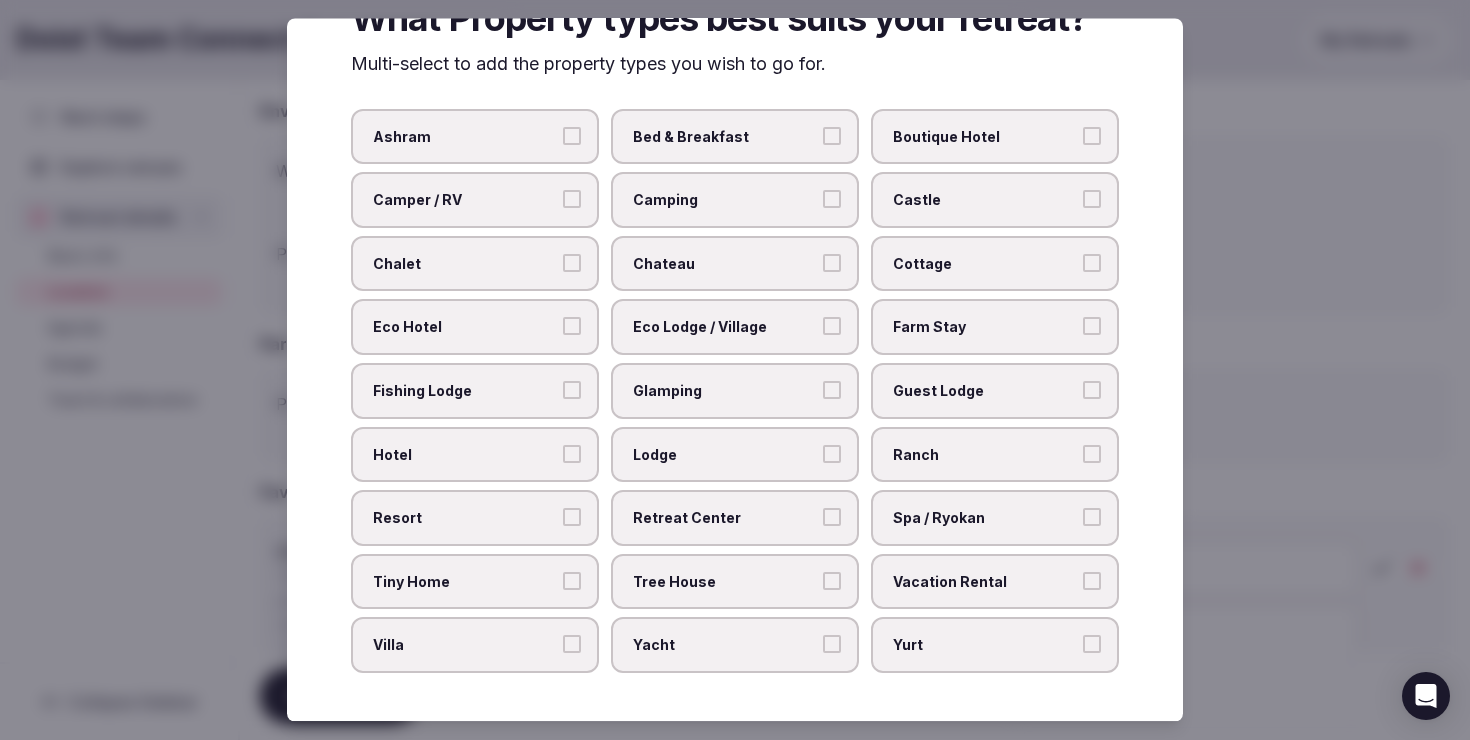 click at bounding box center [735, 370] 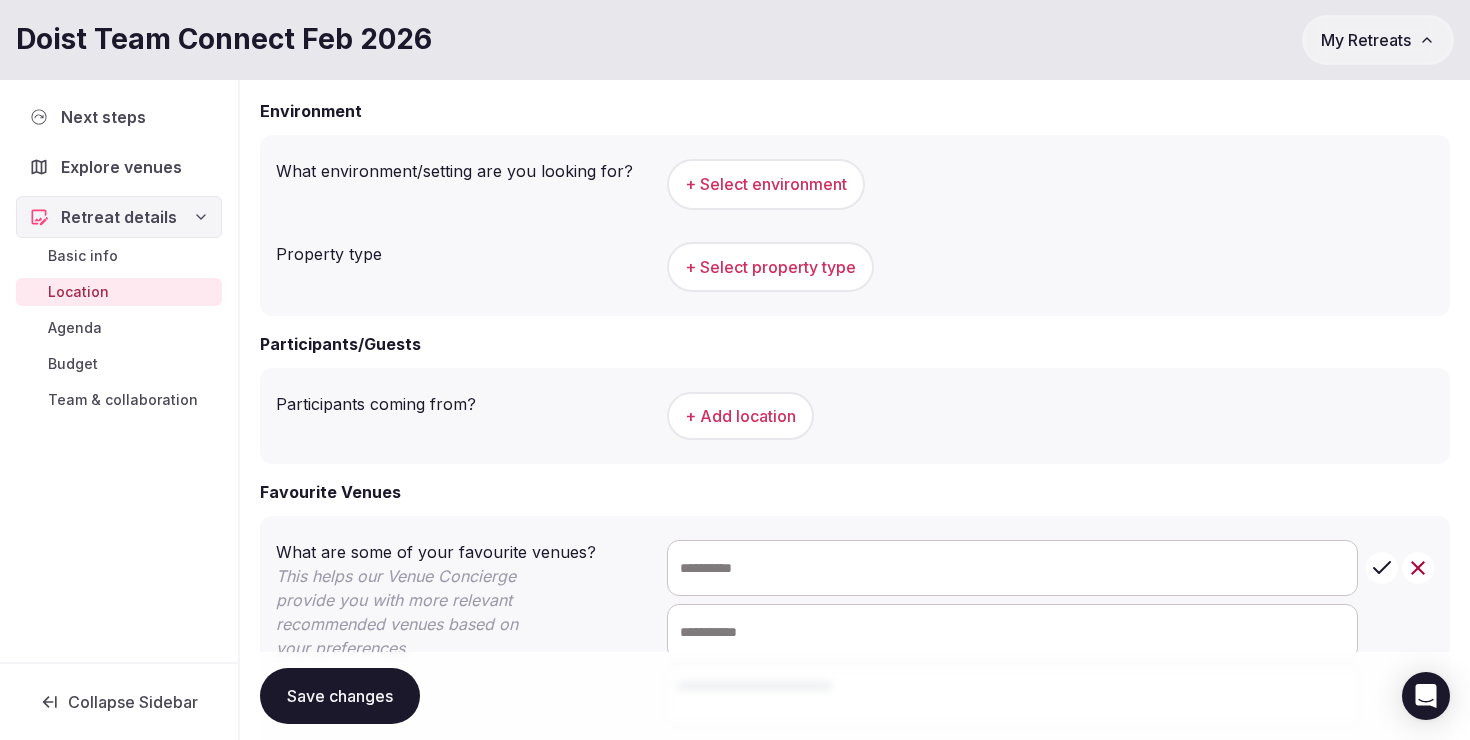 click on "+ Select property type" at bounding box center [770, 267] 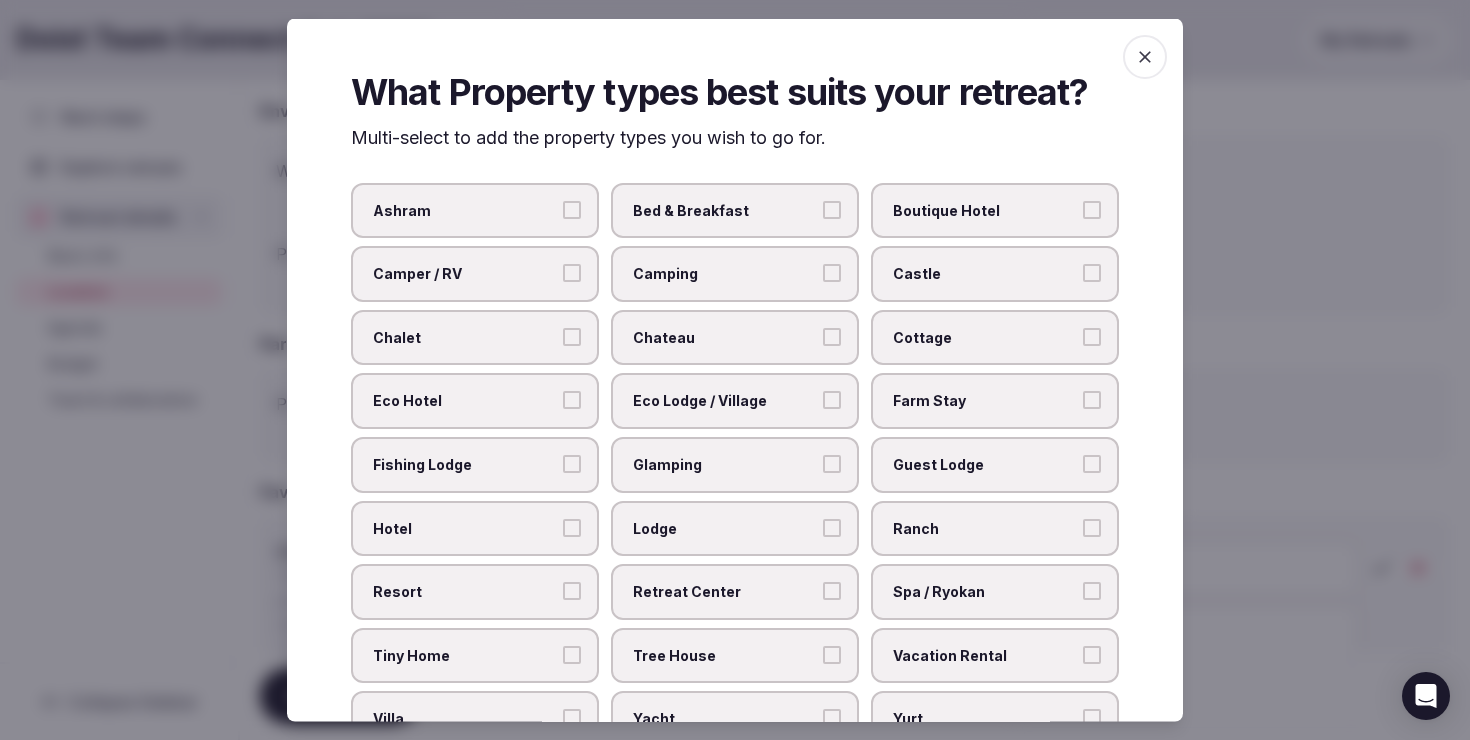 scroll, scrollTop: 73, scrollLeft: 0, axis: vertical 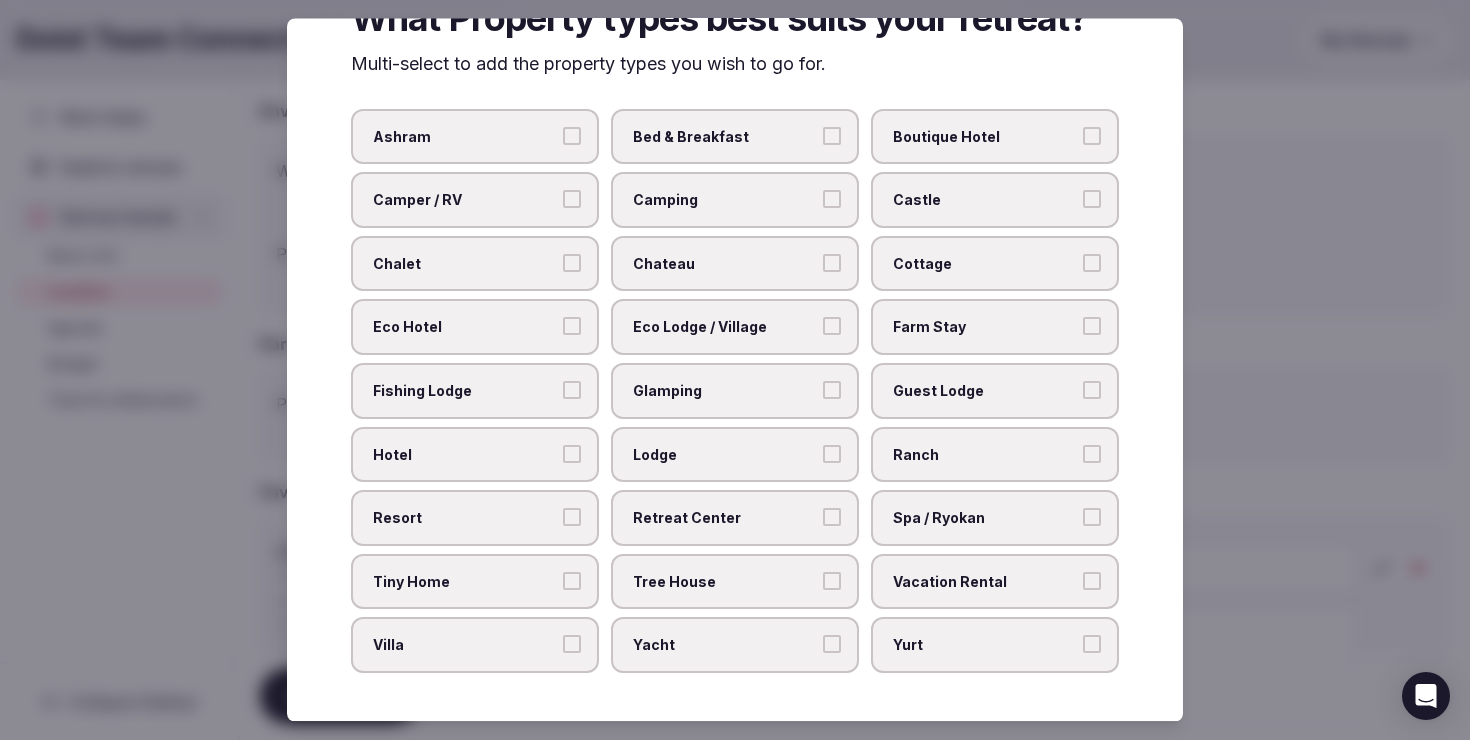 click on "Hotel" at bounding box center [572, 454] 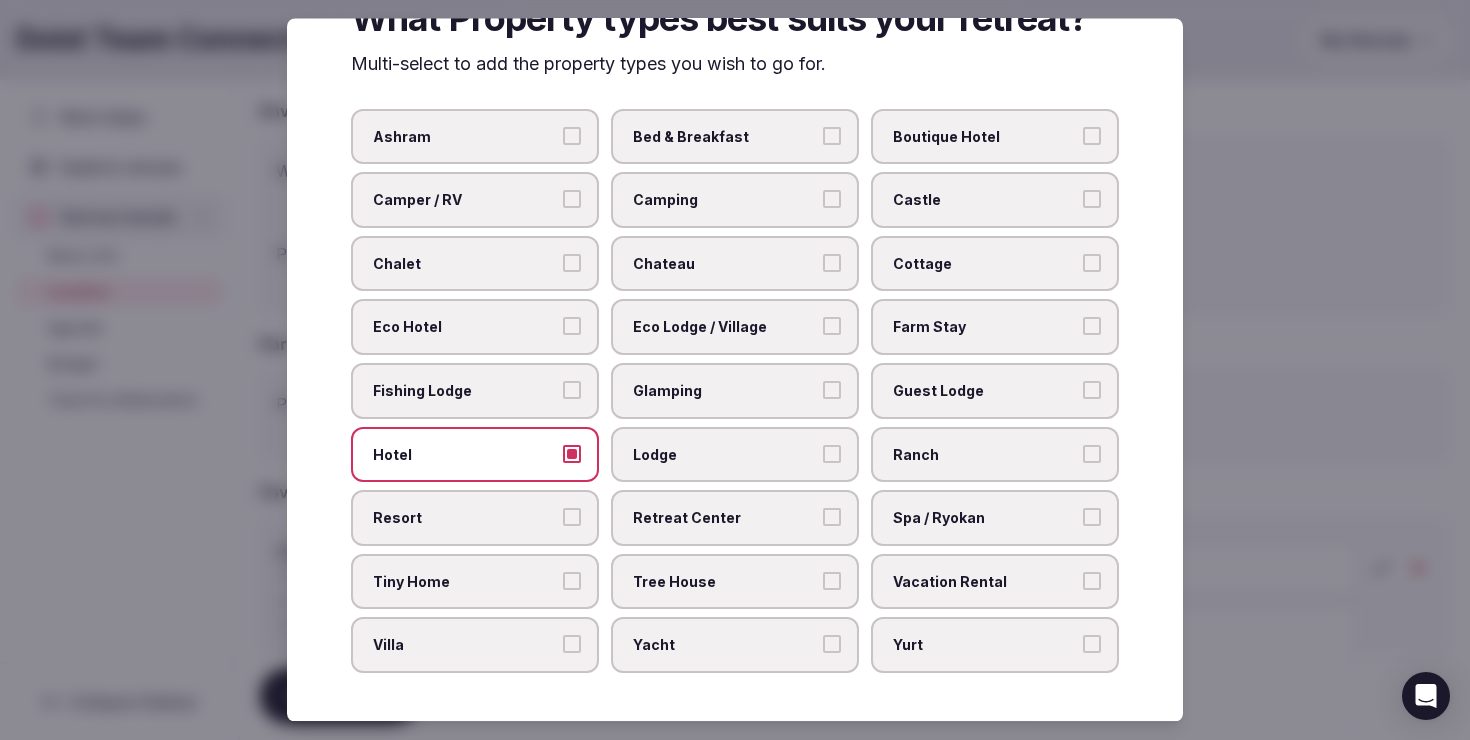 click on "Resort" at bounding box center (572, 518) 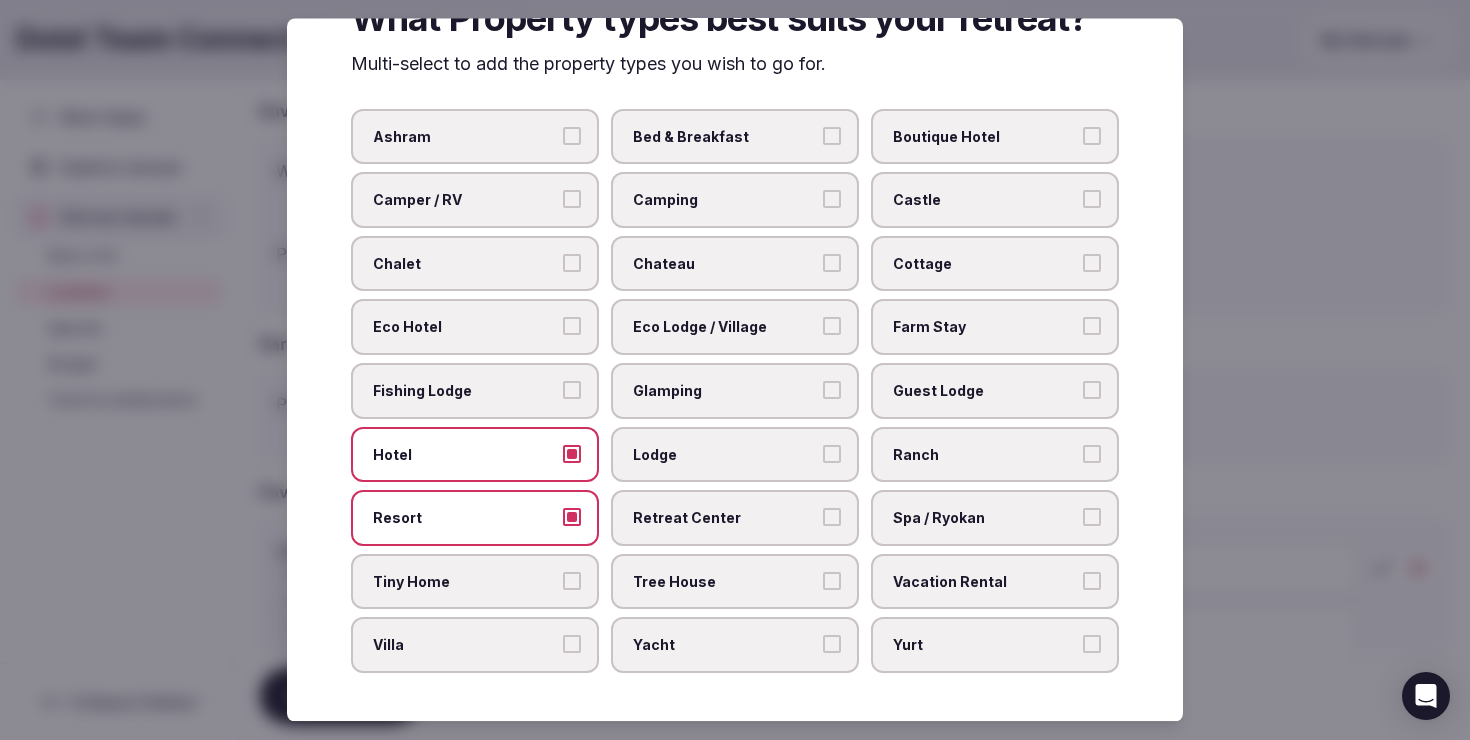 click on "Villa" at bounding box center (475, 646) 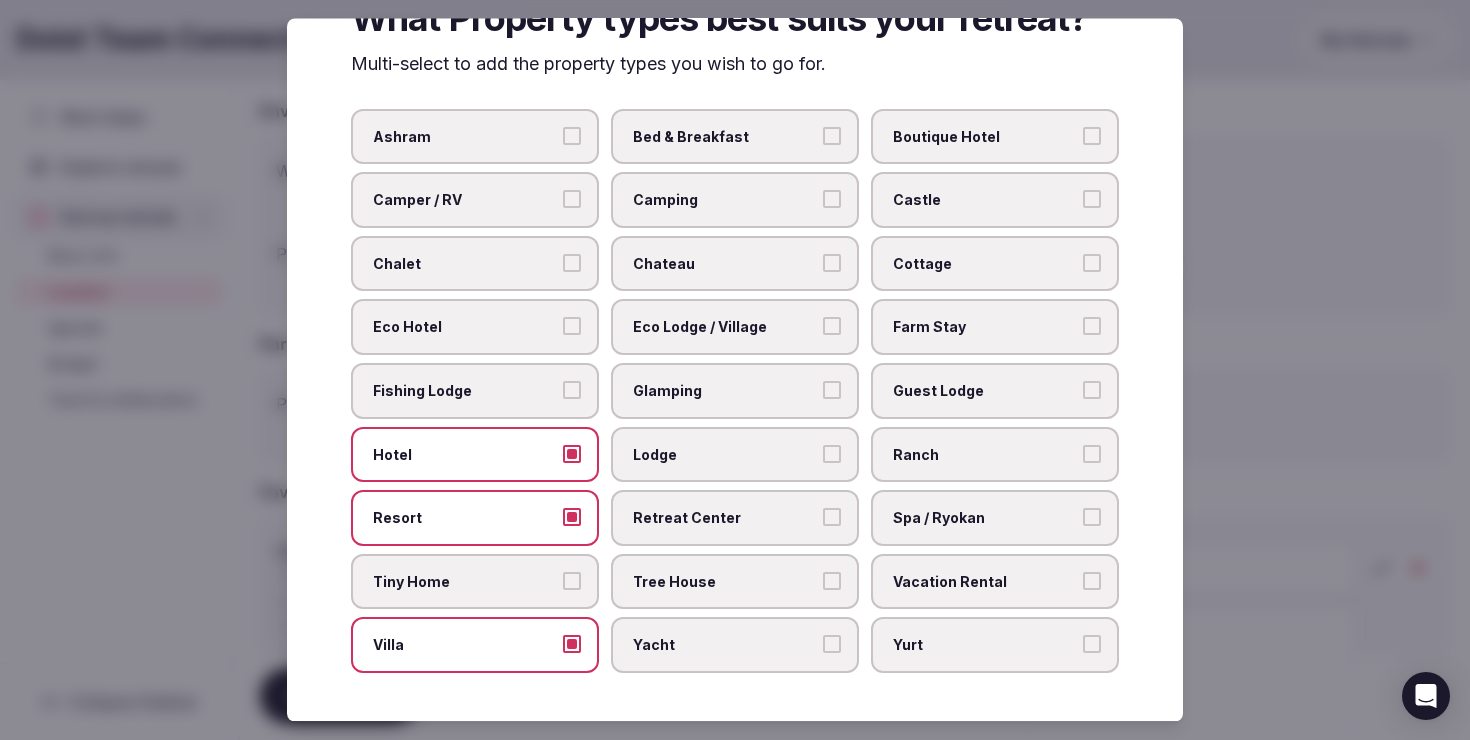 click on "Eco Hotel" at bounding box center (572, 327) 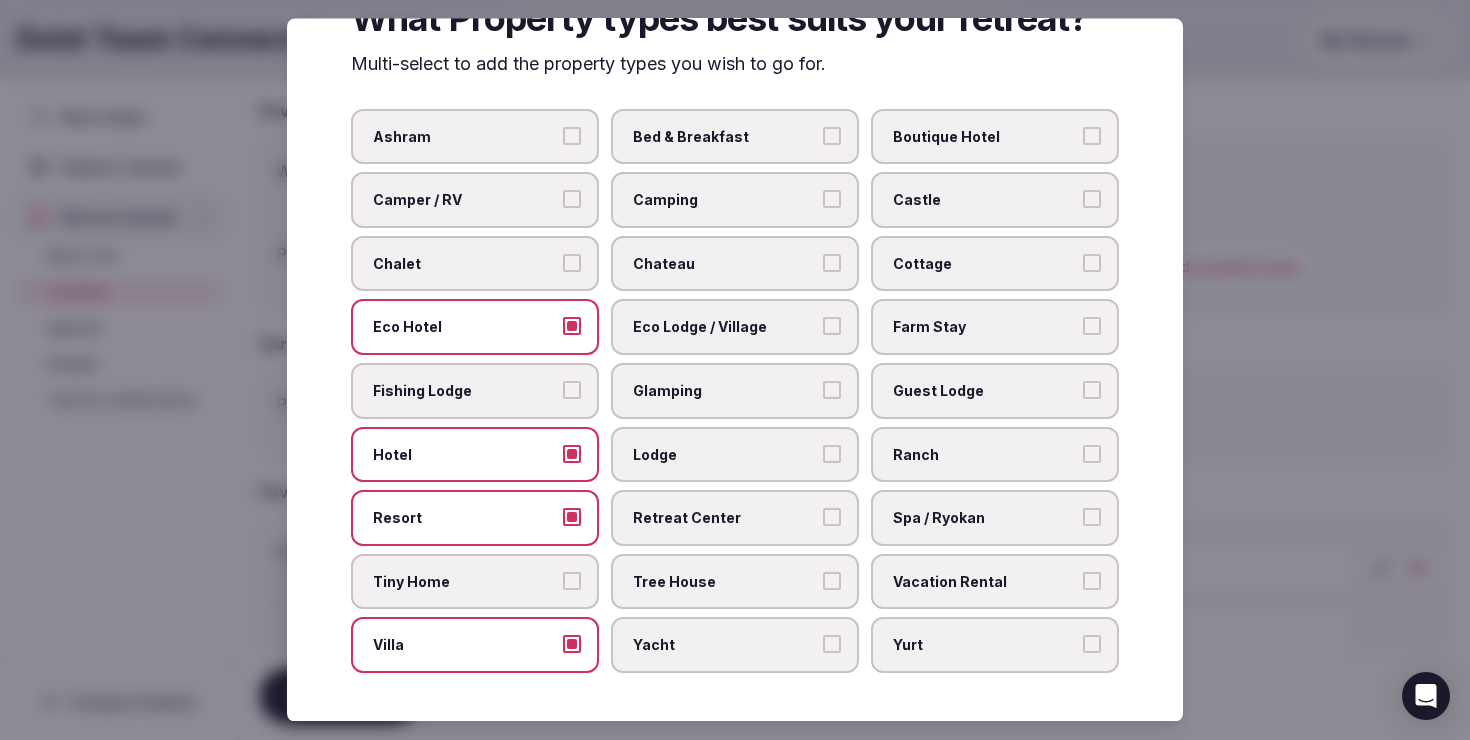 click on "Chalet" at bounding box center [475, 264] 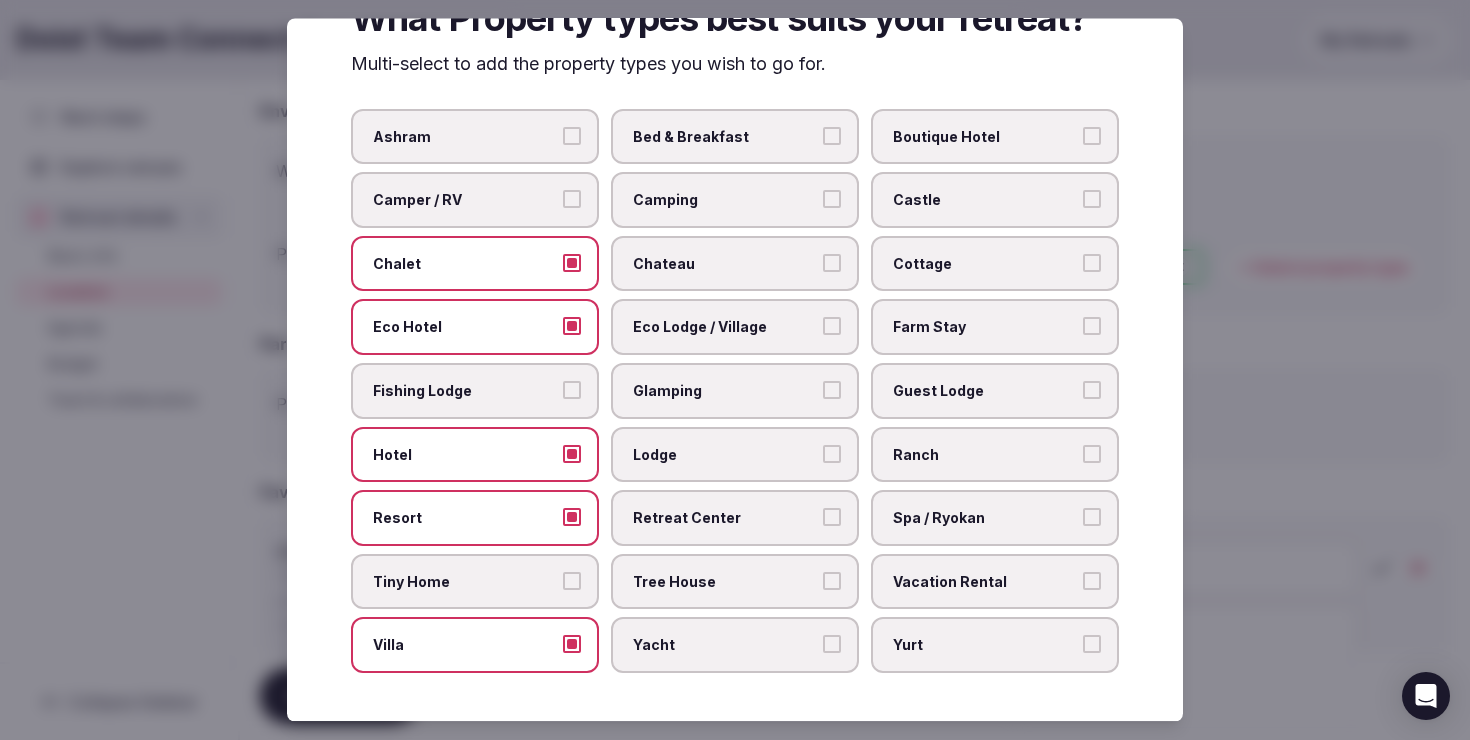 click on "Bed & Breakfast" at bounding box center (725, 137) 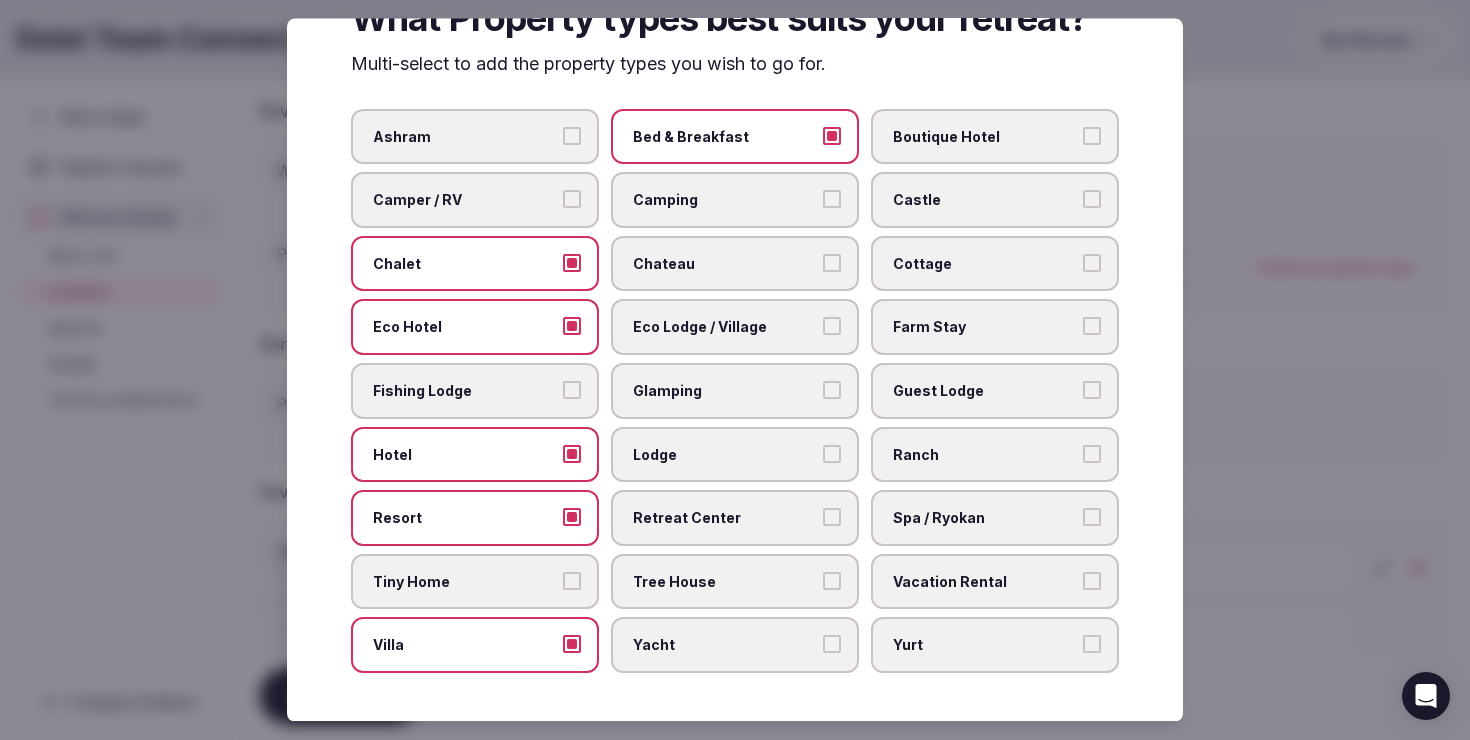 click on "Boutique Hotel" at bounding box center [985, 137] 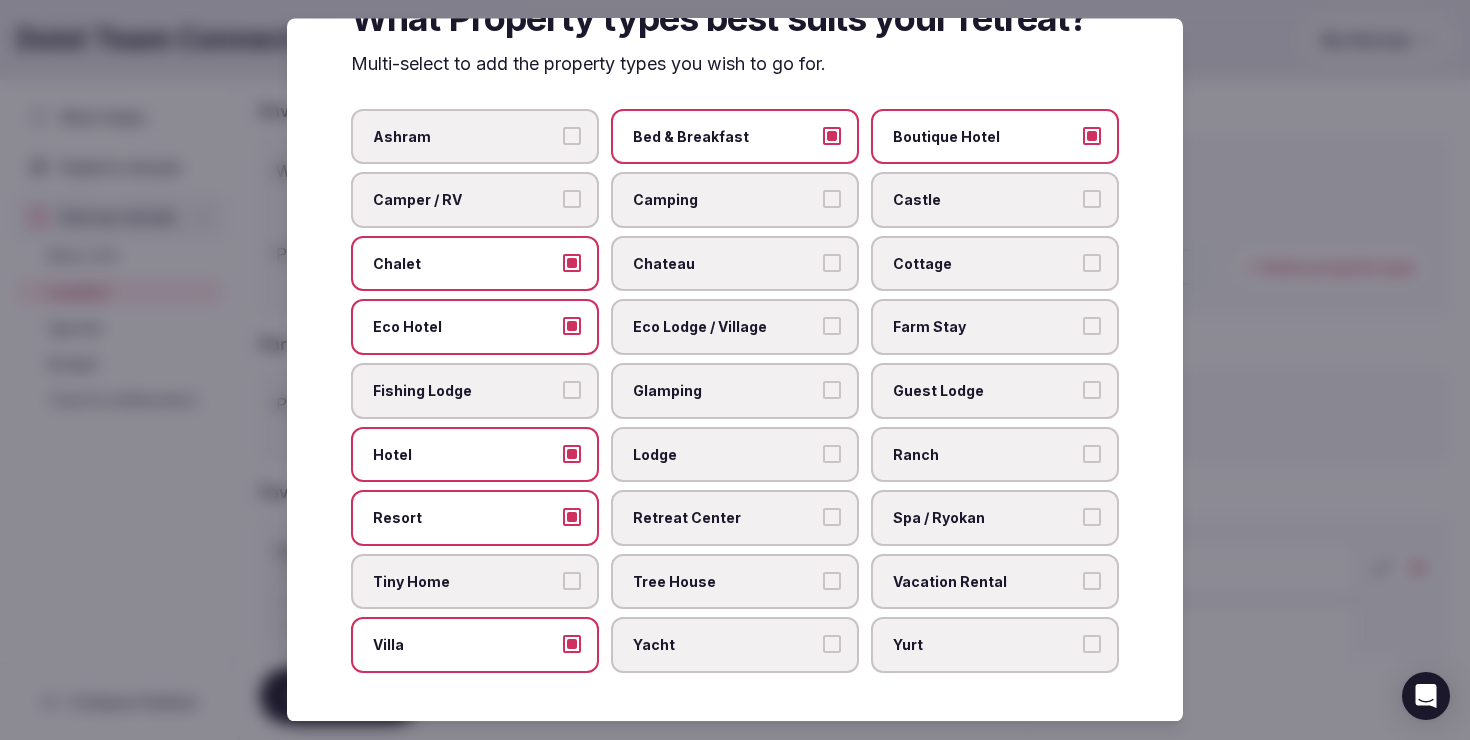 click on "Castle" at bounding box center (985, 201) 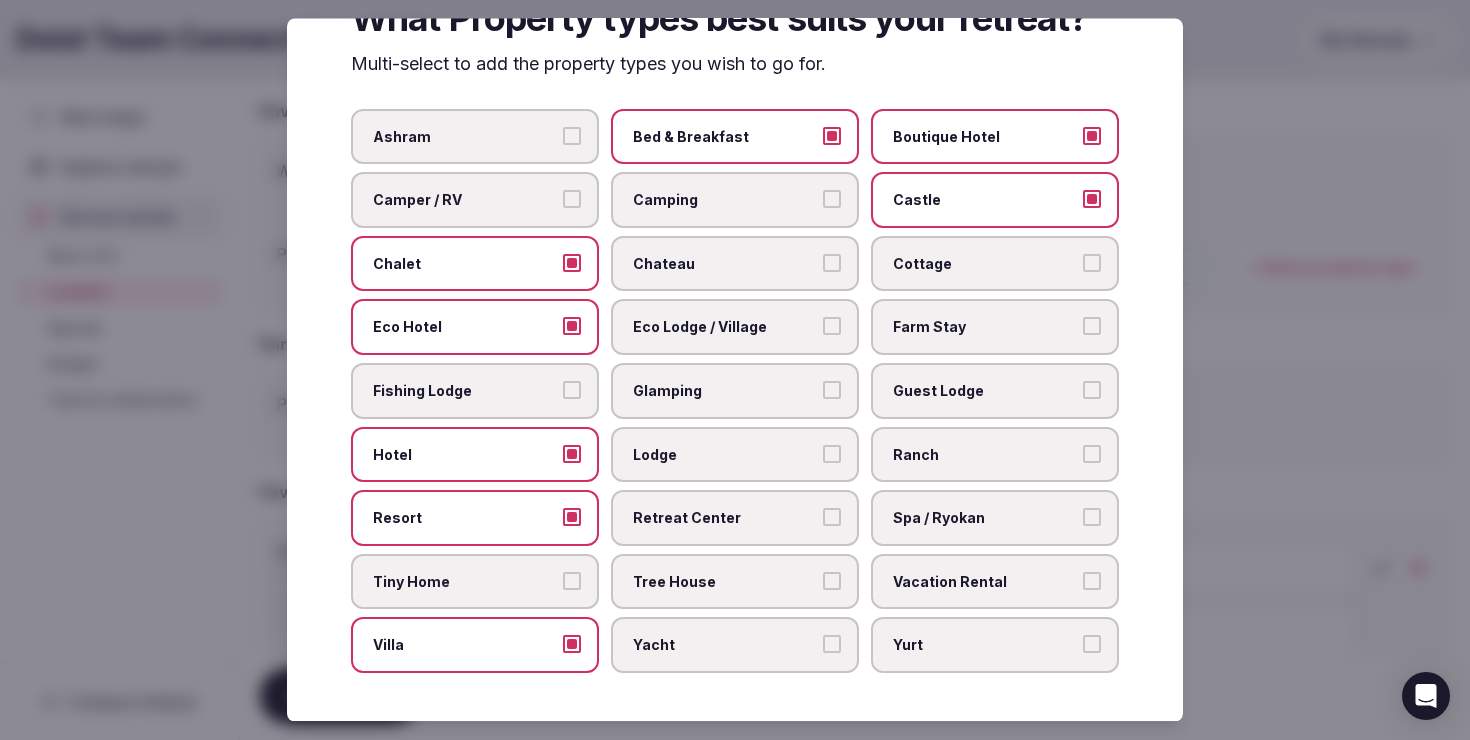 click on "Eco Lodge / Village" at bounding box center [832, 327] 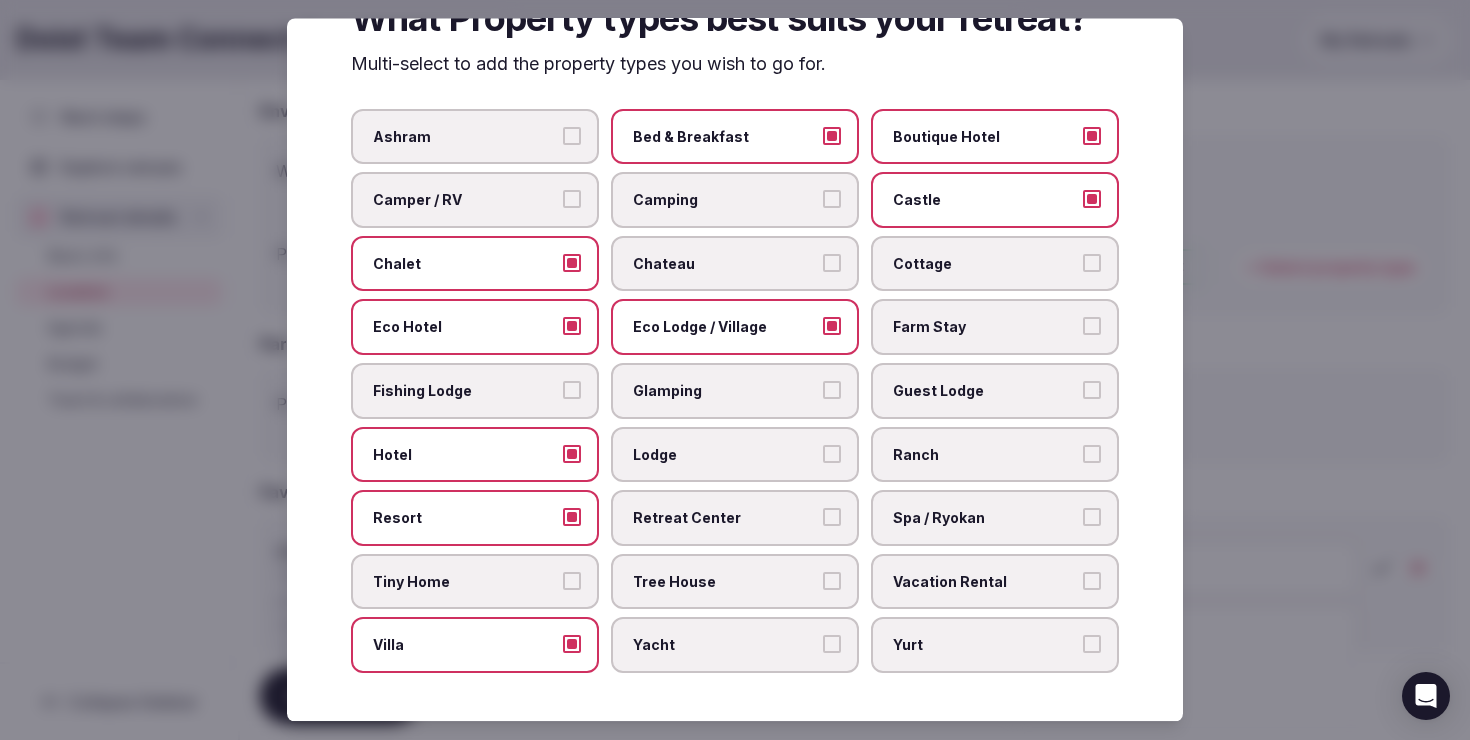 click on "Chateau" at bounding box center [832, 263] 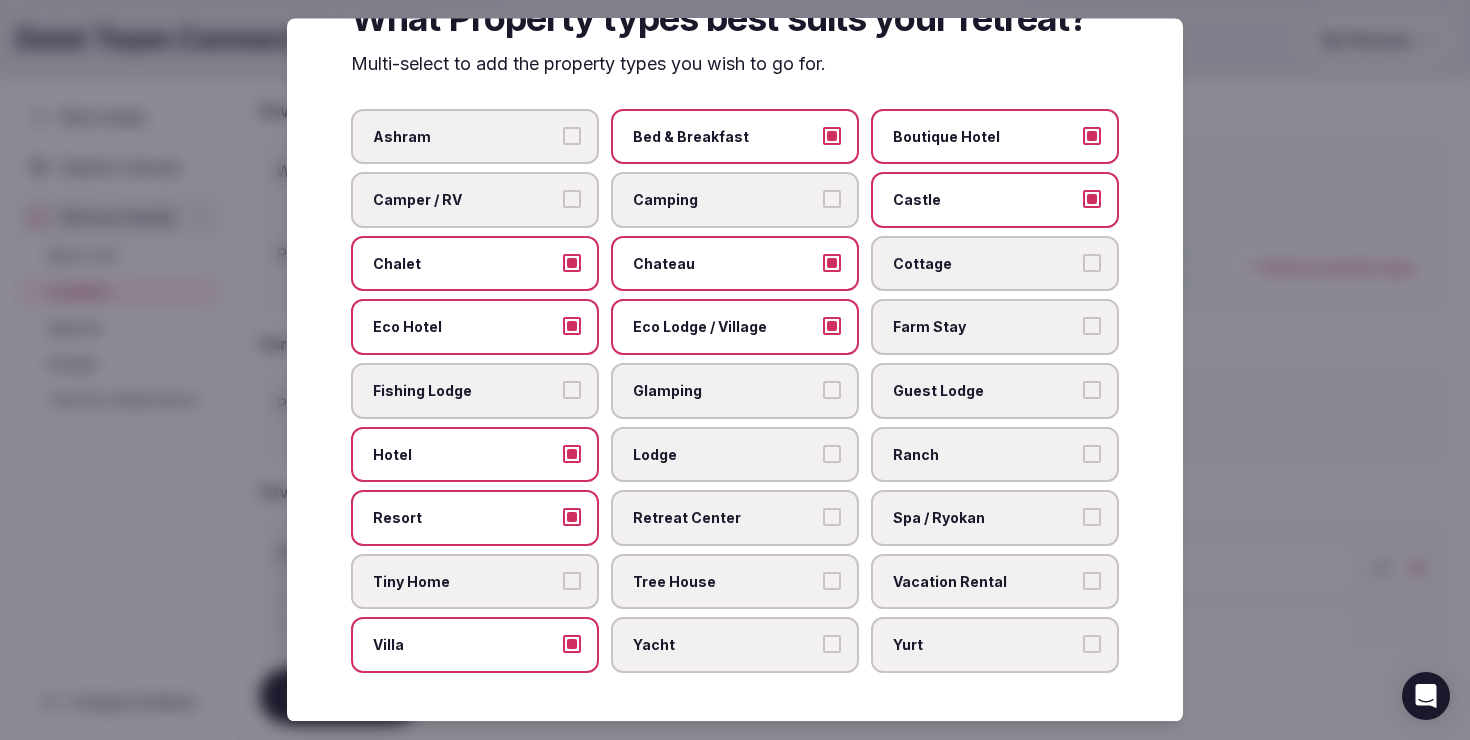 click on "Cottage" at bounding box center [985, 264] 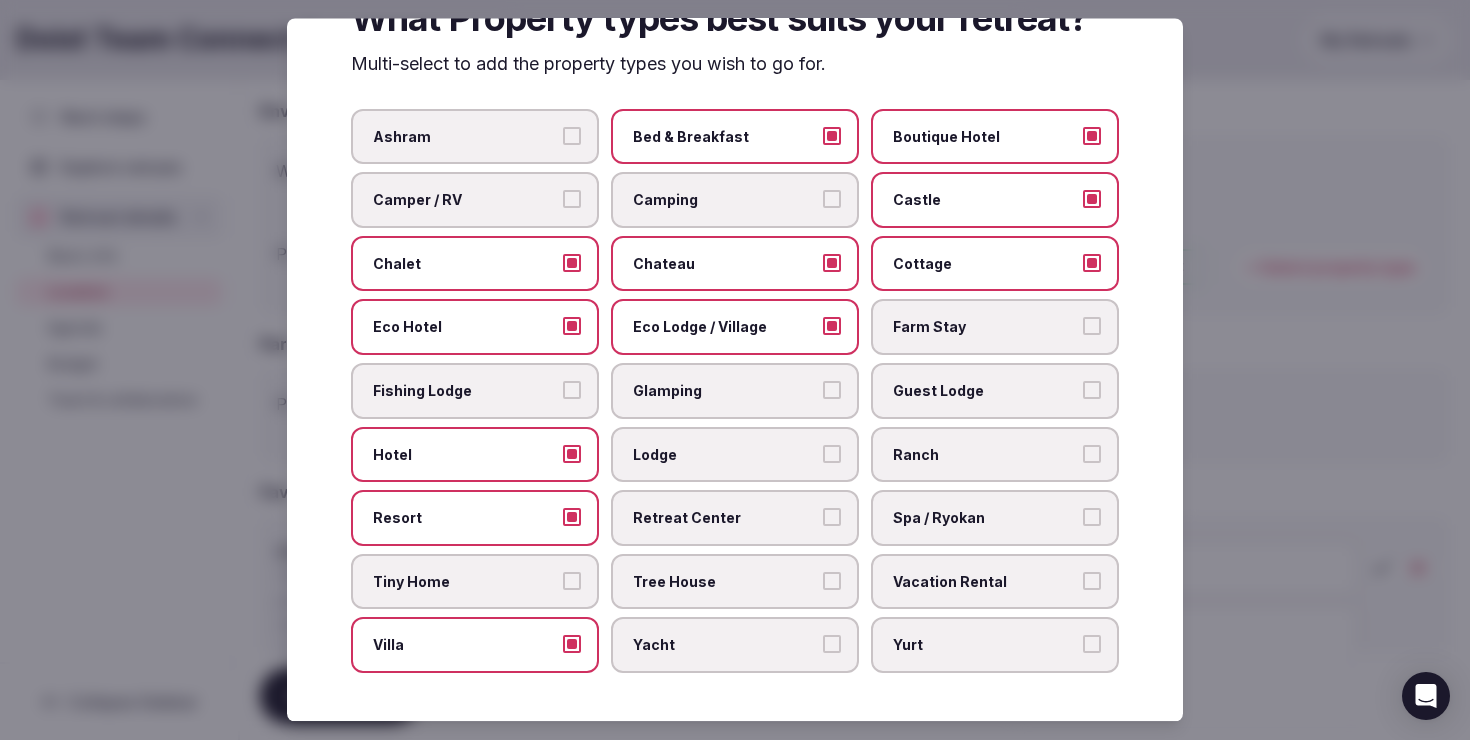click on "Guest Lodge" at bounding box center [995, 391] 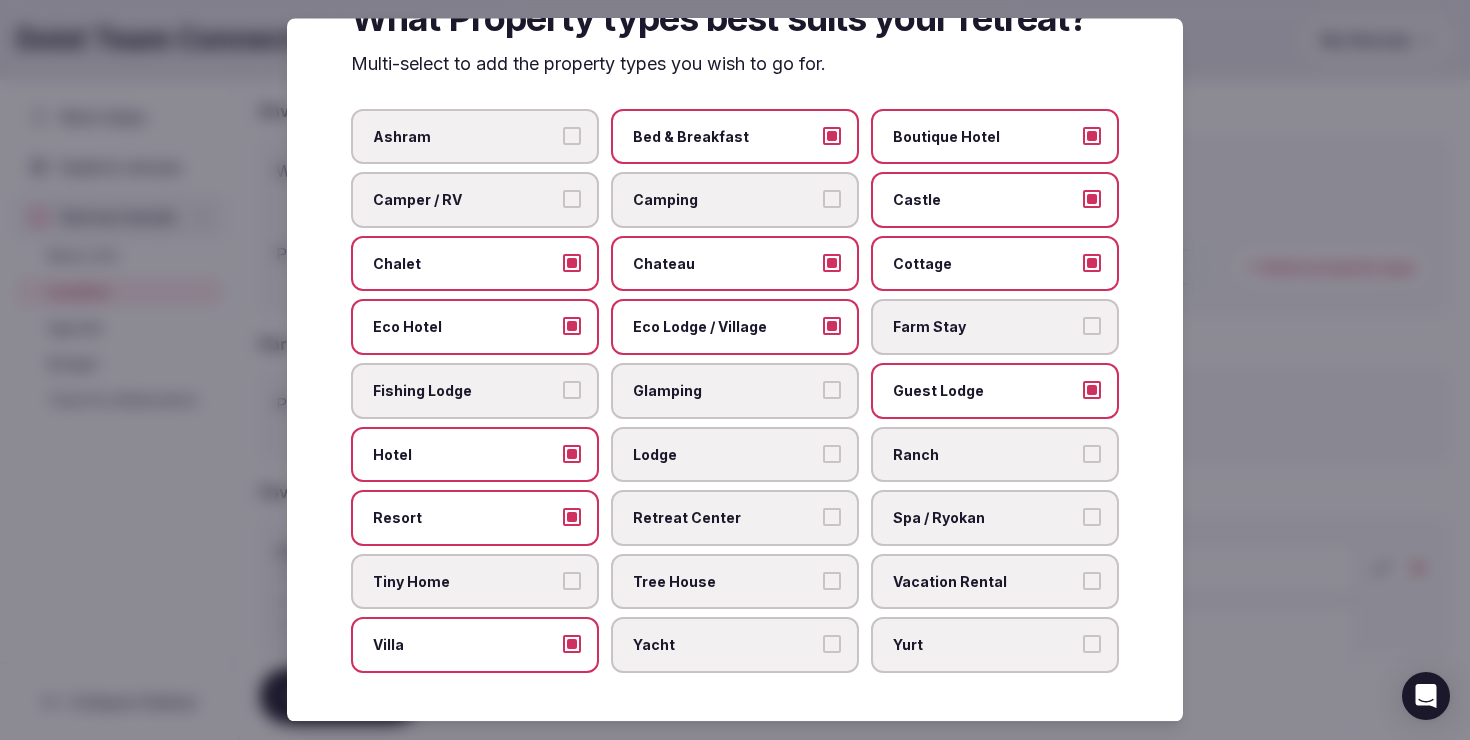 click on "Tree House" at bounding box center (832, 581) 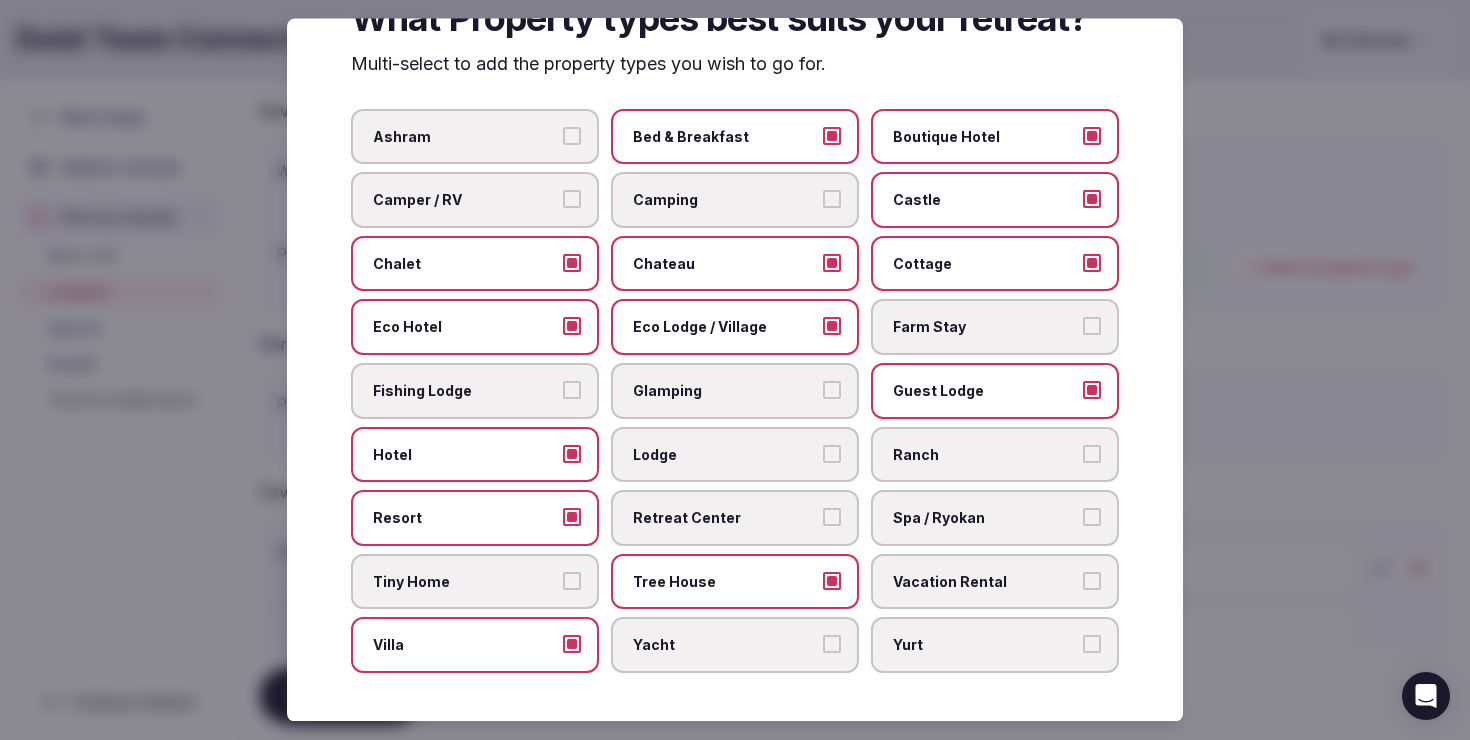 click on "Vacation Rental" at bounding box center (985, 582) 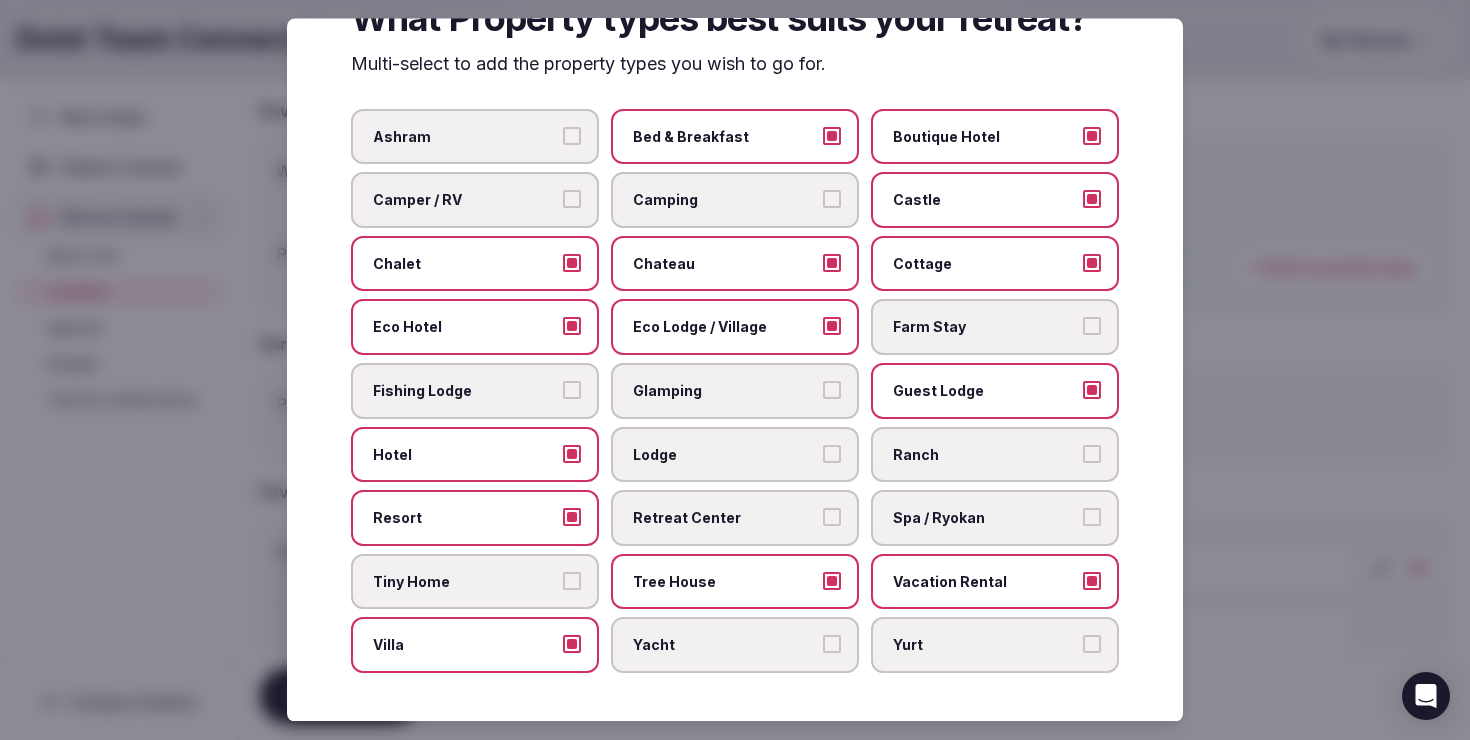 click on "Spa / Ryokan" at bounding box center (985, 519) 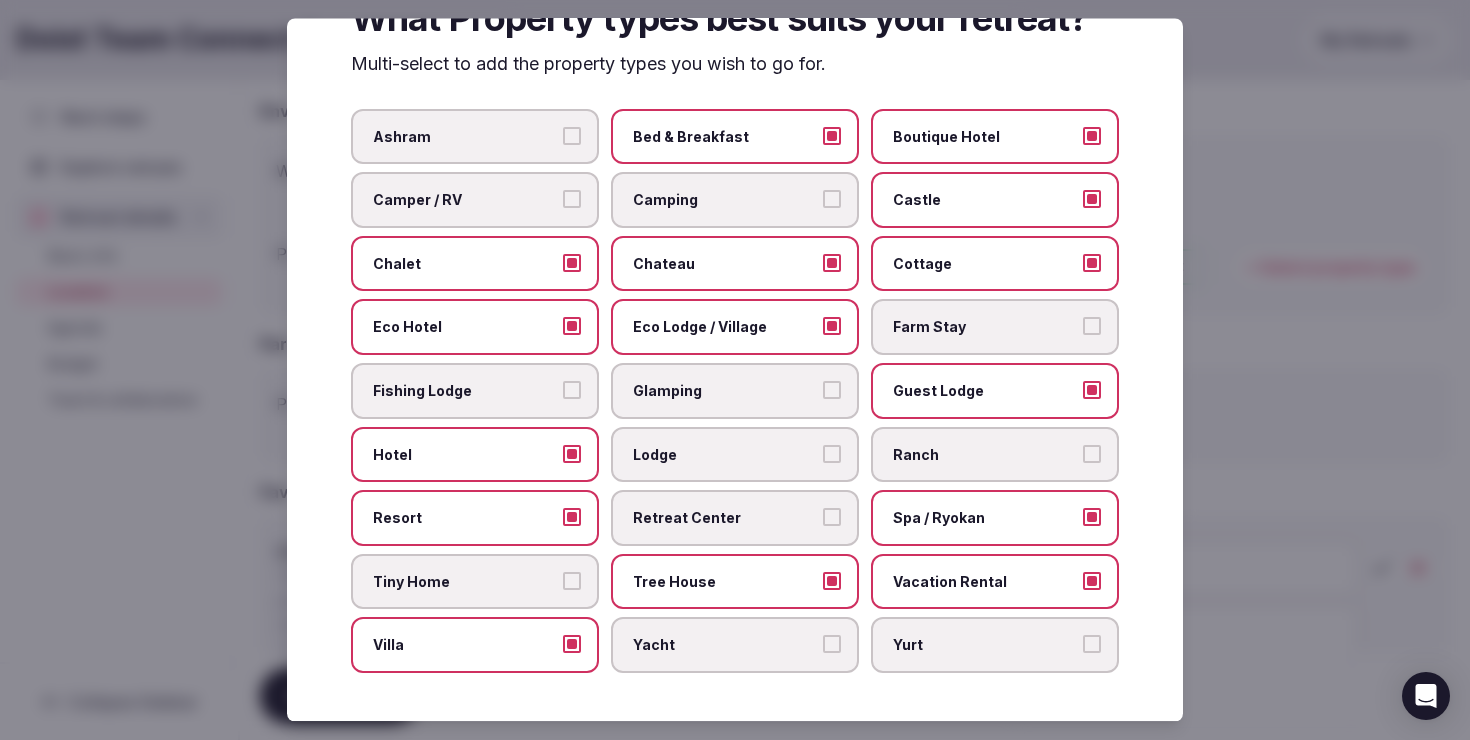 click on "Ranch" at bounding box center [985, 455] 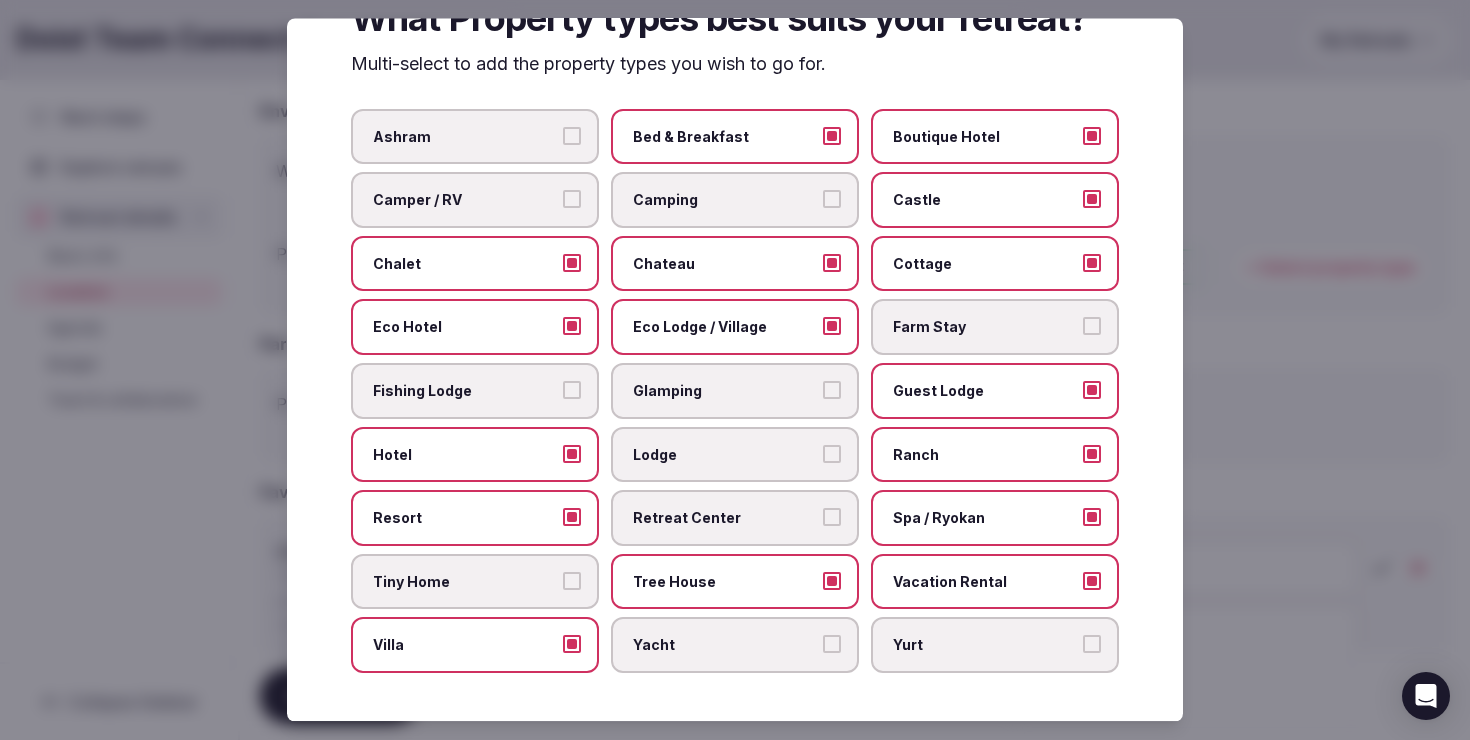 click at bounding box center (735, 370) 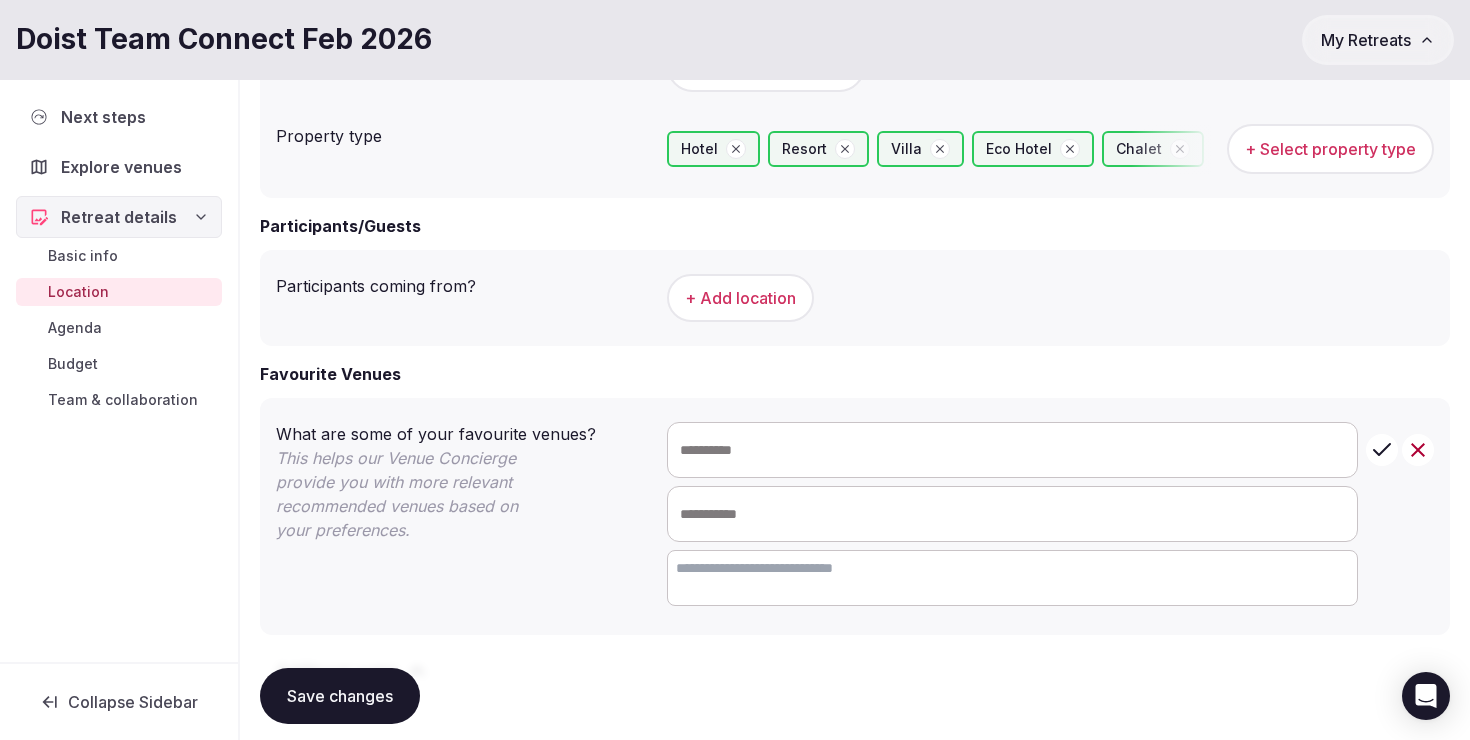 scroll, scrollTop: 1145, scrollLeft: 0, axis: vertical 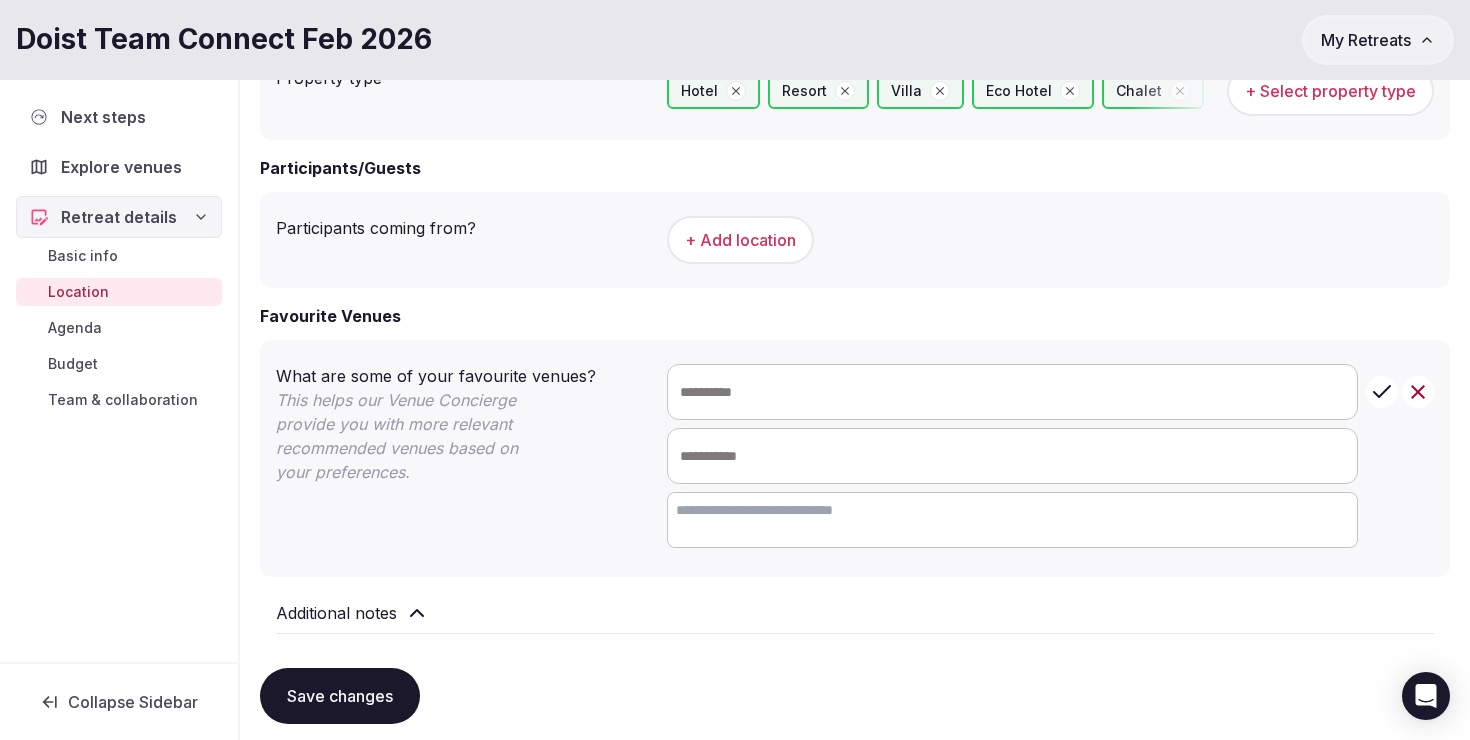 click on "+ Add location" at bounding box center [740, 240] 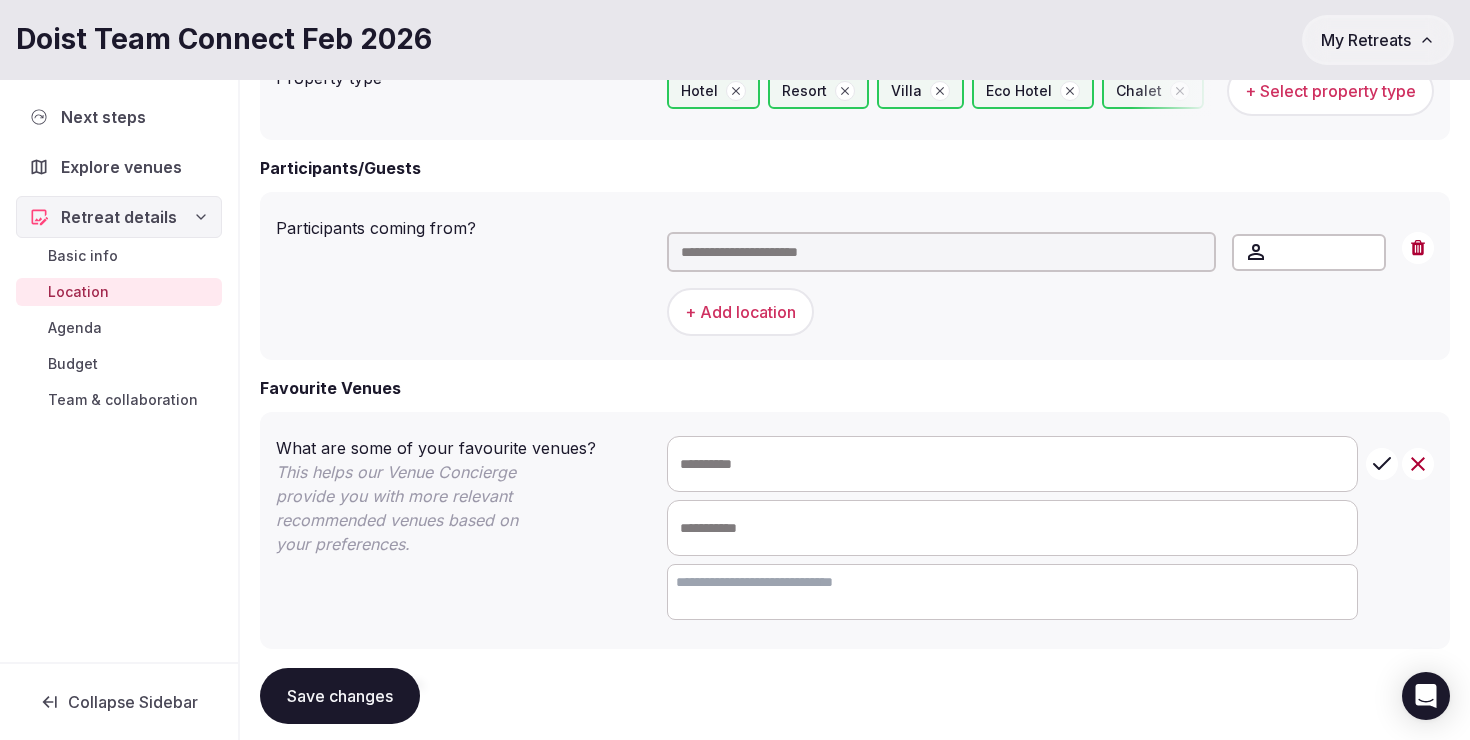 click 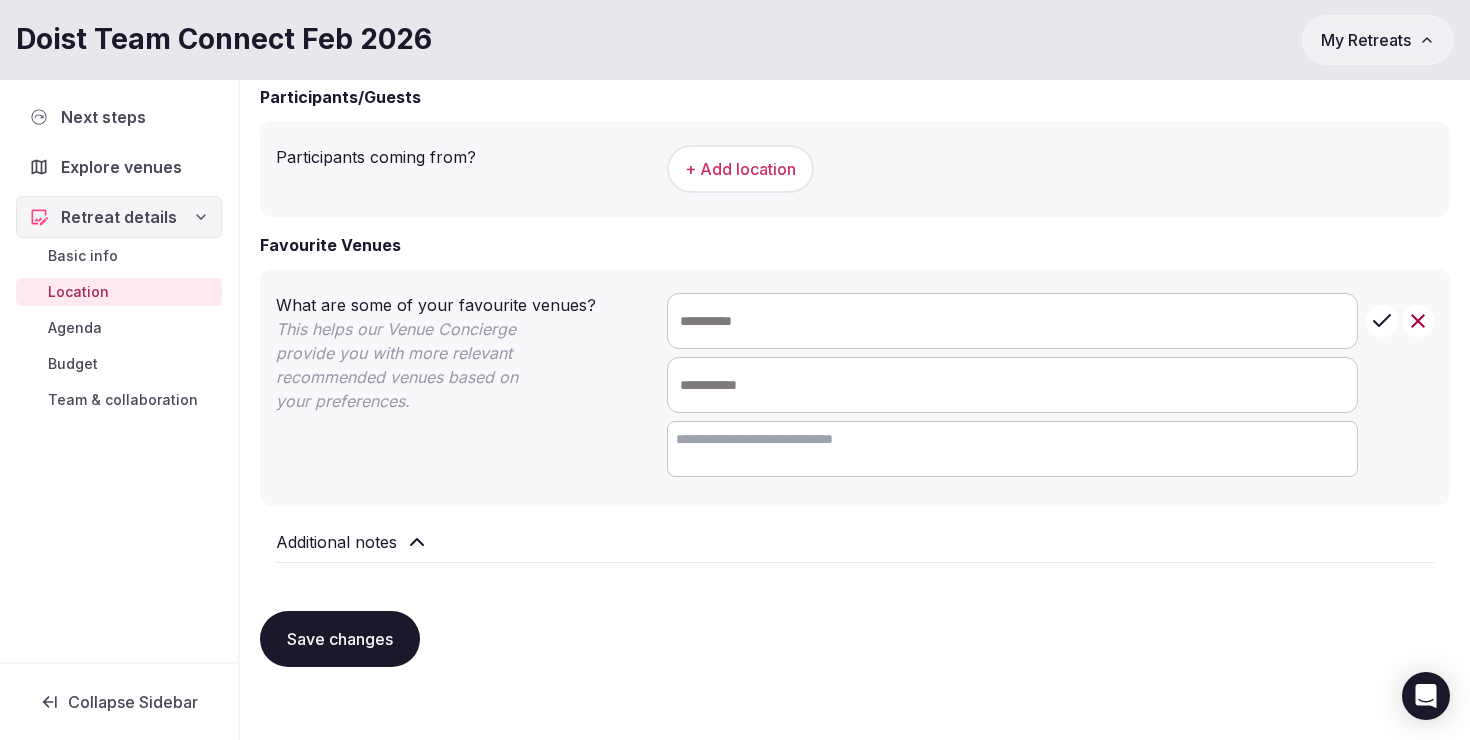 scroll, scrollTop: 1219, scrollLeft: 0, axis: vertical 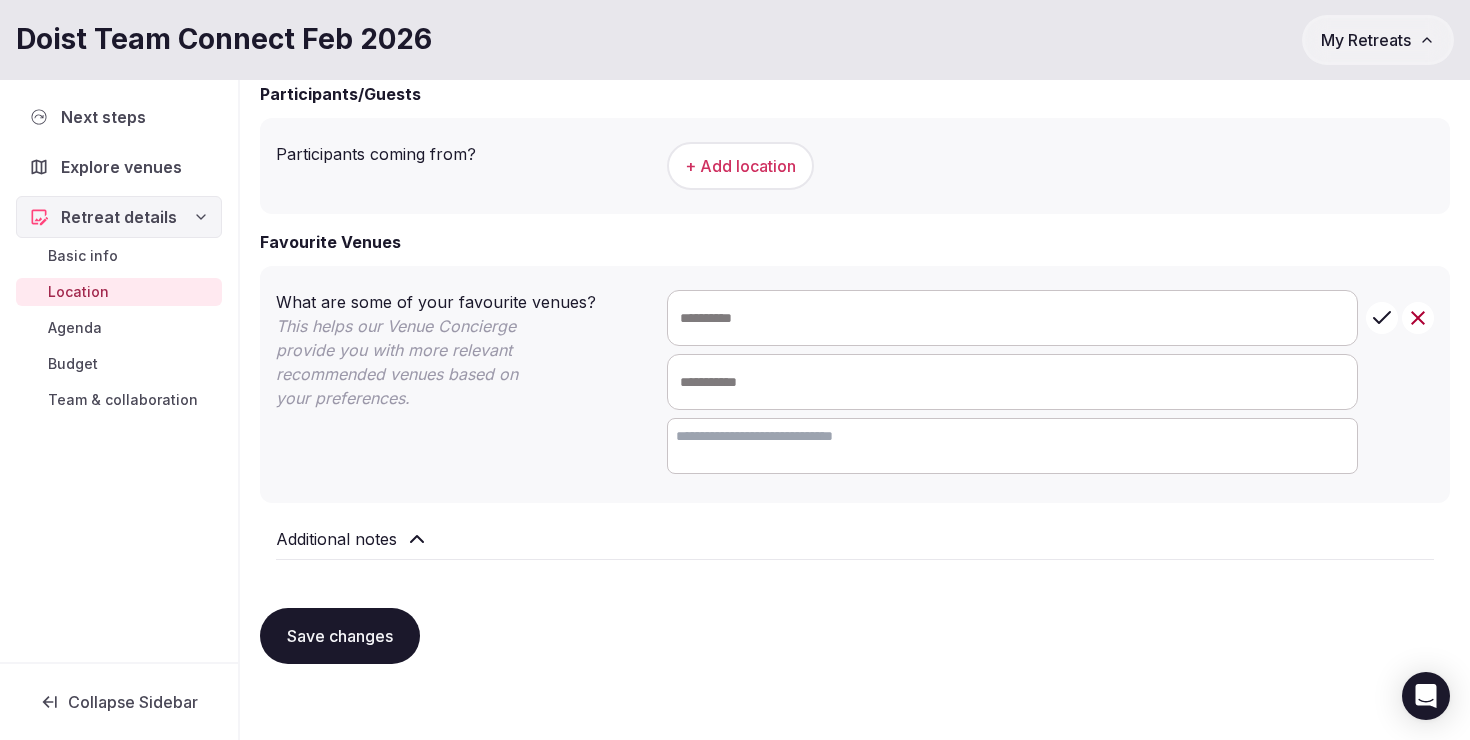 click on "Save changes" at bounding box center [340, 636] 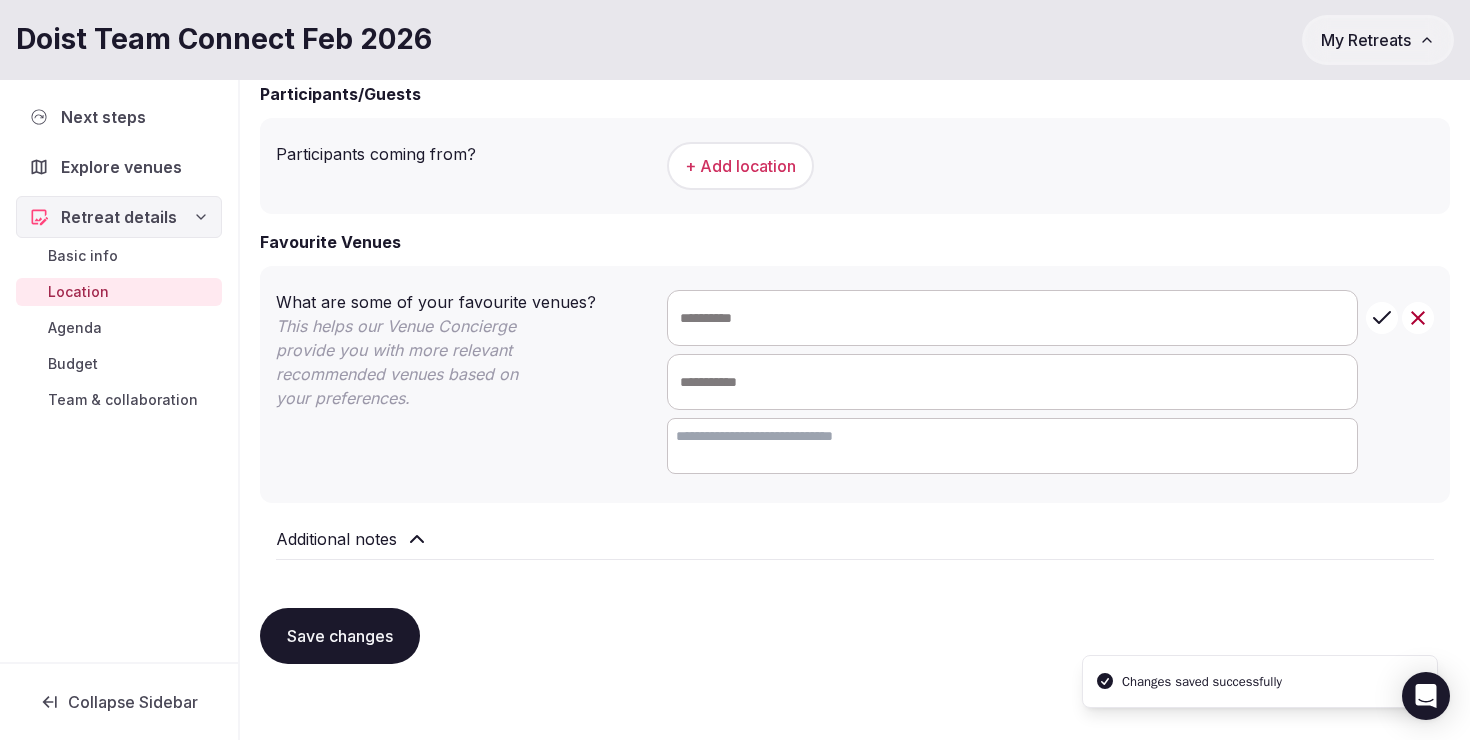 click on "Agenda" at bounding box center (119, 328) 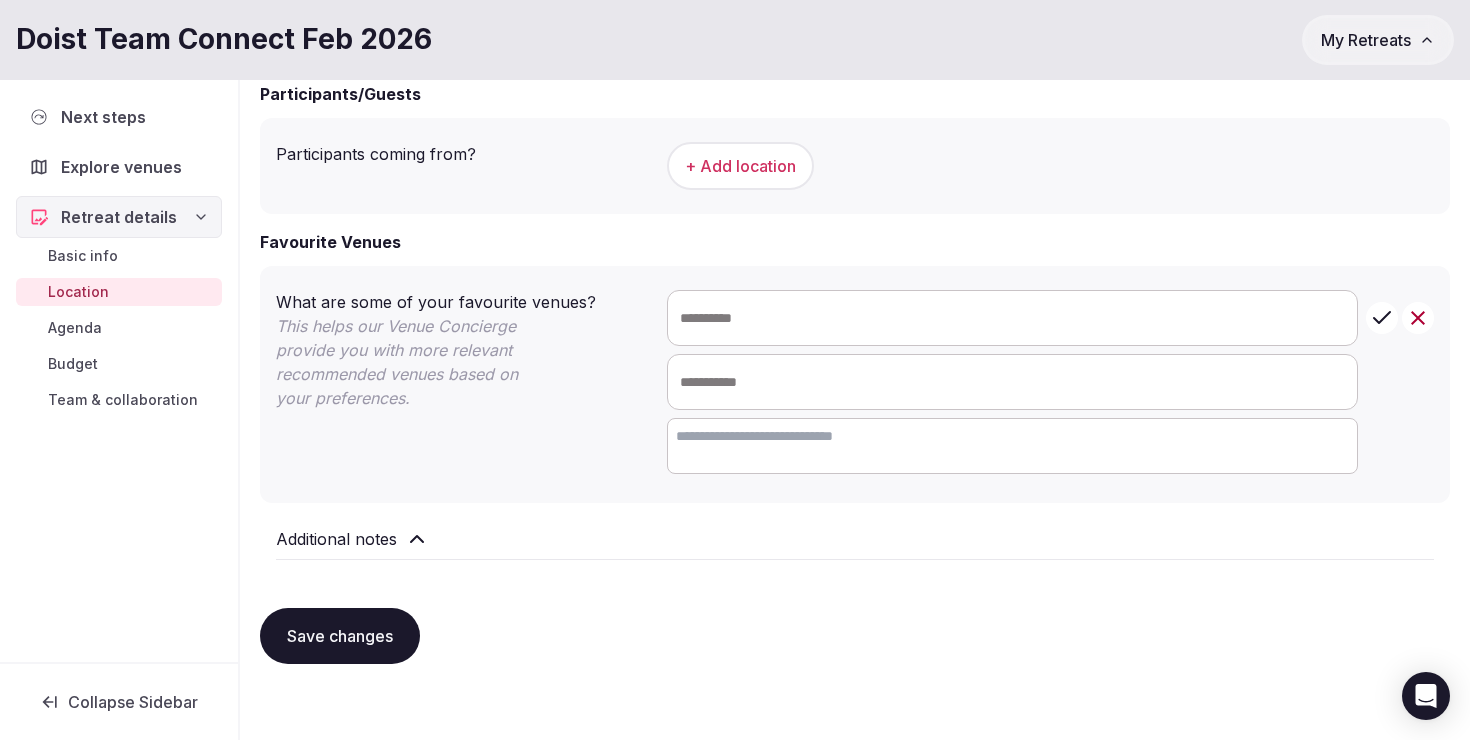 click on "Budget" at bounding box center (119, 364) 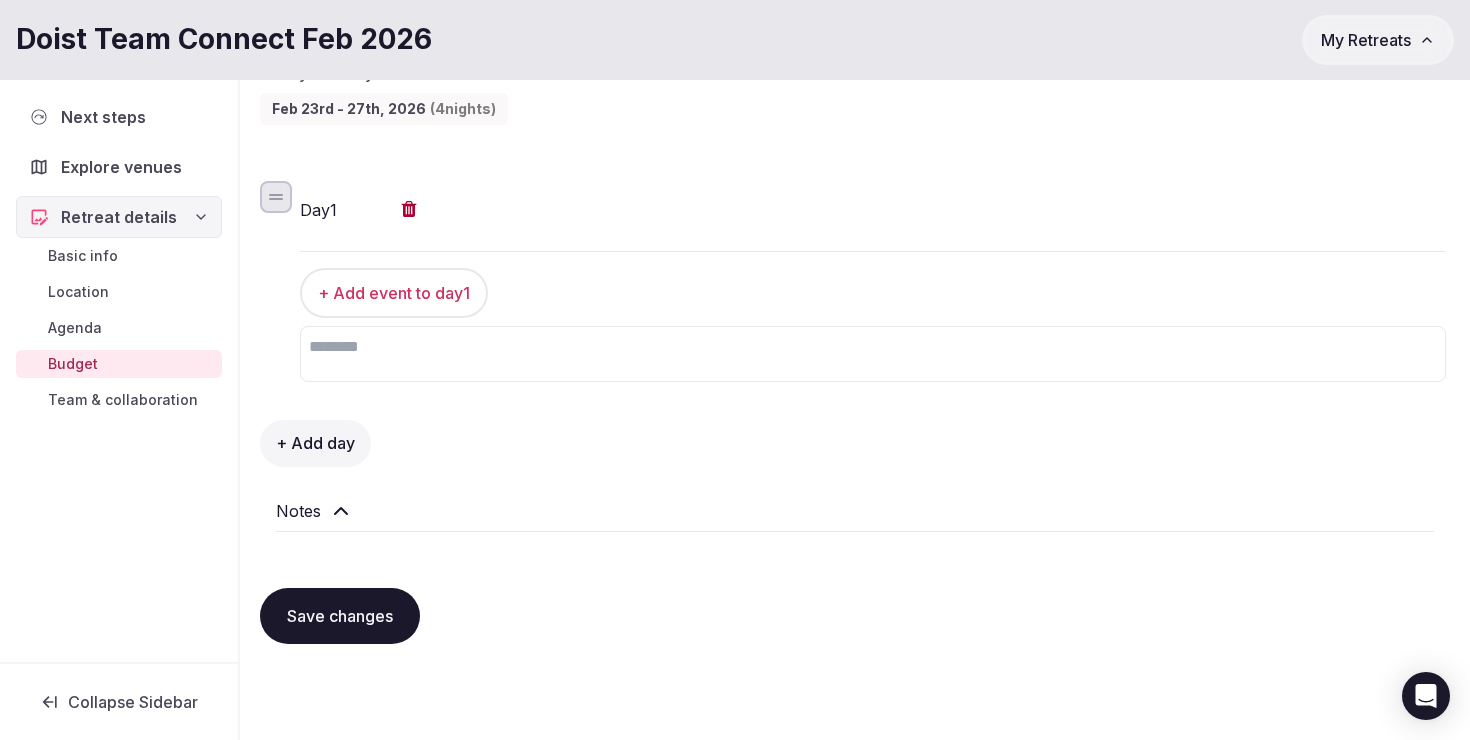 scroll, scrollTop: 0, scrollLeft: 0, axis: both 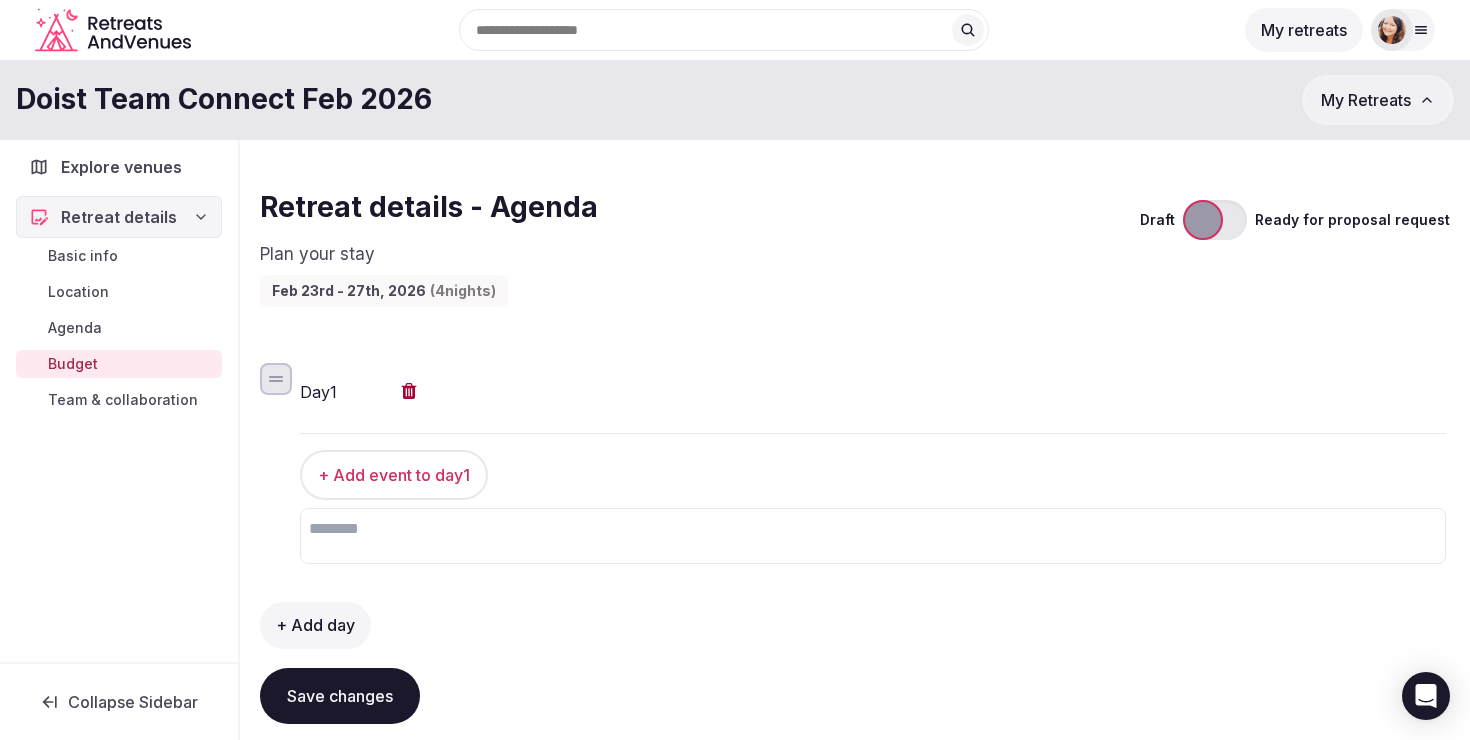 click on "Basic info Location Agenda Budget Team & collaboration" at bounding box center [119, 328] 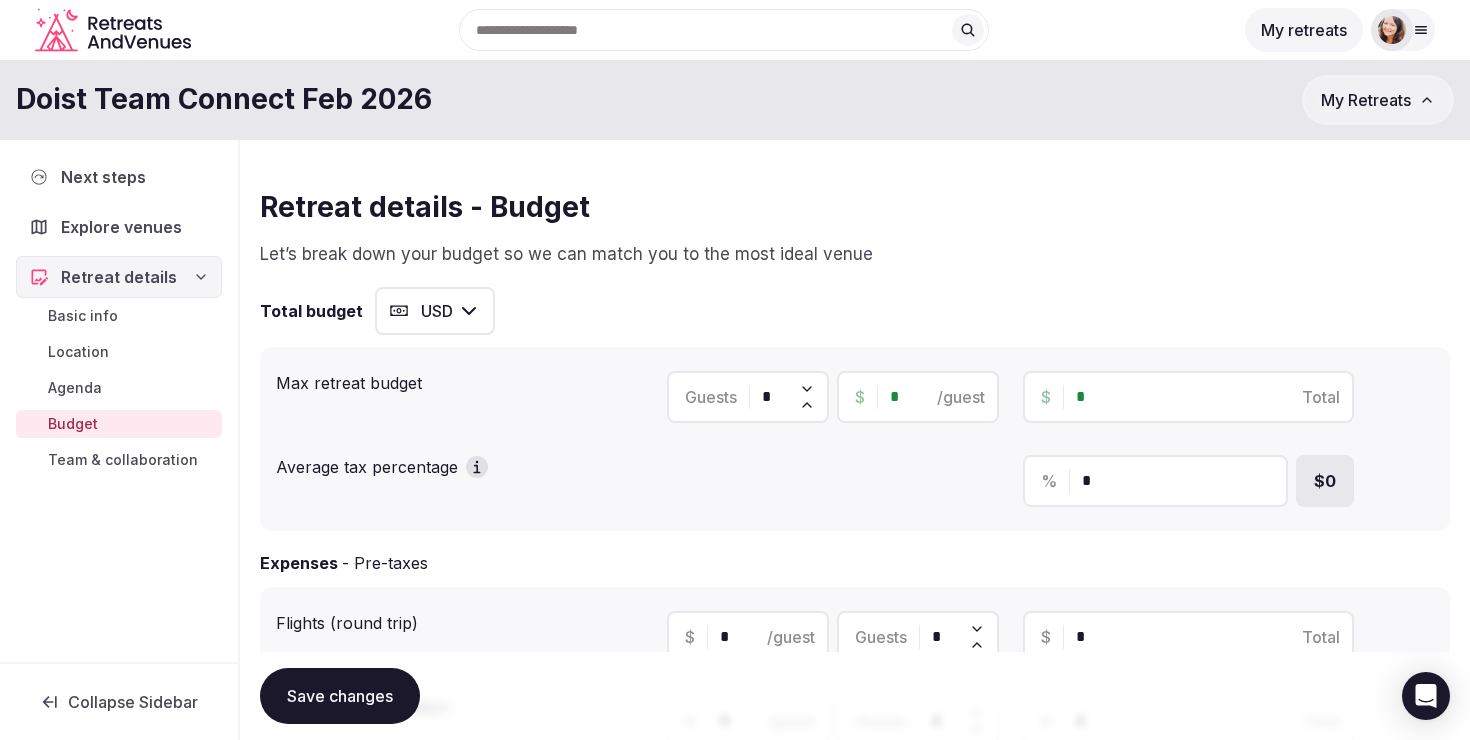 click on "Agenda" at bounding box center [75, 388] 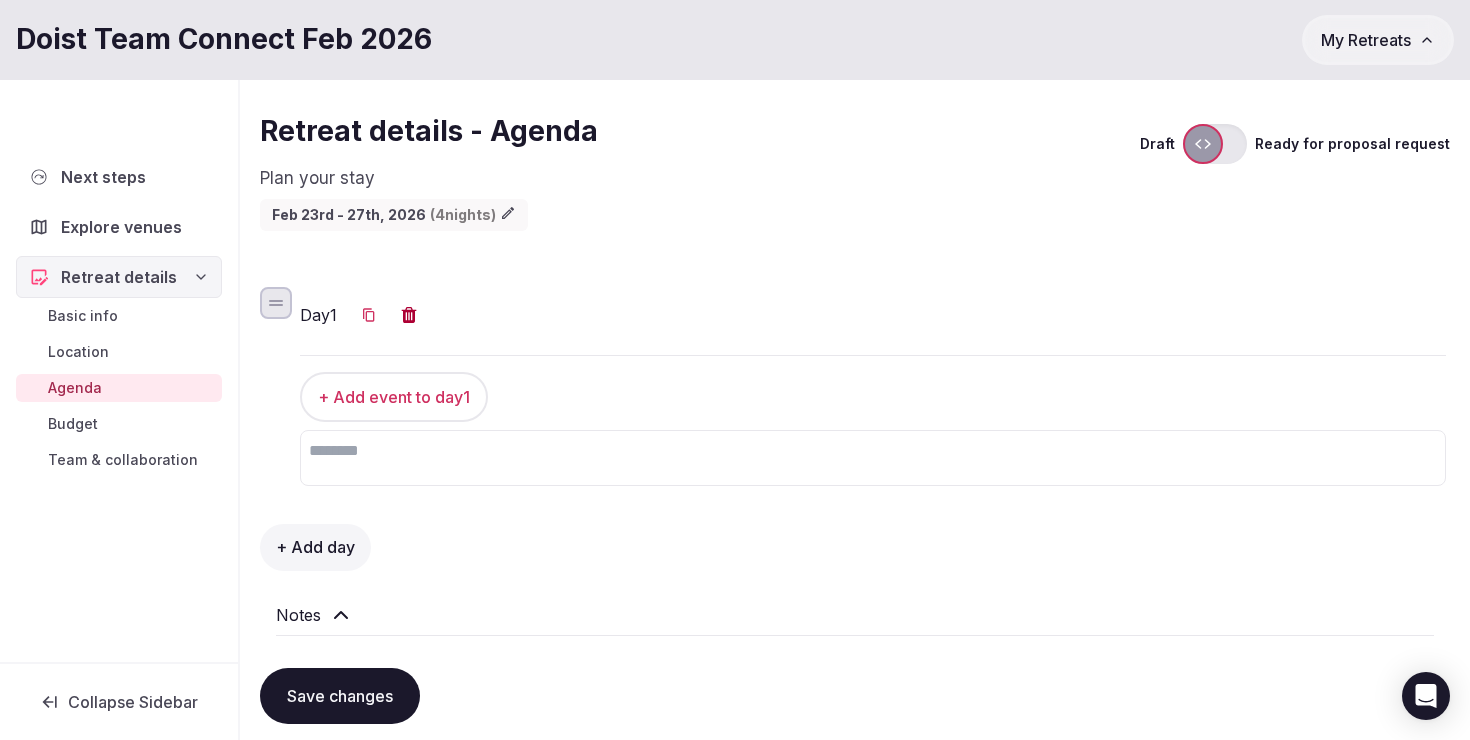 scroll, scrollTop: 180, scrollLeft: 0, axis: vertical 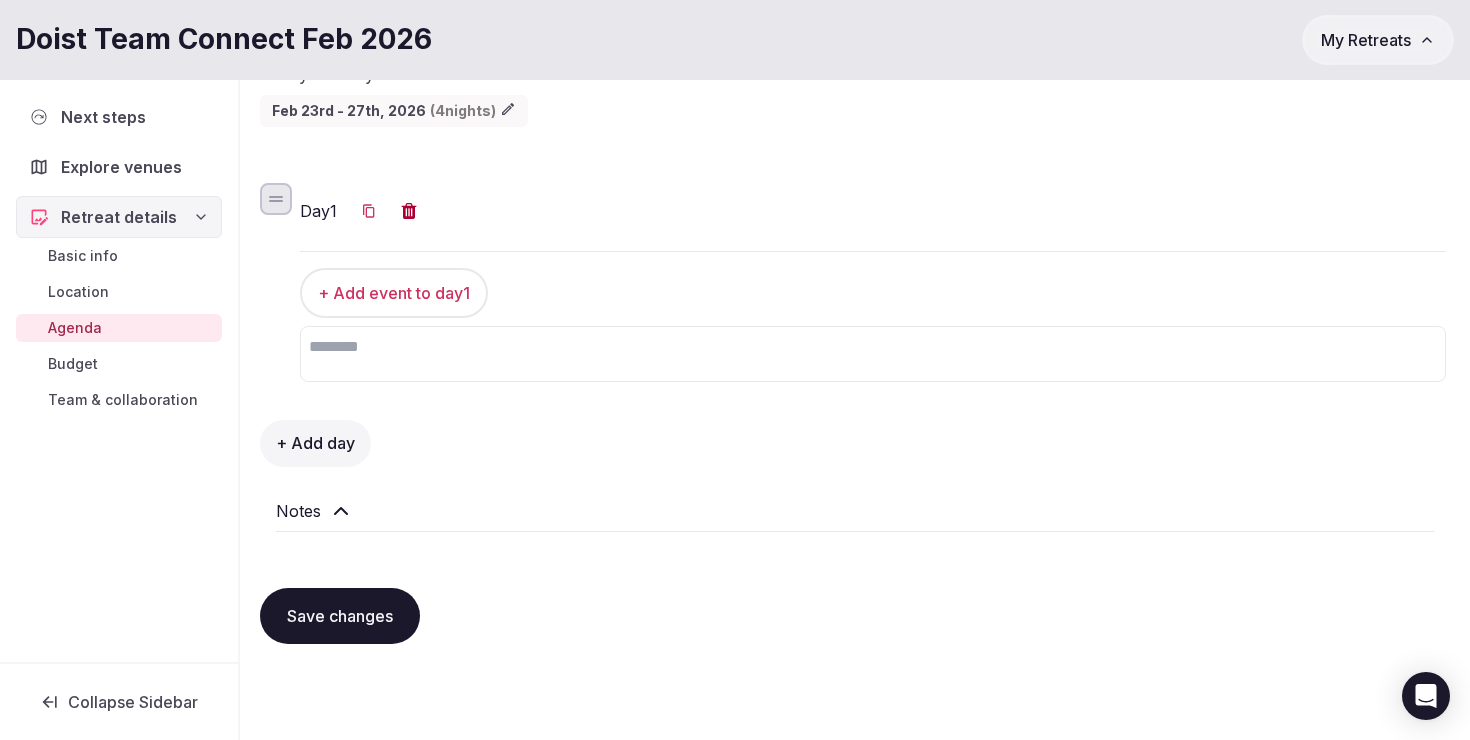 click on "Budget" at bounding box center (73, 364) 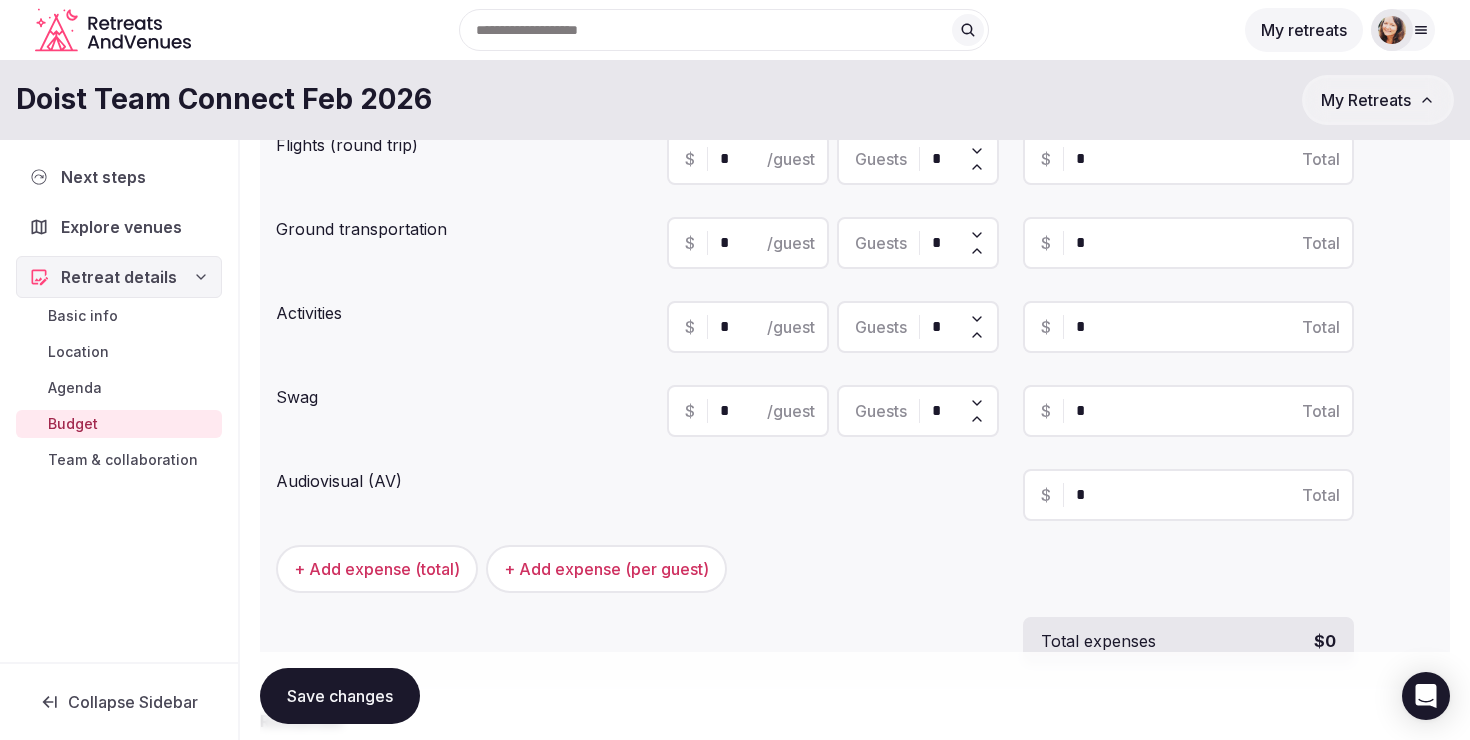 scroll, scrollTop: 303, scrollLeft: 0, axis: vertical 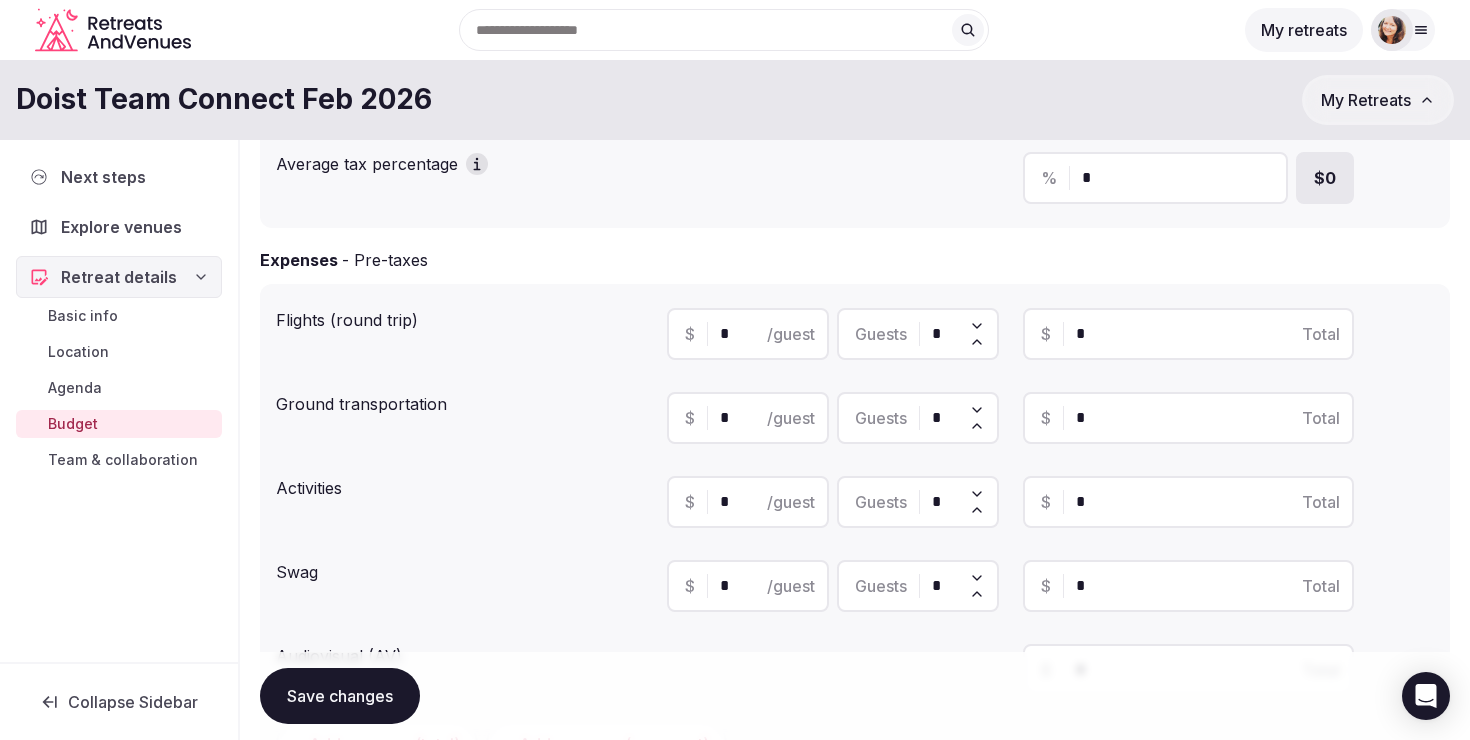 click on "Team & collaboration" at bounding box center [123, 460] 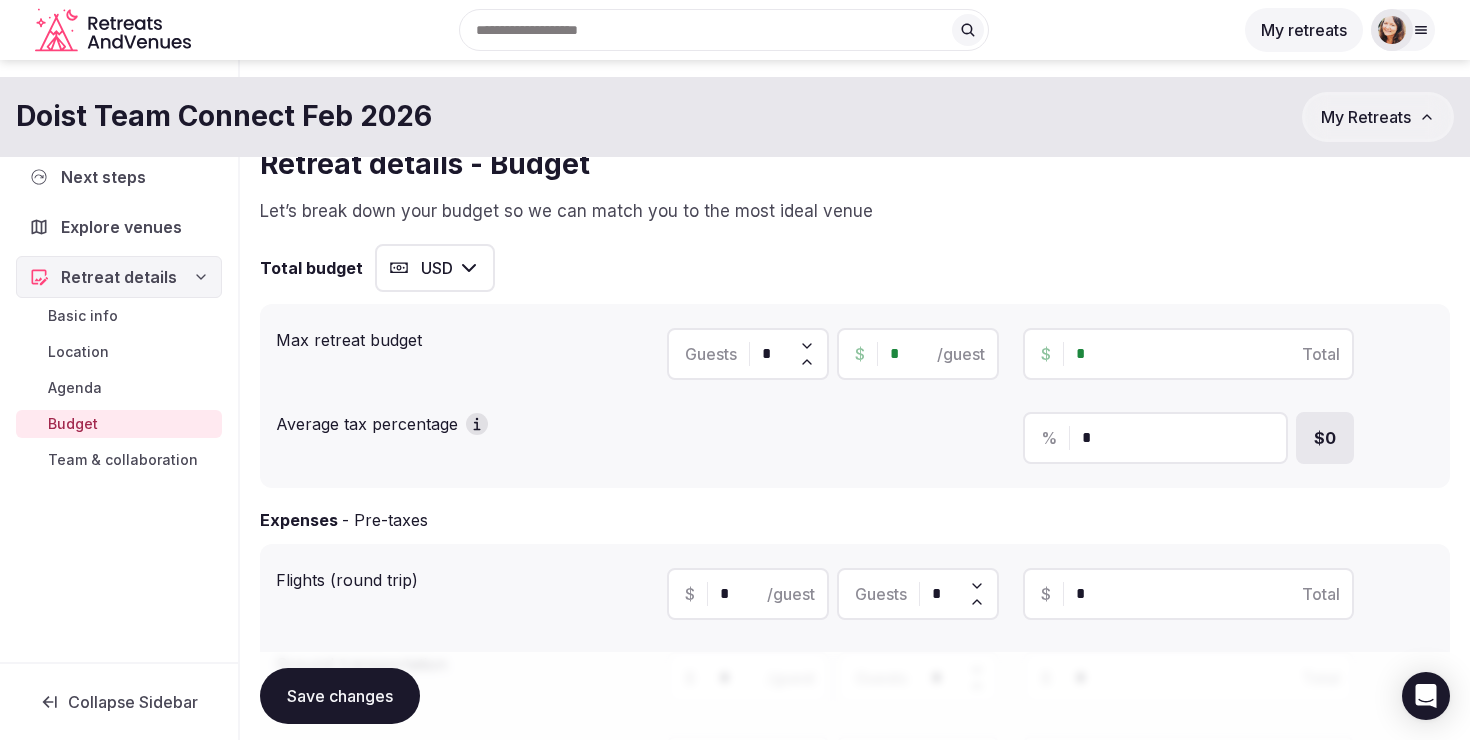 click on "Team & collaboration" at bounding box center (123, 460) 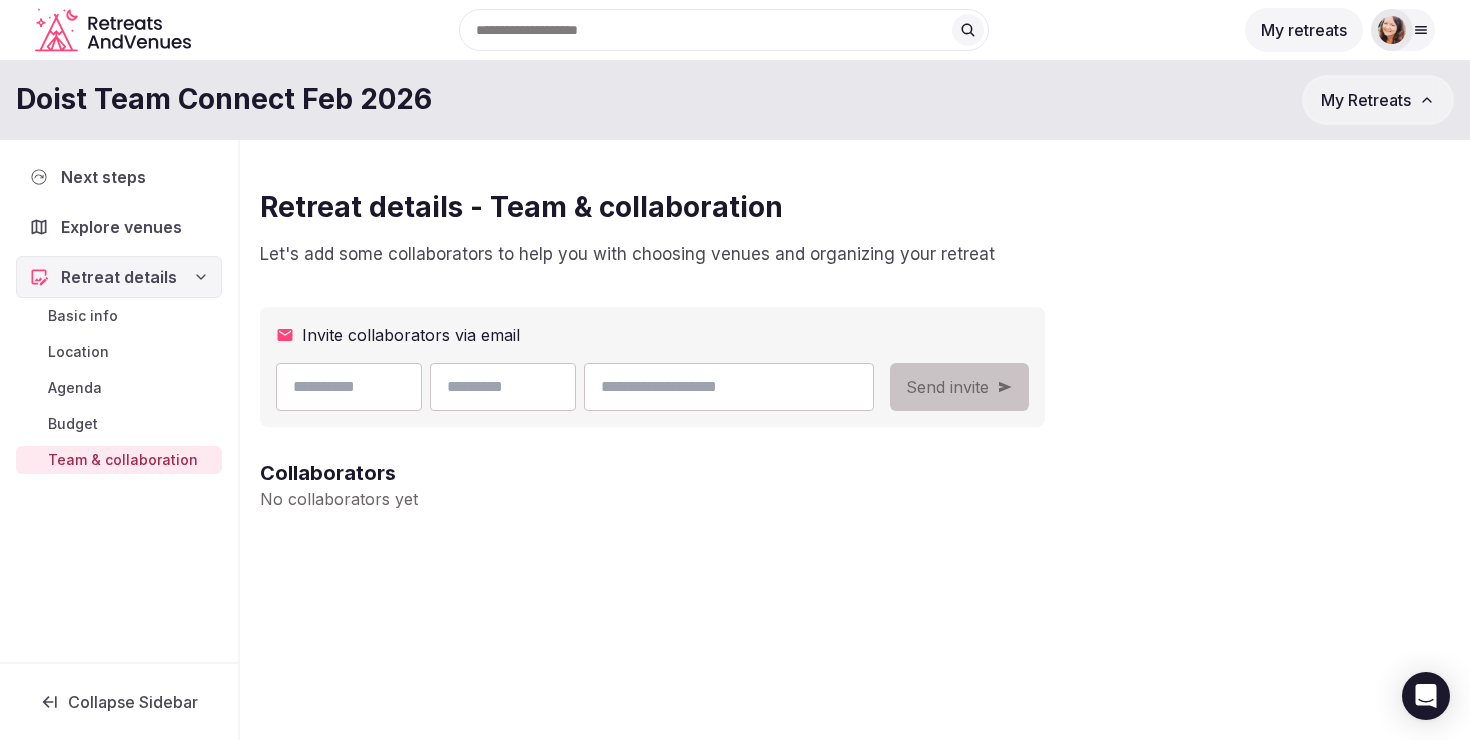 scroll, scrollTop: 43, scrollLeft: 0, axis: vertical 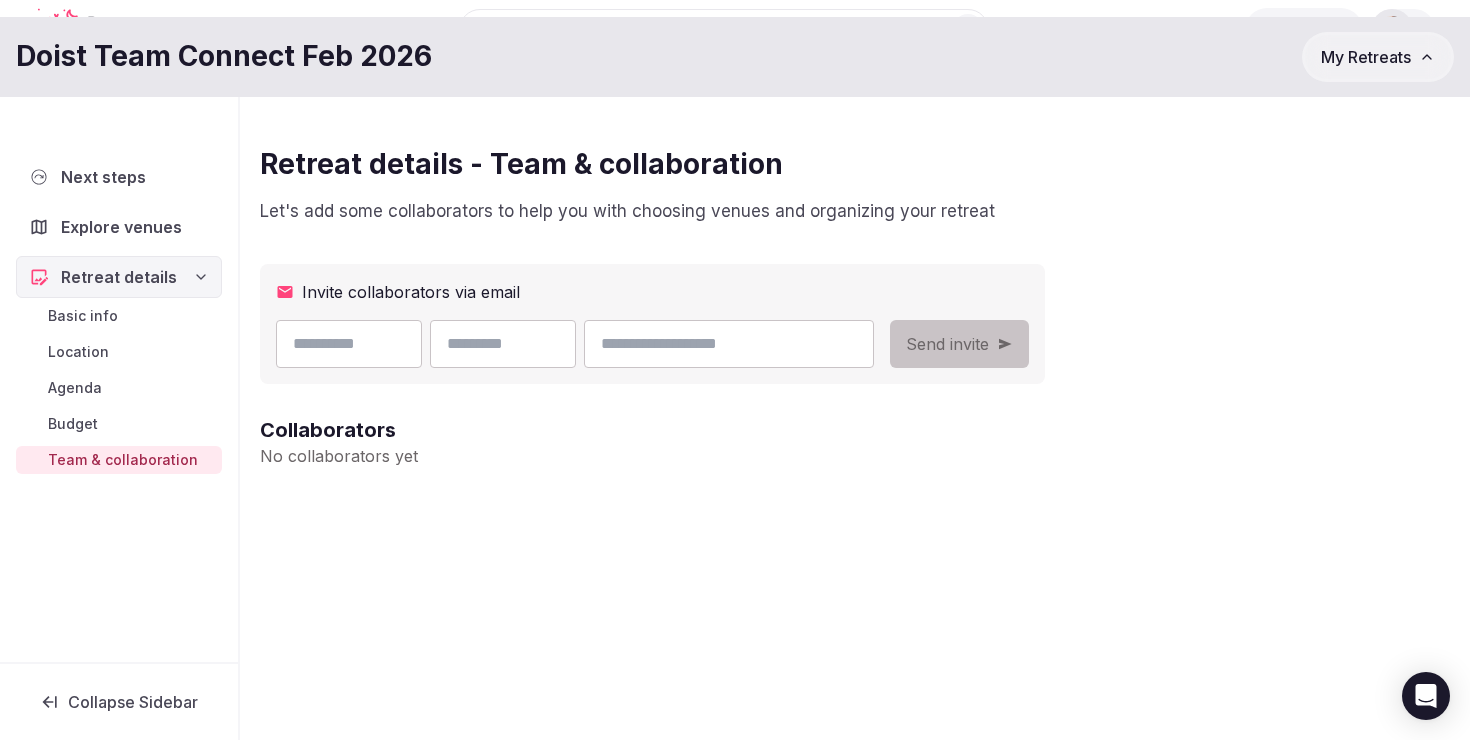 click on "Collapse Sidebar" at bounding box center (119, 702) 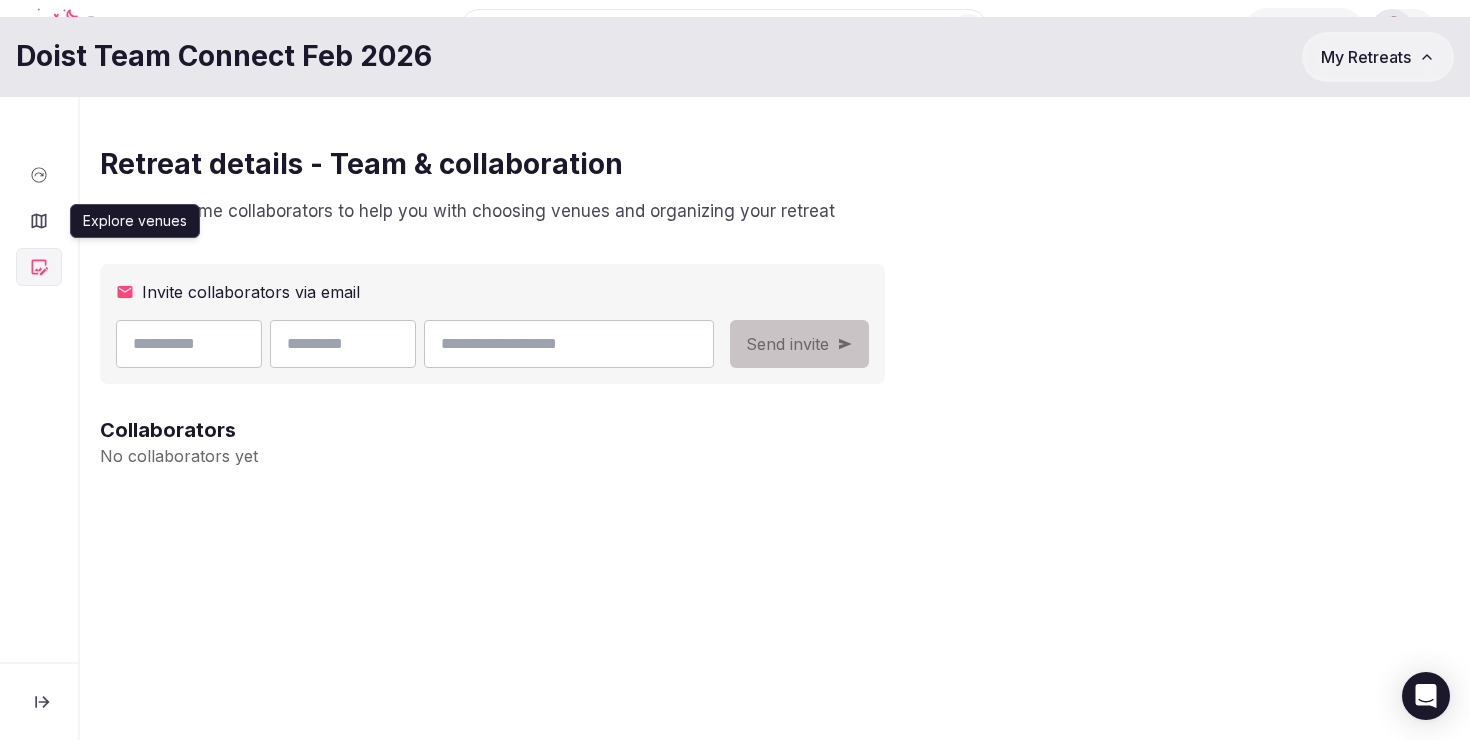 click 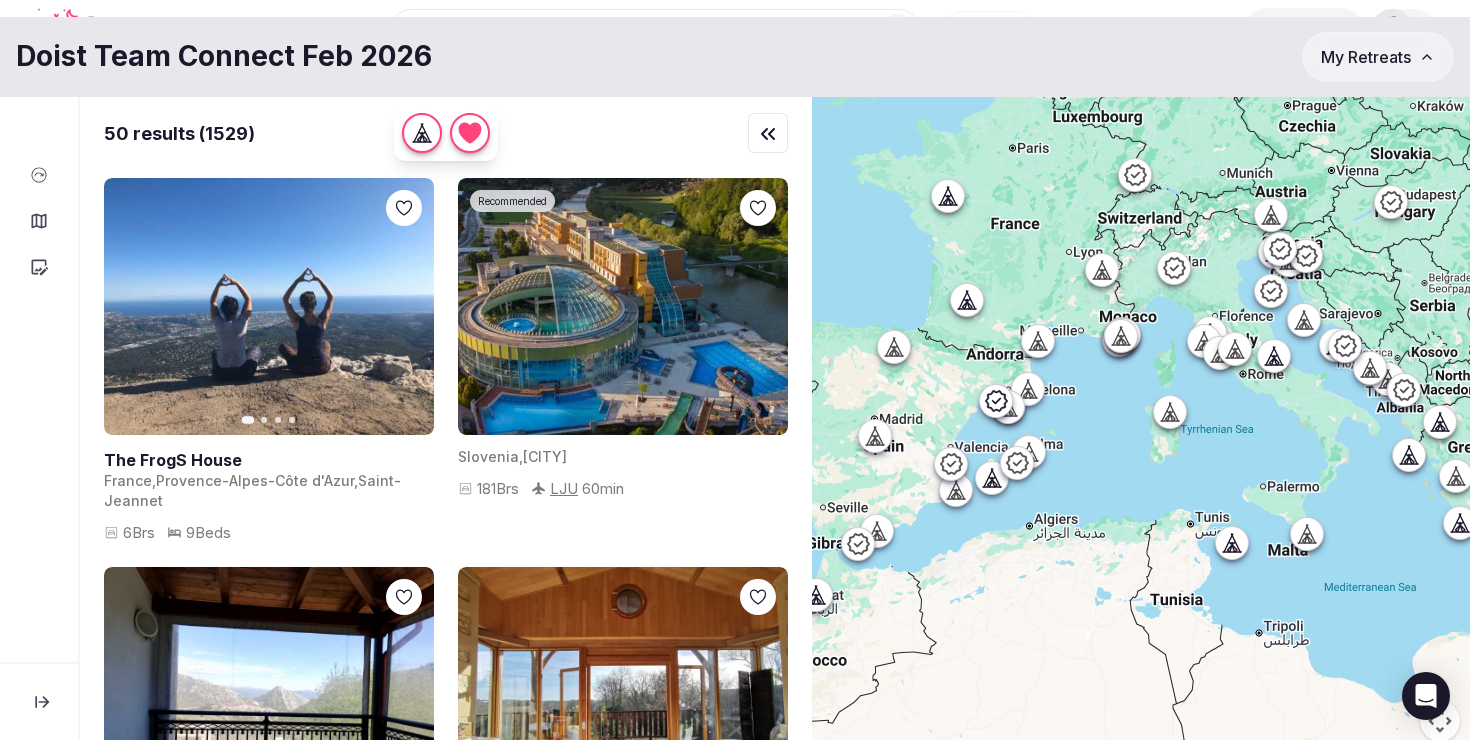 click at bounding box center (42, 702) 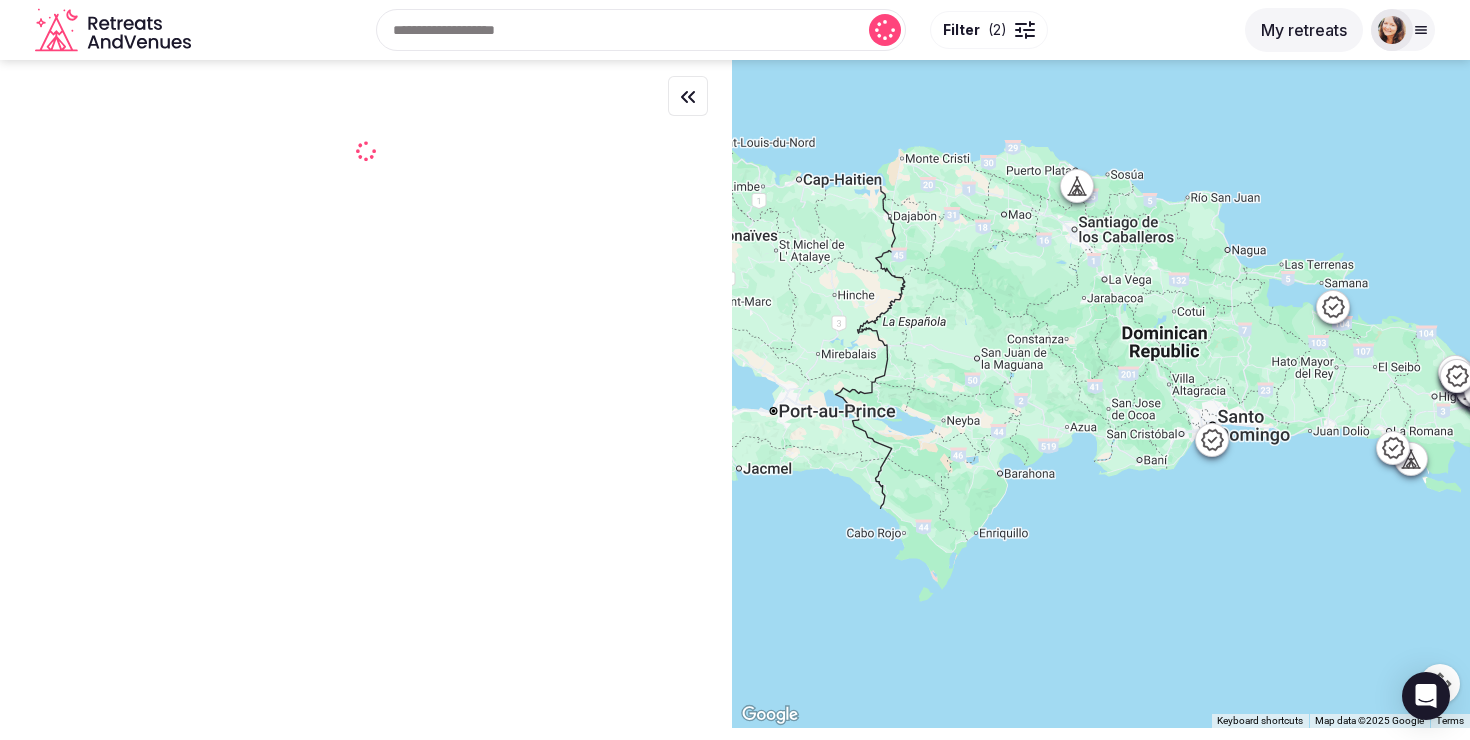 scroll, scrollTop: 0, scrollLeft: 0, axis: both 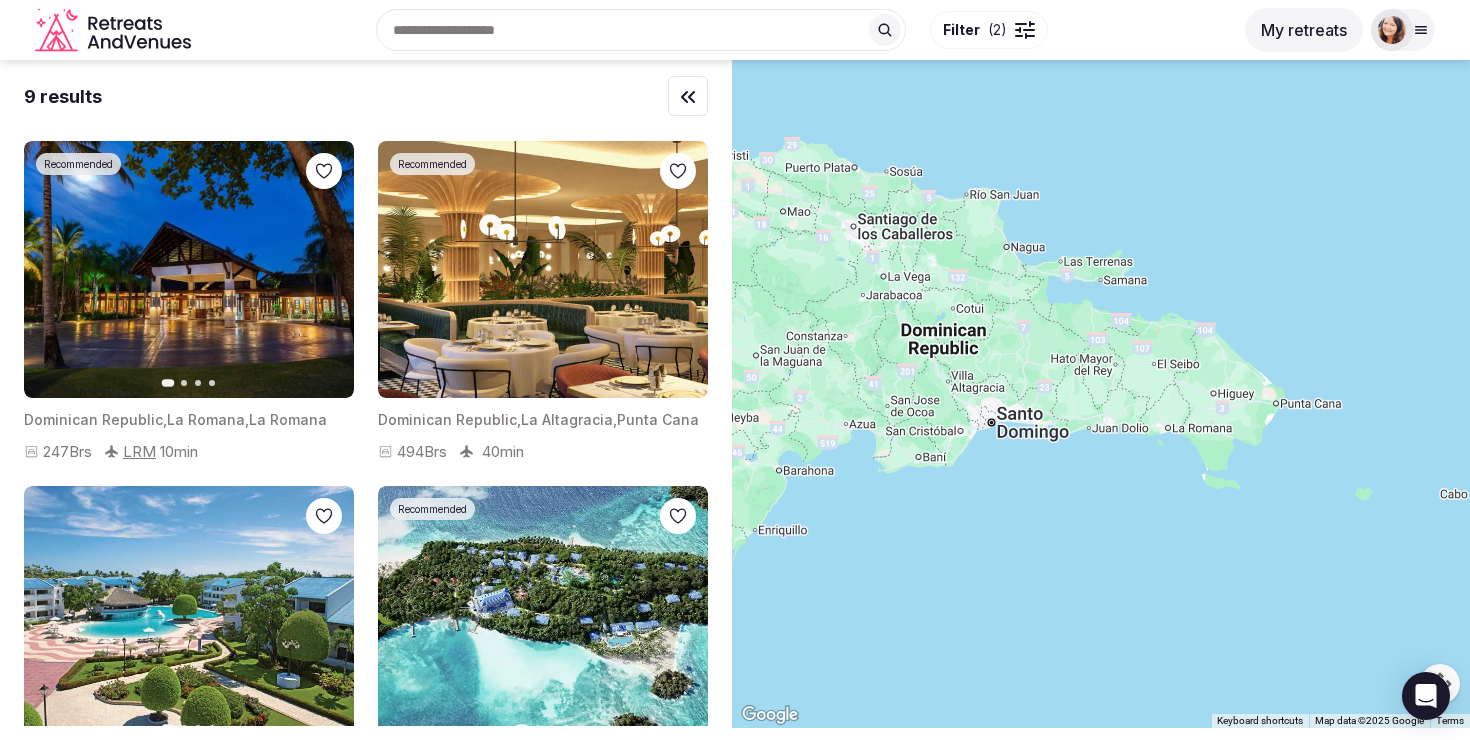 drag, startPoint x: 1168, startPoint y: 370, endPoint x: 944, endPoint y: 367, distance: 224.0201 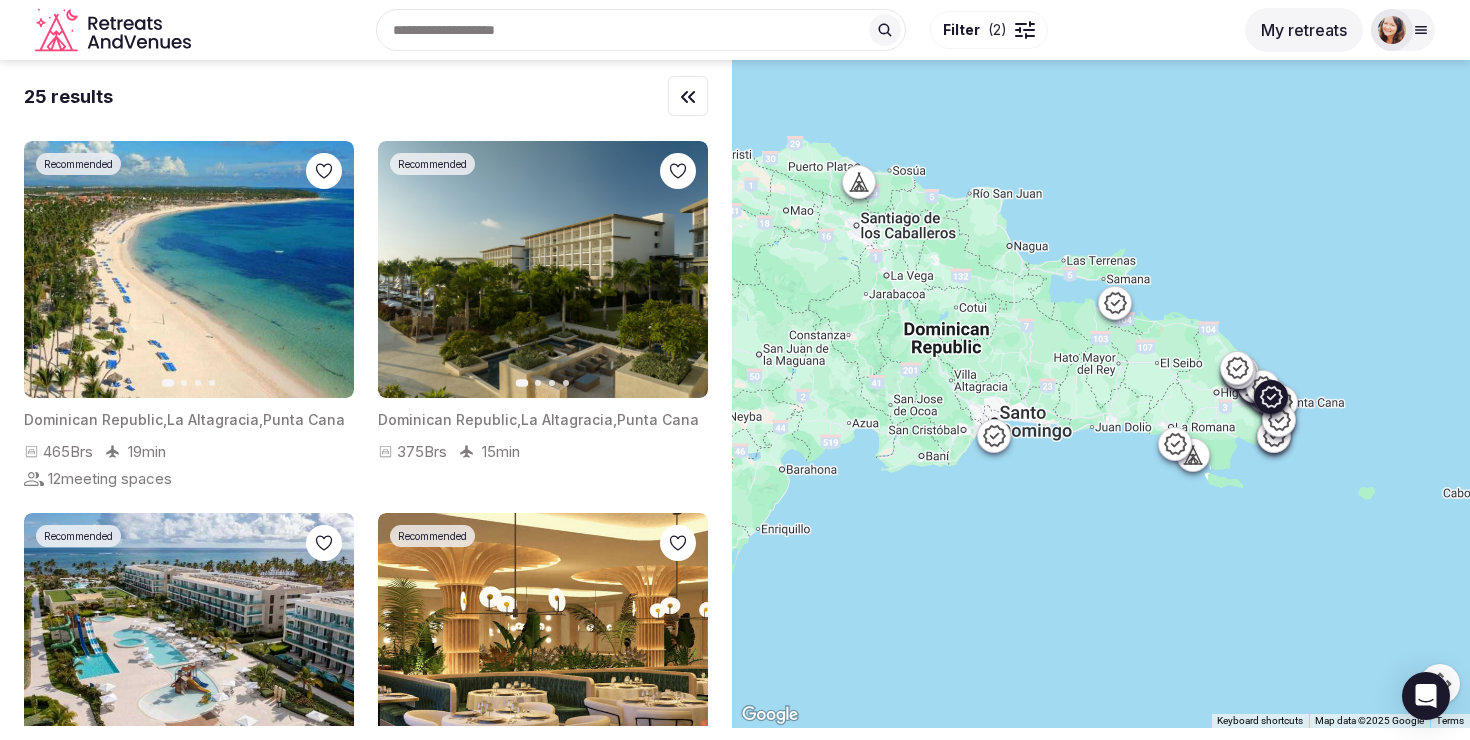 click on "Next slide" at bounding box center [326, 270] 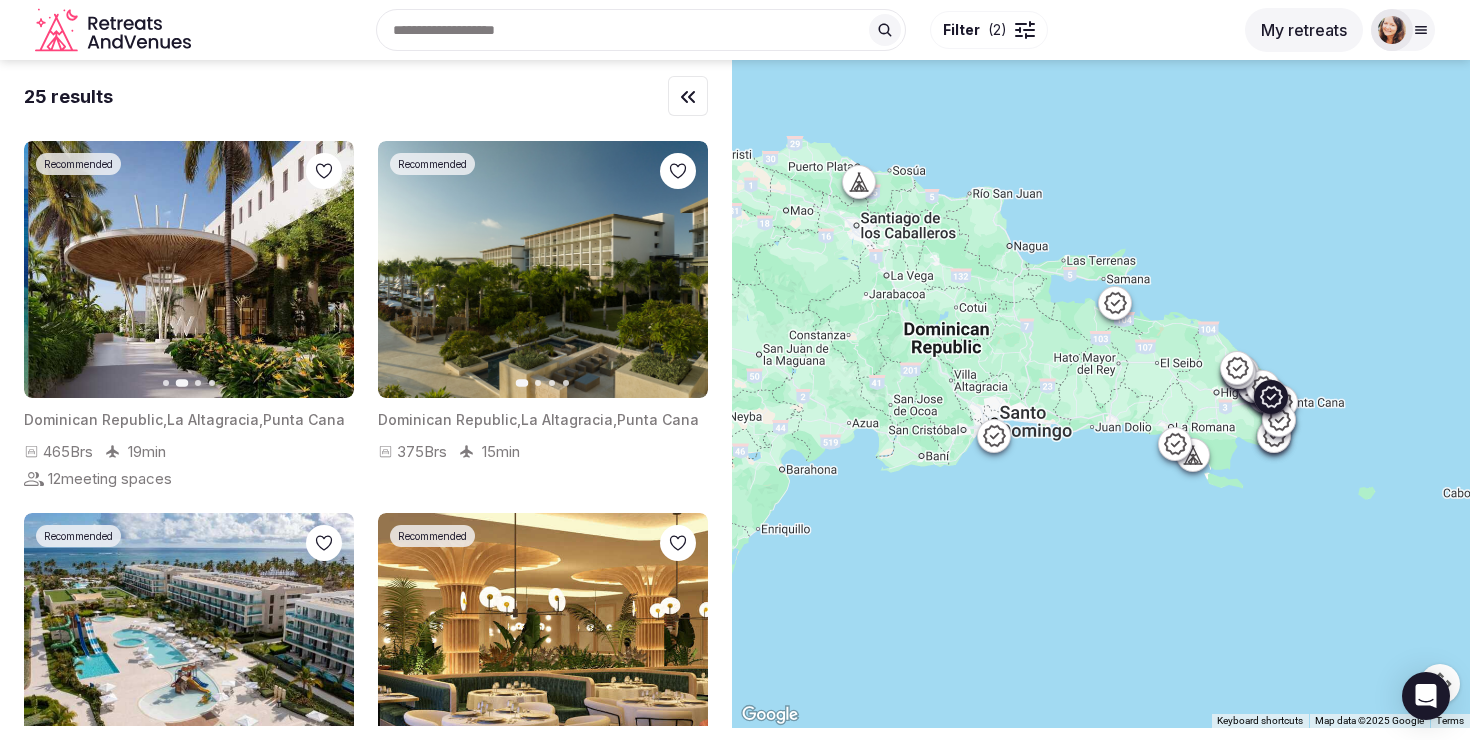 click on "Next slide" at bounding box center [326, 270] 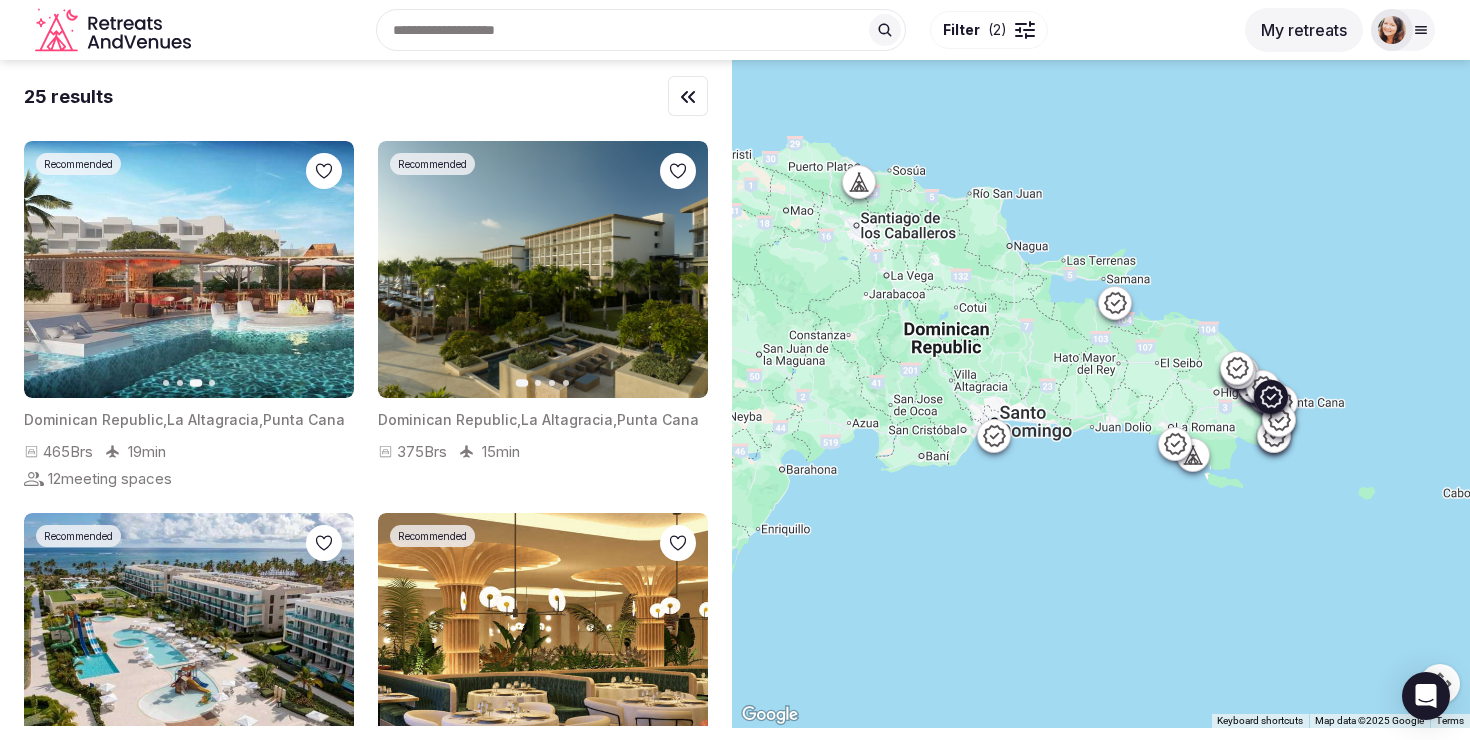 click 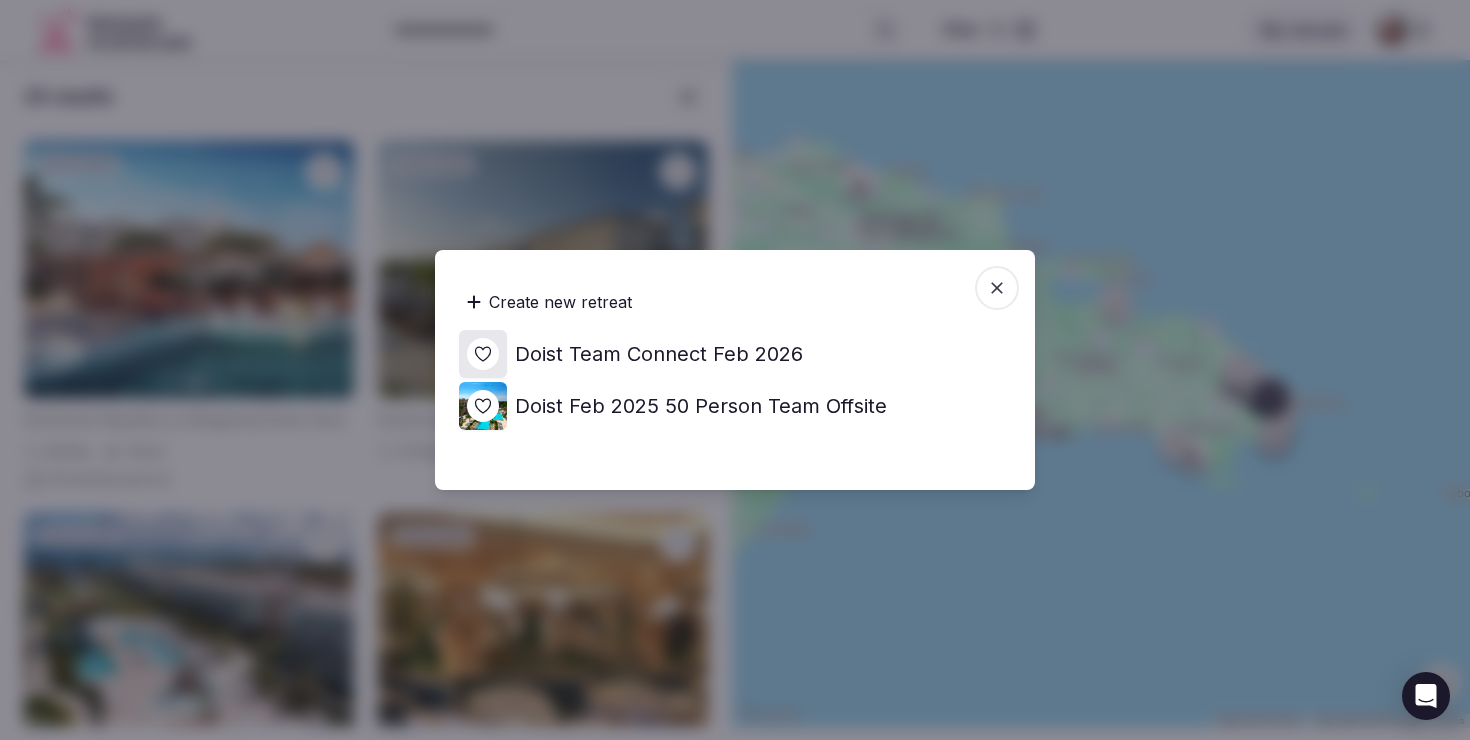 click on "Doist Team Connect Feb 2026" at bounding box center [659, 354] 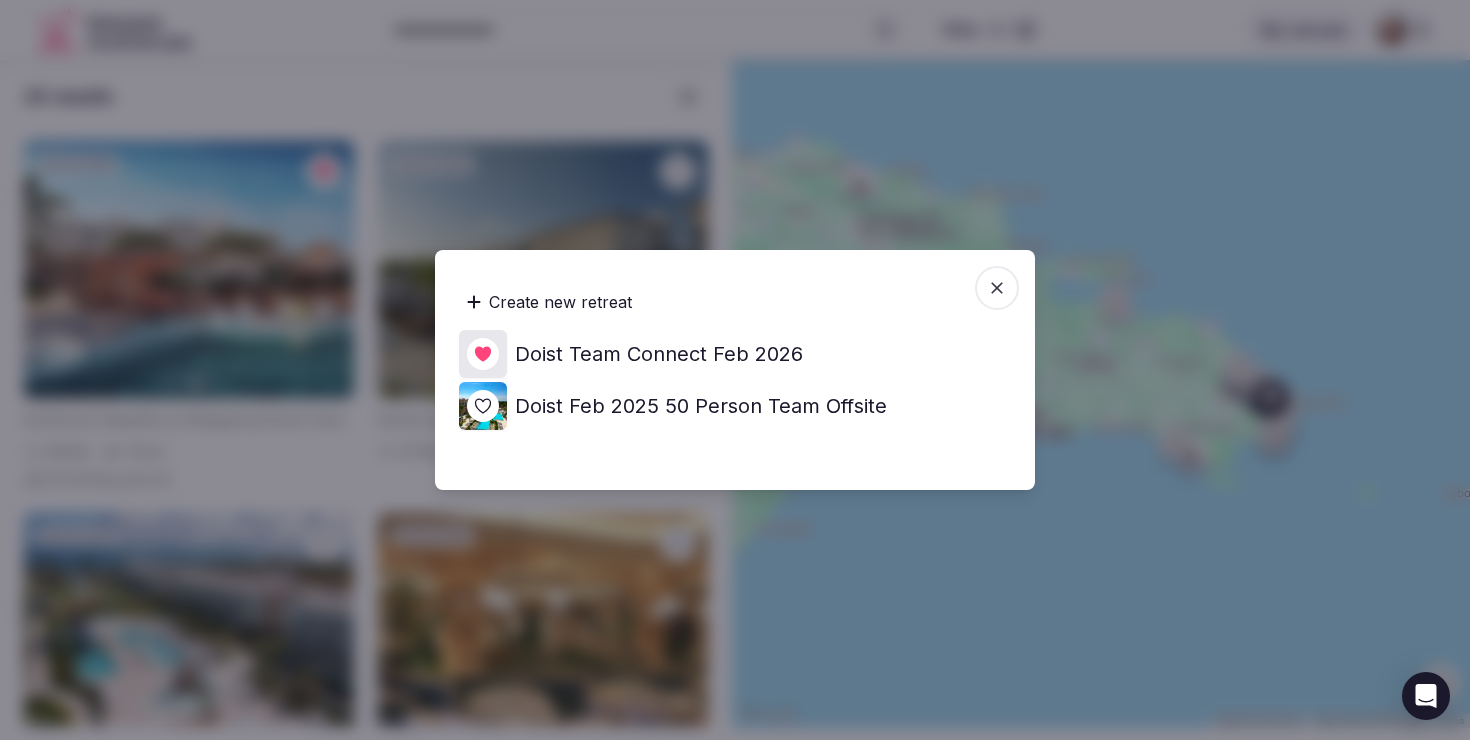 click at bounding box center (735, 370) 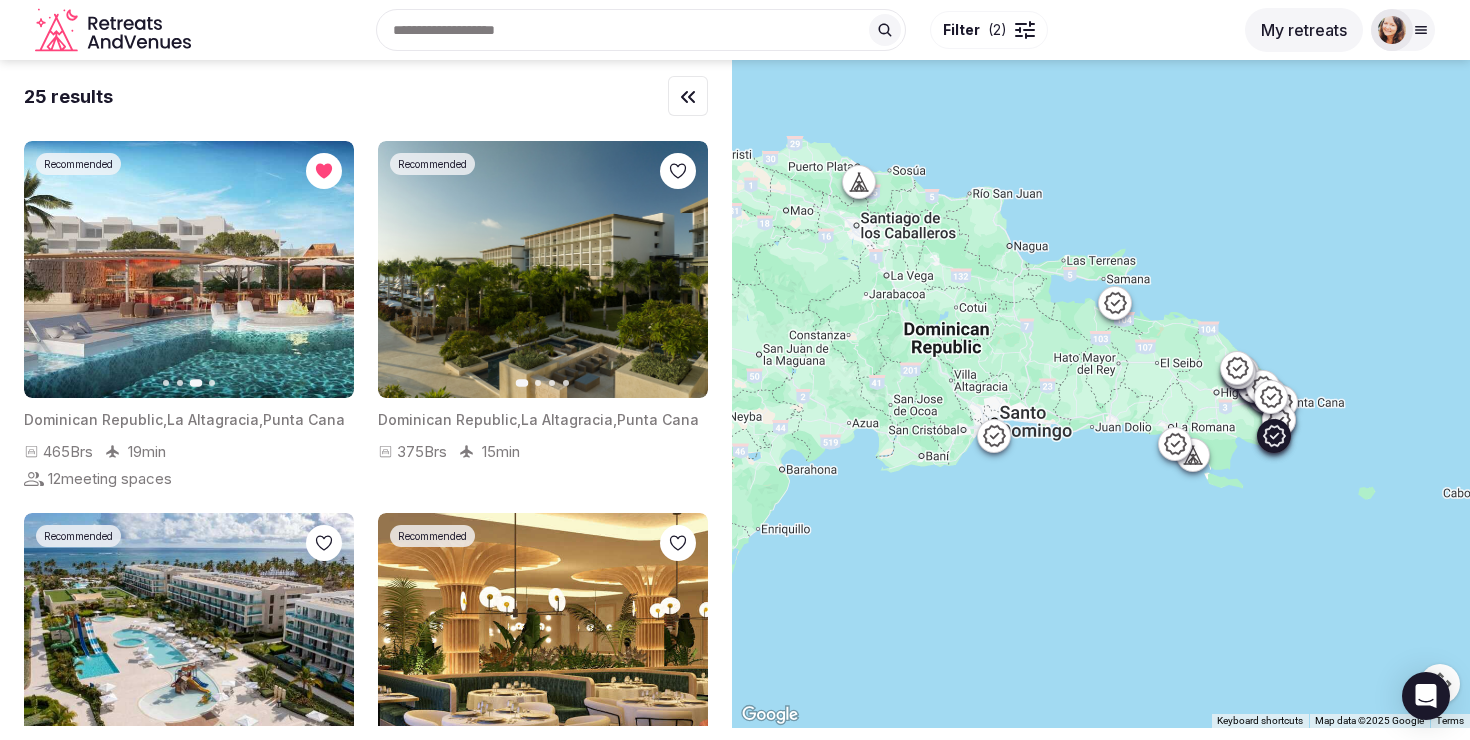 click 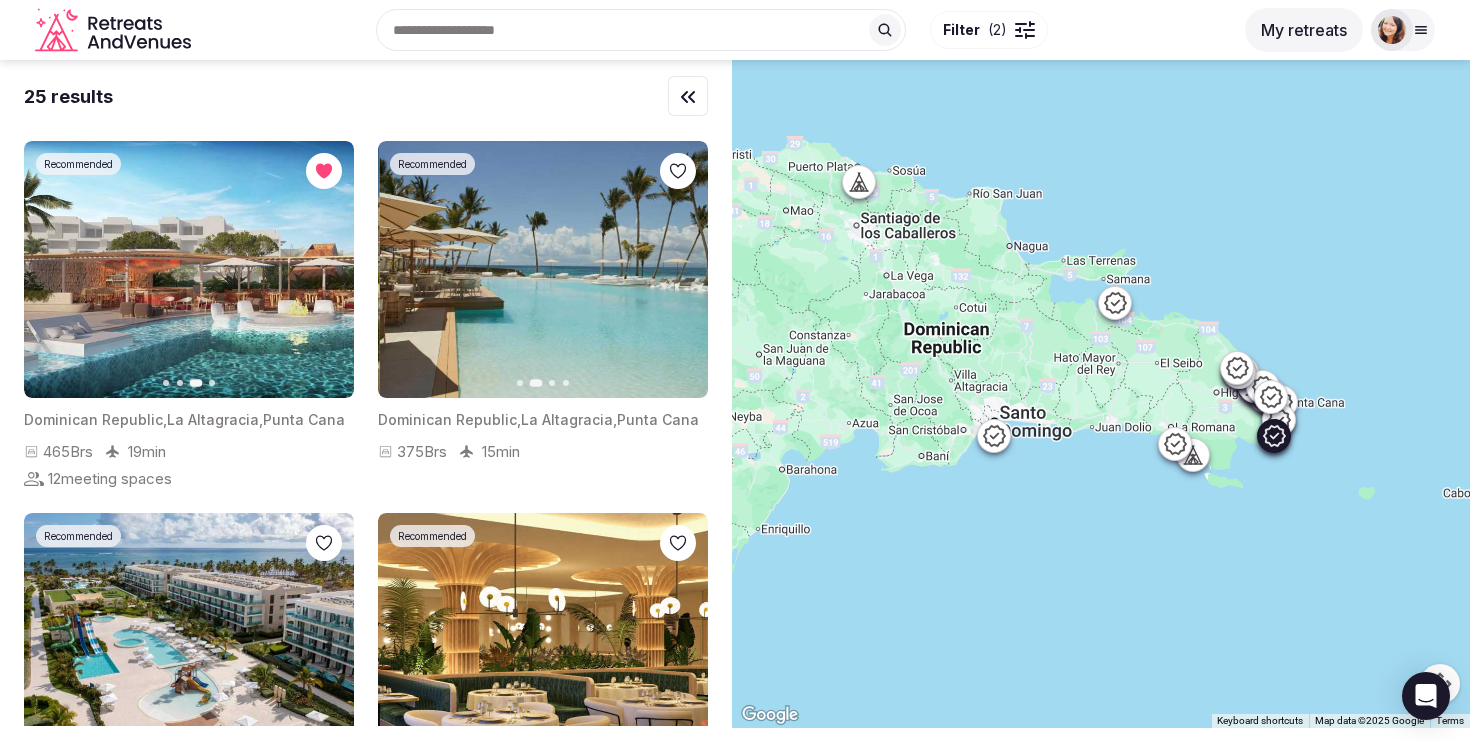 click 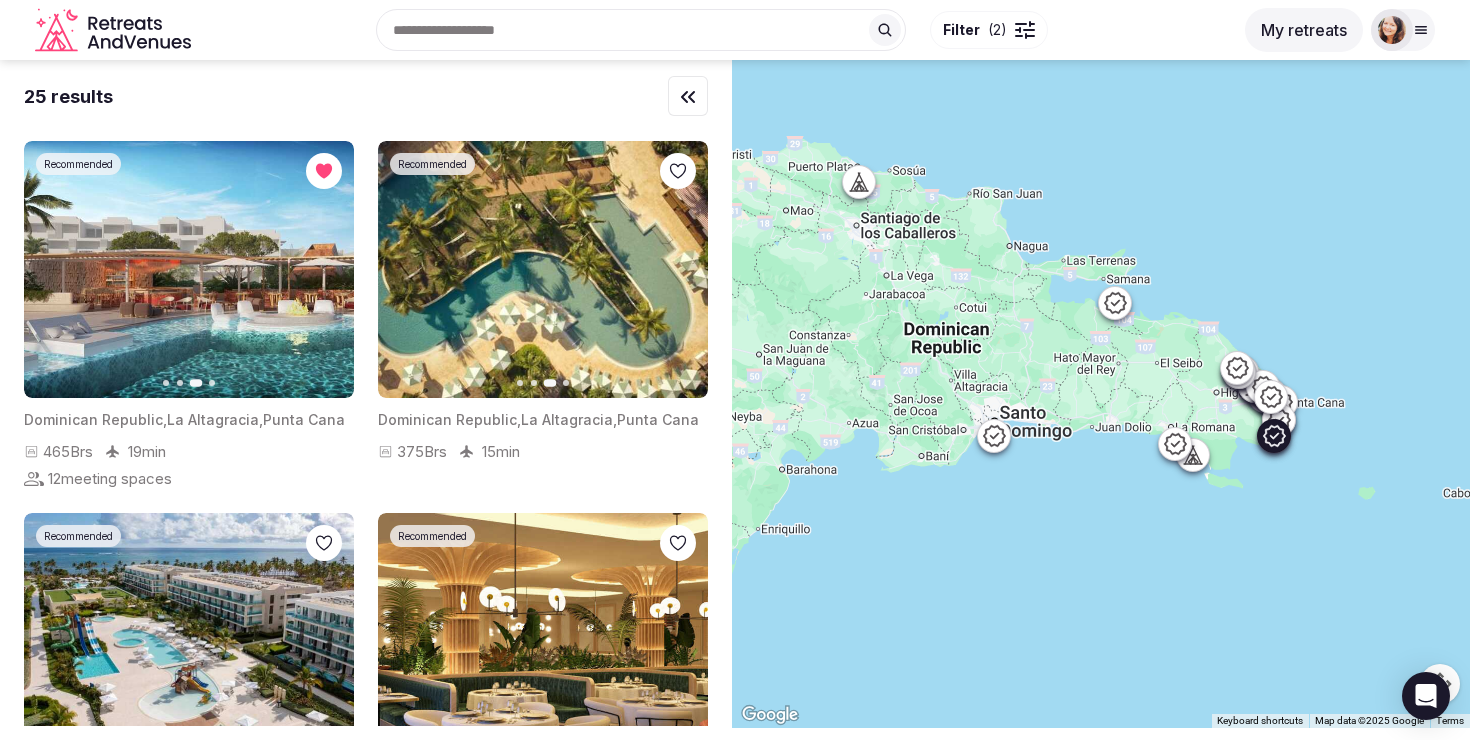 click 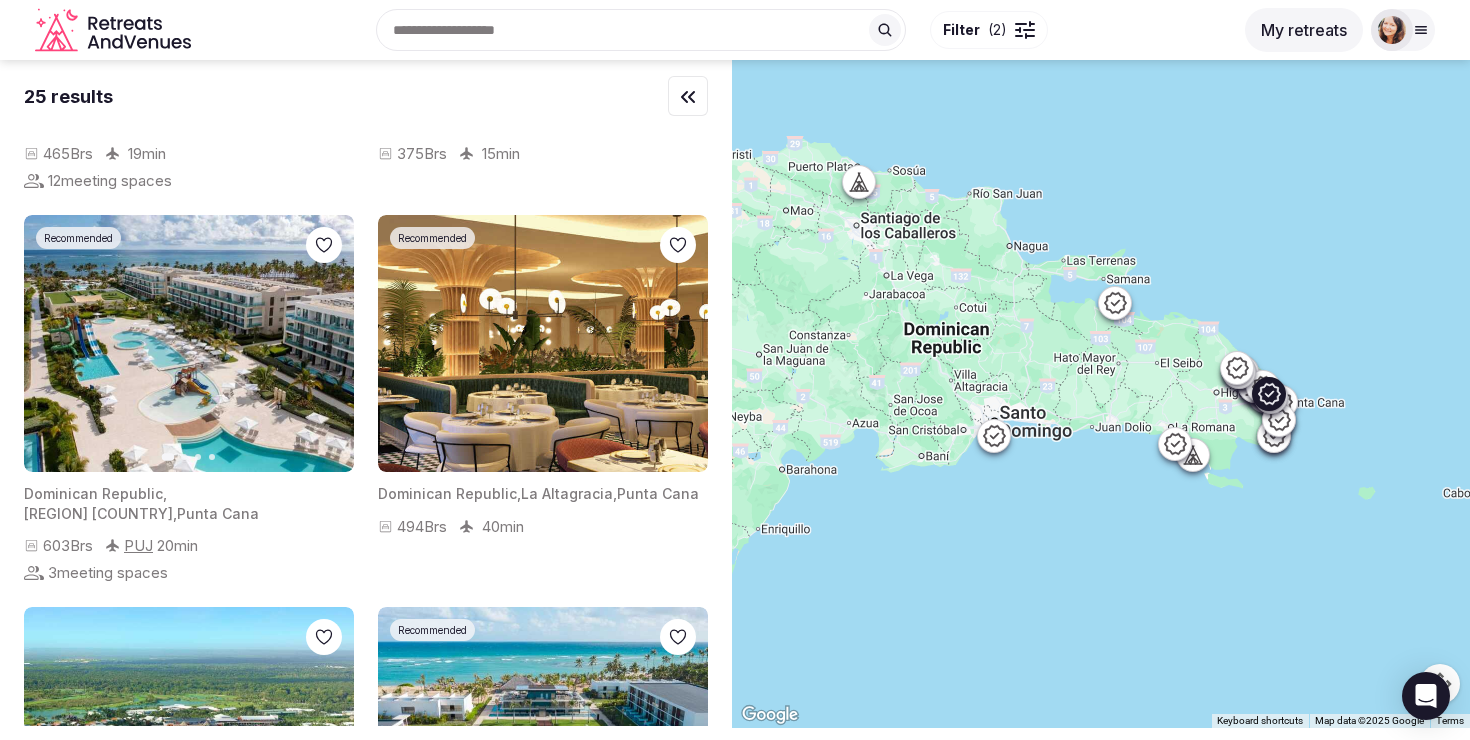 scroll, scrollTop: 303, scrollLeft: 0, axis: vertical 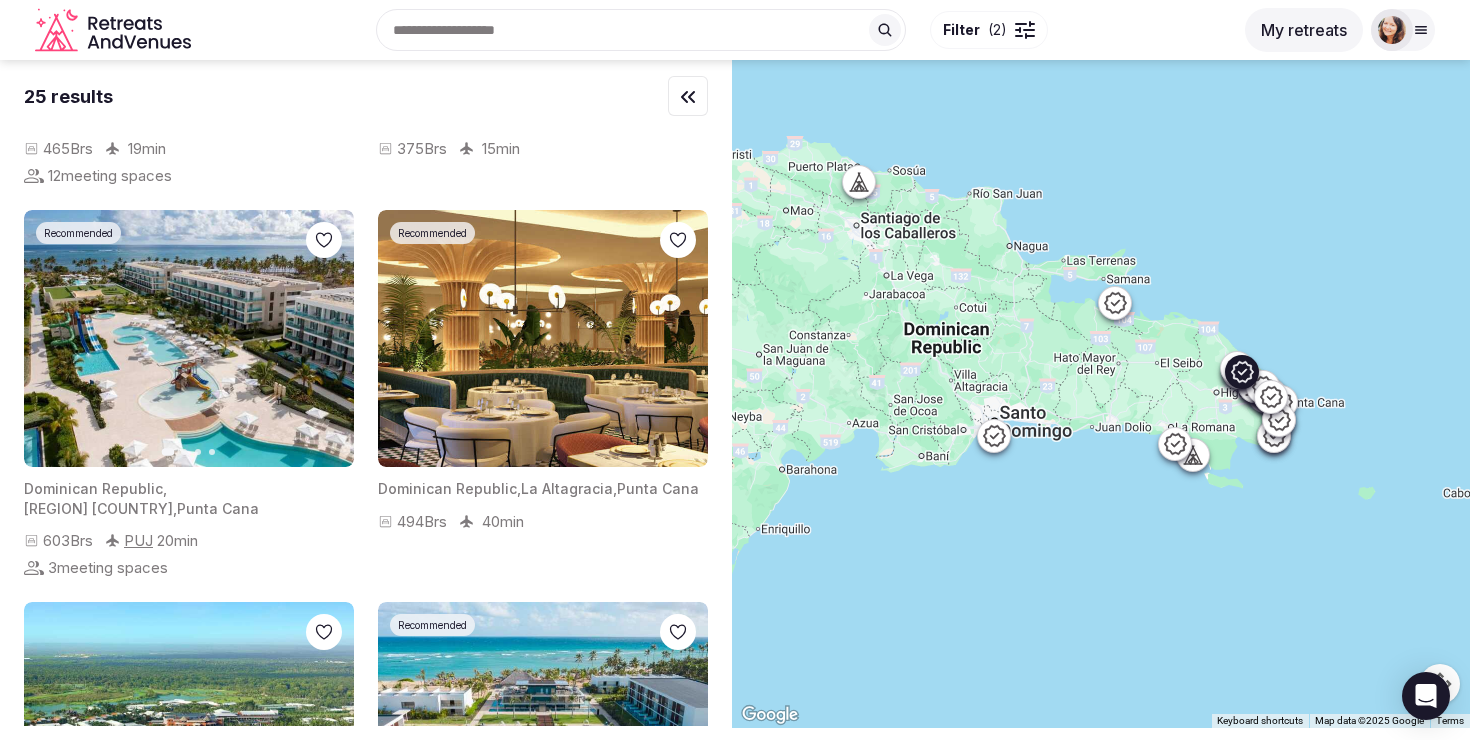 click at bounding box center [543, 338] 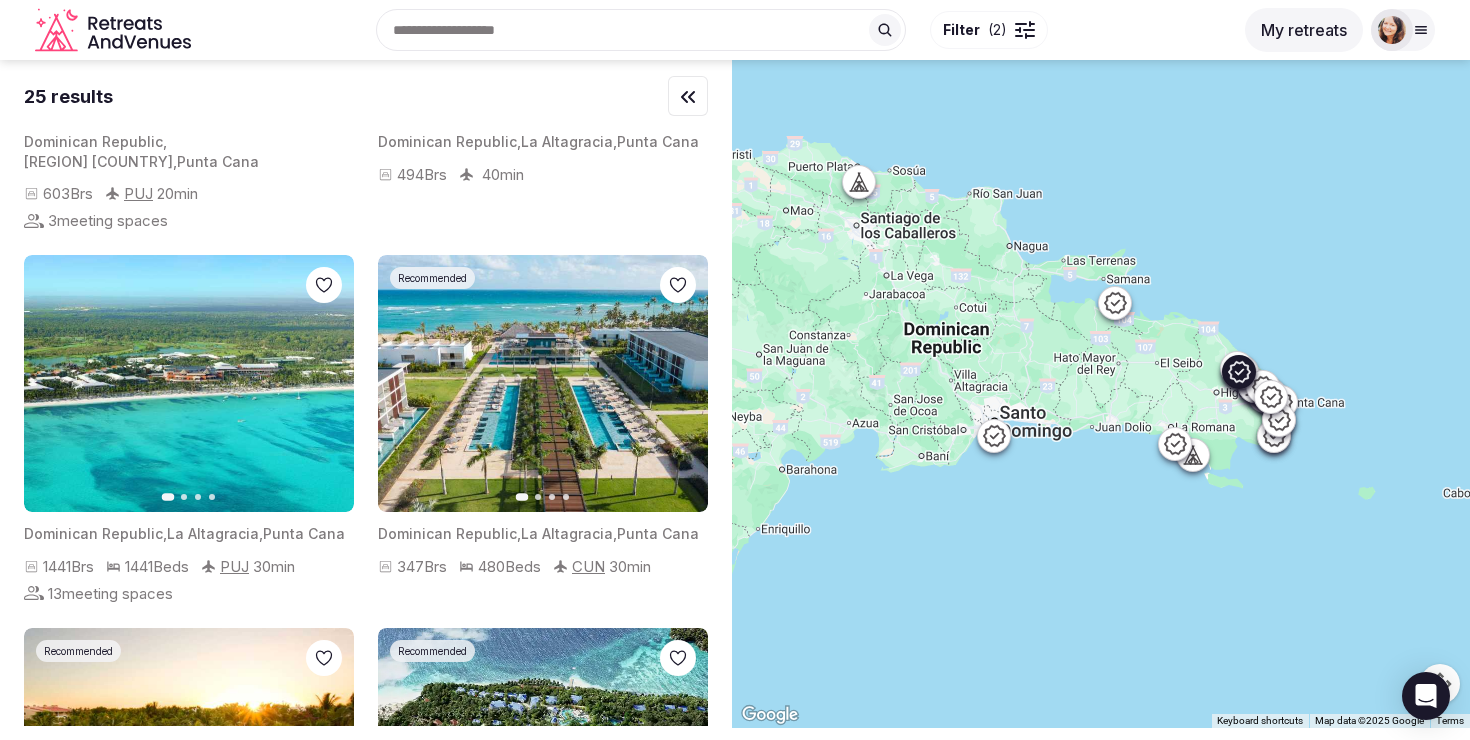 scroll, scrollTop: 675, scrollLeft: 0, axis: vertical 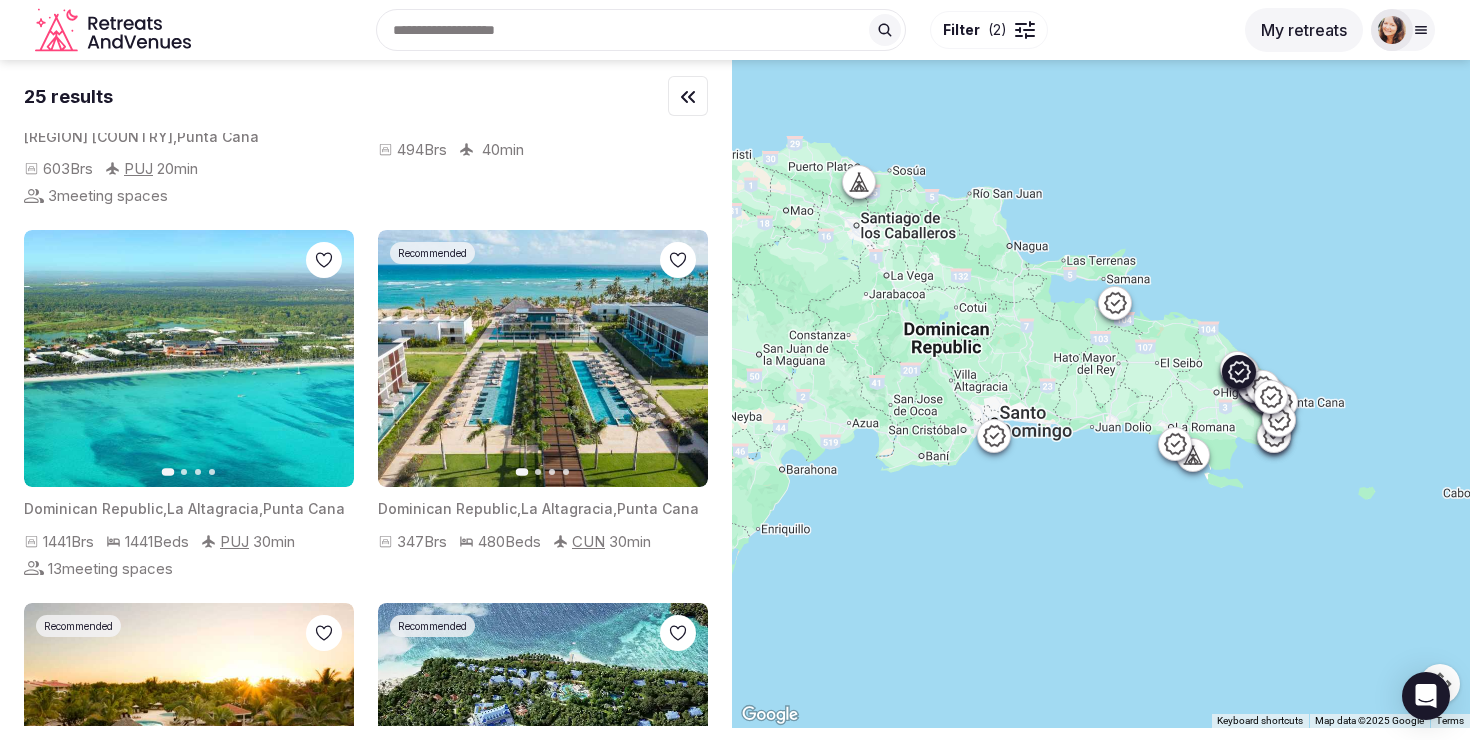 click 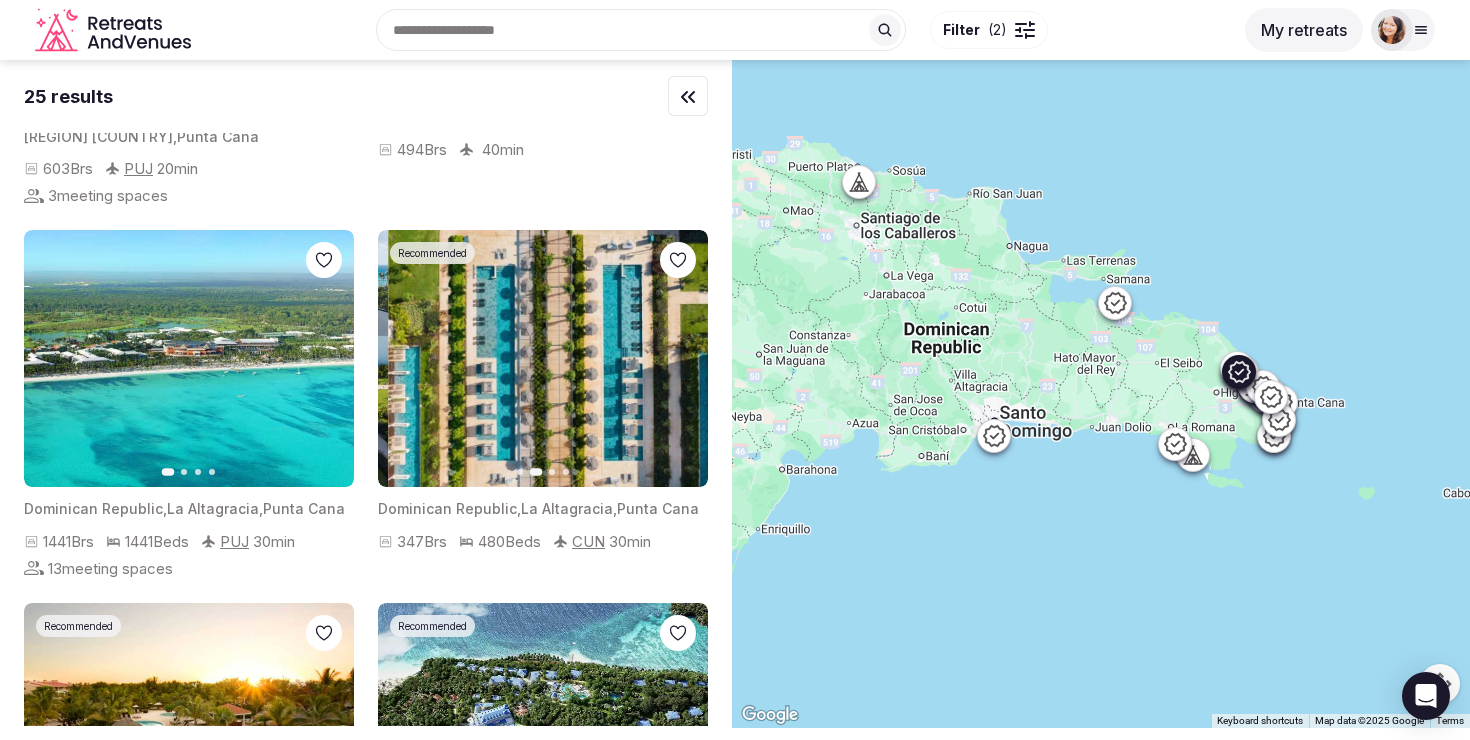 click 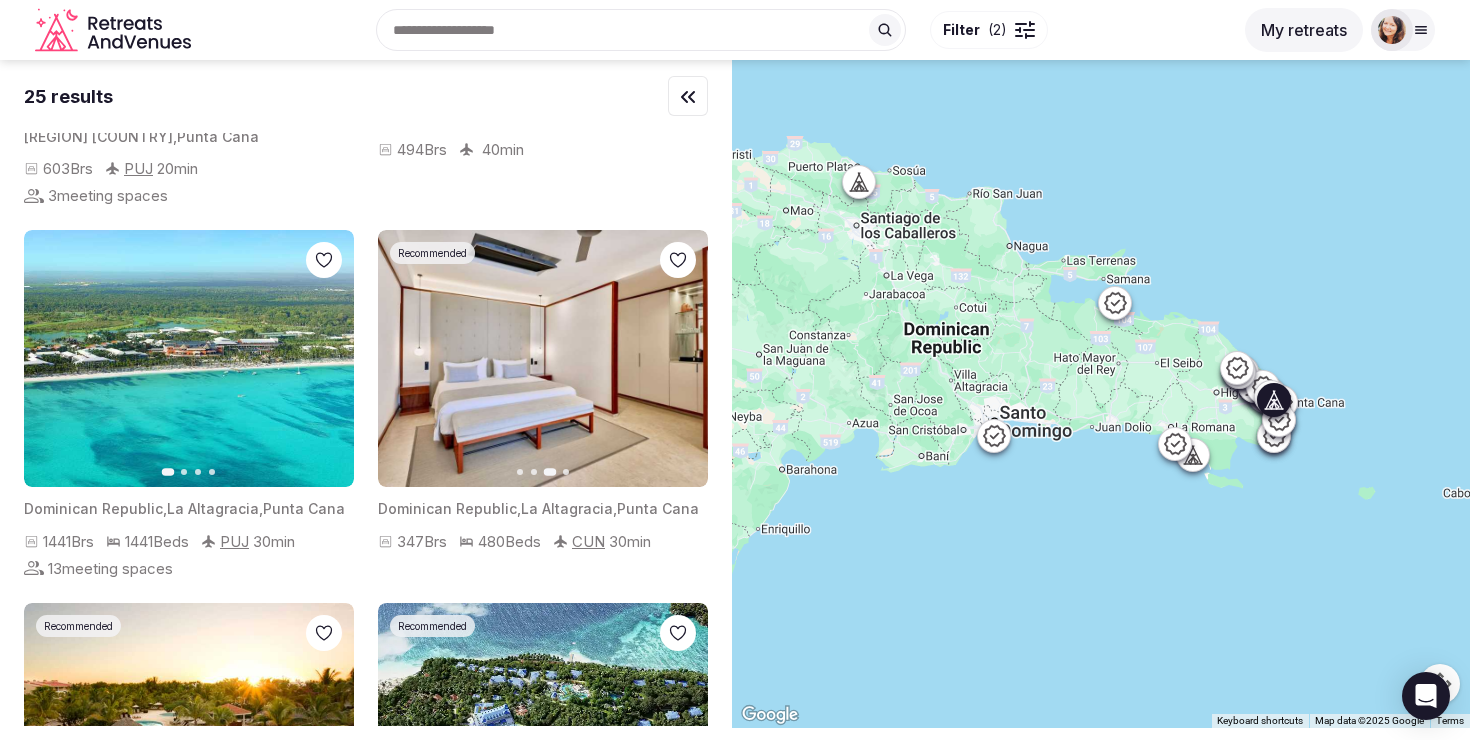 click 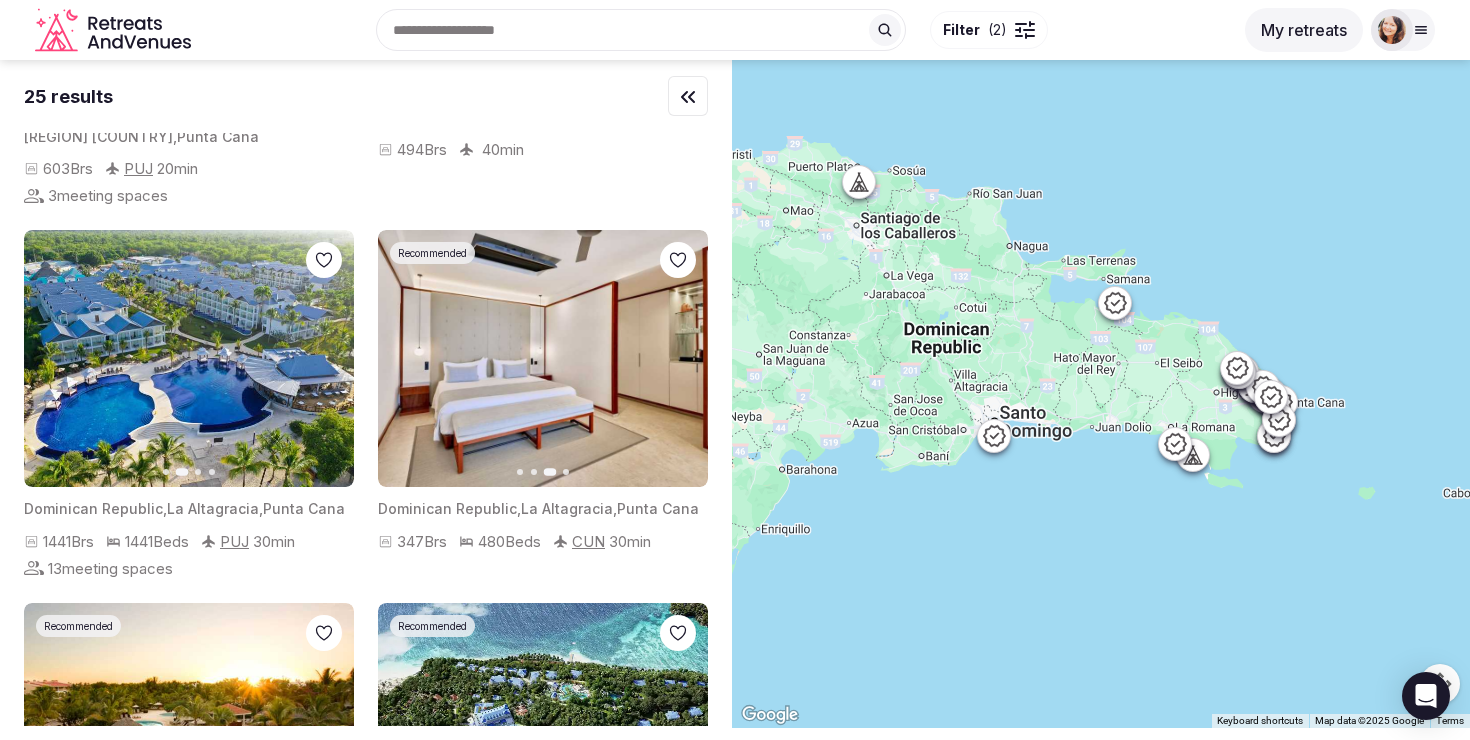 click 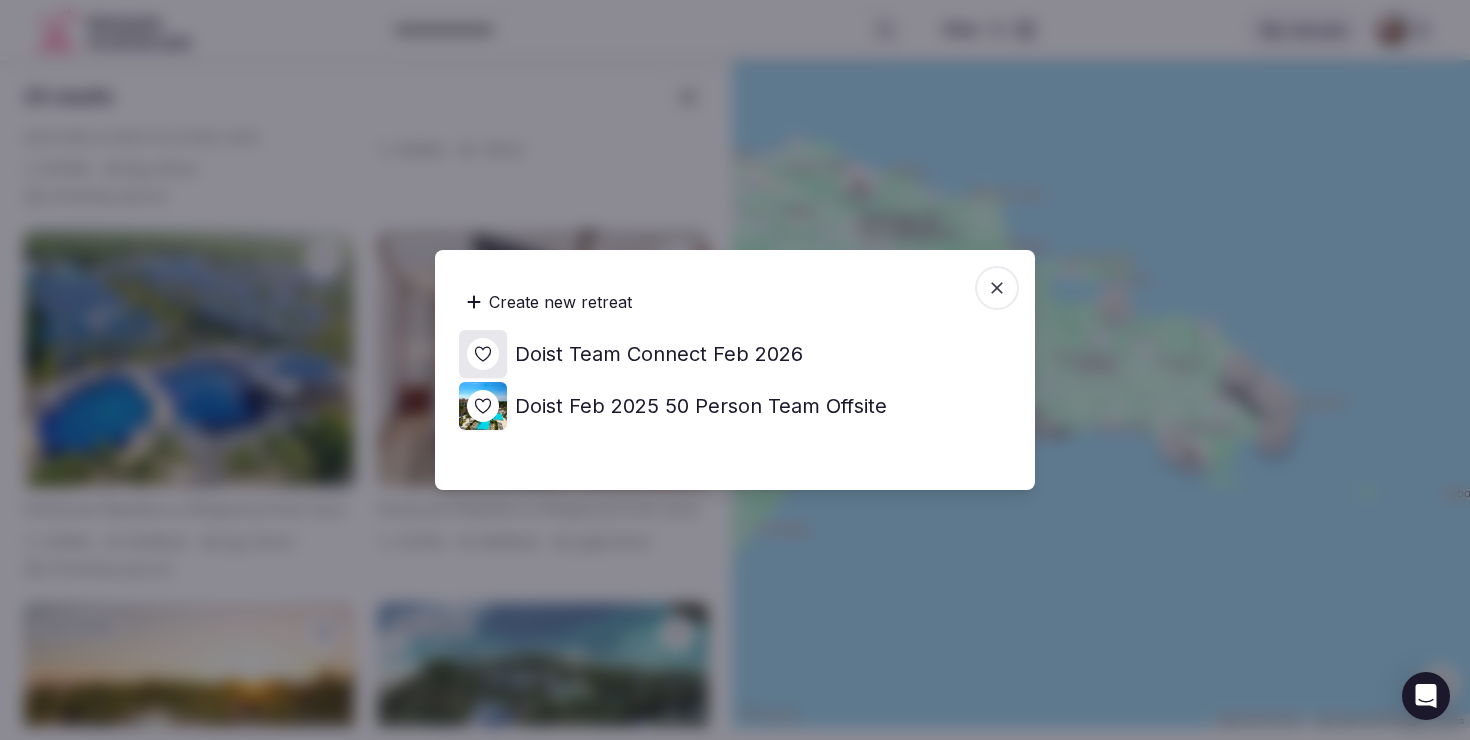 click on "Doist Team Connect Feb 2026" at bounding box center [659, 354] 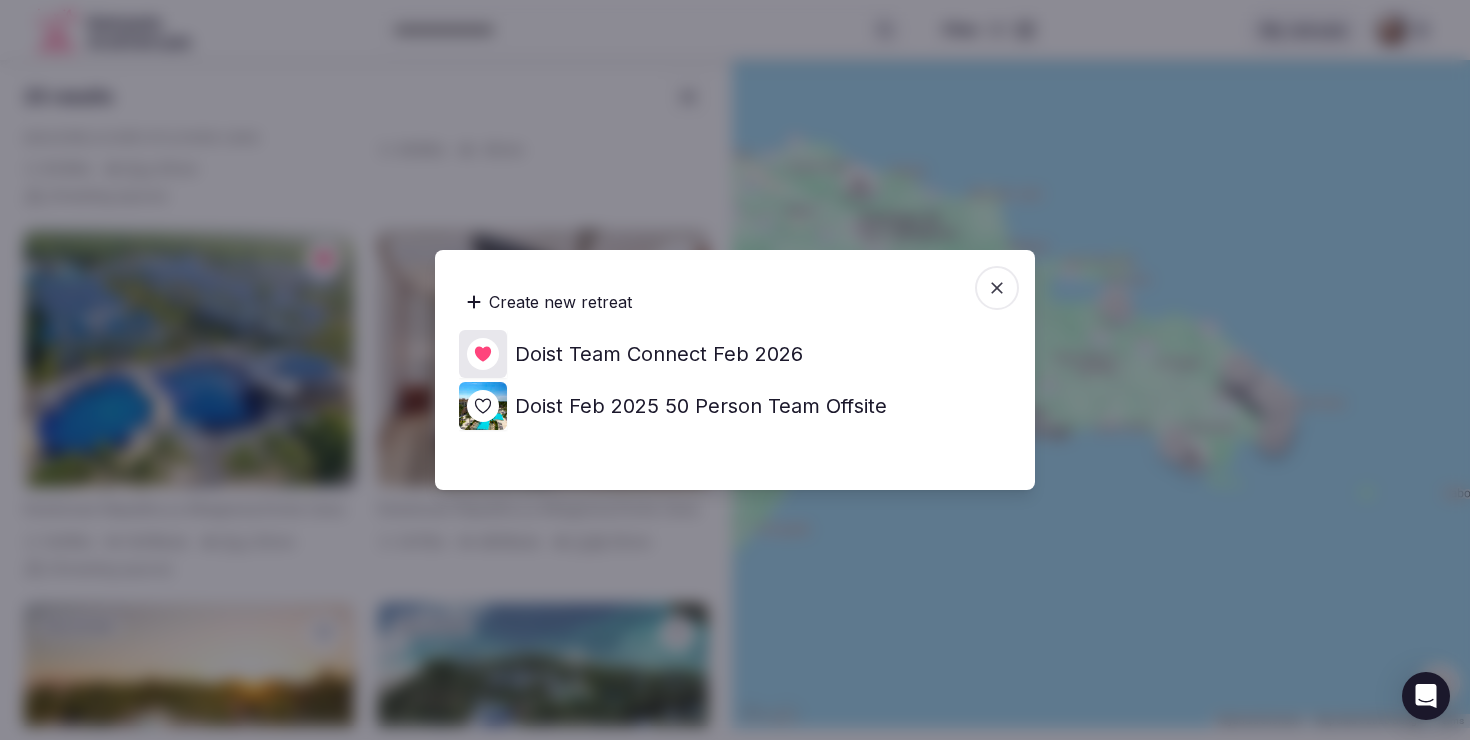 click at bounding box center [735, 370] 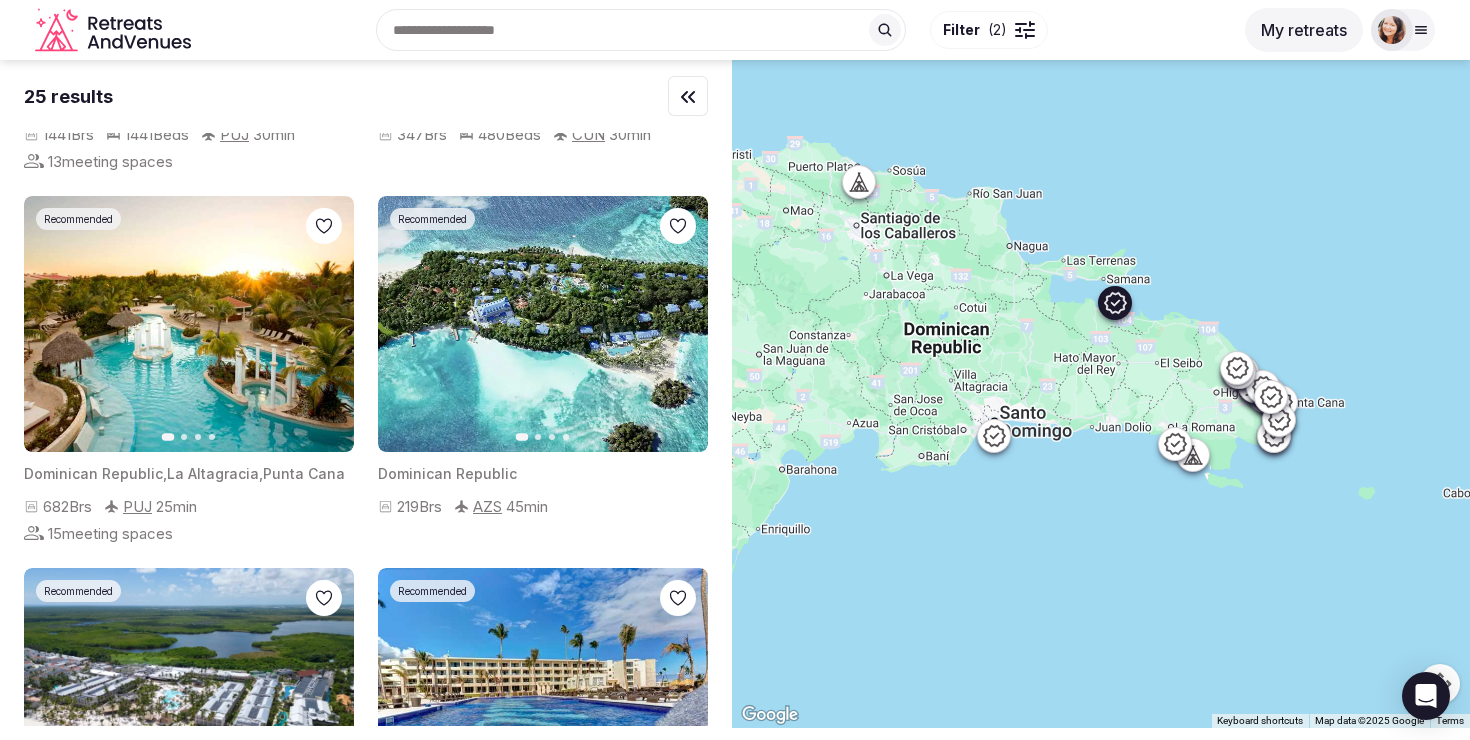 scroll, scrollTop: 1090, scrollLeft: 0, axis: vertical 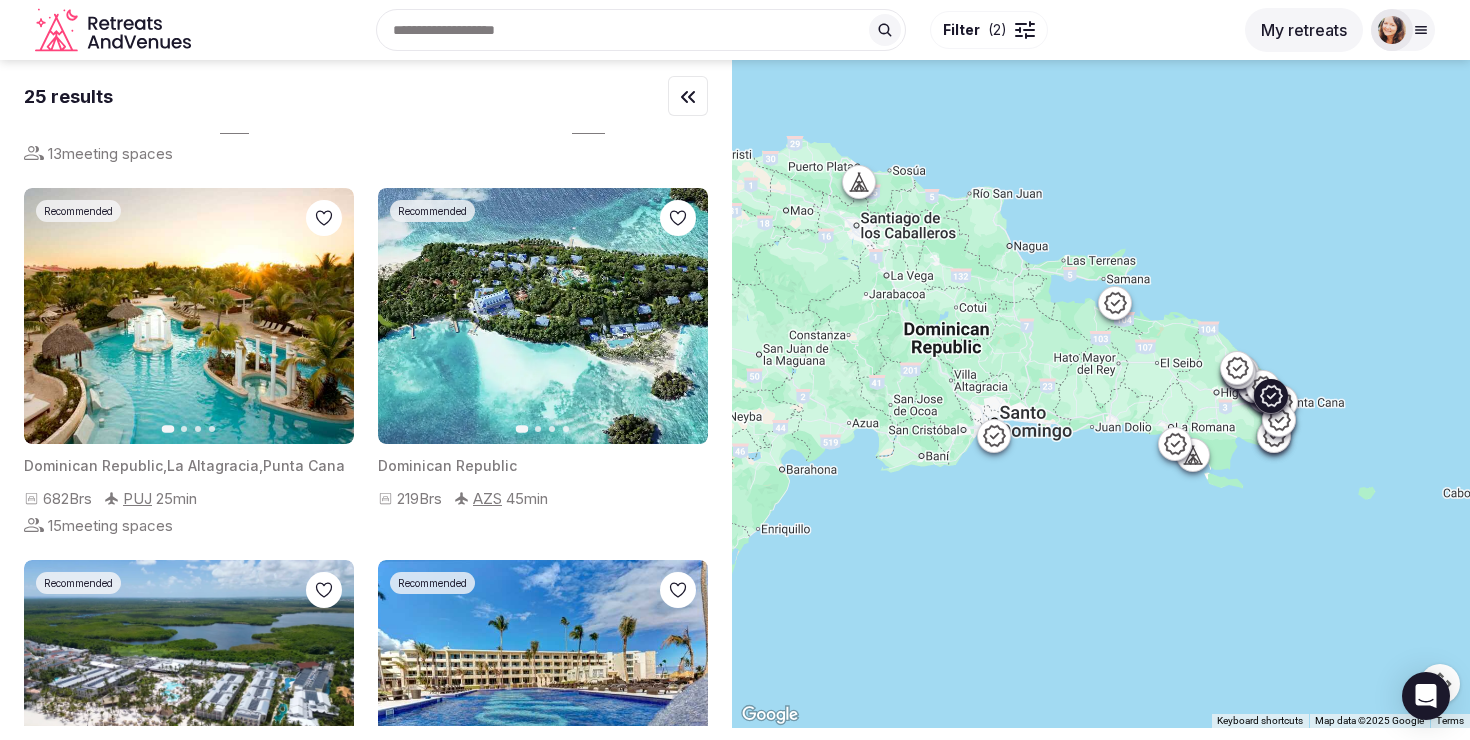 click on "Next slide" at bounding box center (326, 316) 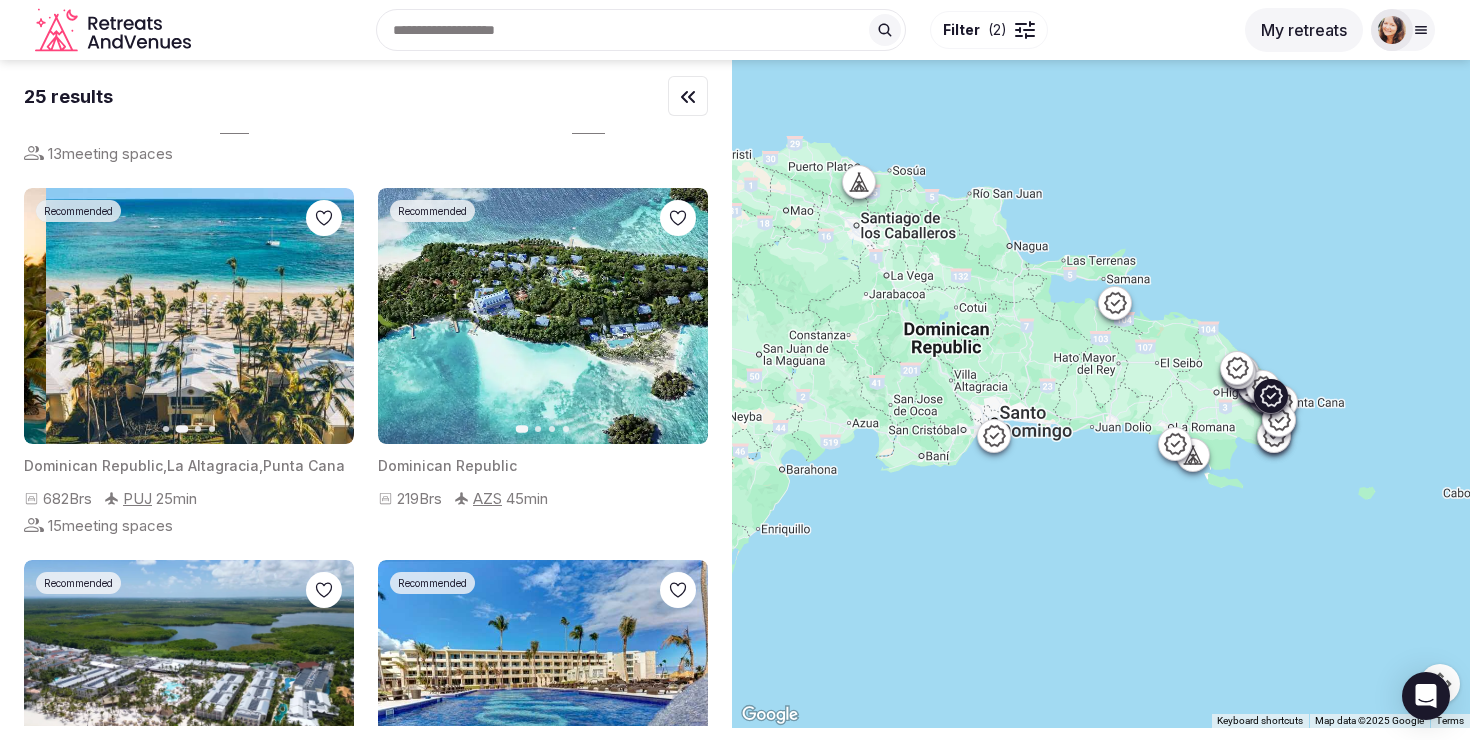 click on "Next slide" at bounding box center (326, 316) 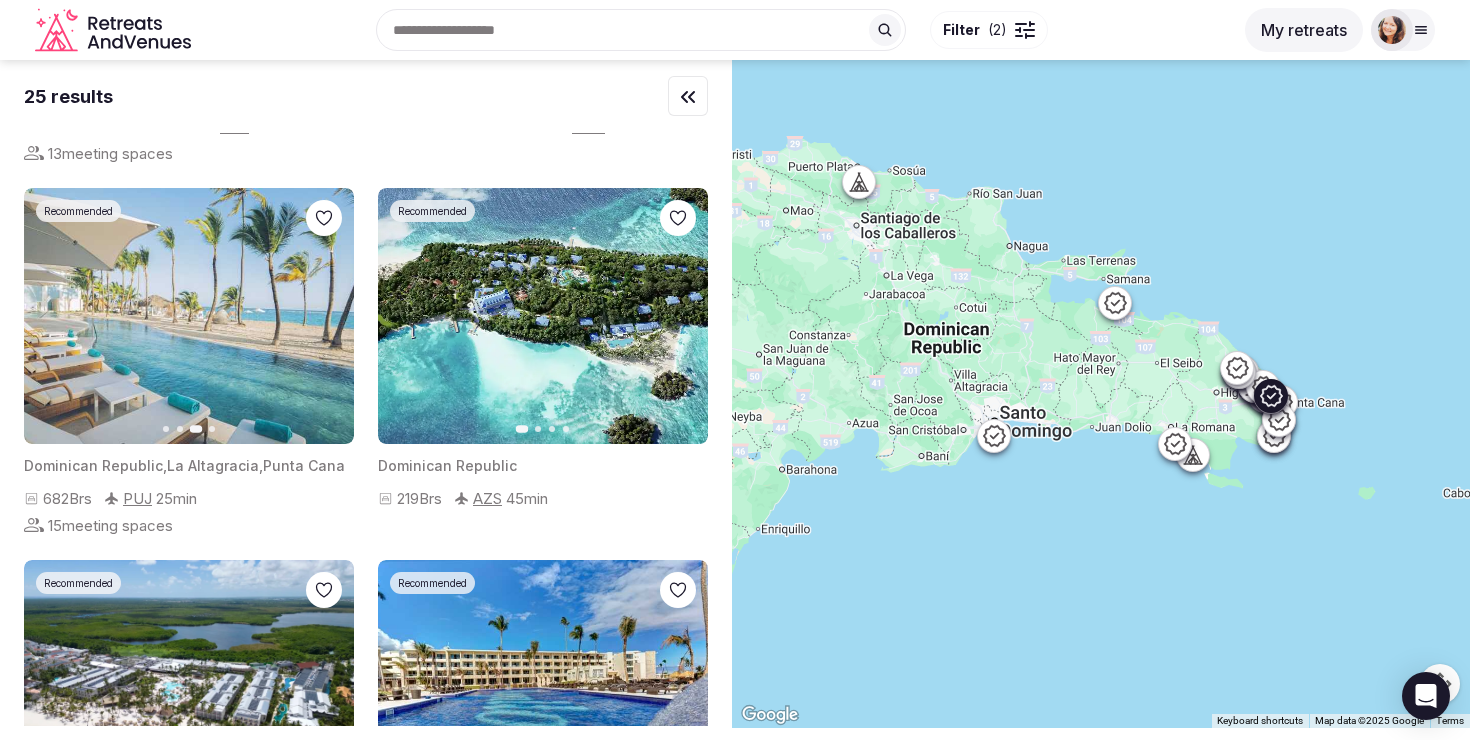 click 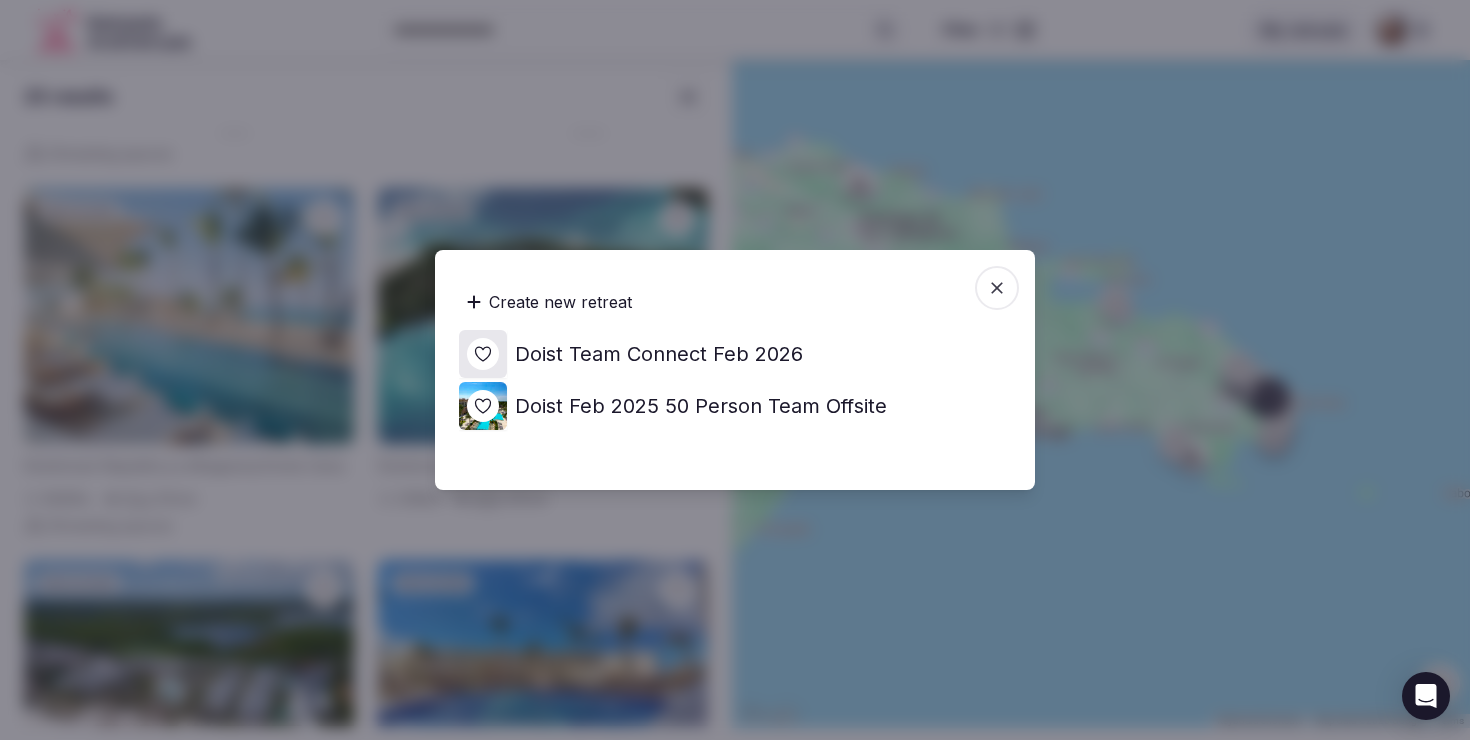click on "Doist Team Connect Feb 2026" at bounding box center [659, 354] 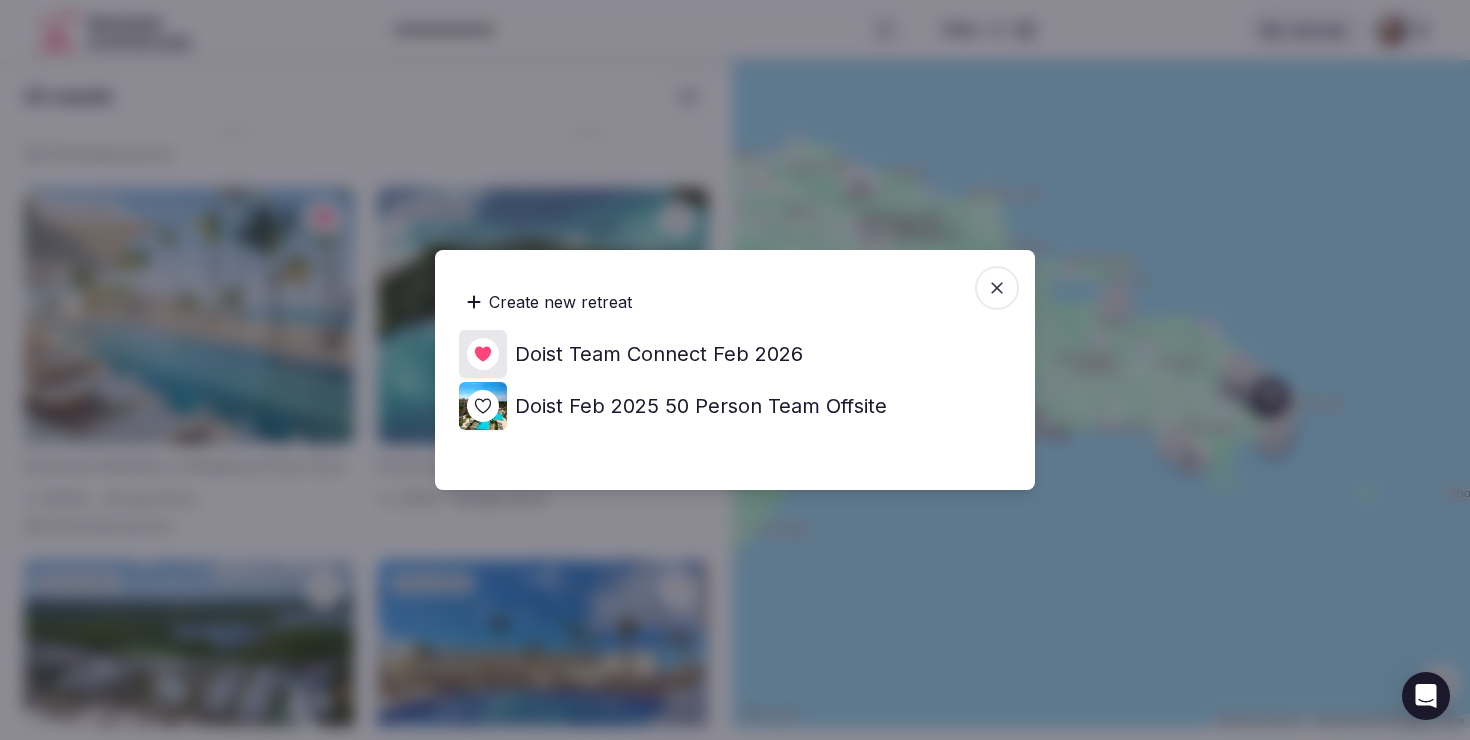 click at bounding box center (735, 370) 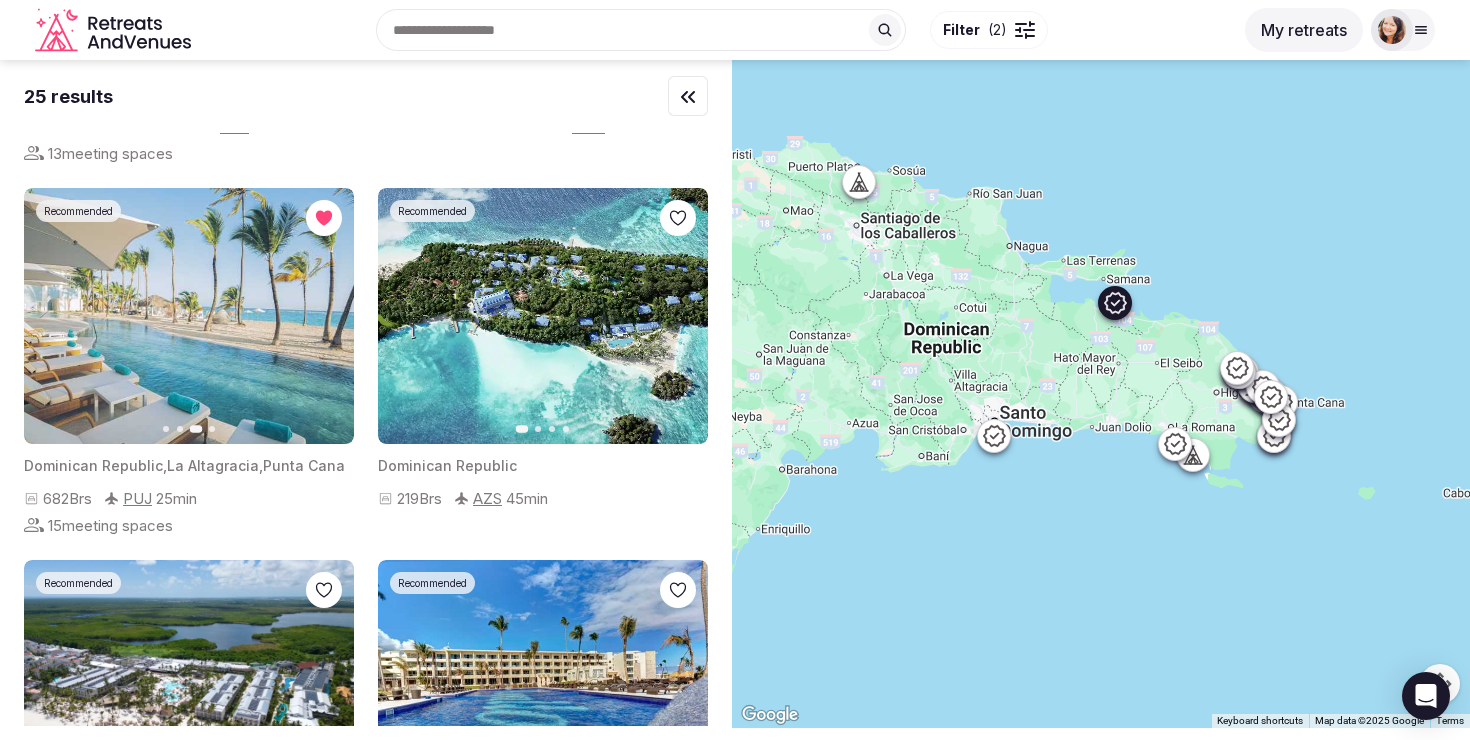 click 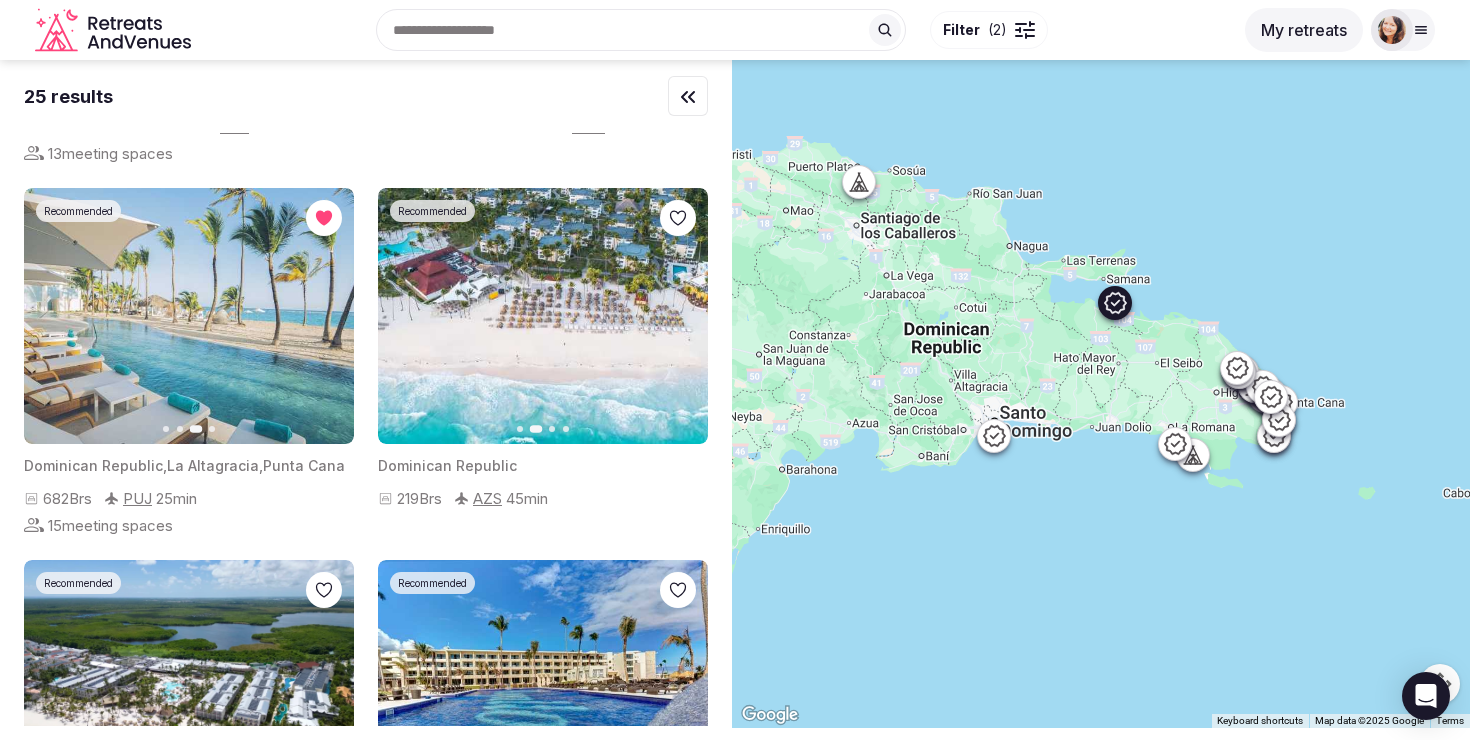 click 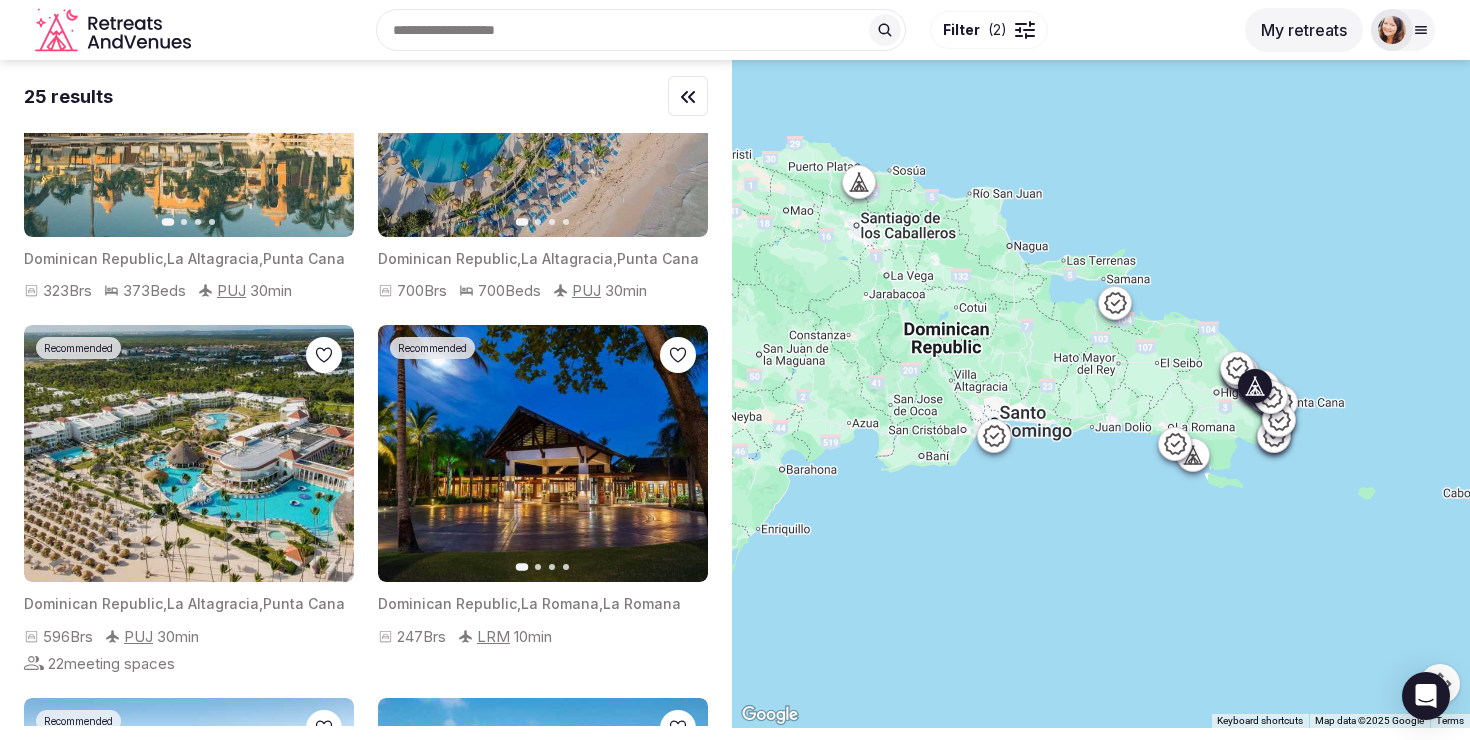 scroll, scrollTop: 2795, scrollLeft: 0, axis: vertical 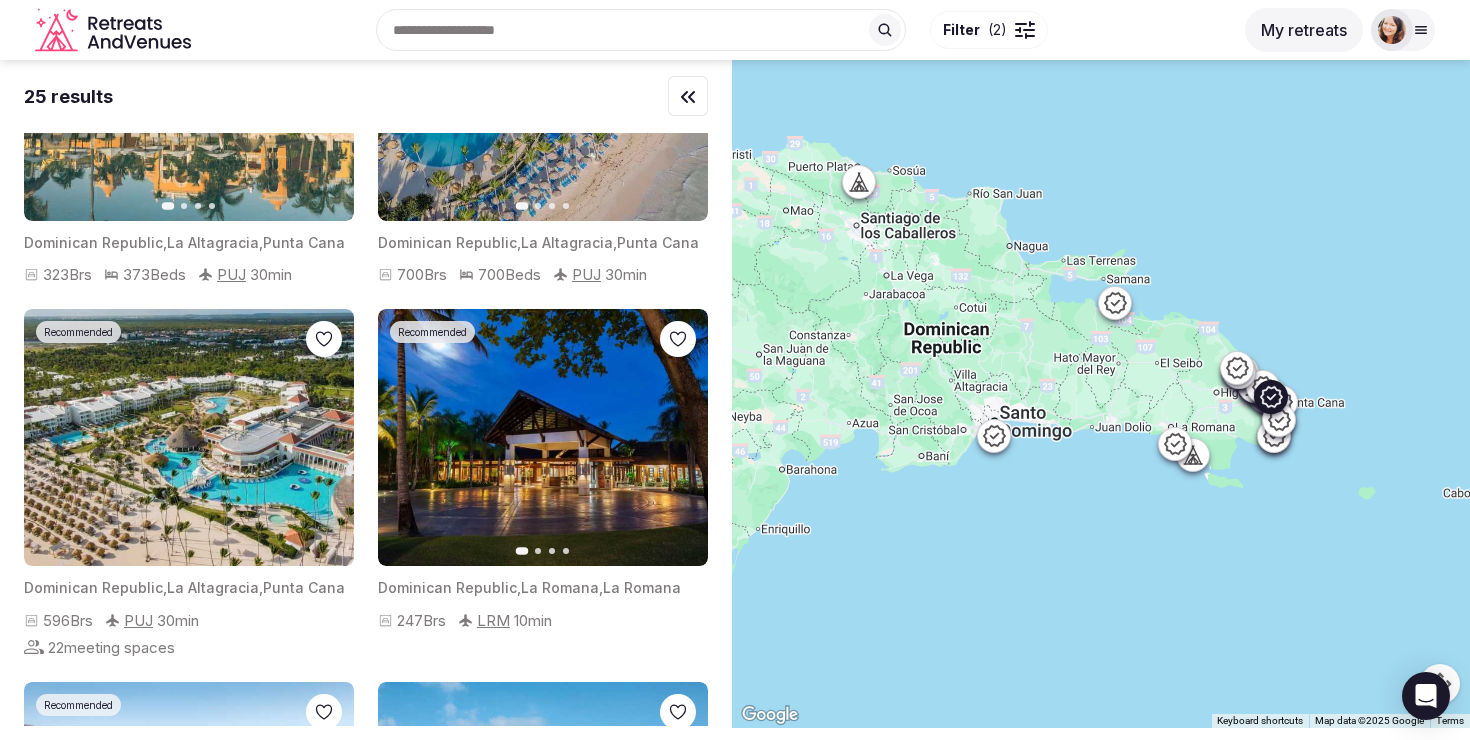 click at bounding box center [324, 339] 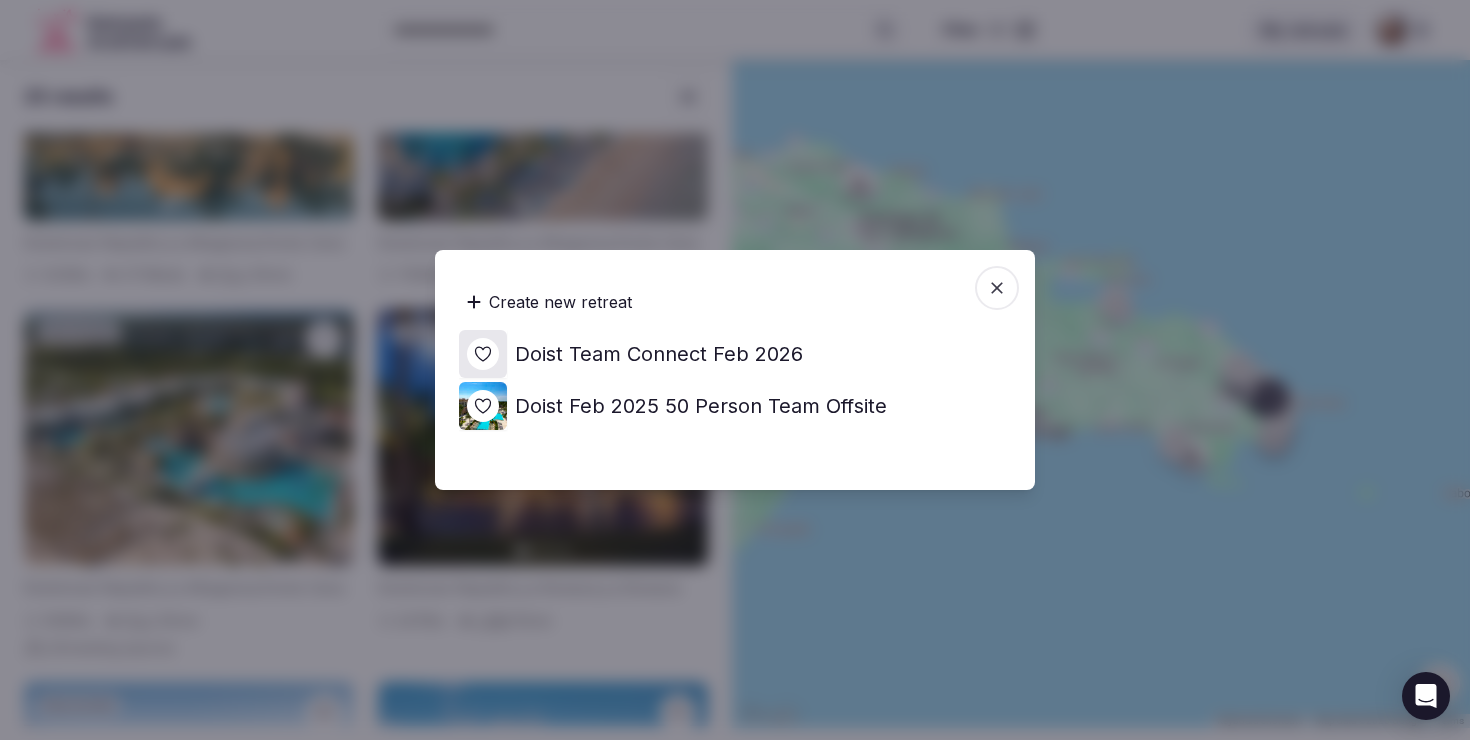 click on "Doist Team Connect Feb 2026" at bounding box center (659, 354) 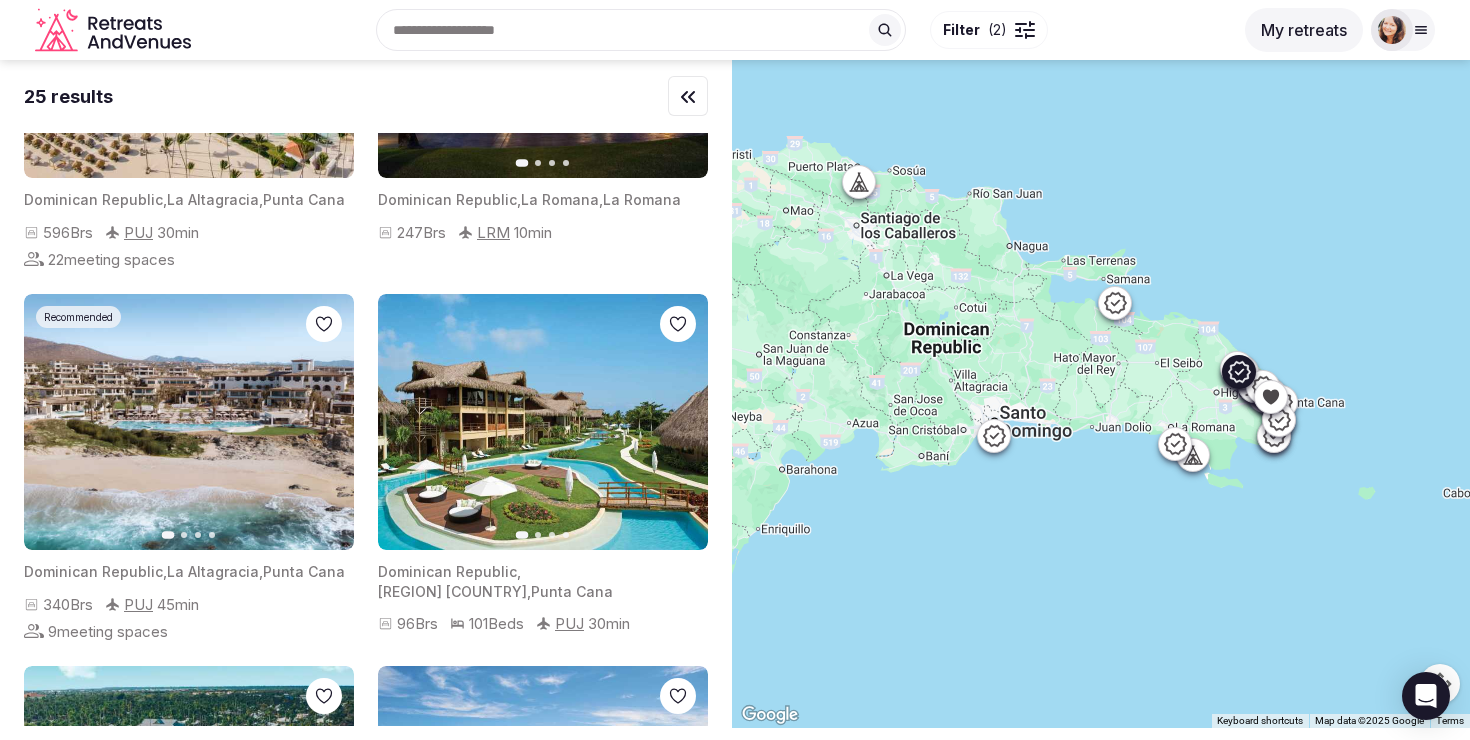 scroll, scrollTop: 3185, scrollLeft: 0, axis: vertical 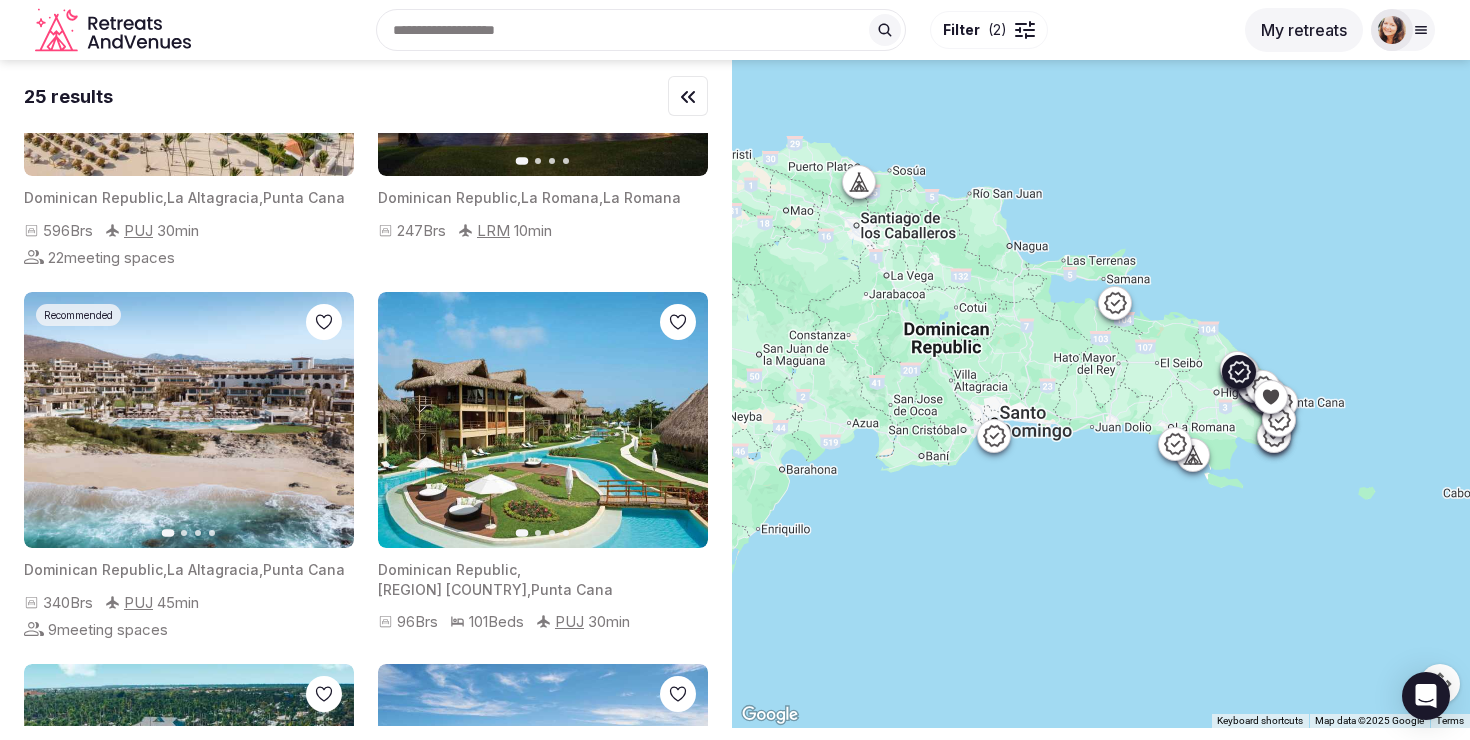 click 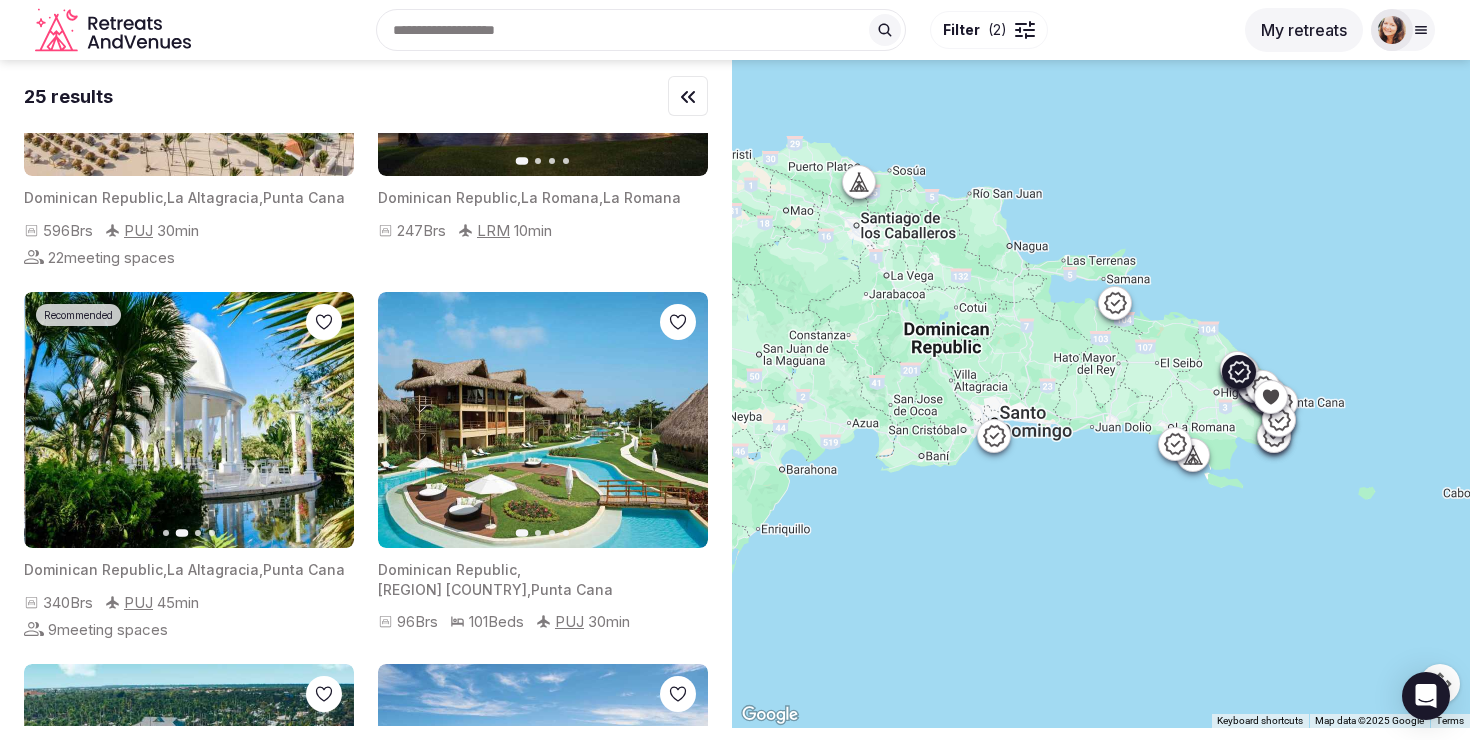 click 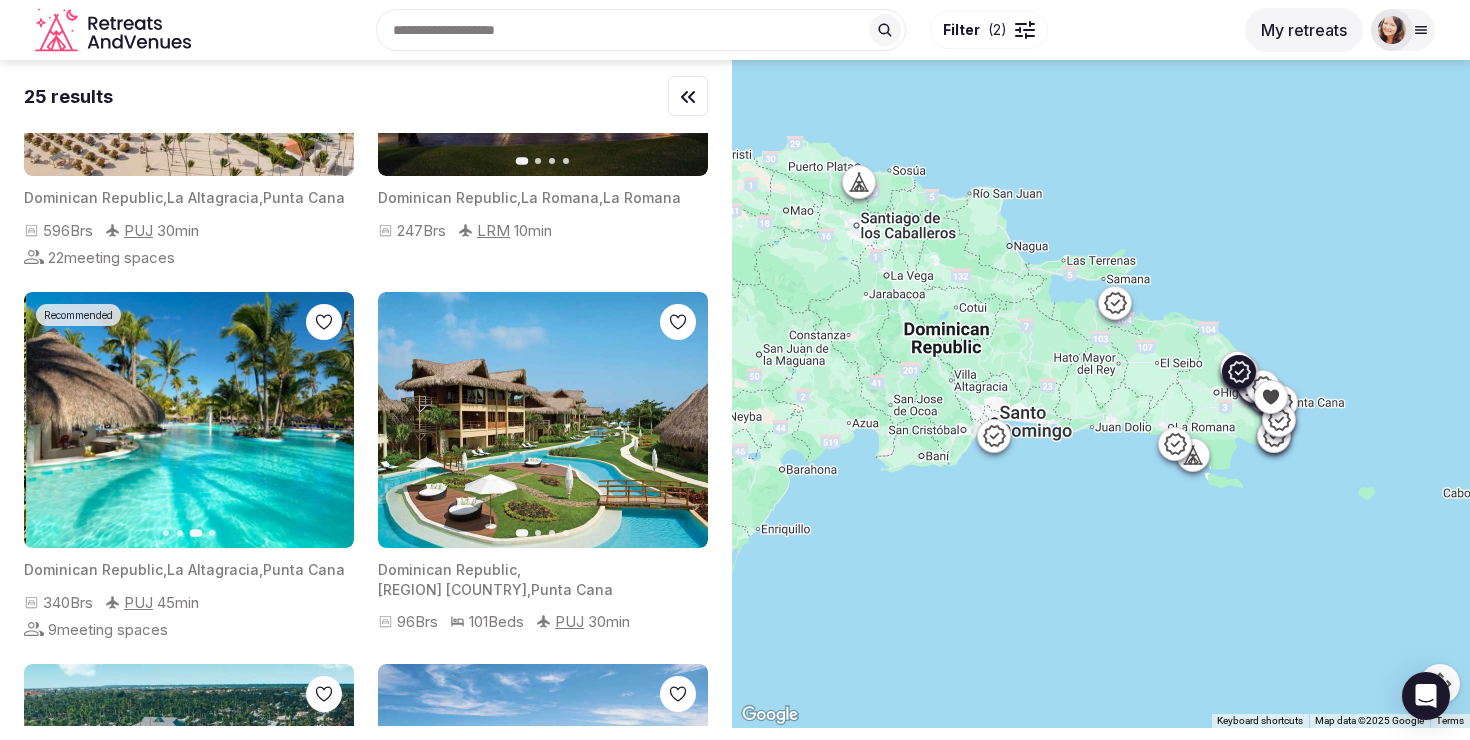 click 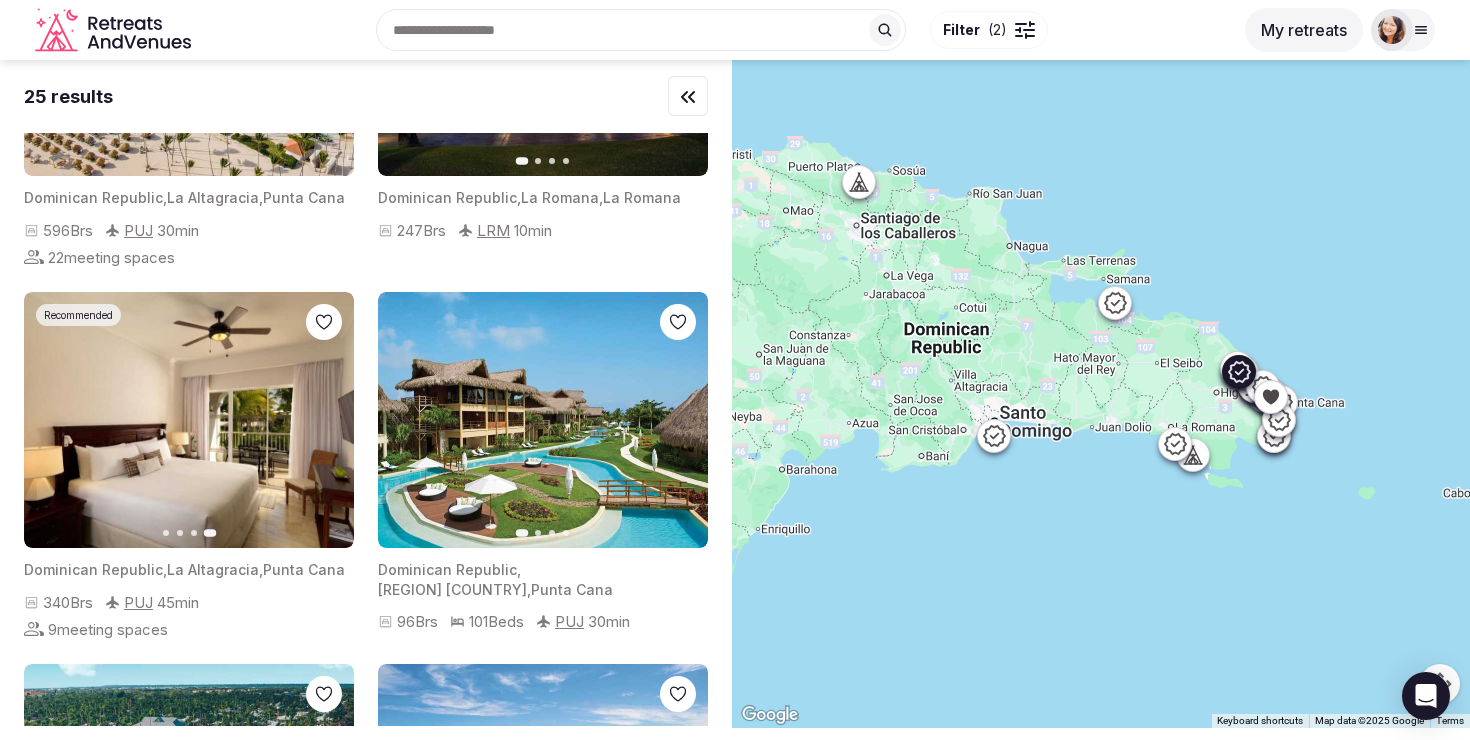click 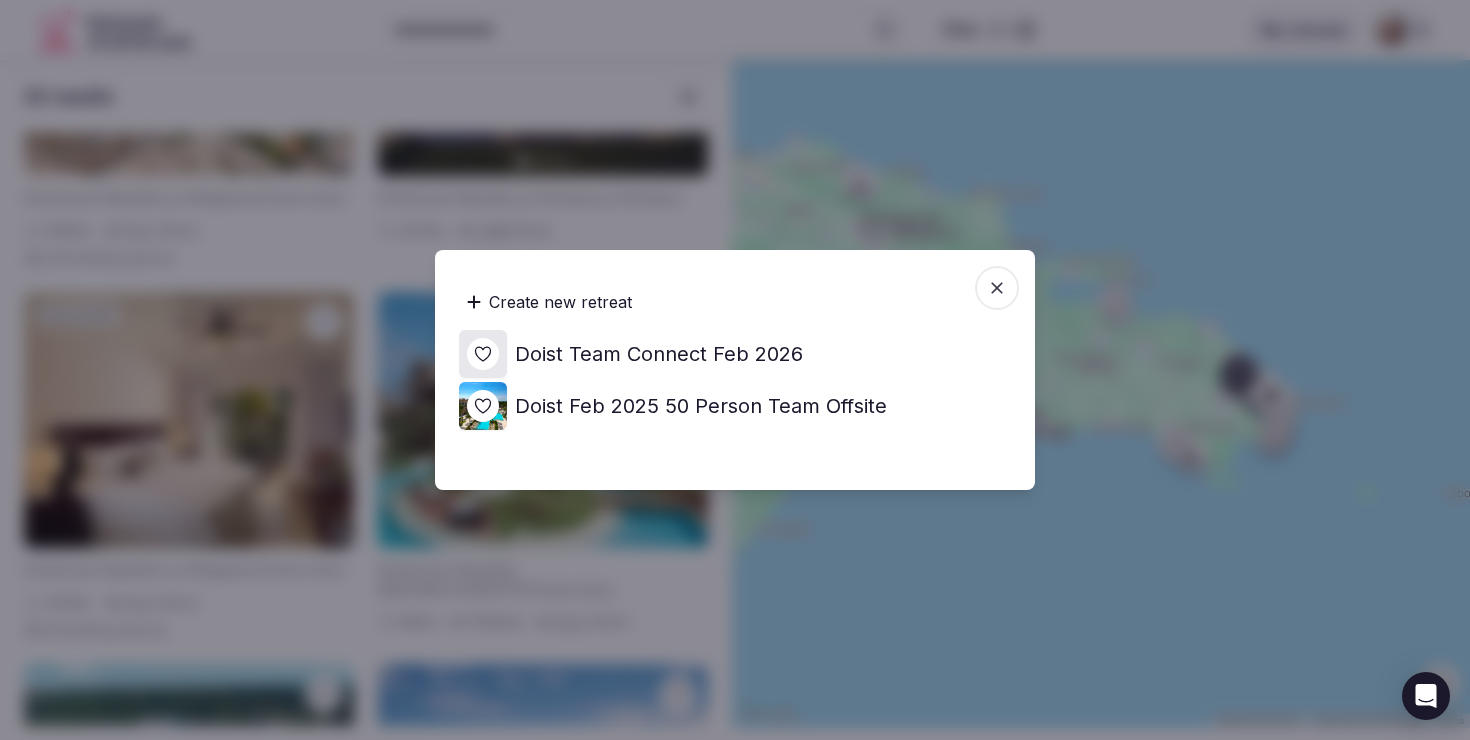click on "Doist Team Connect Feb 2026" at bounding box center [659, 354] 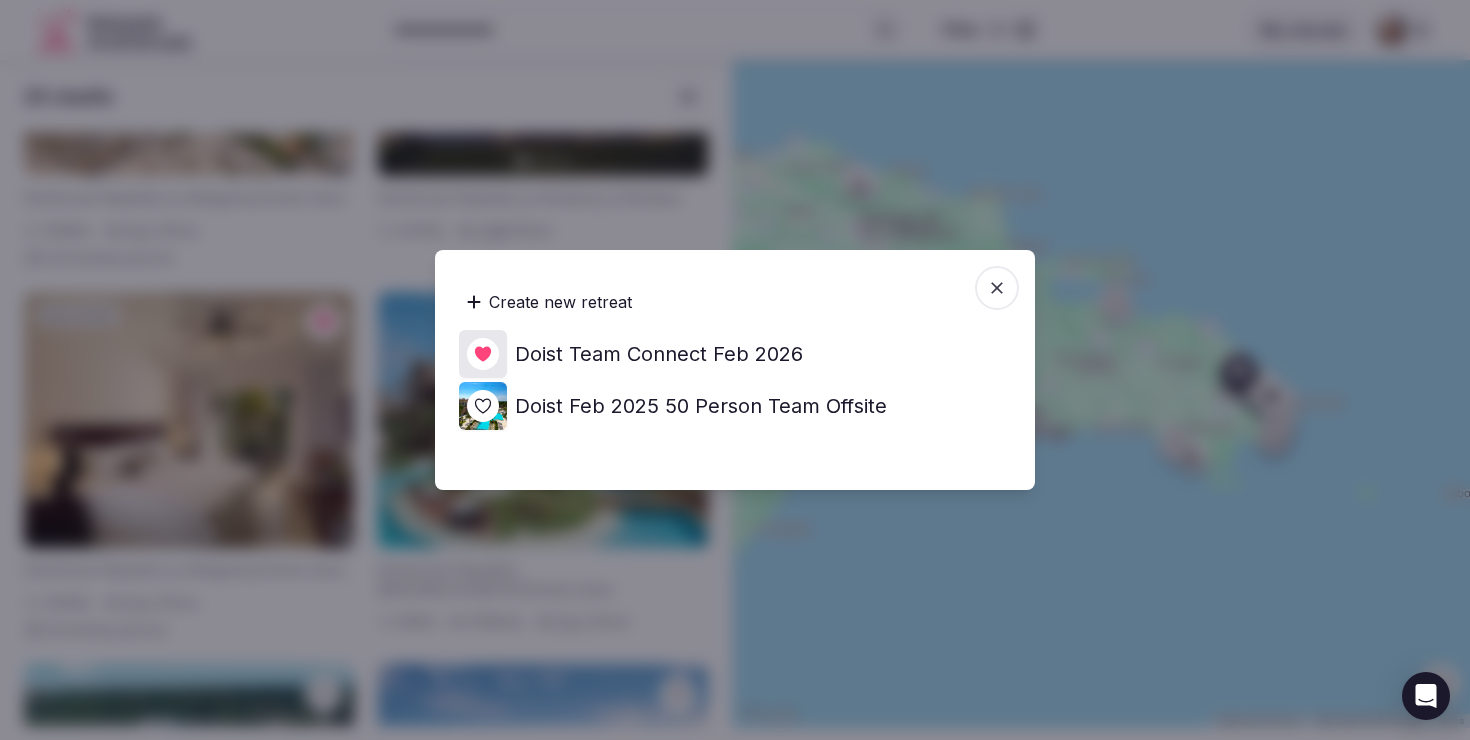 click at bounding box center [735, 370] 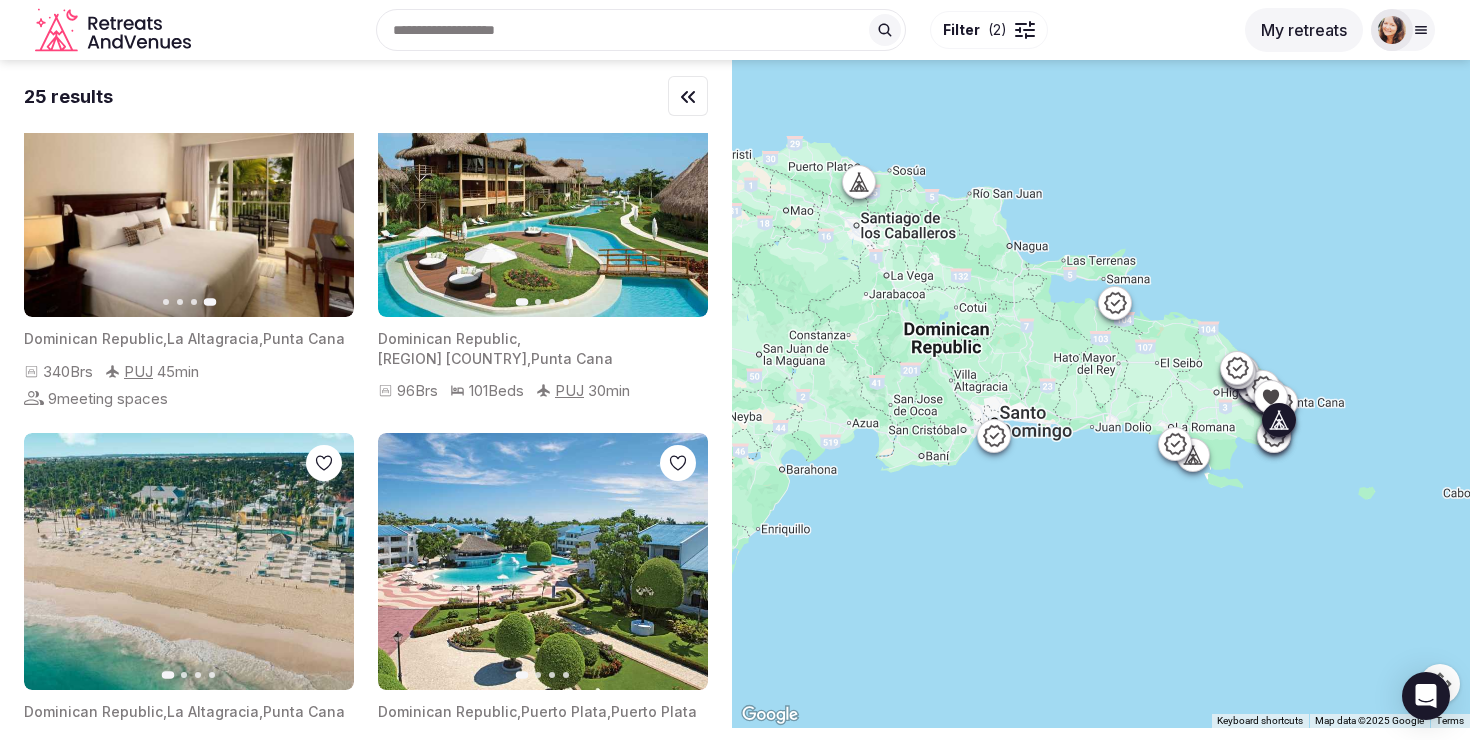 scroll, scrollTop: 3381, scrollLeft: 0, axis: vertical 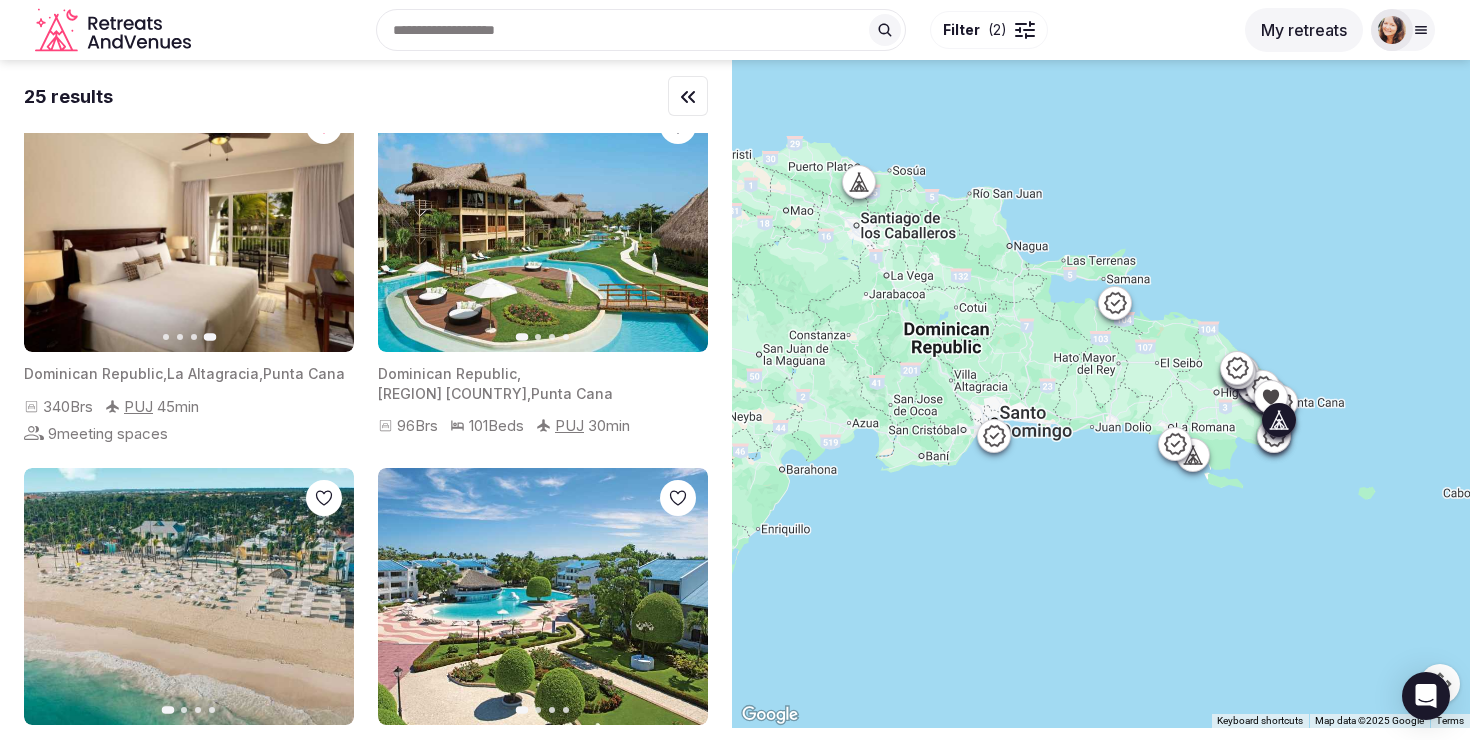 click 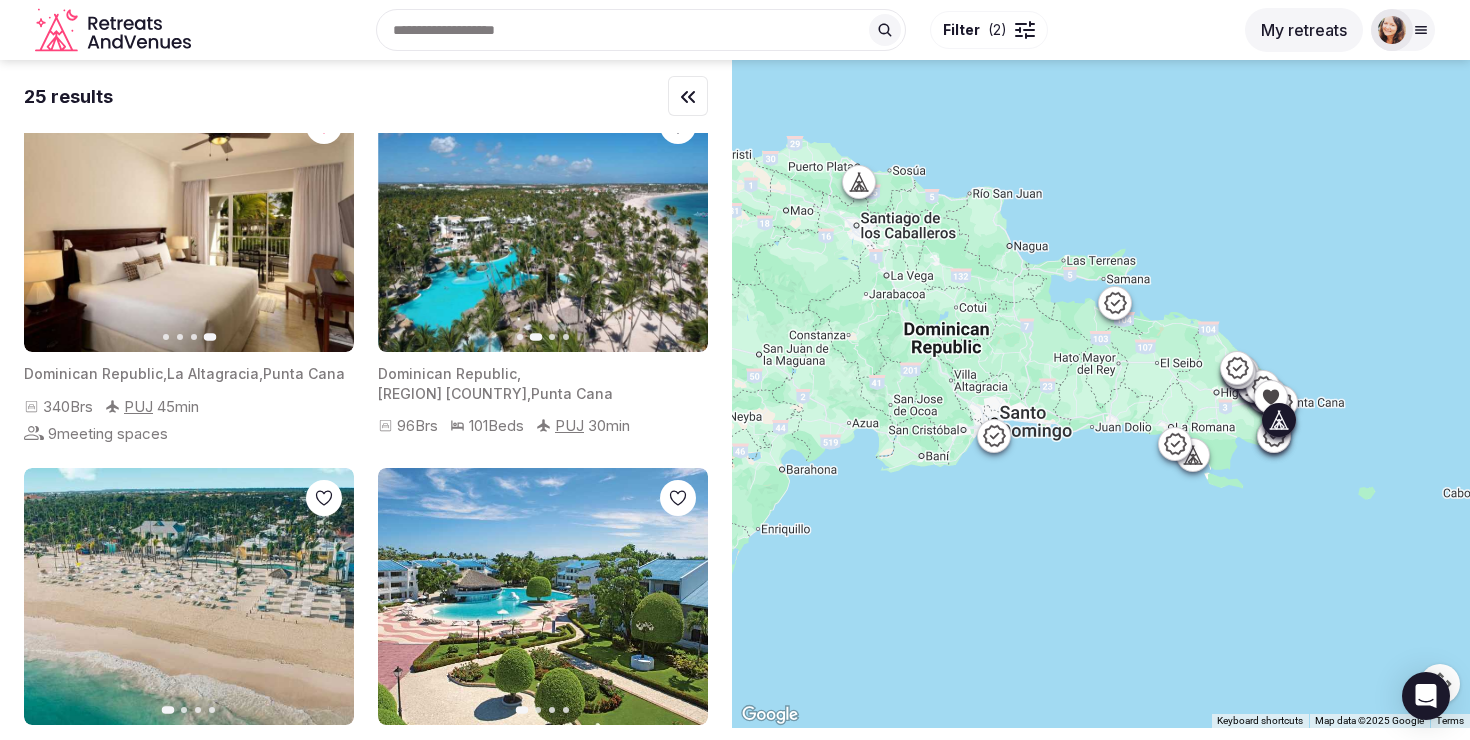 click 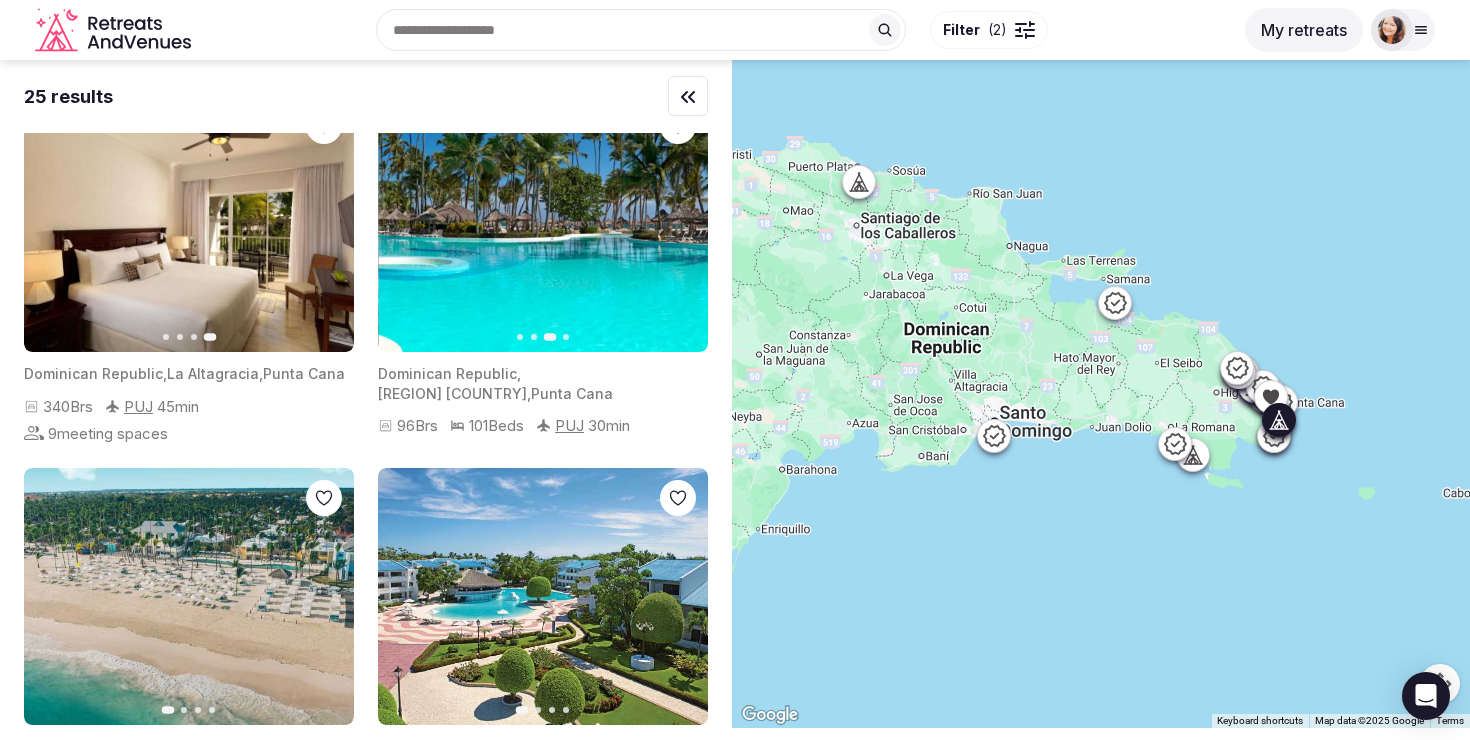 click 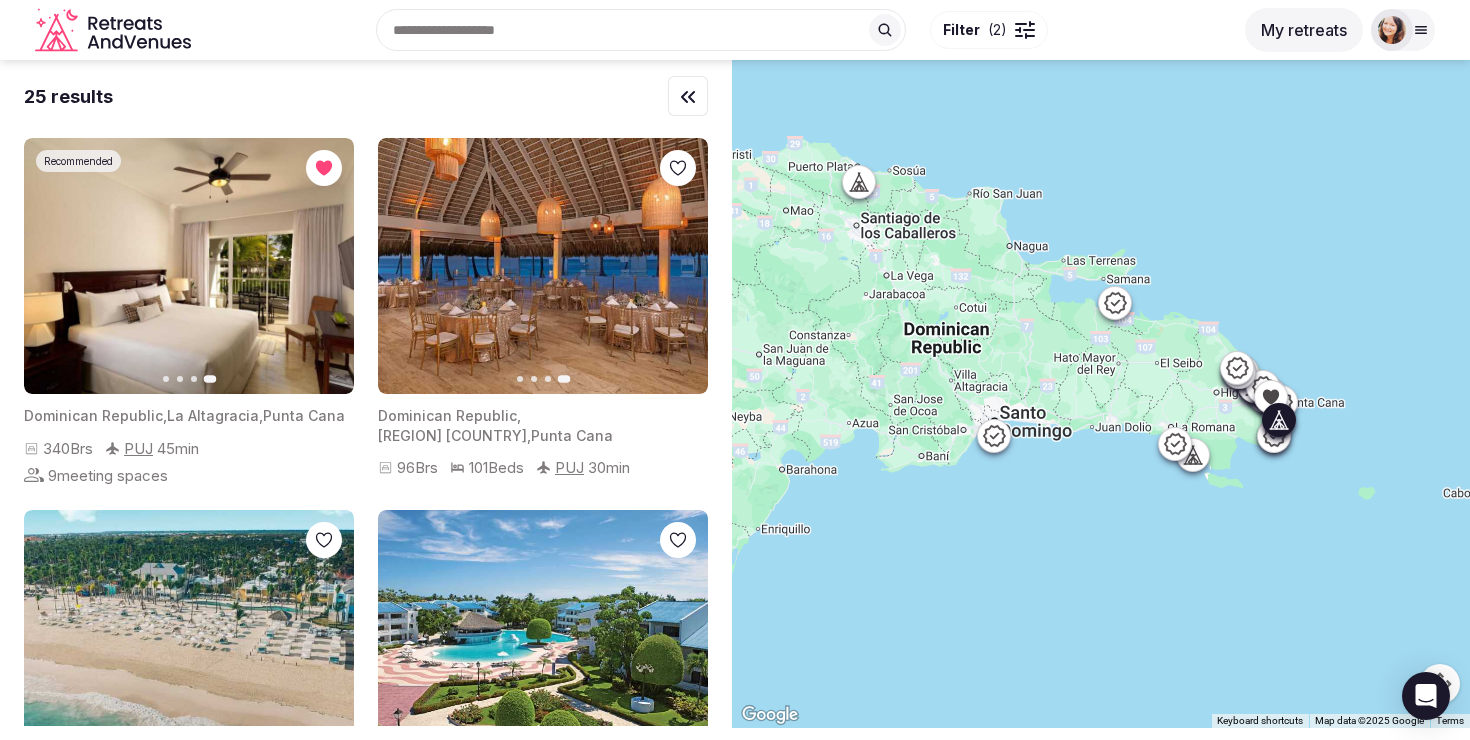 scroll, scrollTop: 3280, scrollLeft: 0, axis: vertical 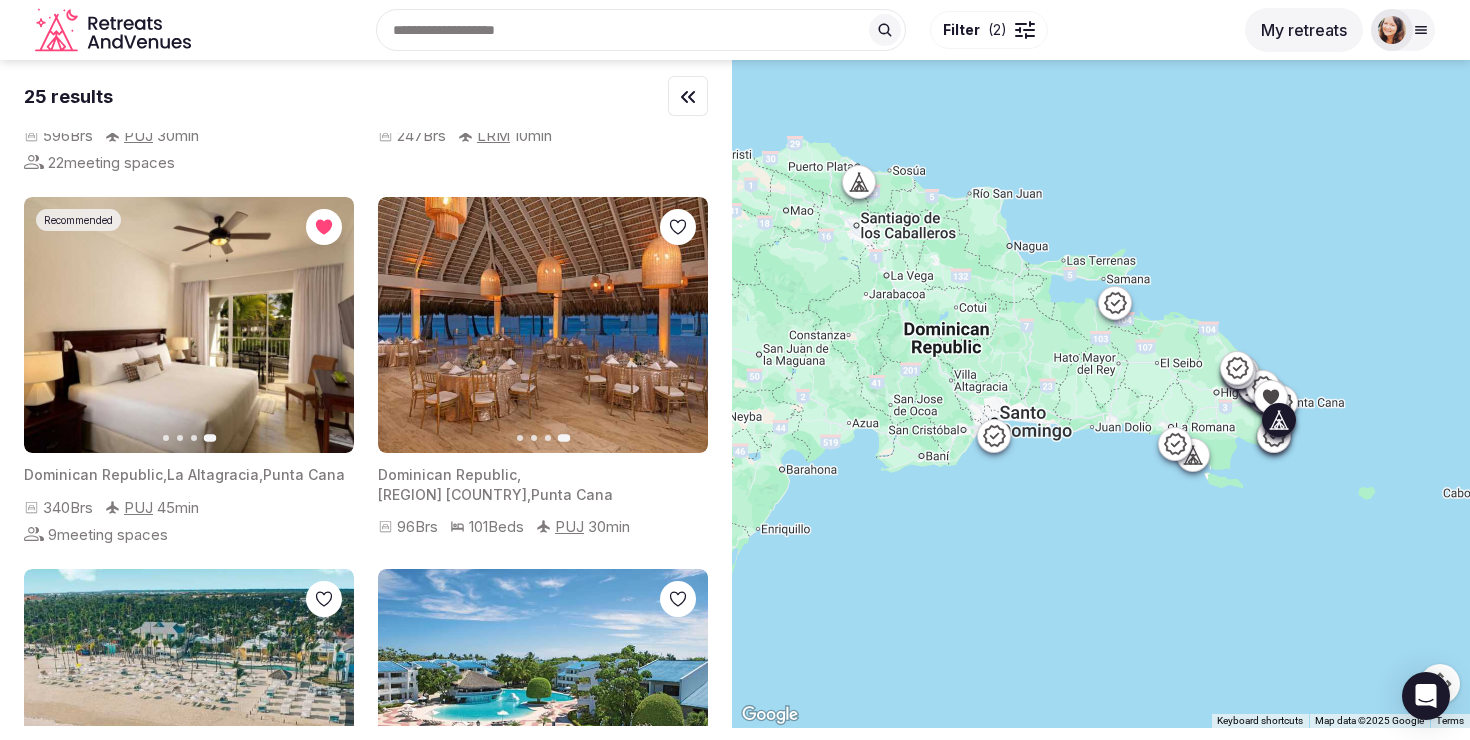 click 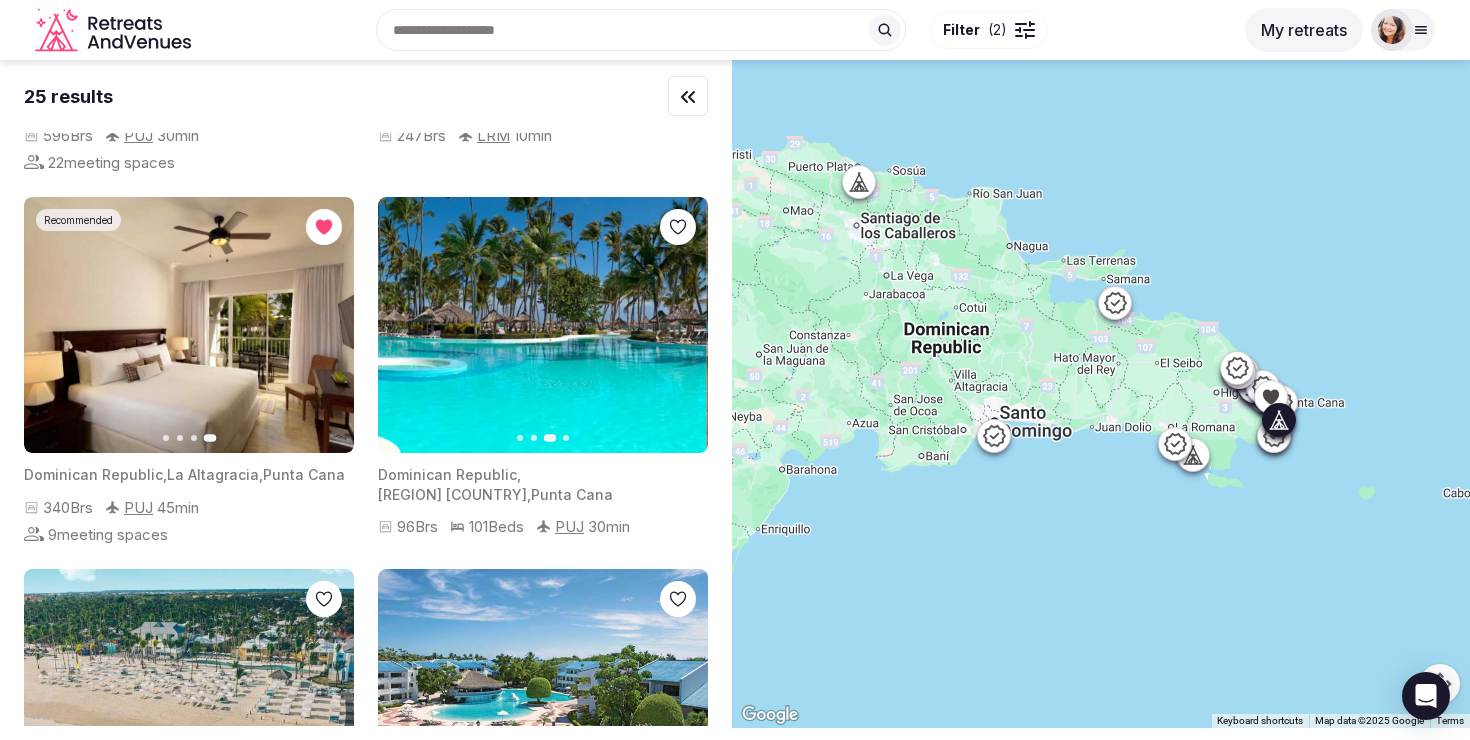 click 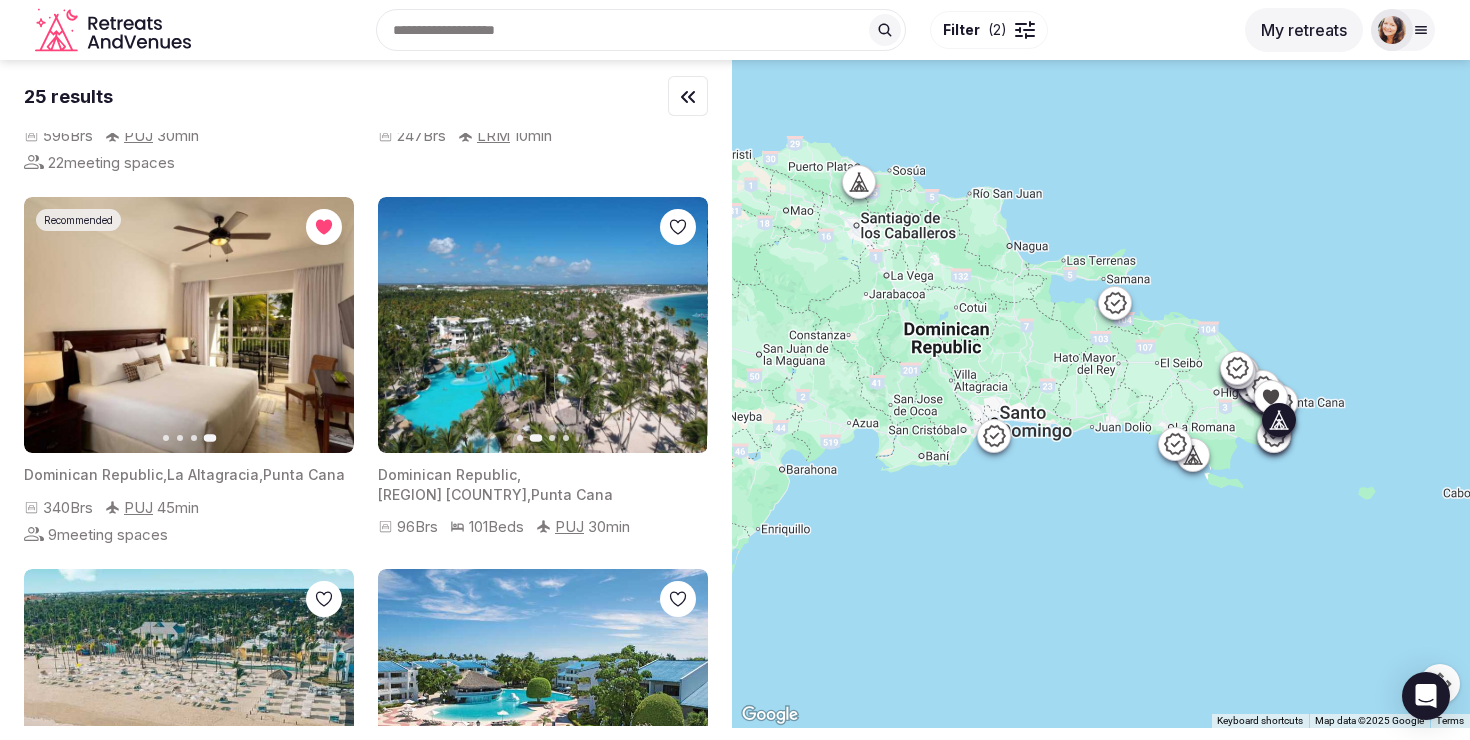 click 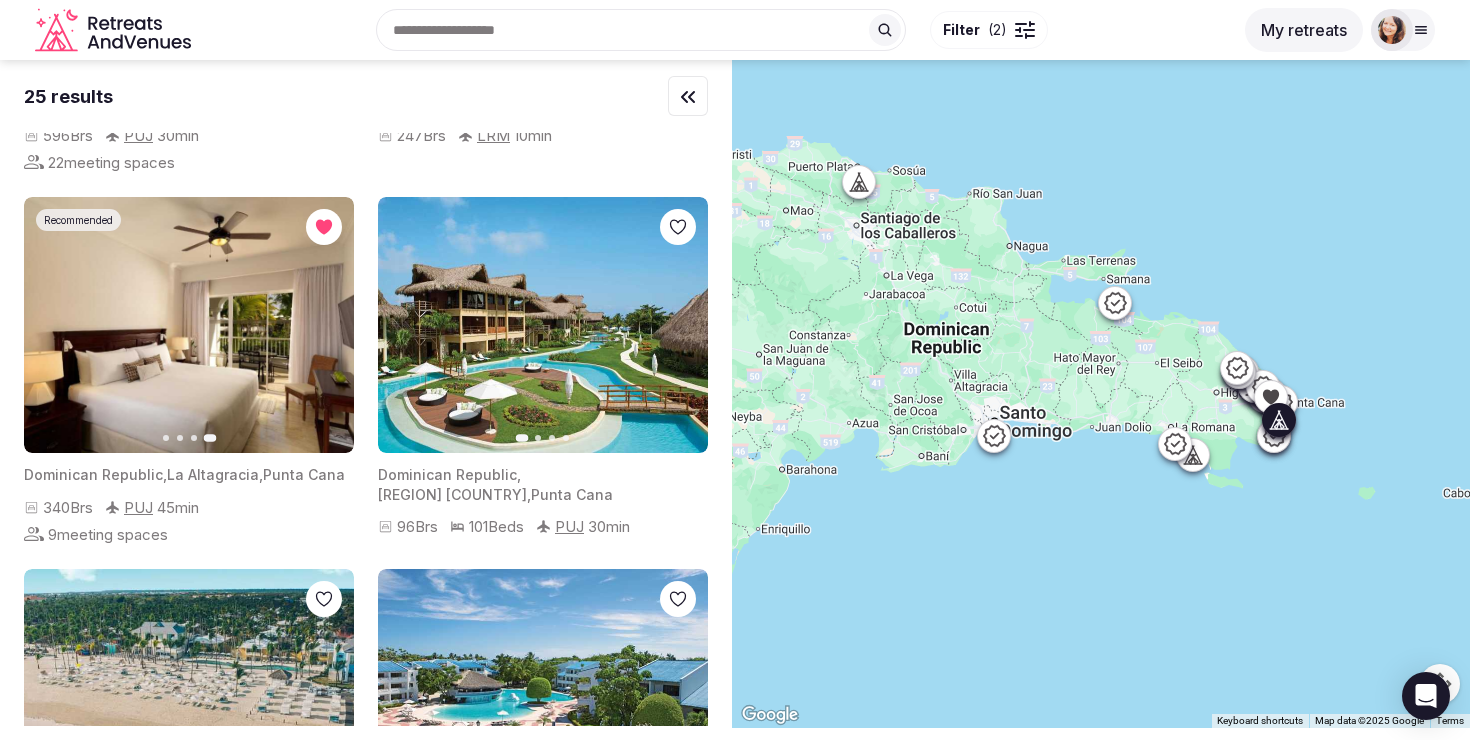 click 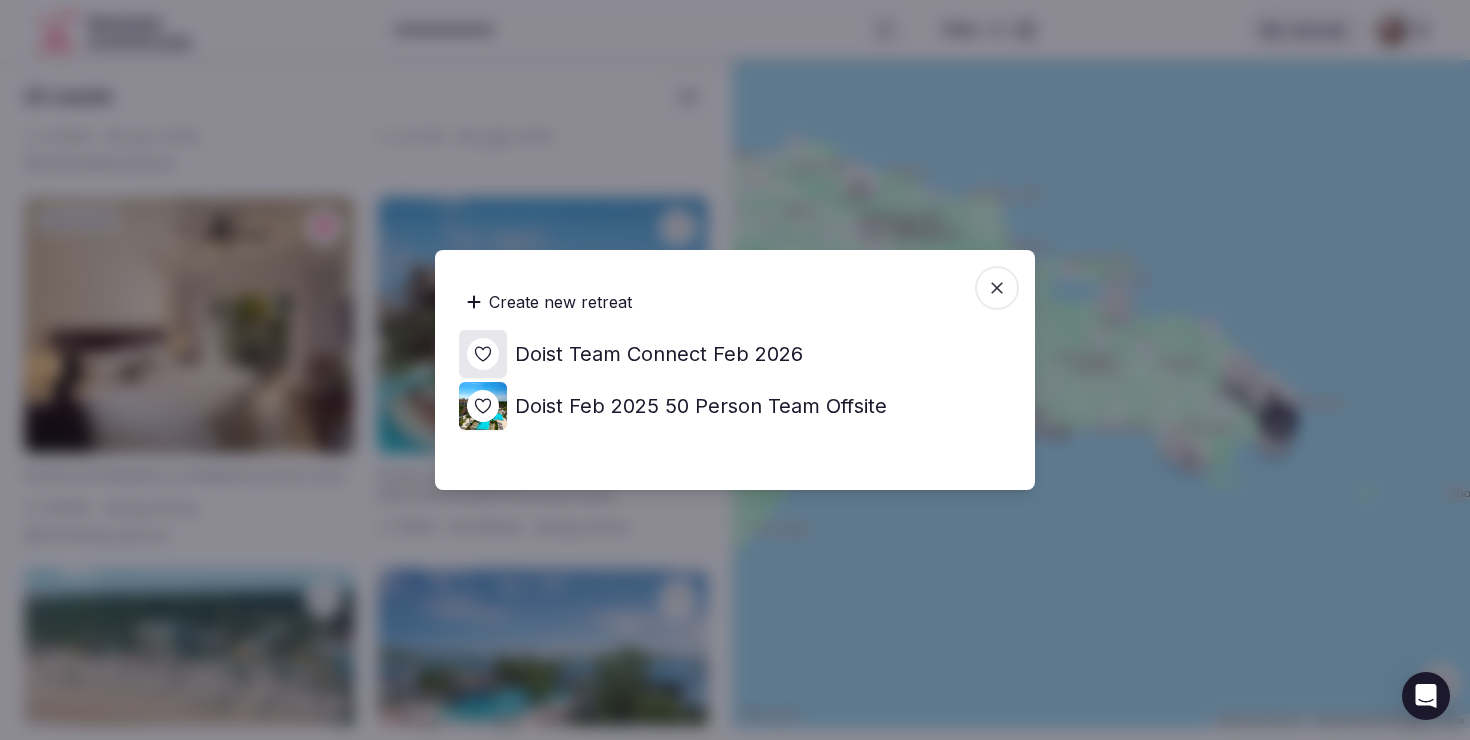 click on "Doist Team Connect Feb 2026" at bounding box center (659, 354) 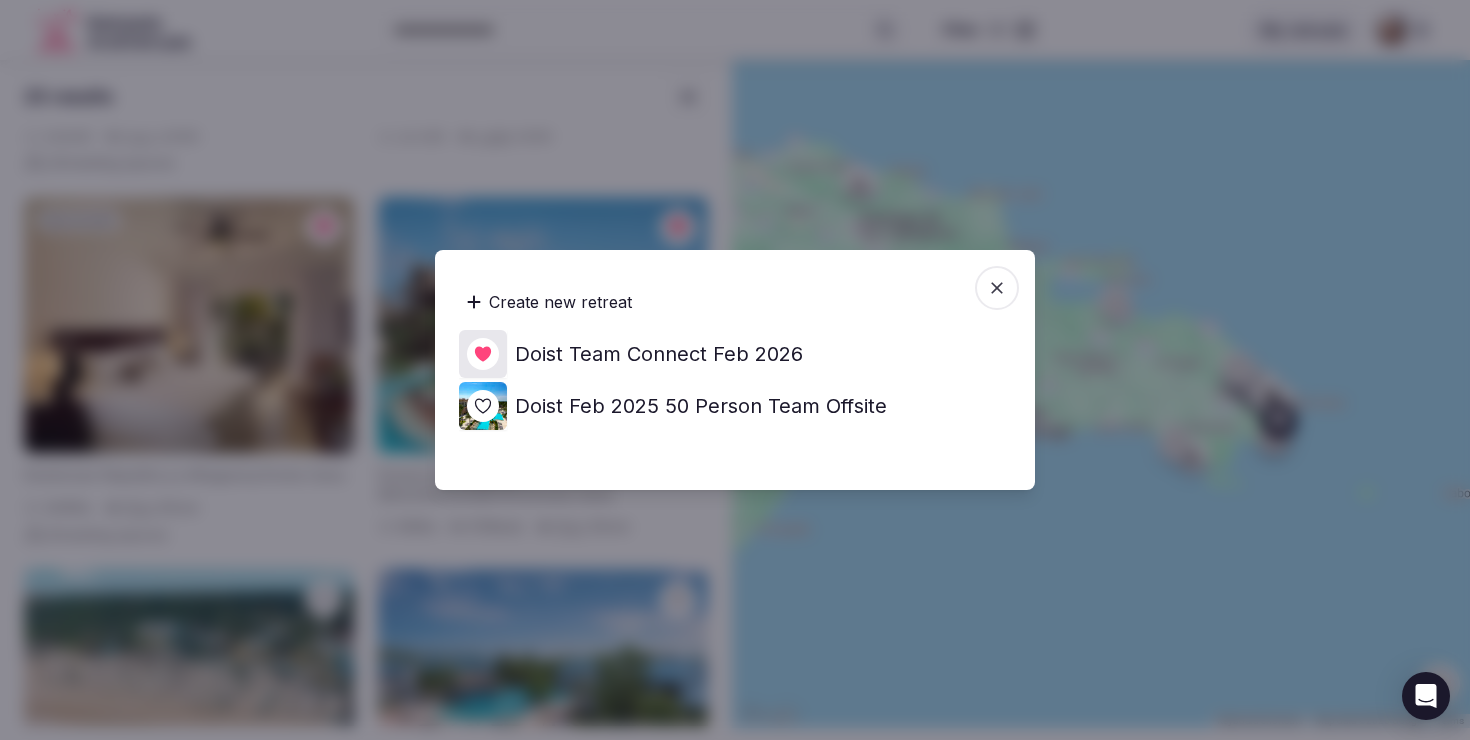 click at bounding box center [735, 370] 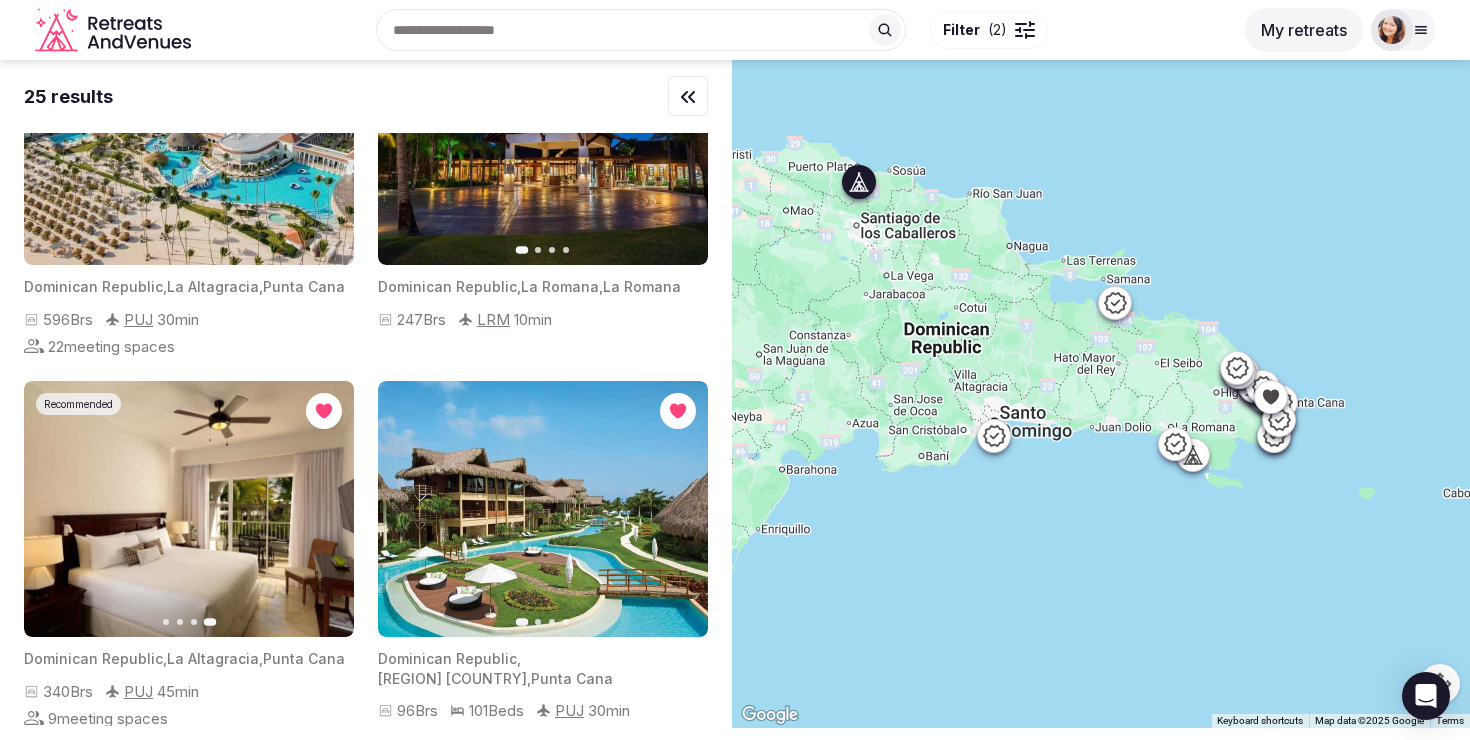 scroll, scrollTop: 3045, scrollLeft: 0, axis: vertical 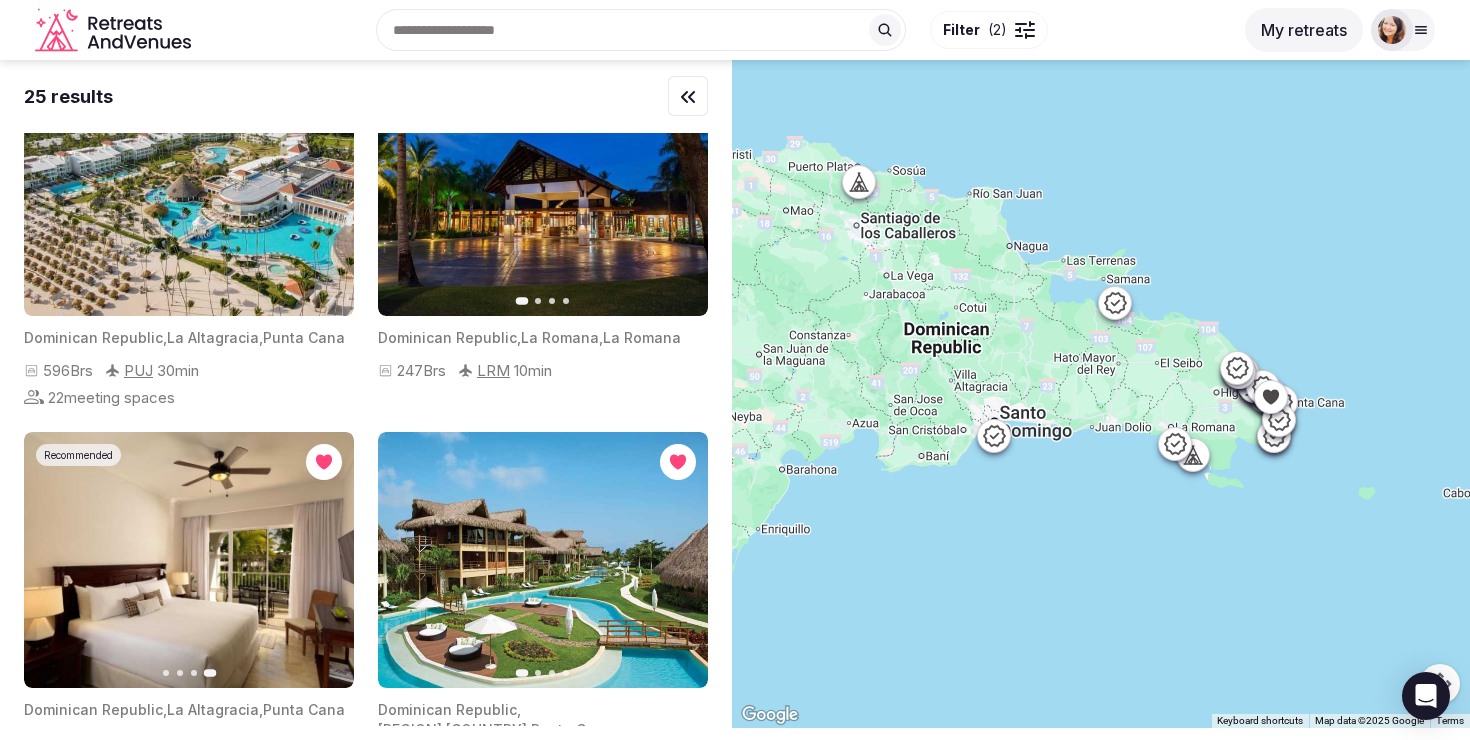 click at bounding box center [641, 30] 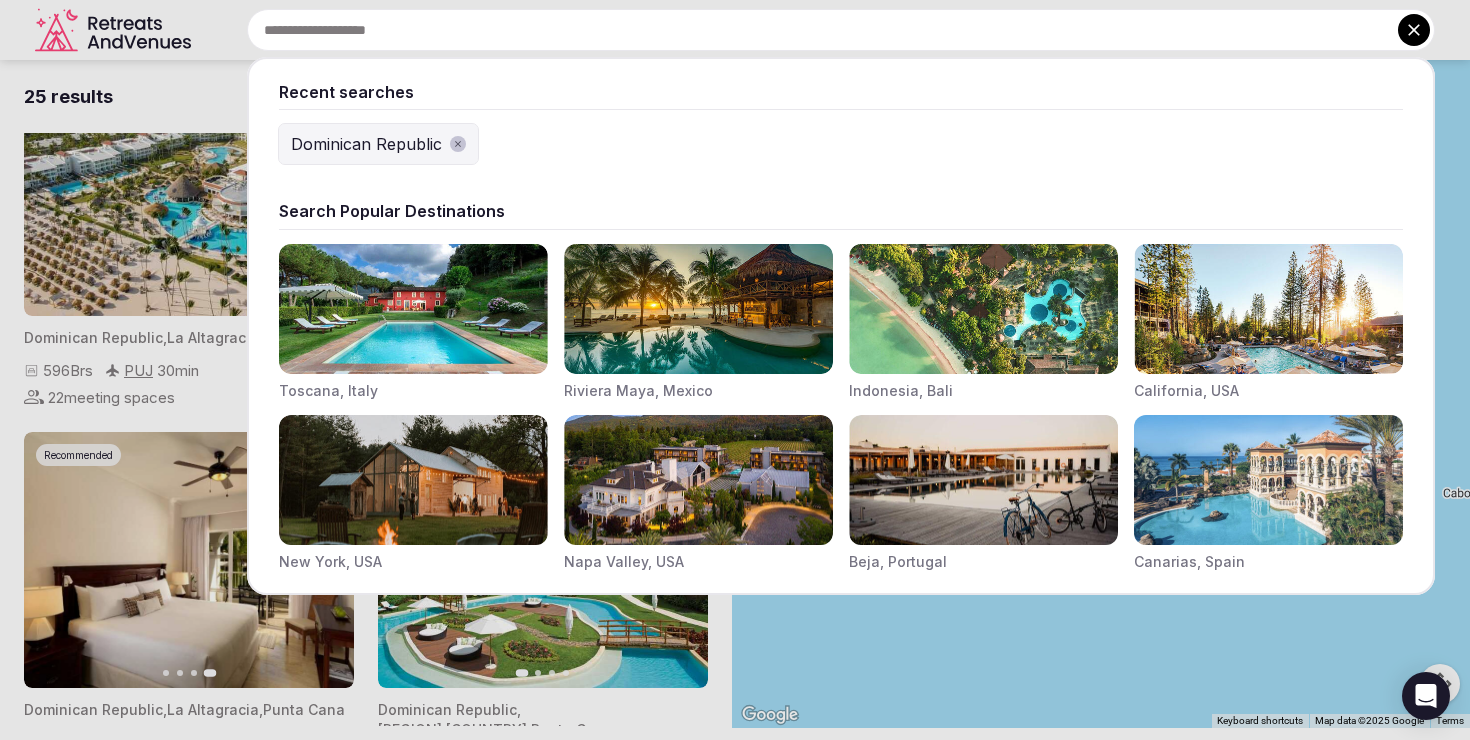 type on "*" 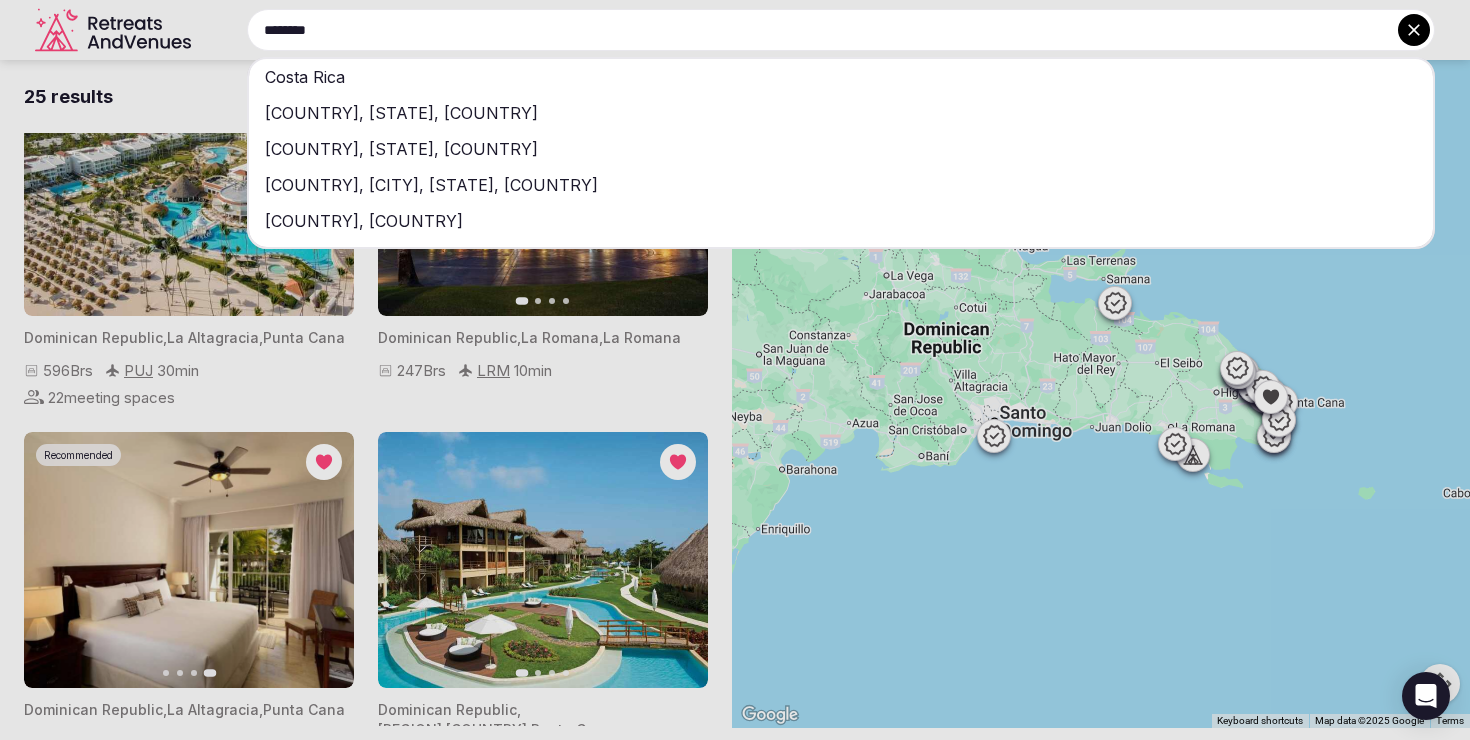 type on "********" 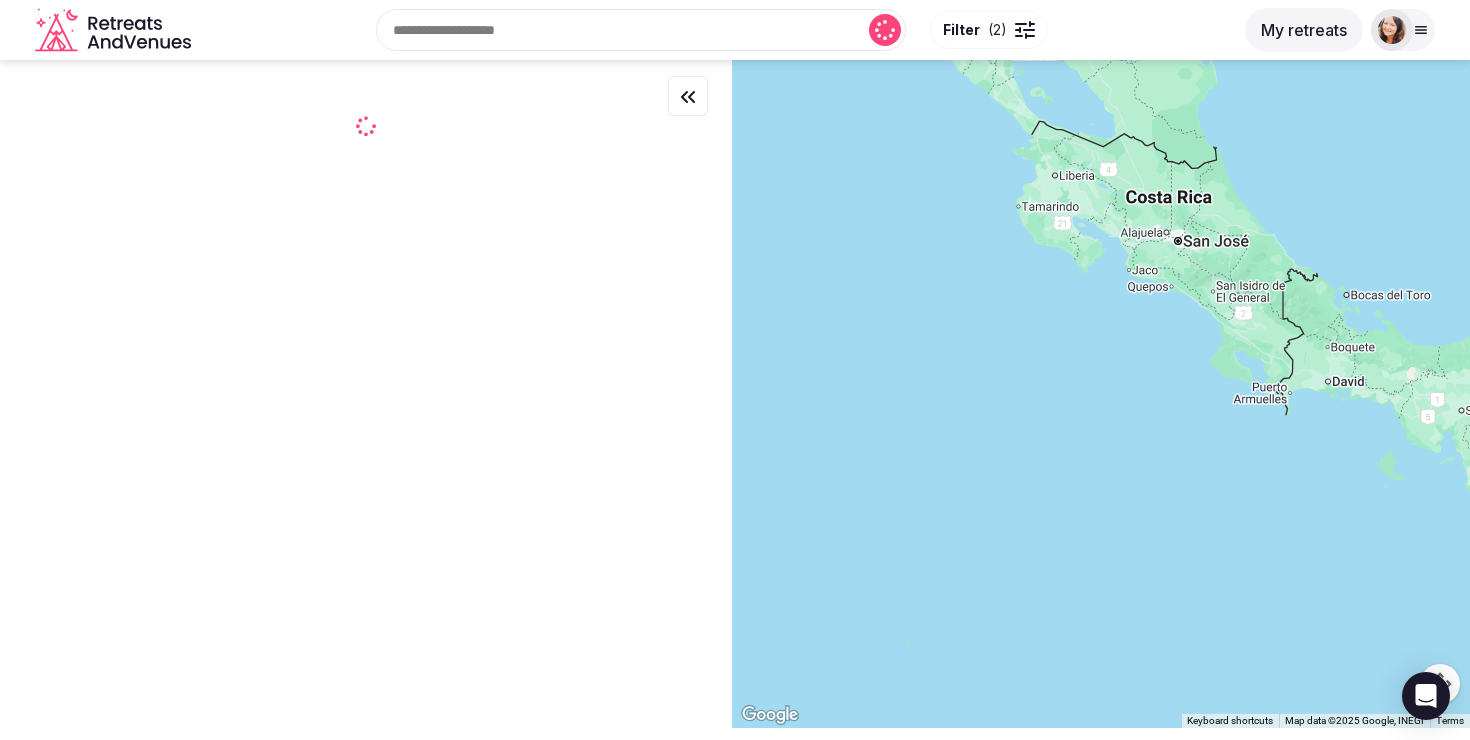 scroll, scrollTop: 0, scrollLeft: 0, axis: both 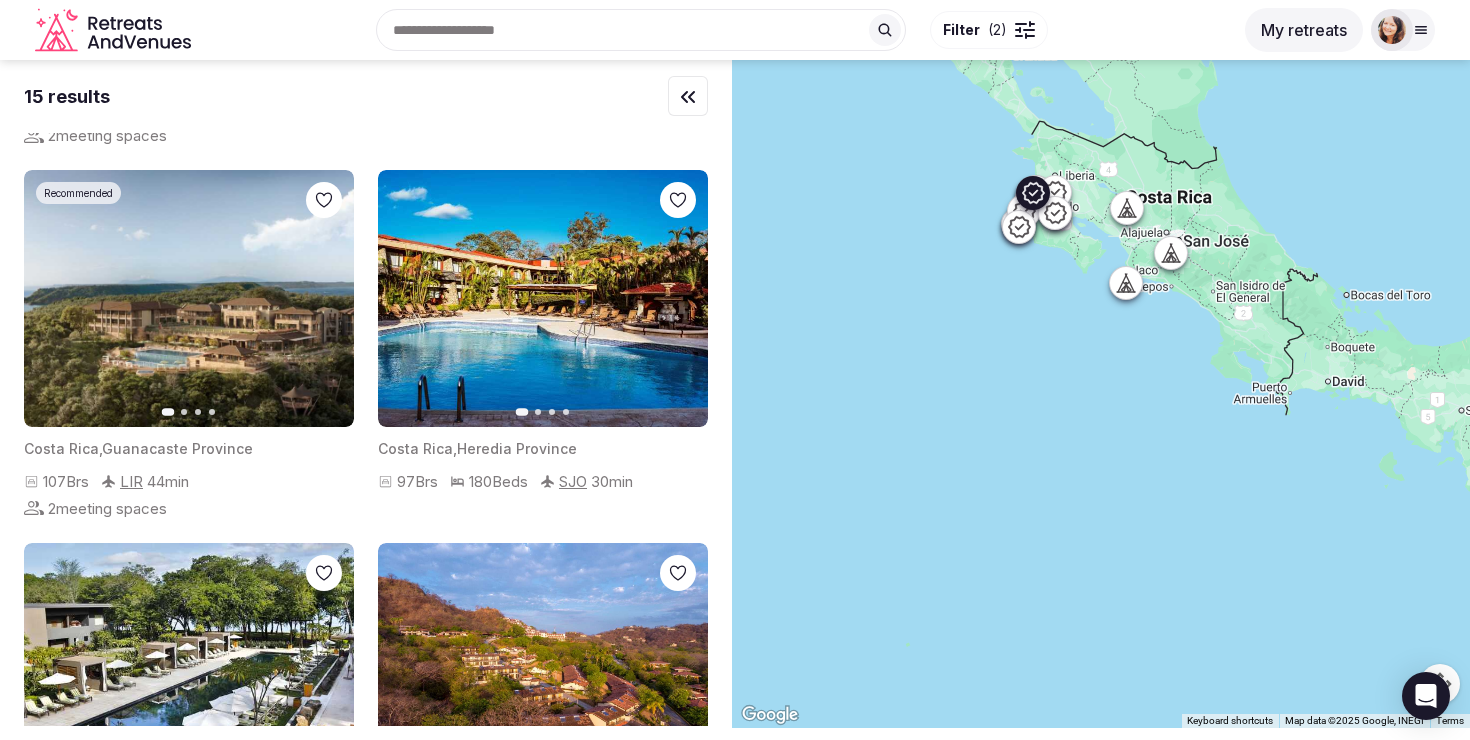 click 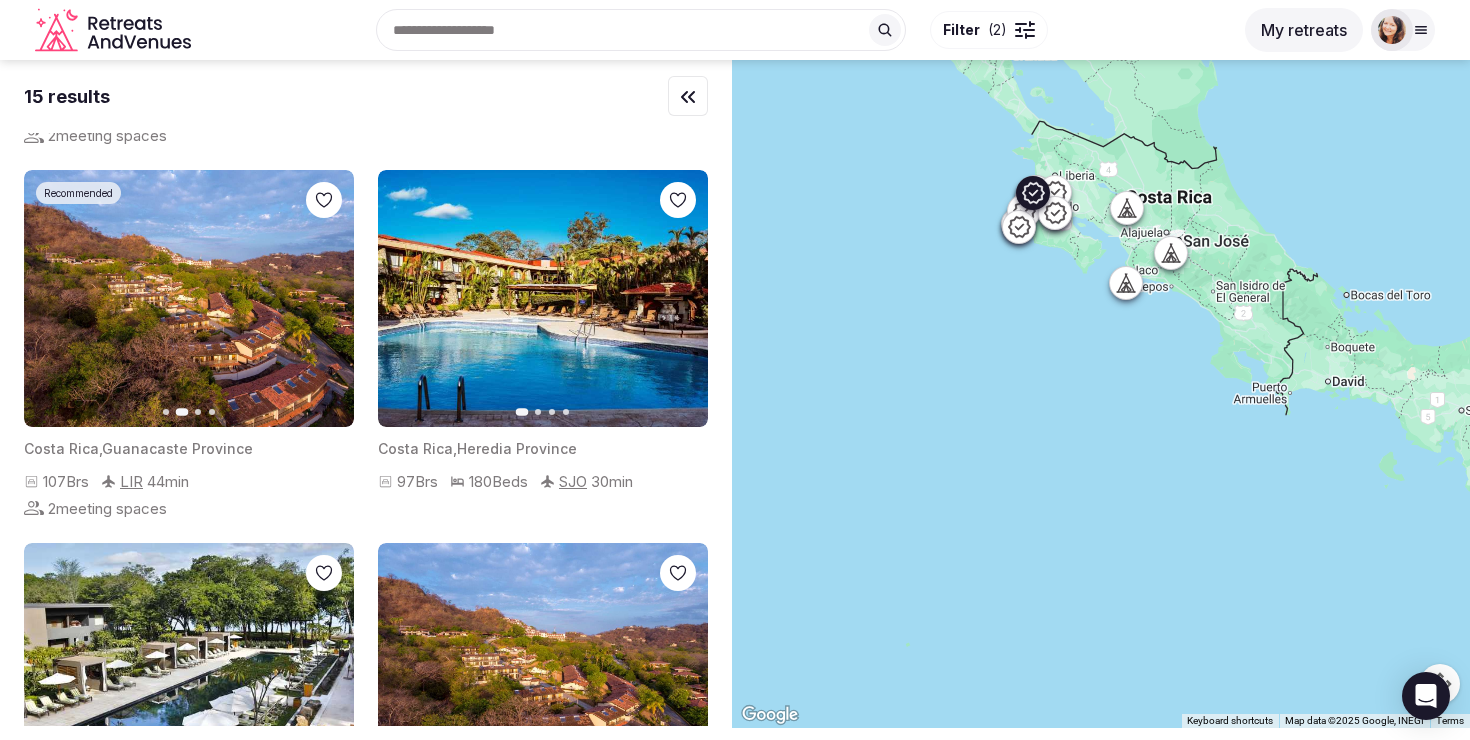 click 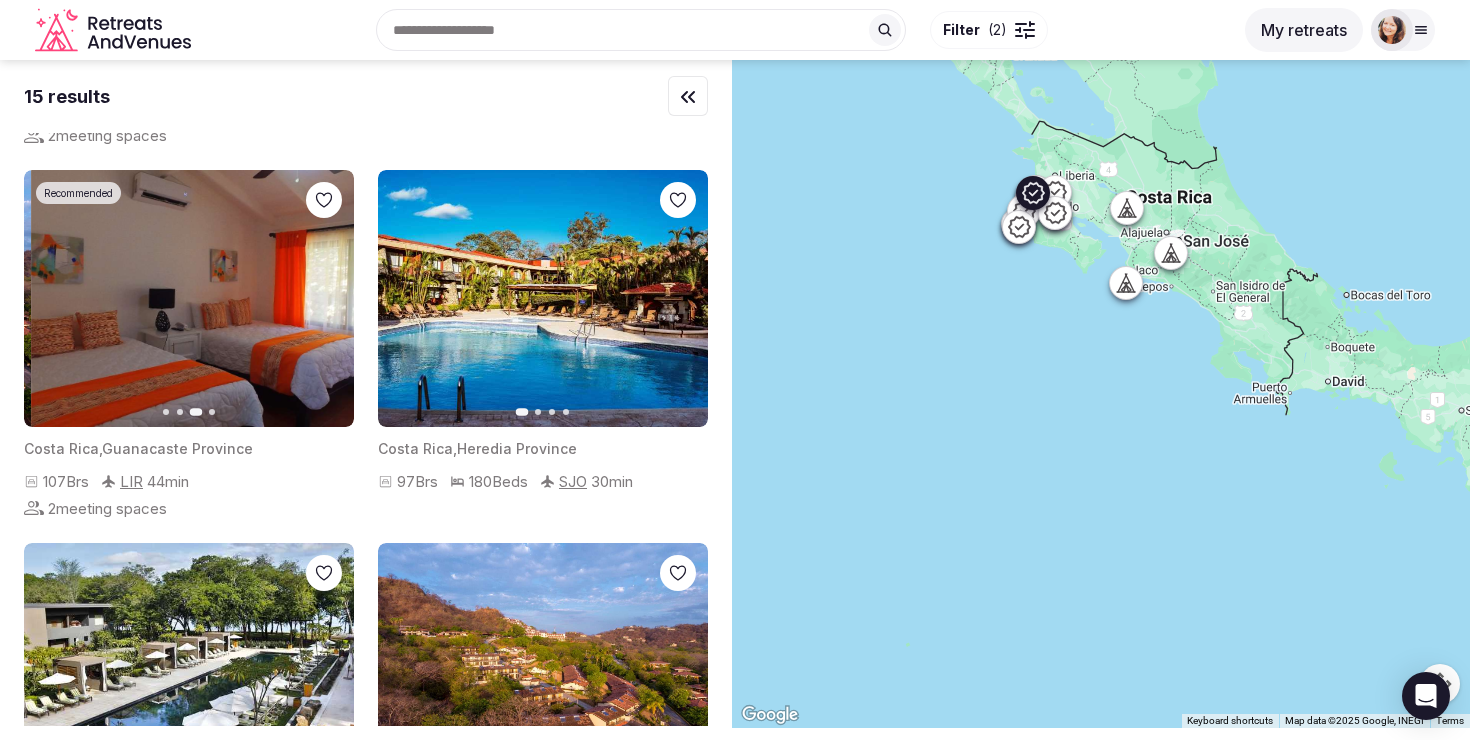 click 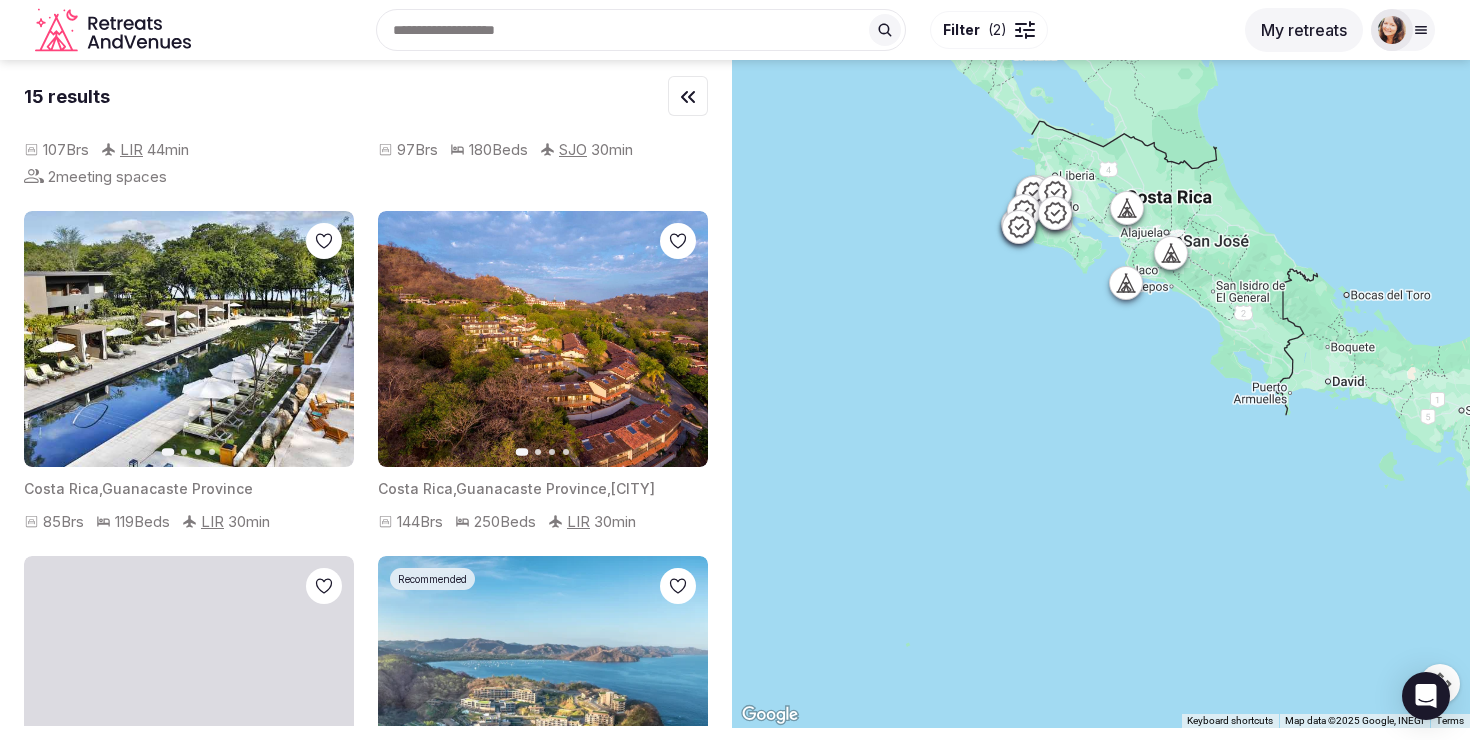scroll, scrollTop: 677, scrollLeft: 0, axis: vertical 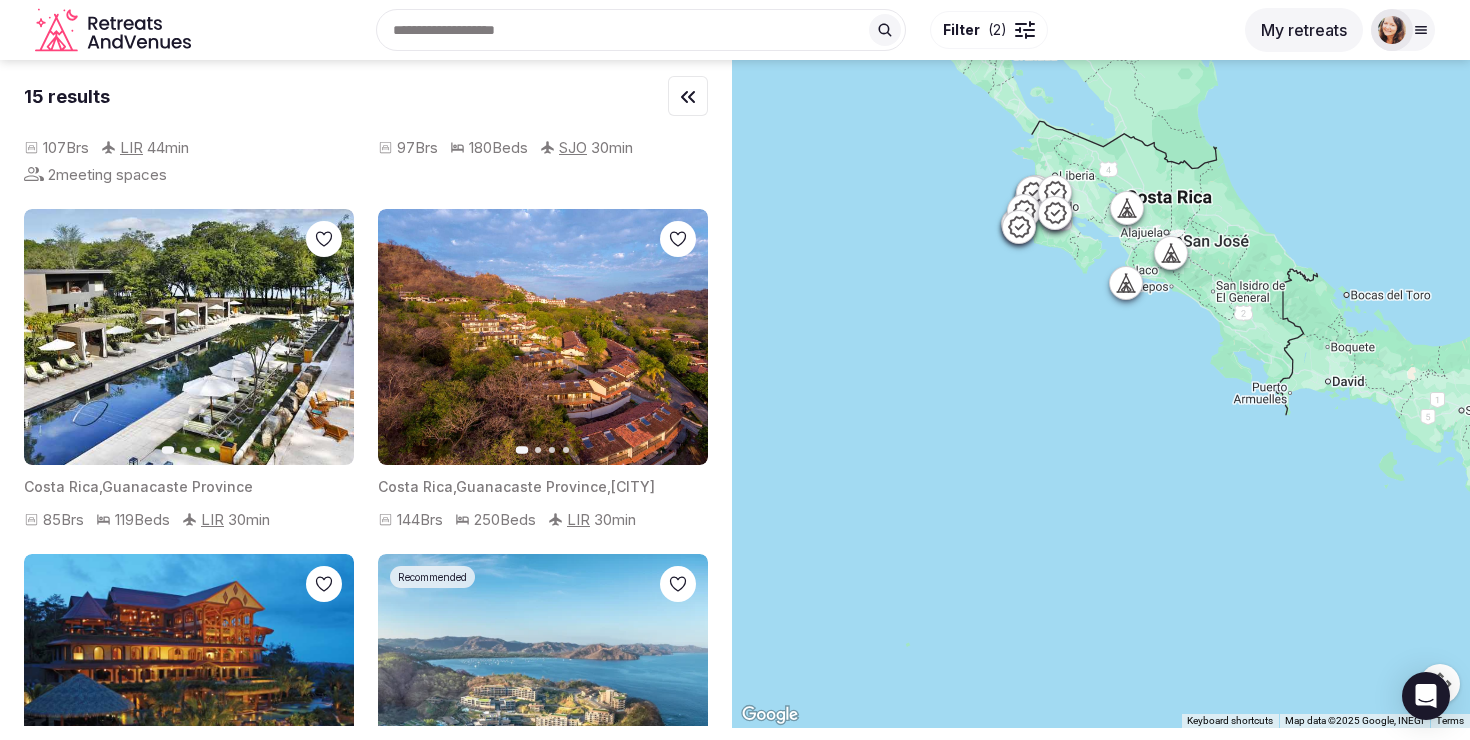 click 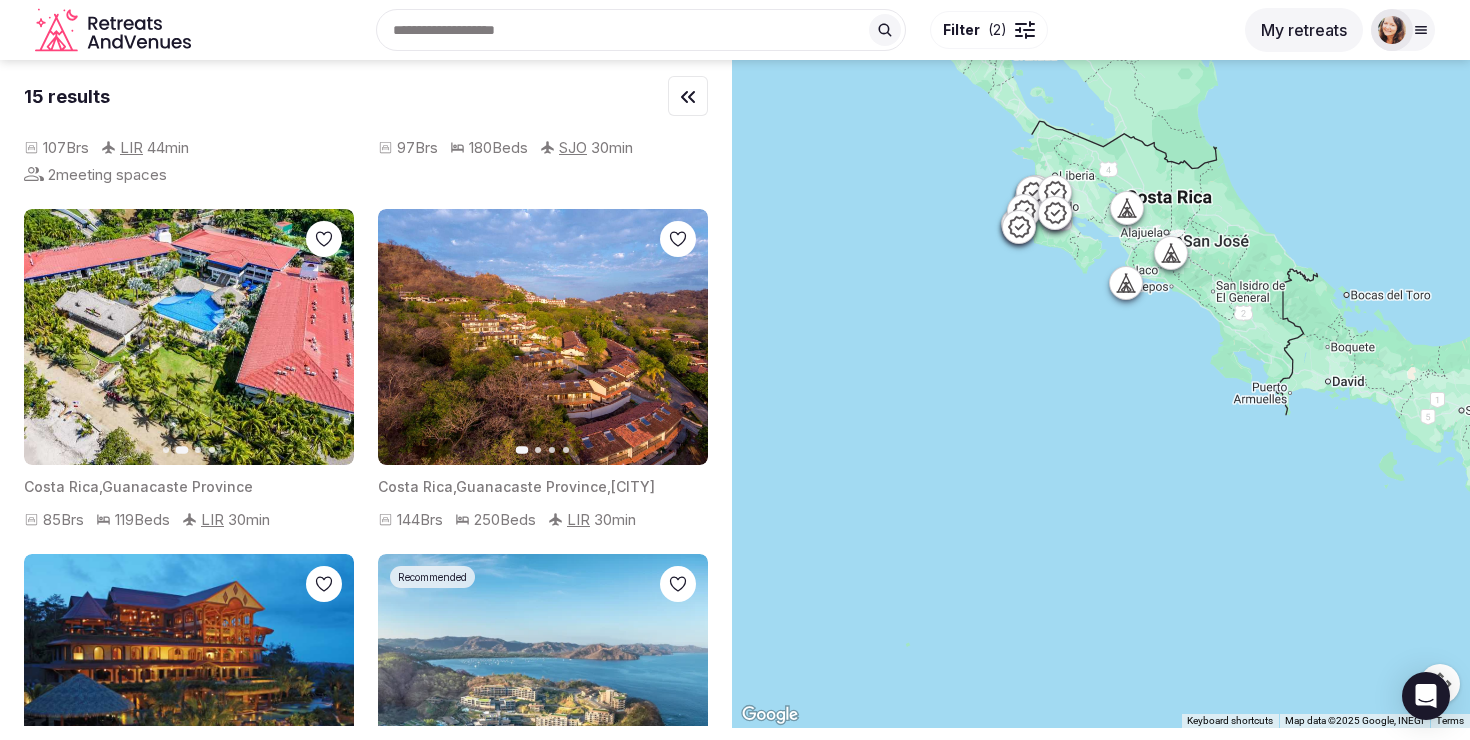 click 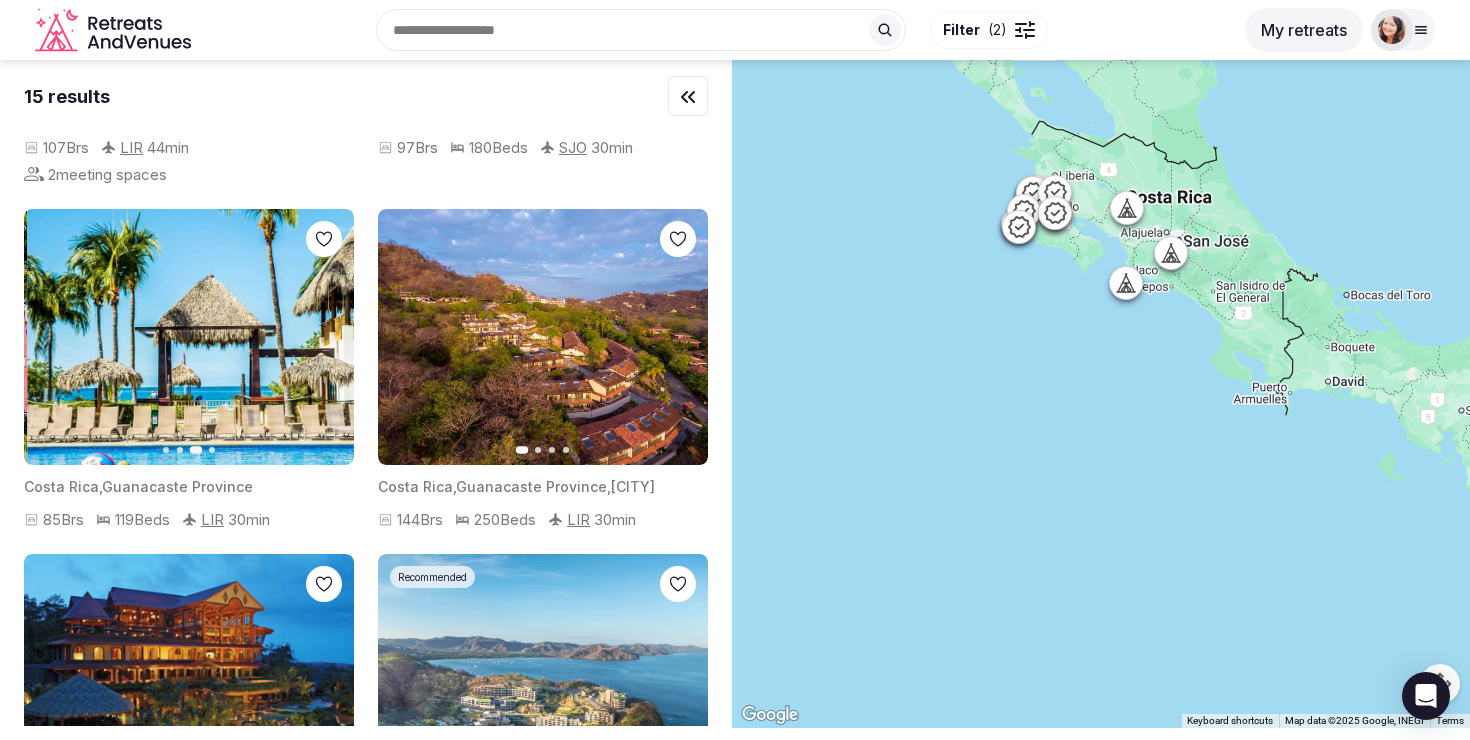 click 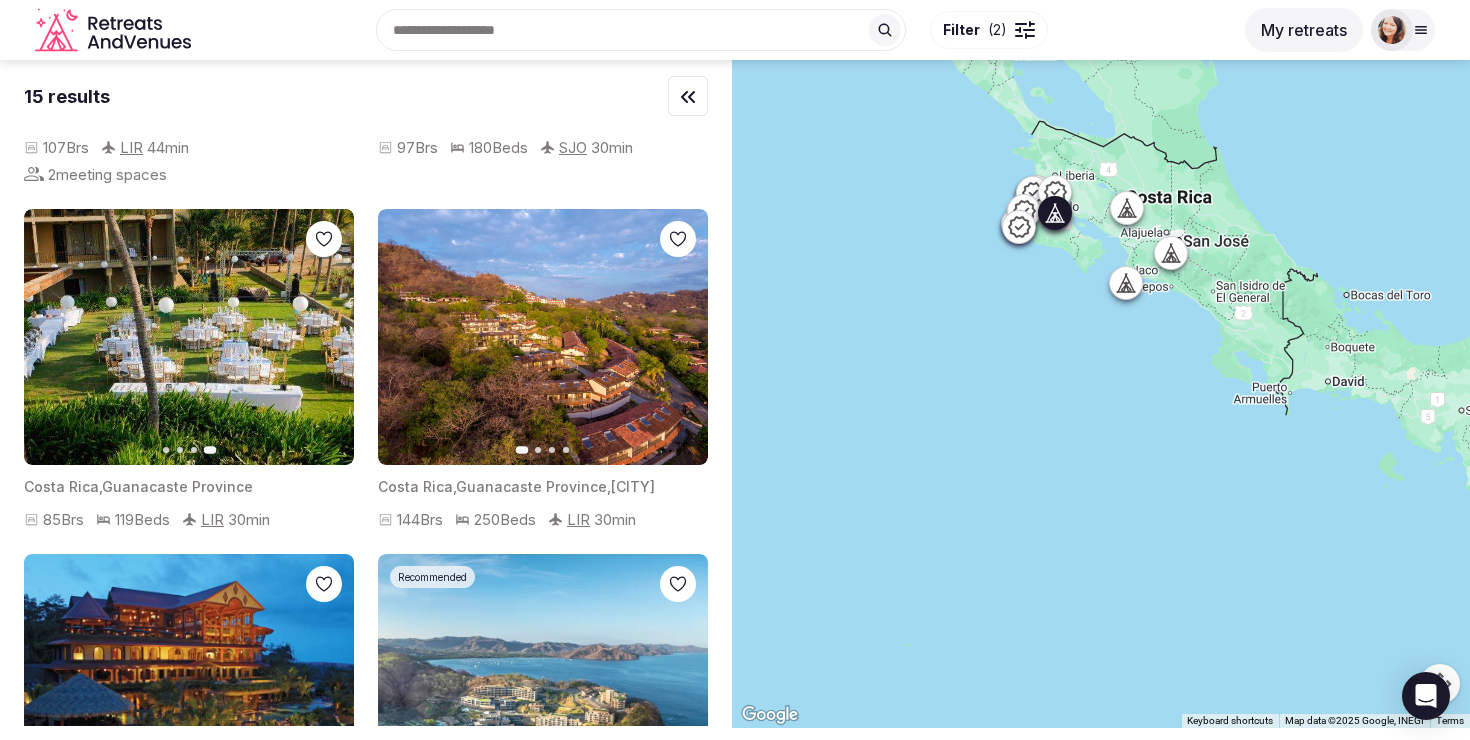 click 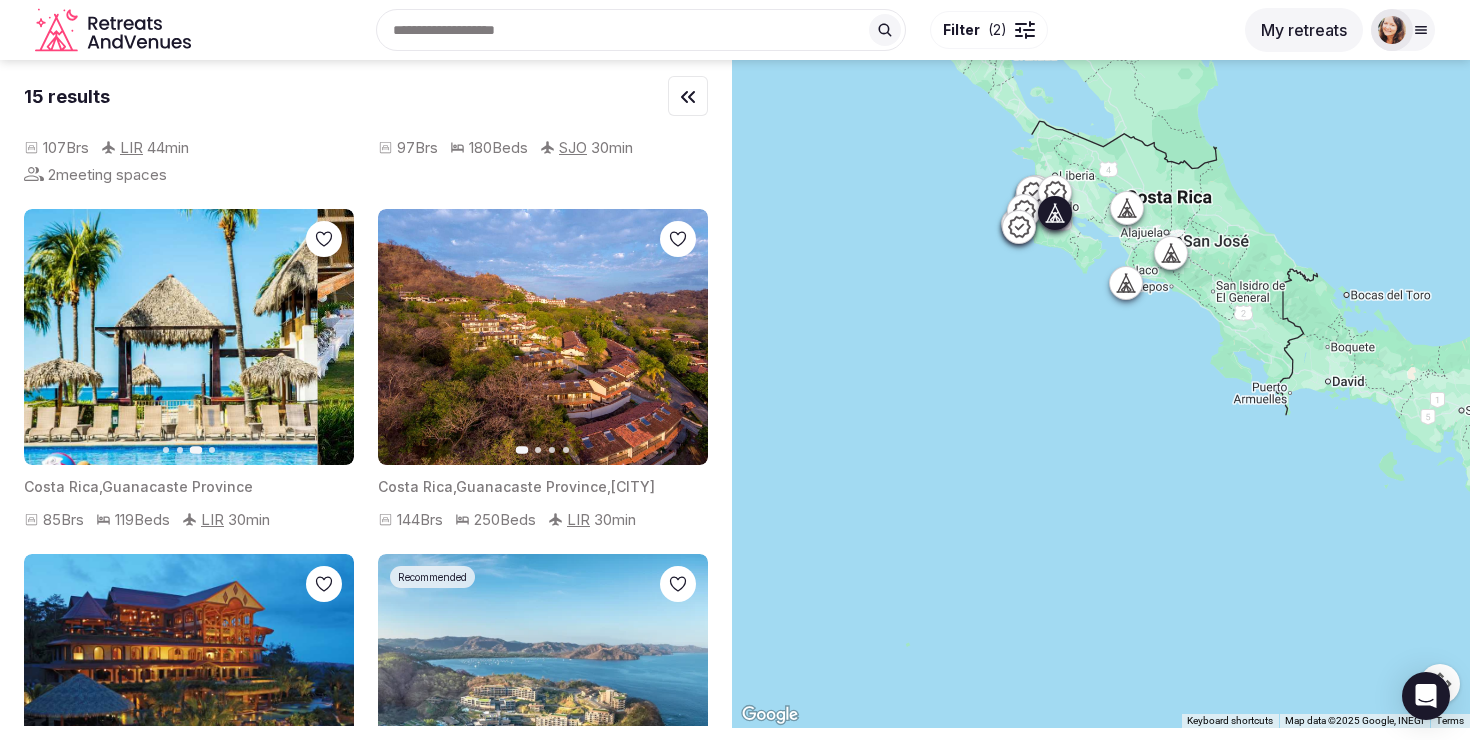 click 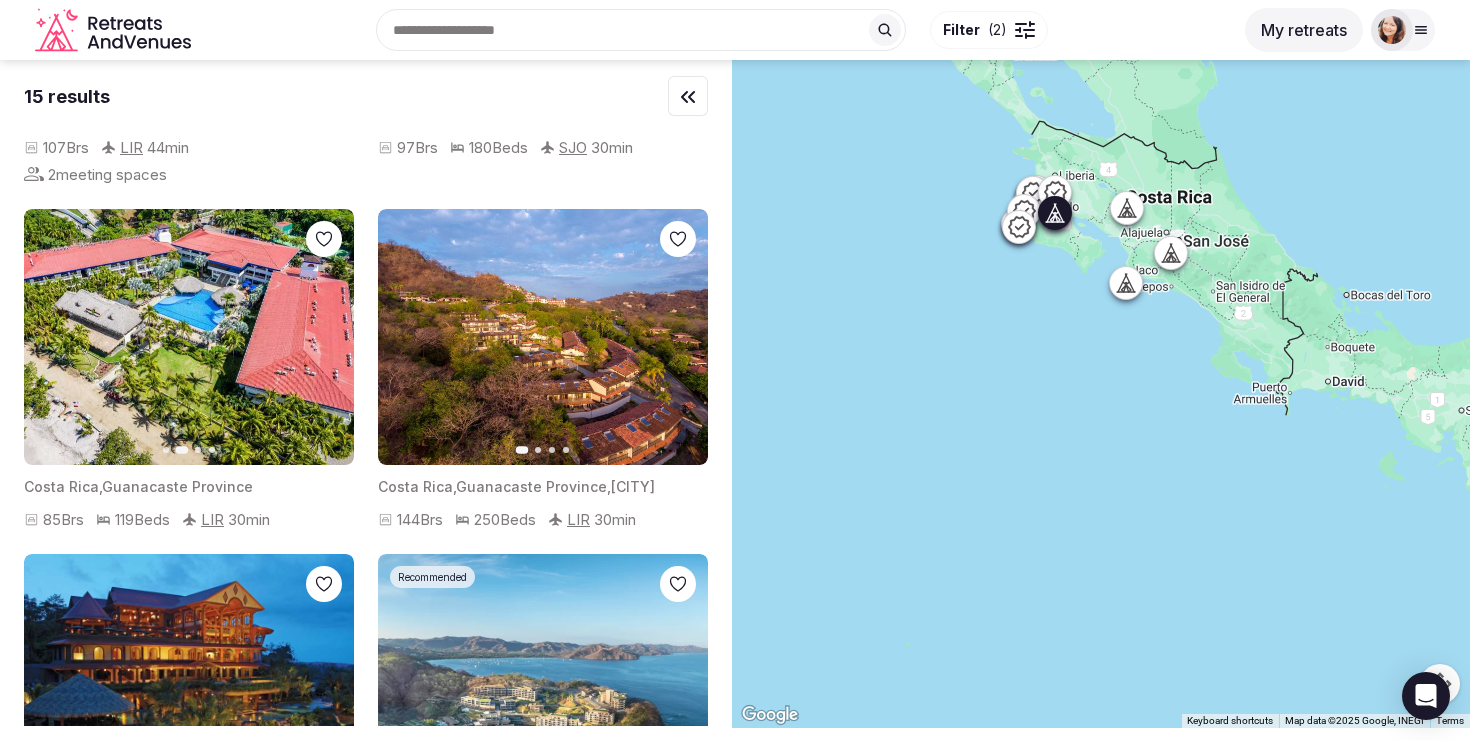 click 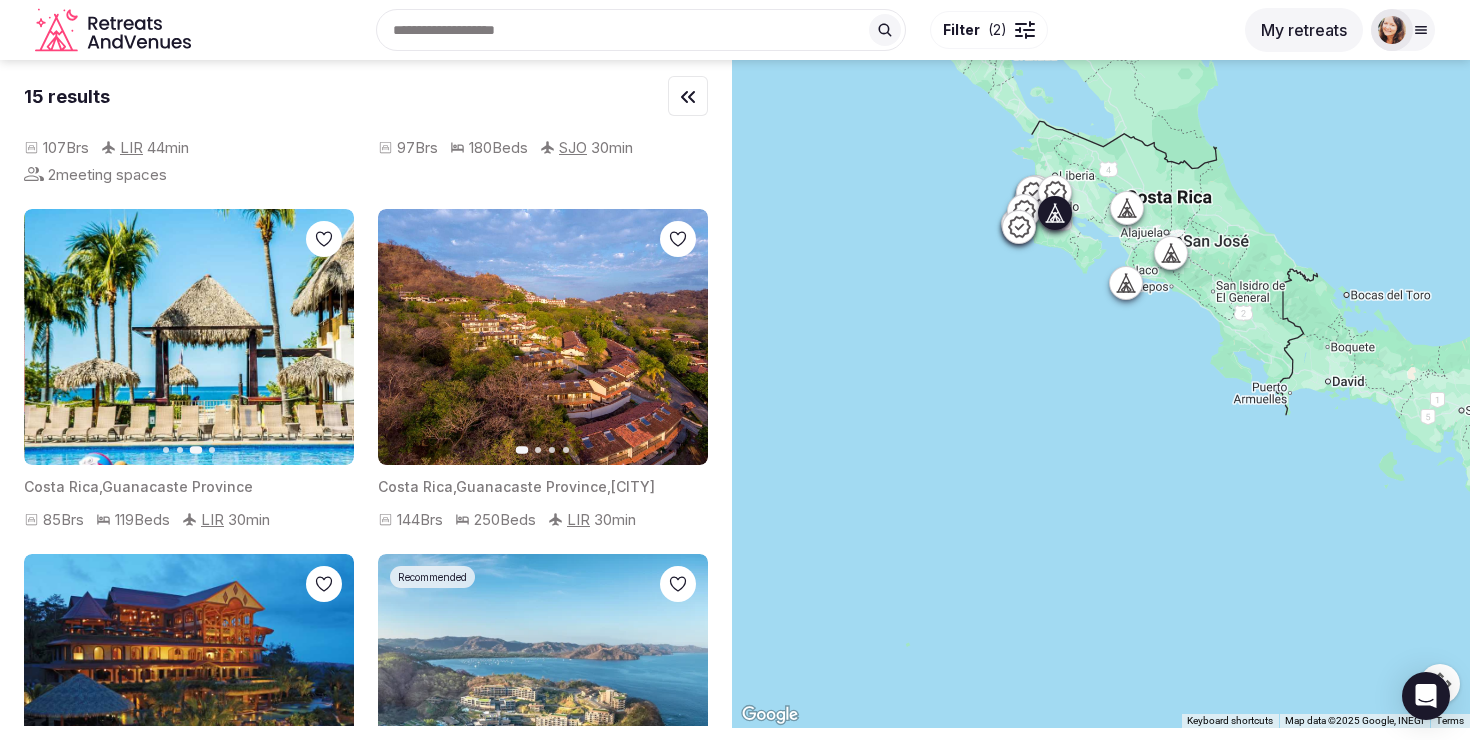 click 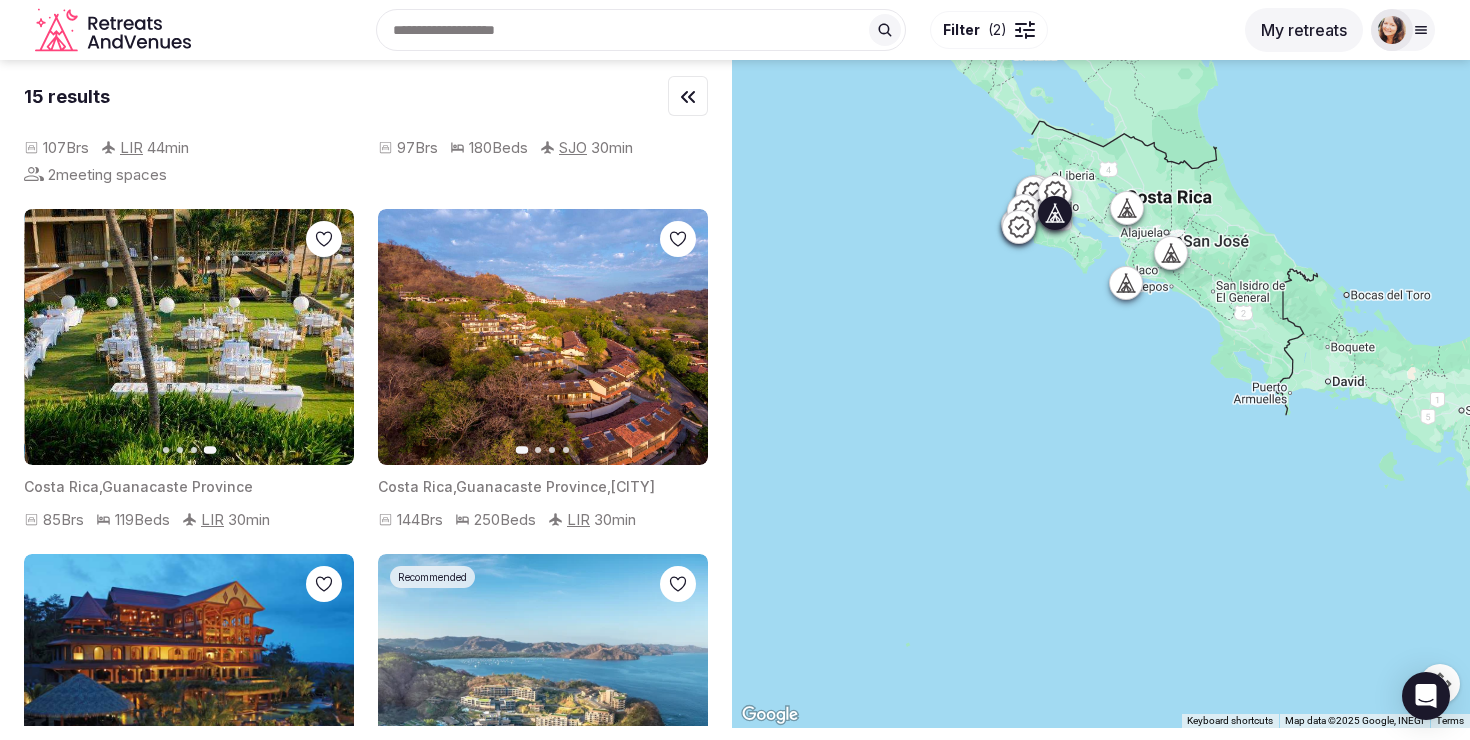 click 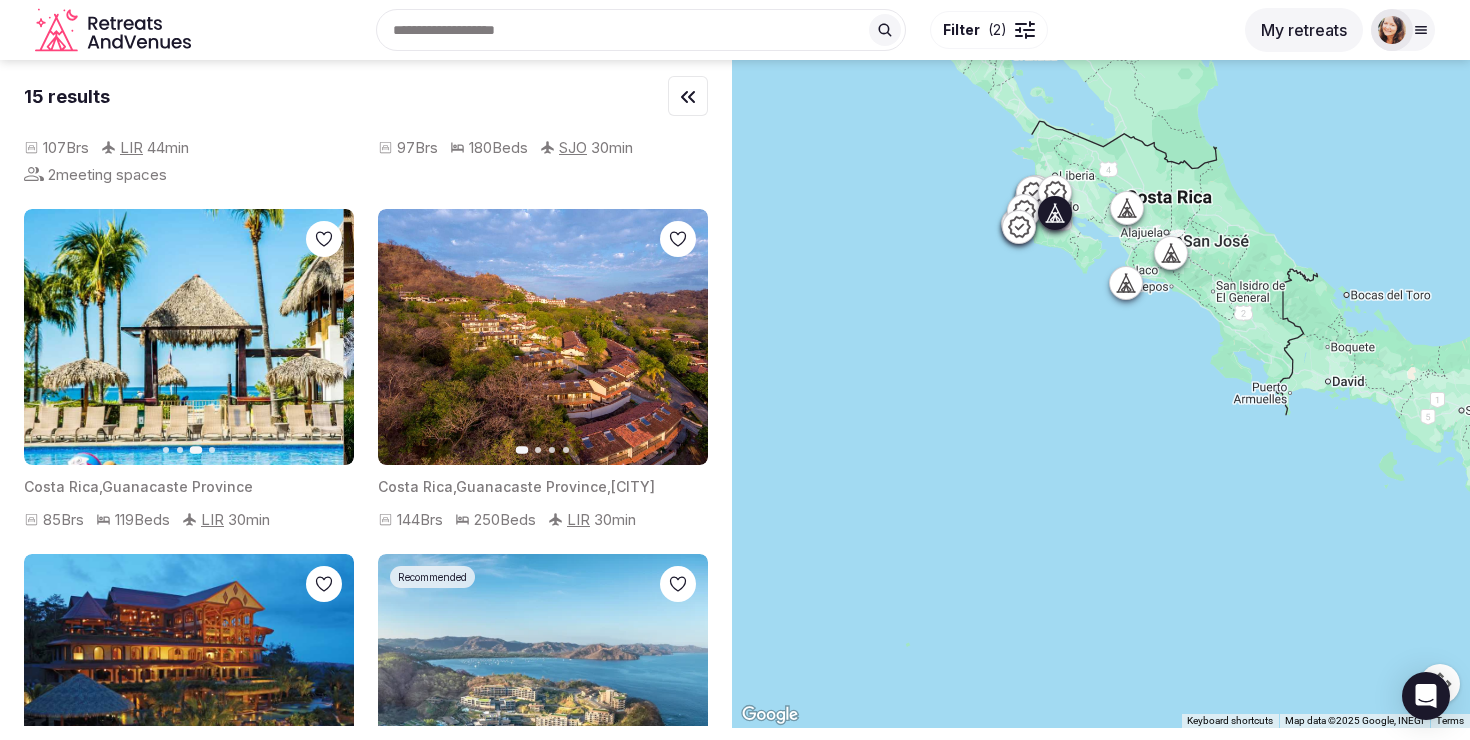 click 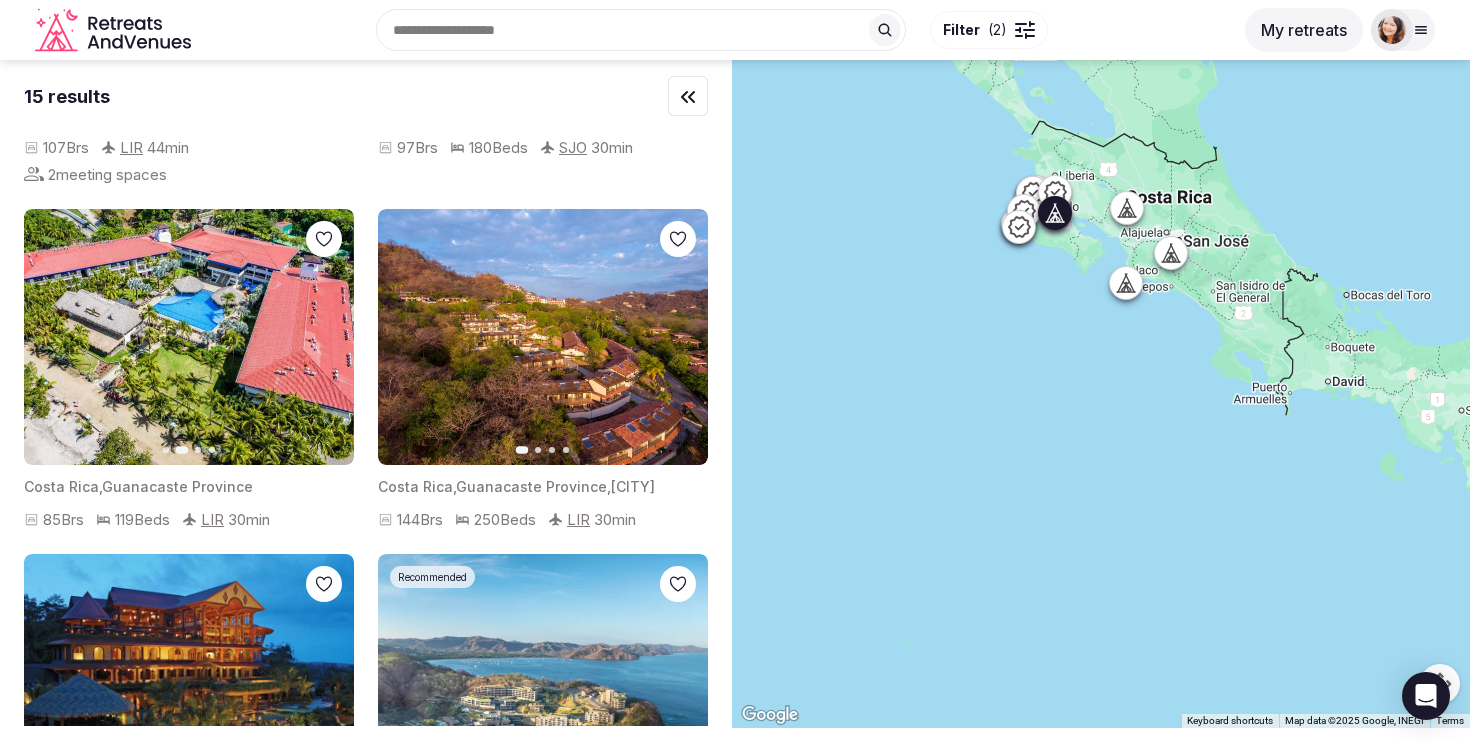 click 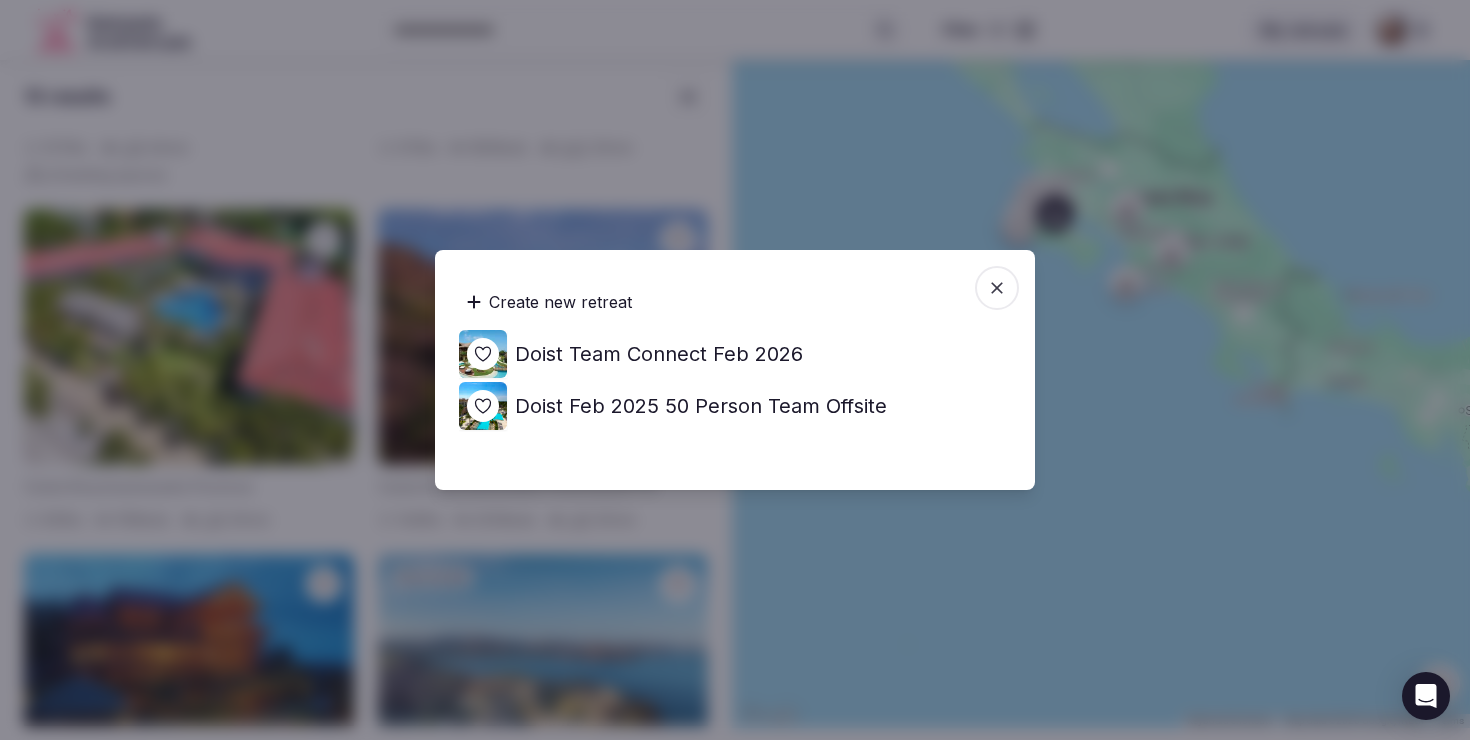 click on "Doist Team Connect Feb 2026" at bounding box center [659, 354] 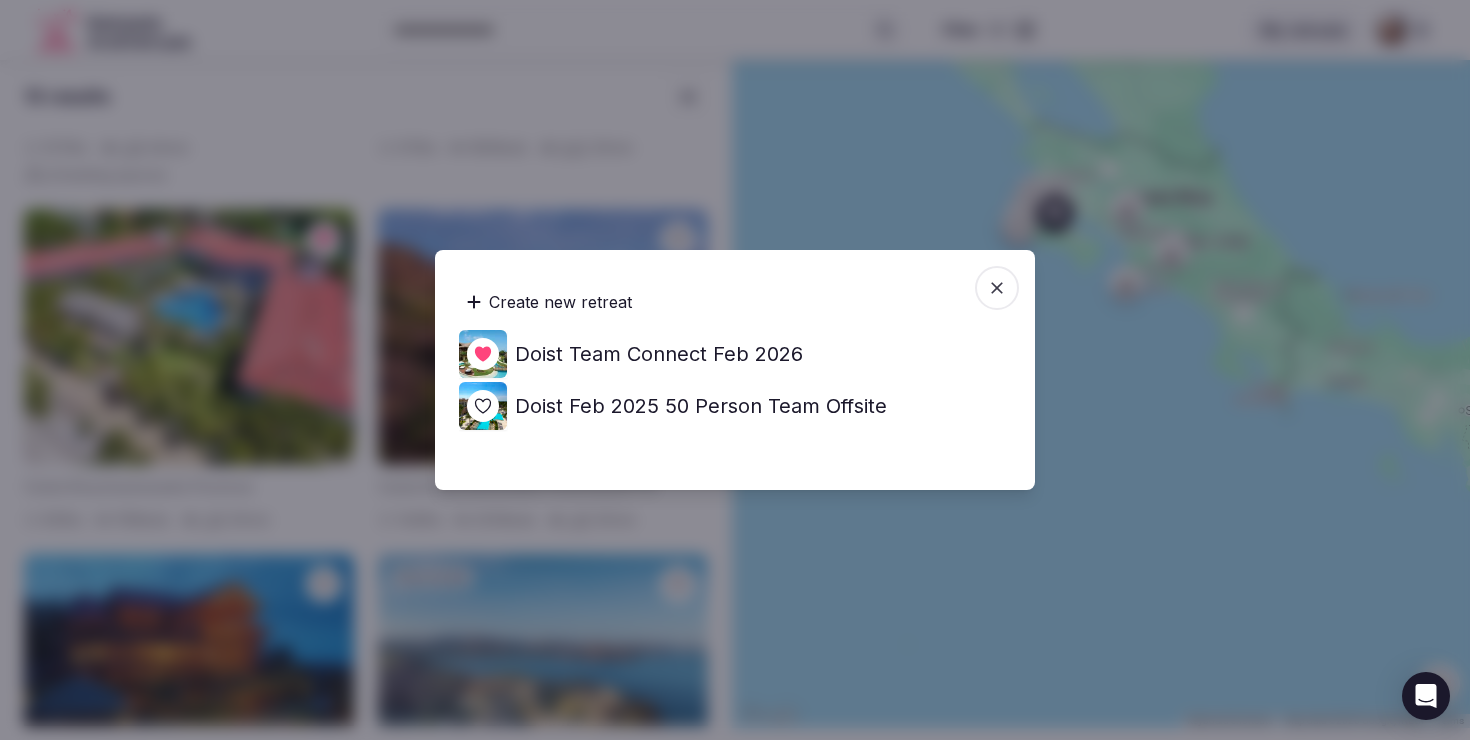 click at bounding box center [735, 370] 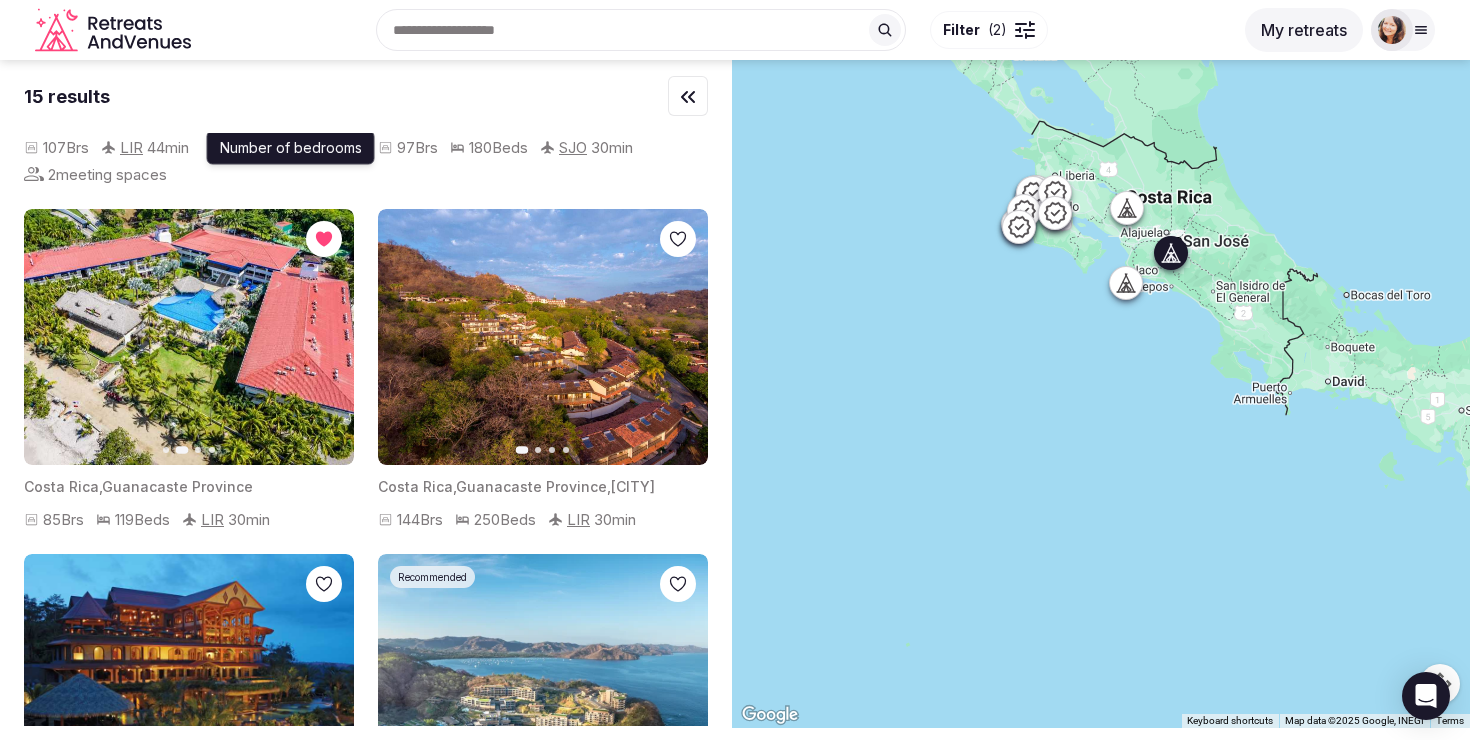 type 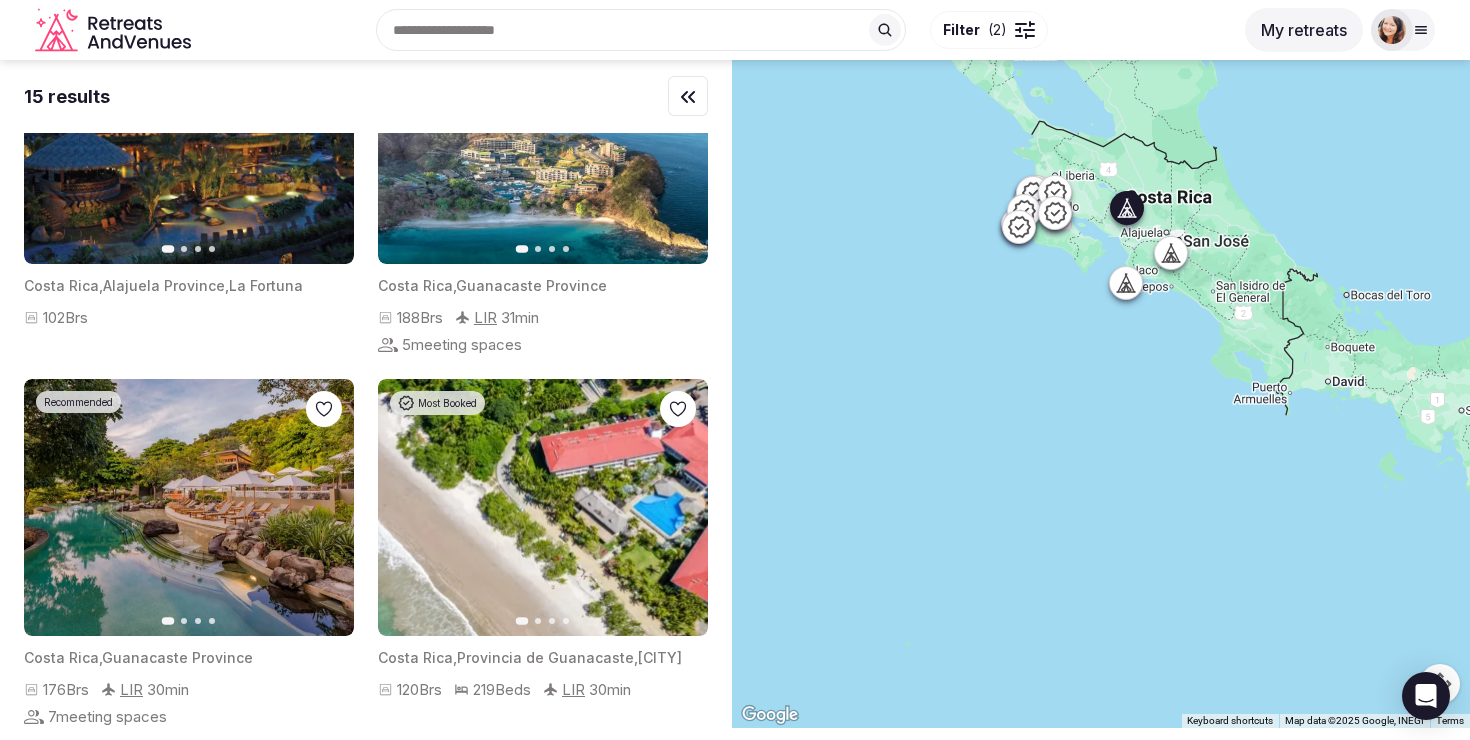 scroll, scrollTop: 1225, scrollLeft: 0, axis: vertical 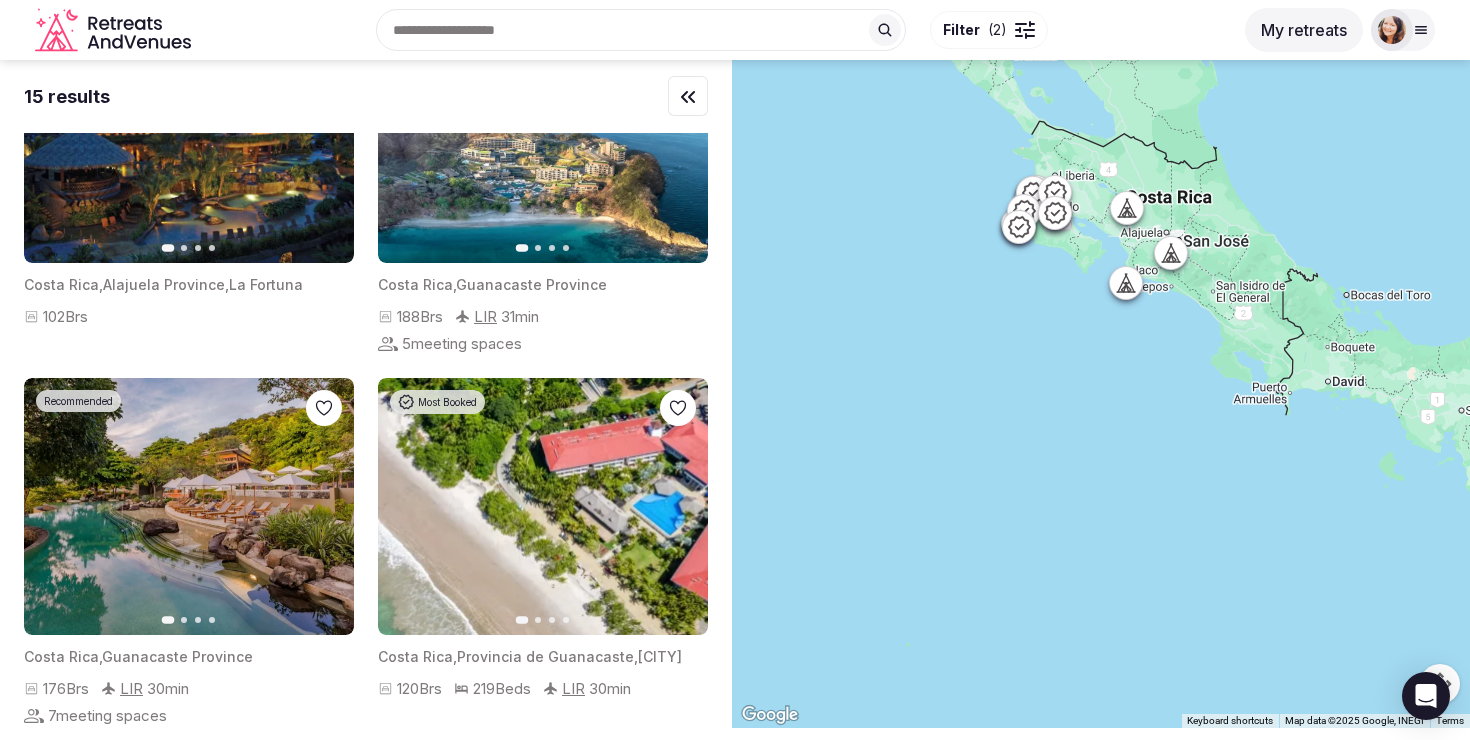 click at bounding box center [641, 30] 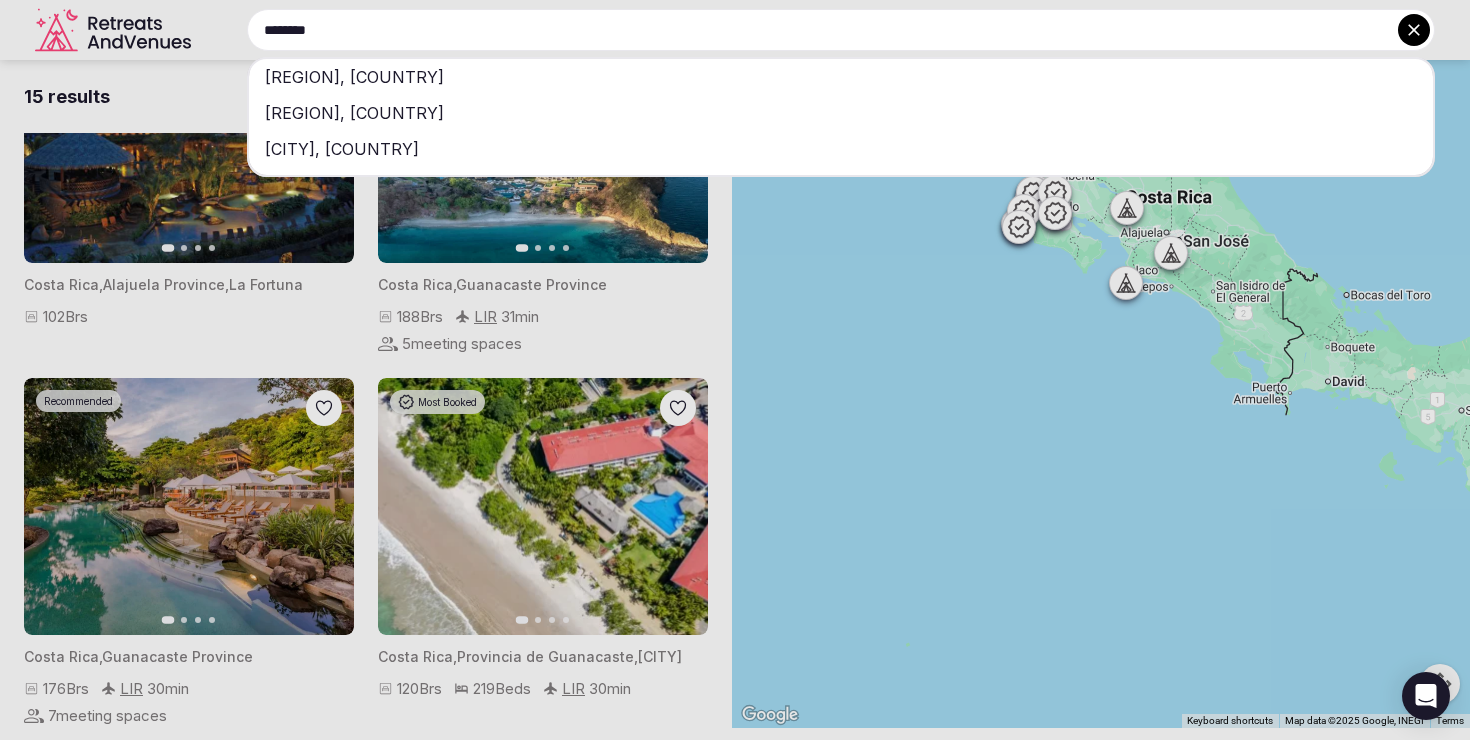 type on "********" 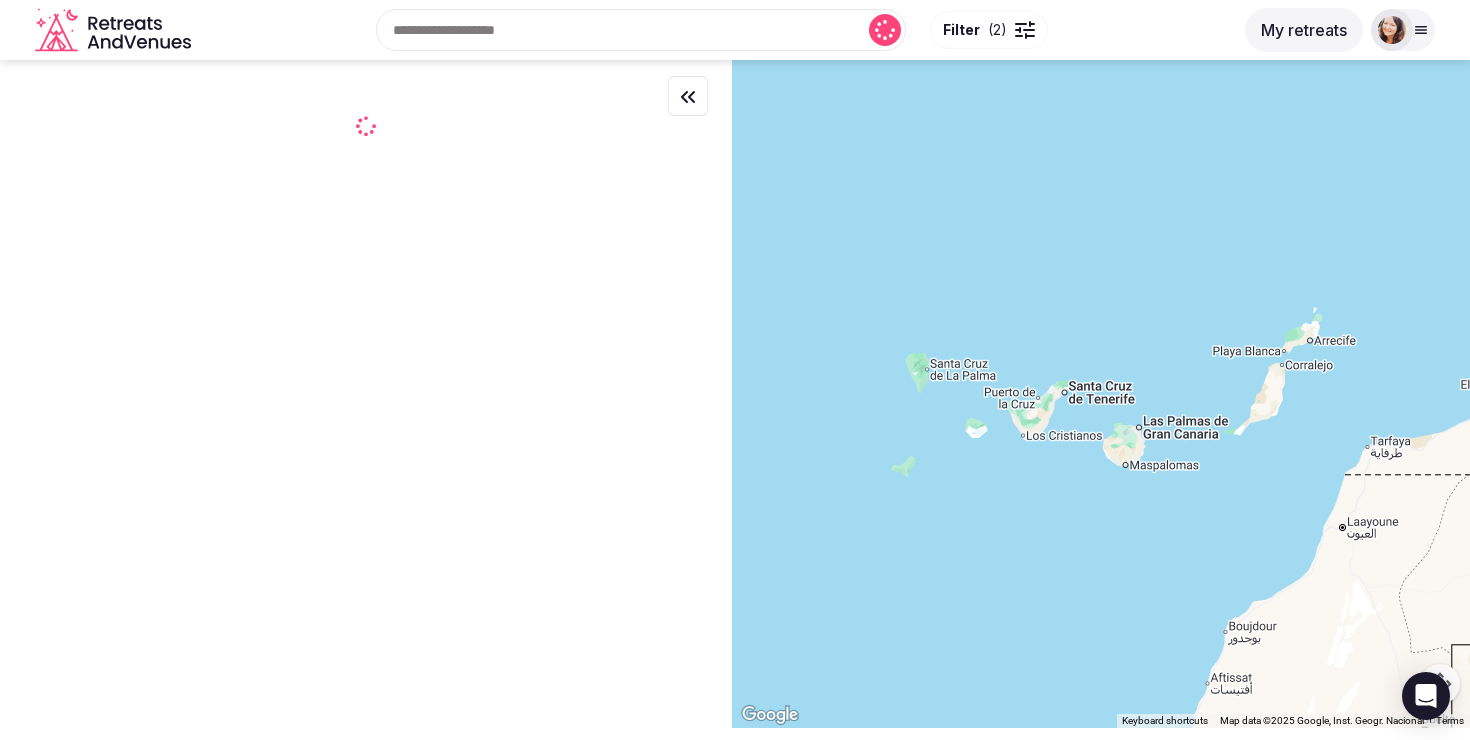 scroll, scrollTop: 0, scrollLeft: 0, axis: both 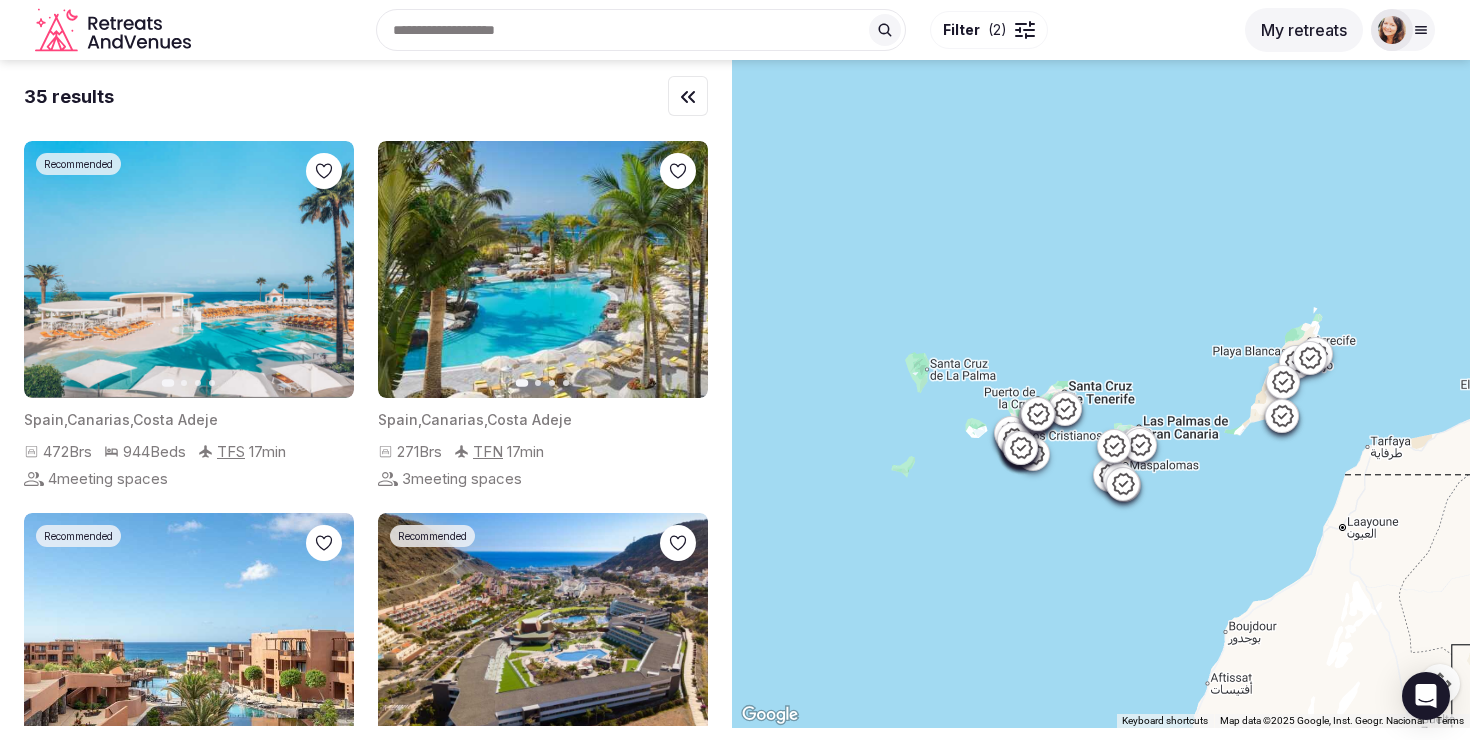 click on "Filter ( 2 )" at bounding box center [989, 30] 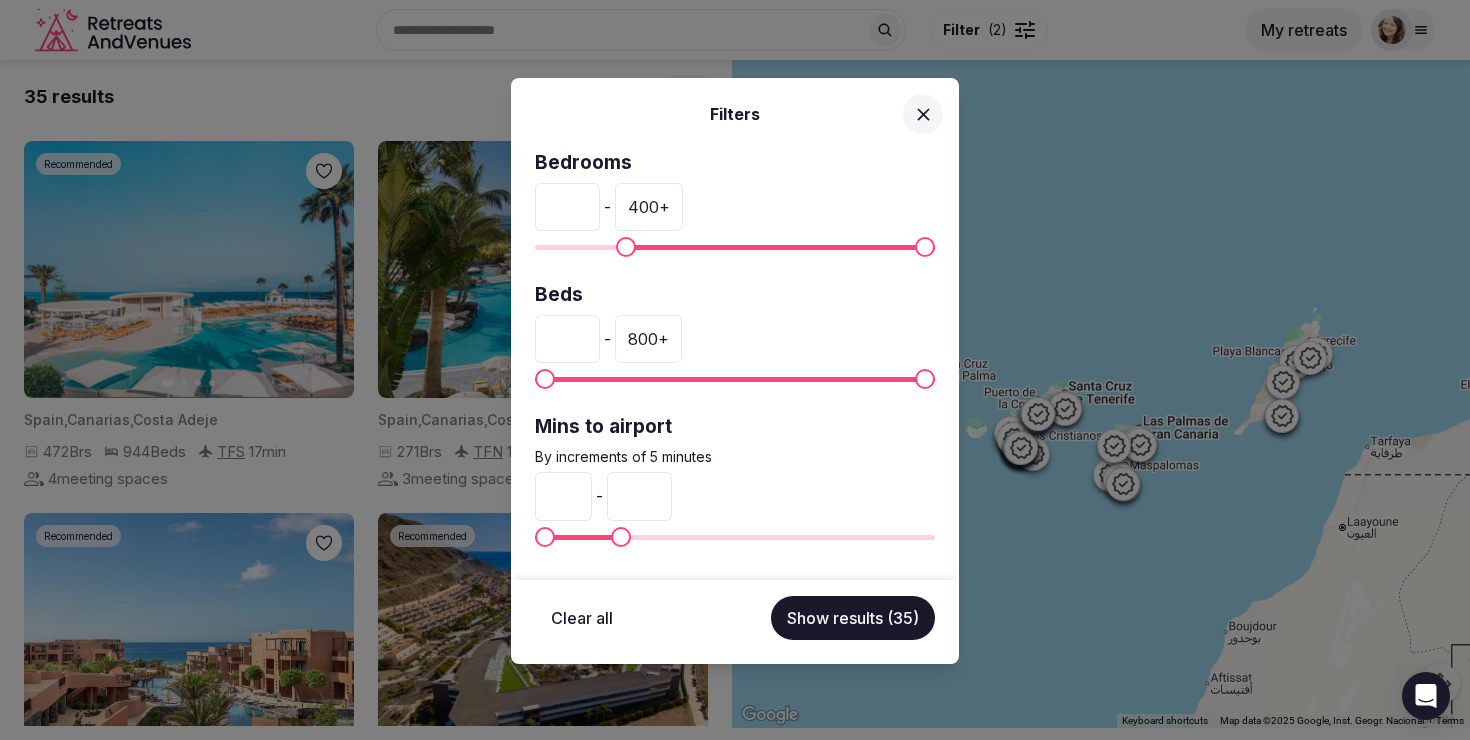 click on "Filters Bedrooms ** - 400  + Beds * - 800  + Mins to airport By increments of 5 minutes * - ** Clear all Show results   (35)" at bounding box center (735, 370) 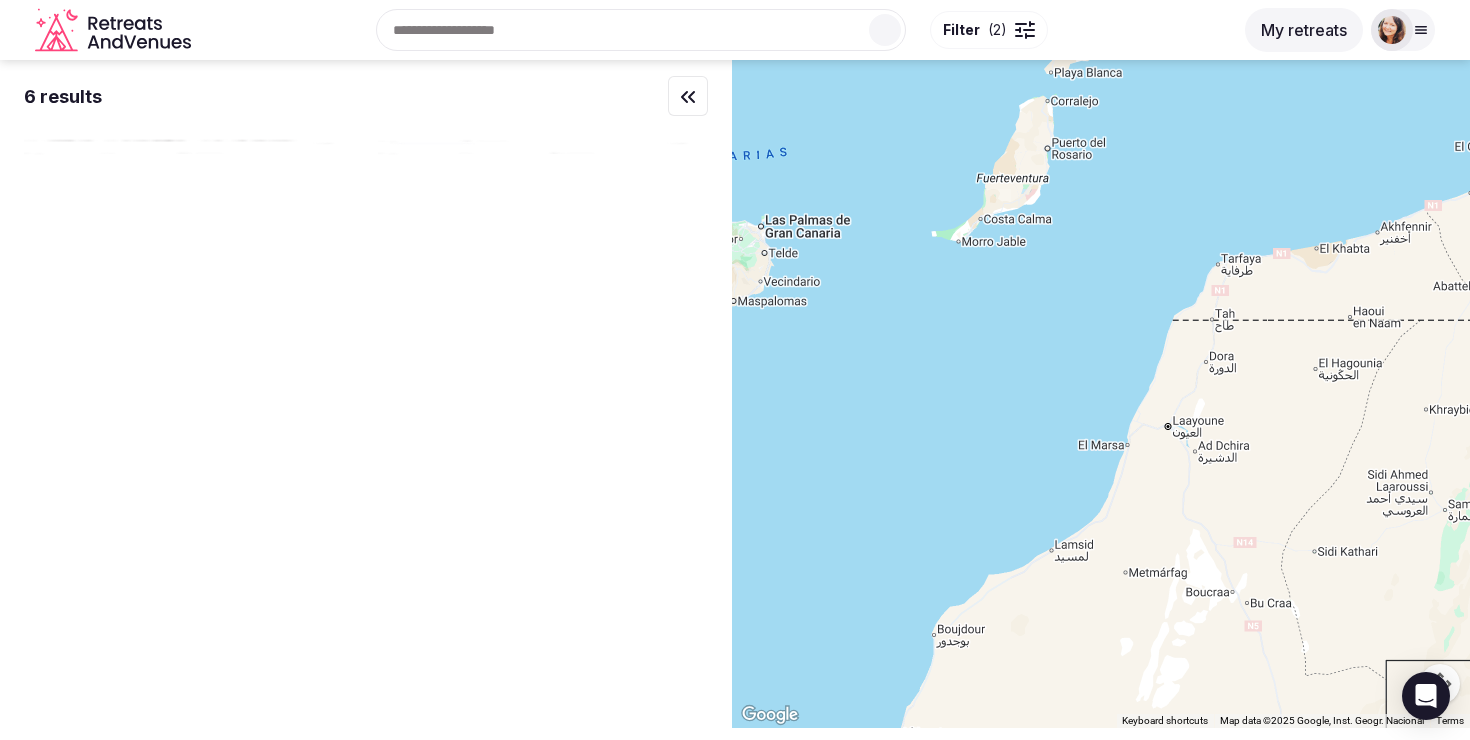 click at bounding box center [641, 30] 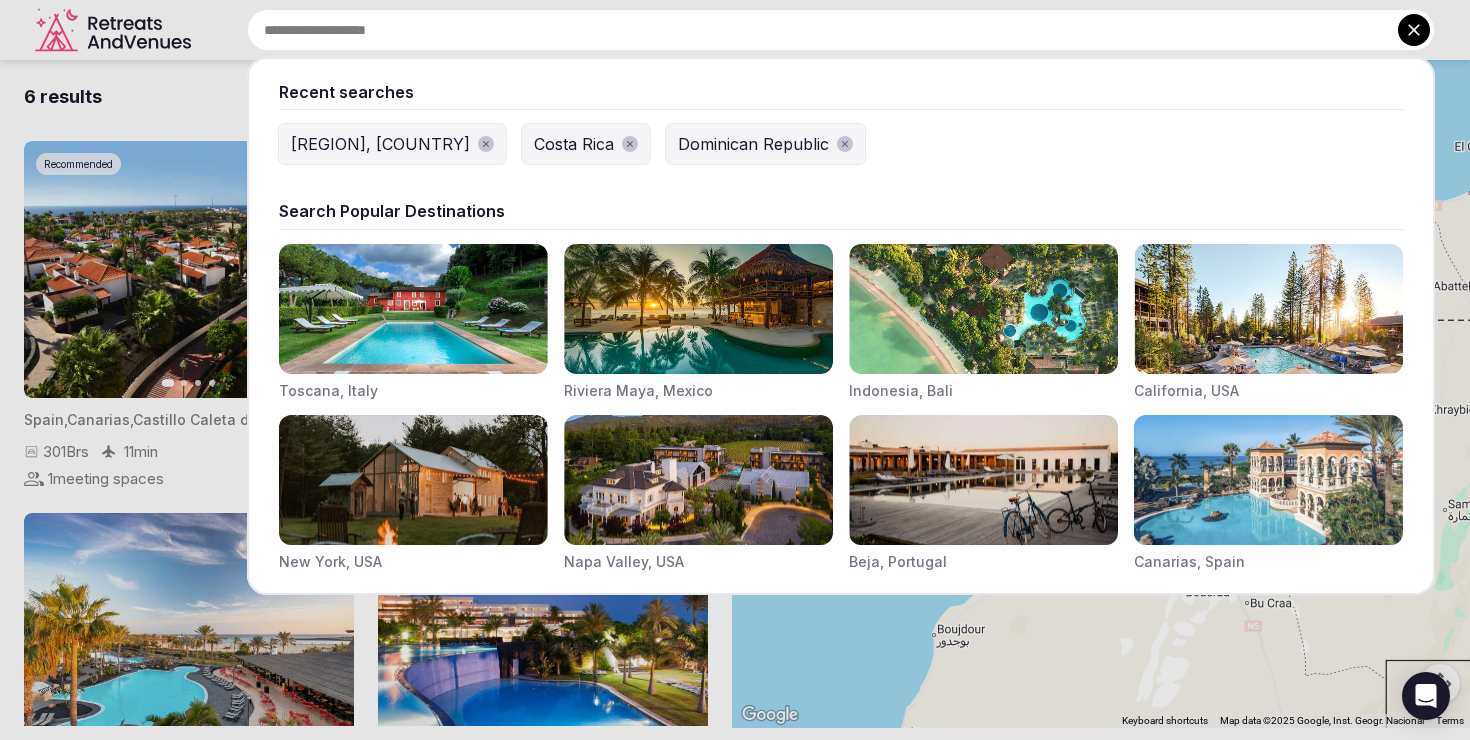 click on "[REGION], [COUNTRY]" at bounding box center (380, 144) 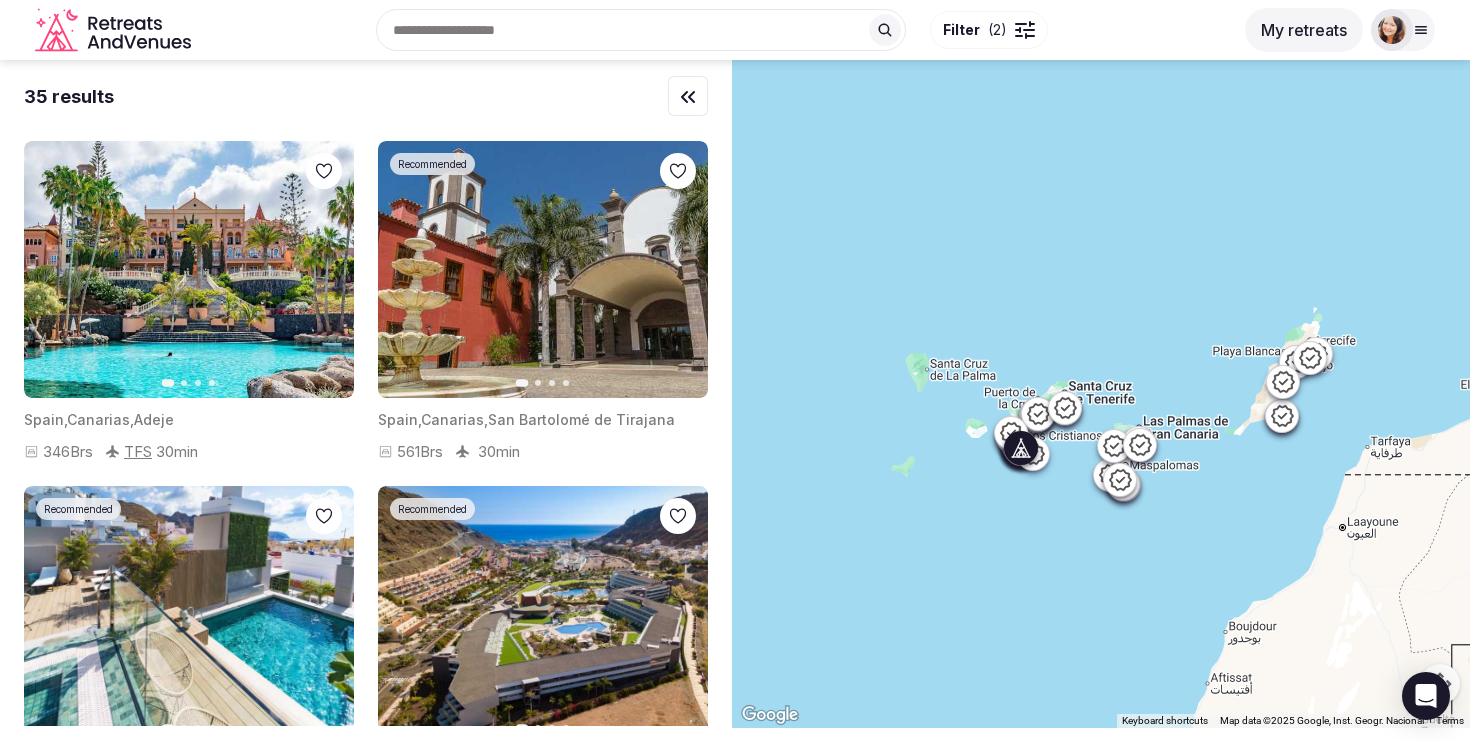 click 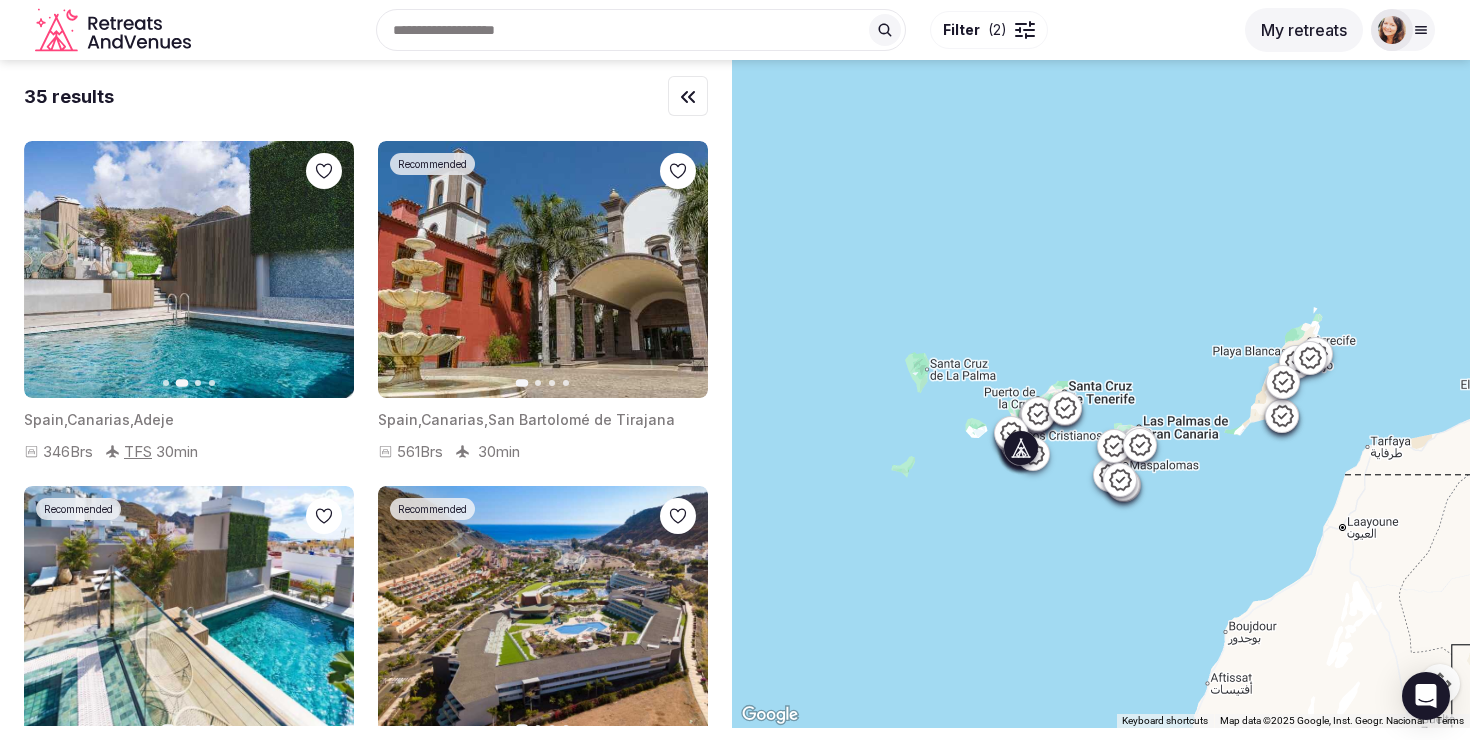 click 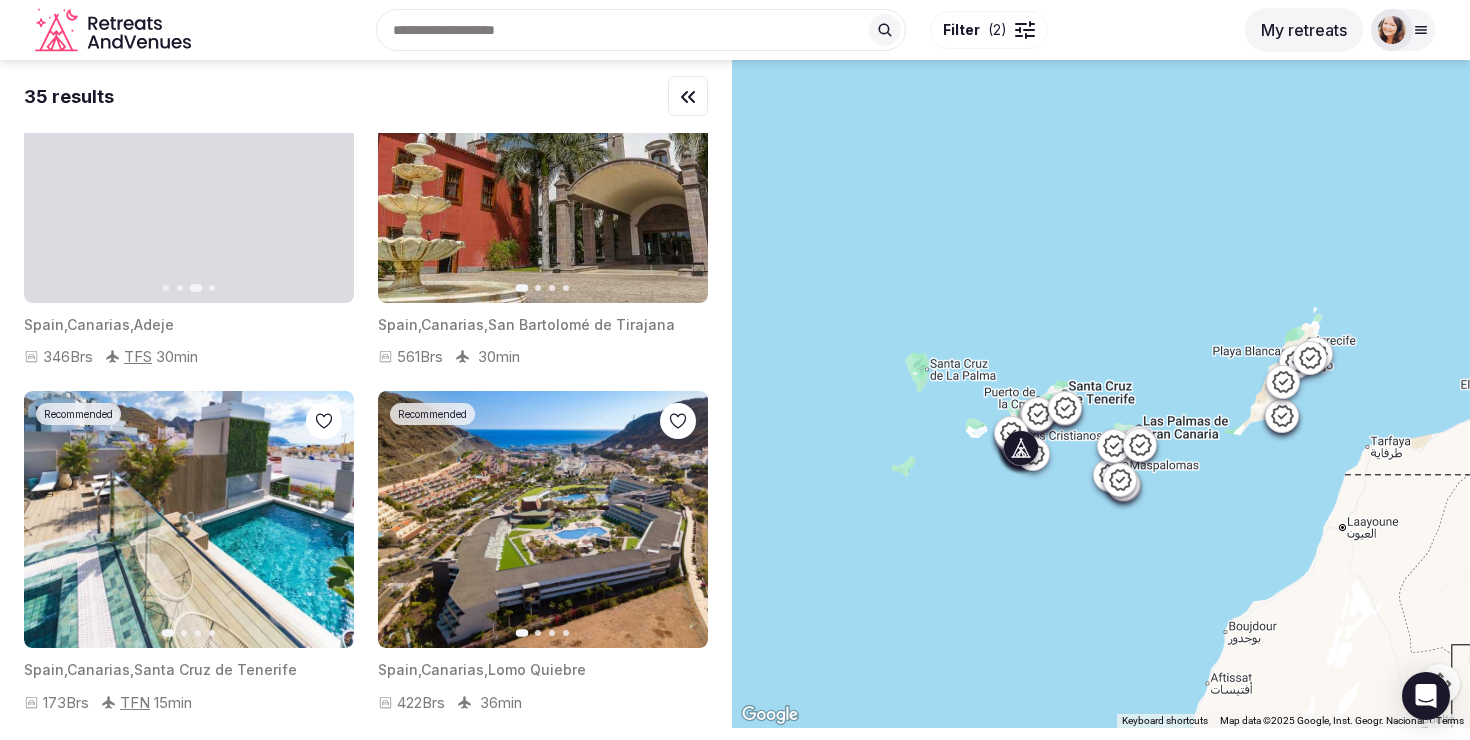 scroll, scrollTop: 96, scrollLeft: 0, axis: vertical 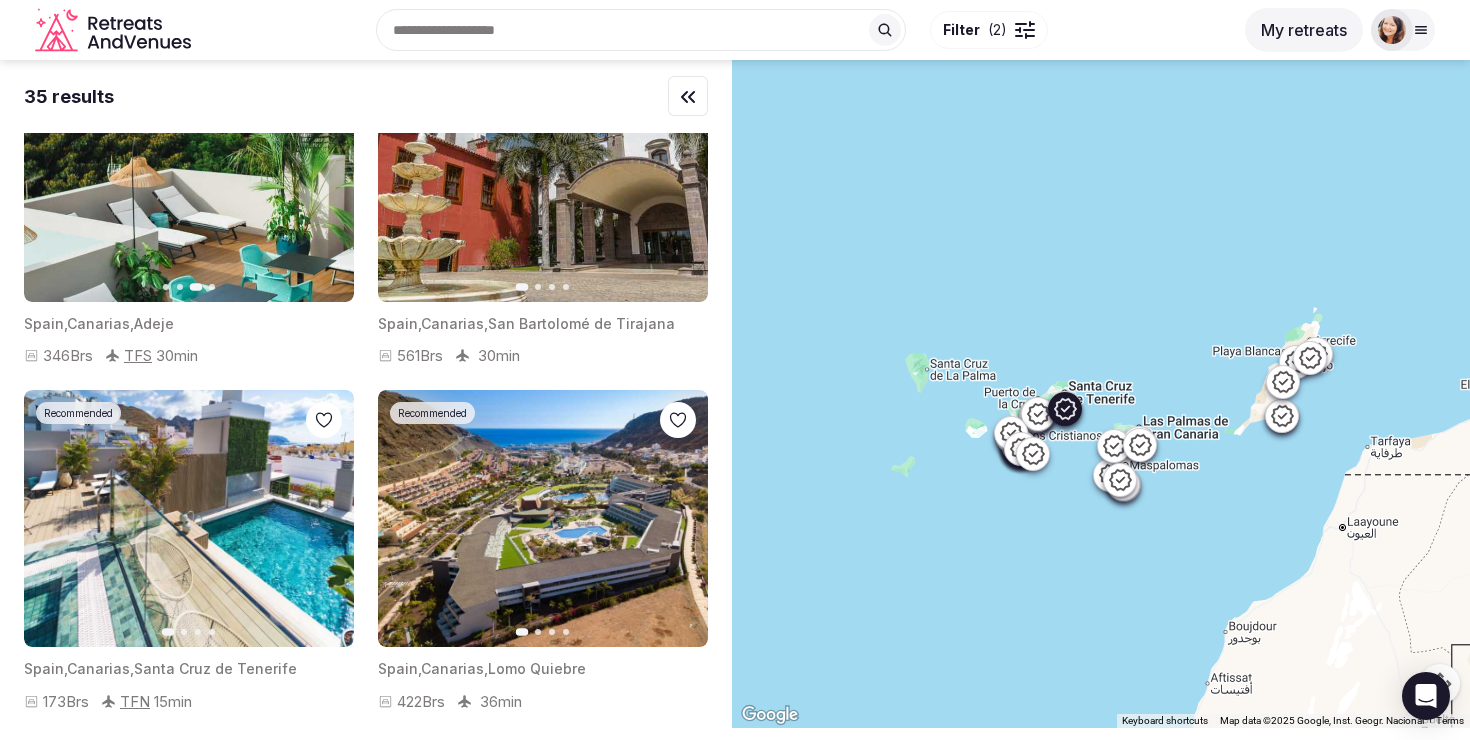 click on "Next slide" at bounding box center [326, 519] 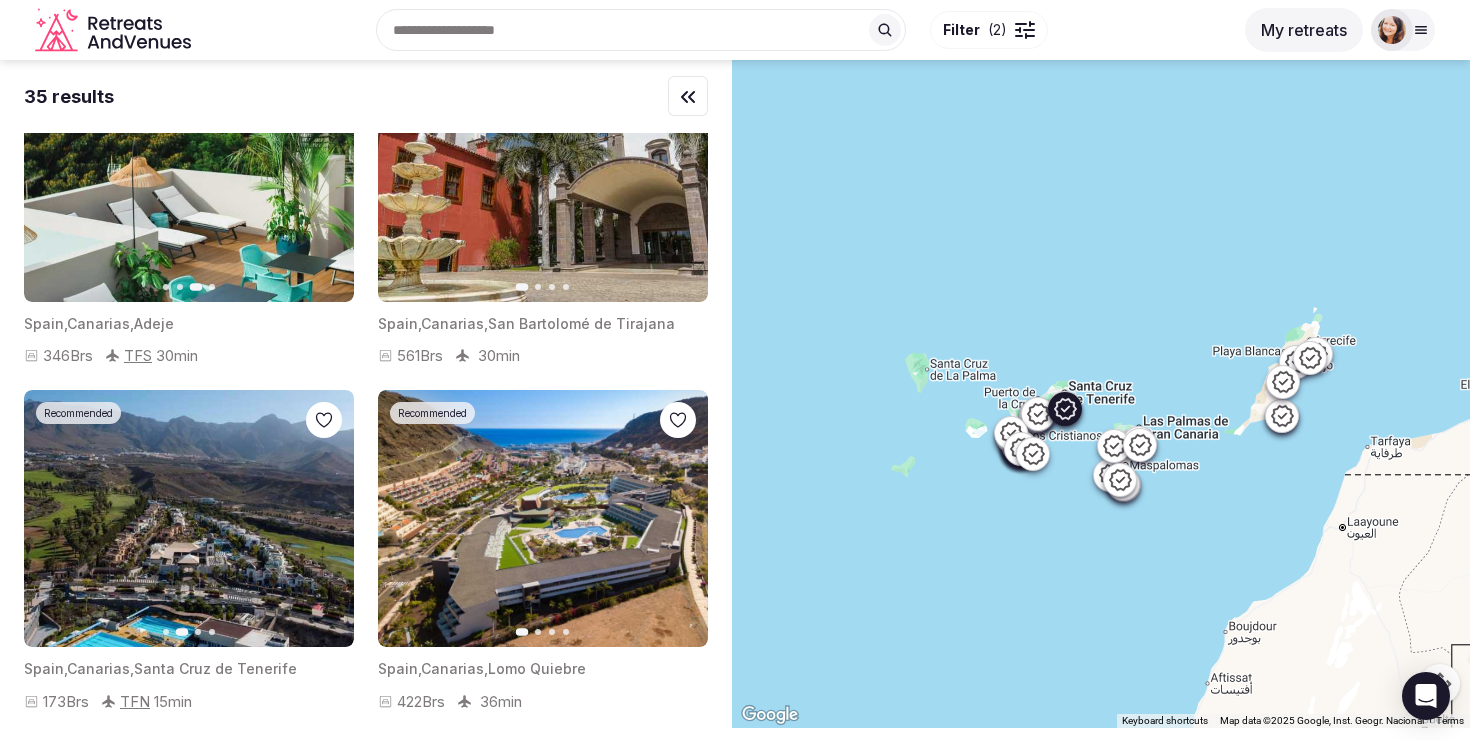 click 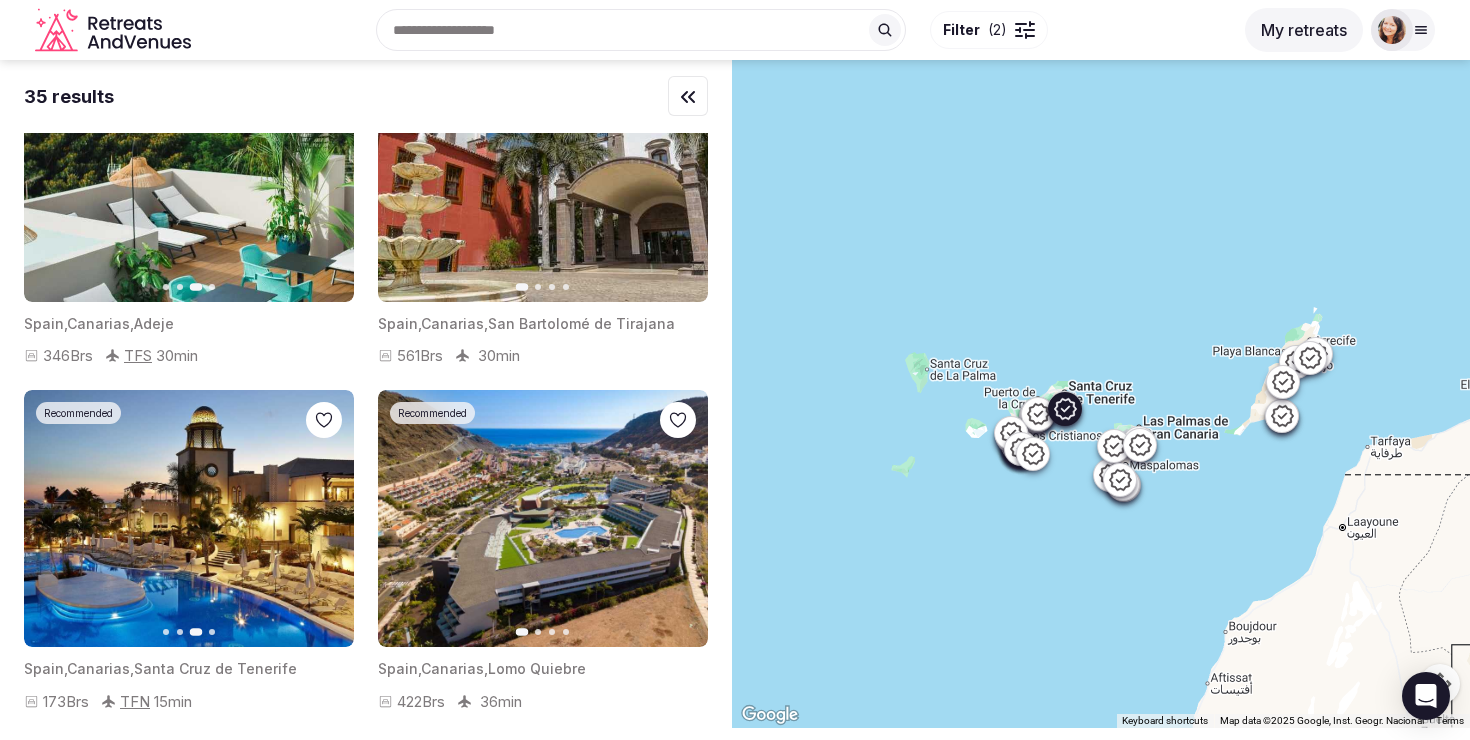 click 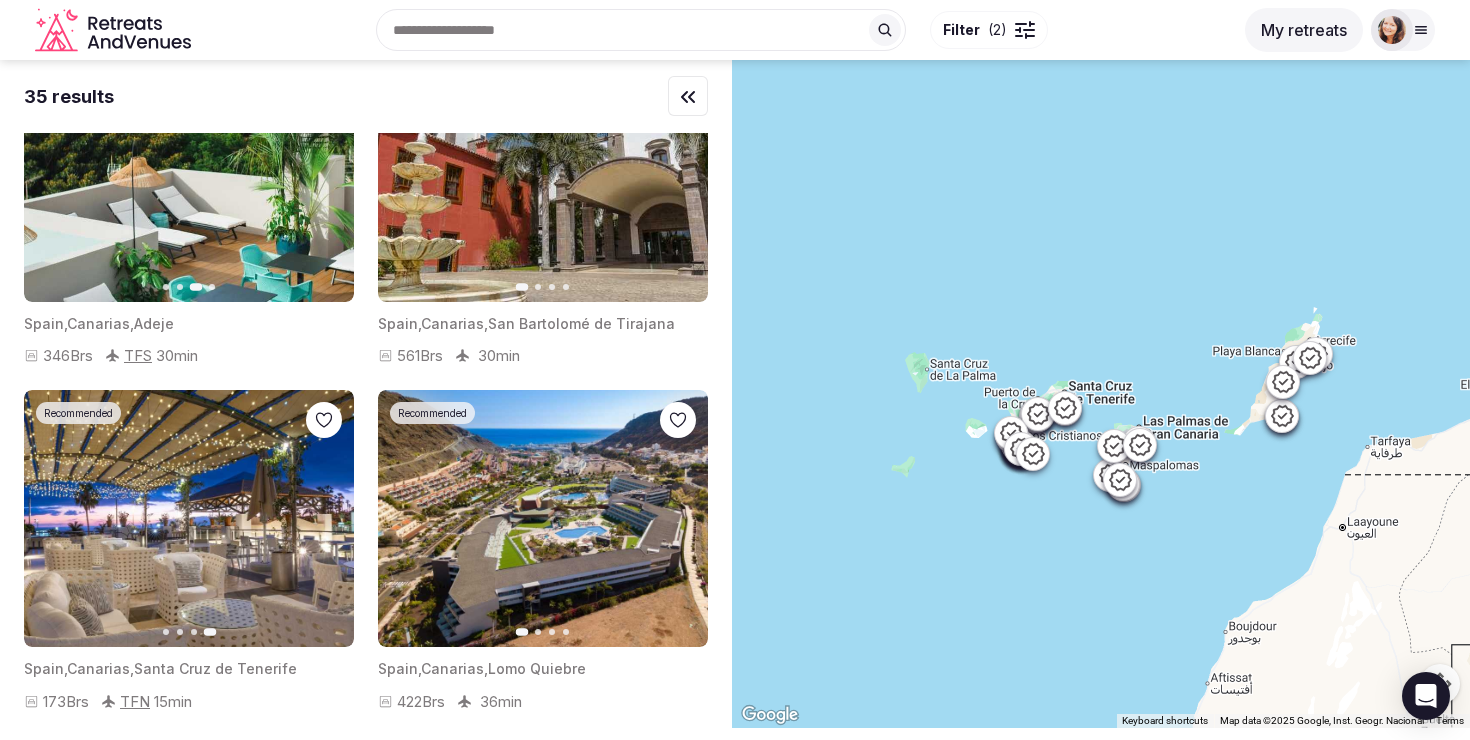 click 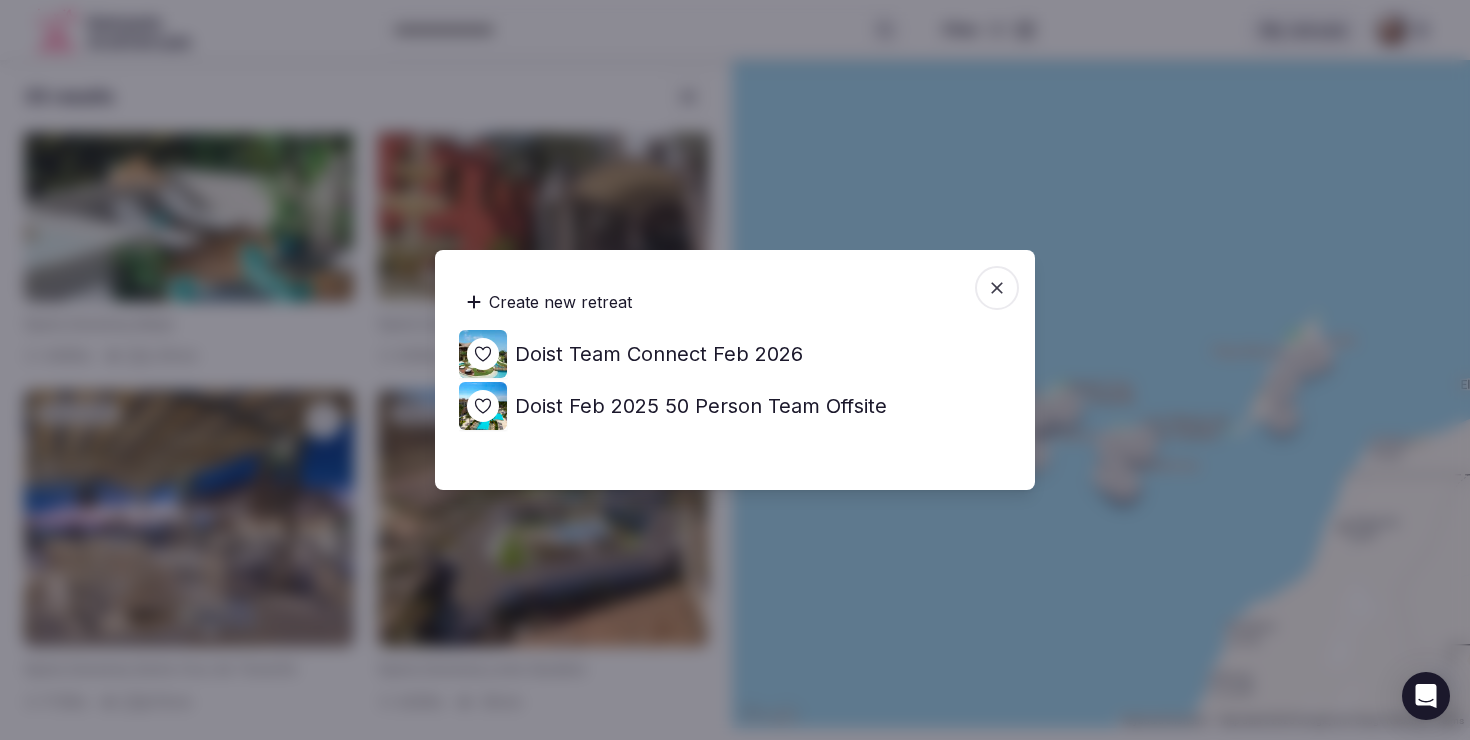 click on "Doist Team Connect Feb 2026" at bounding box center (735, 354) 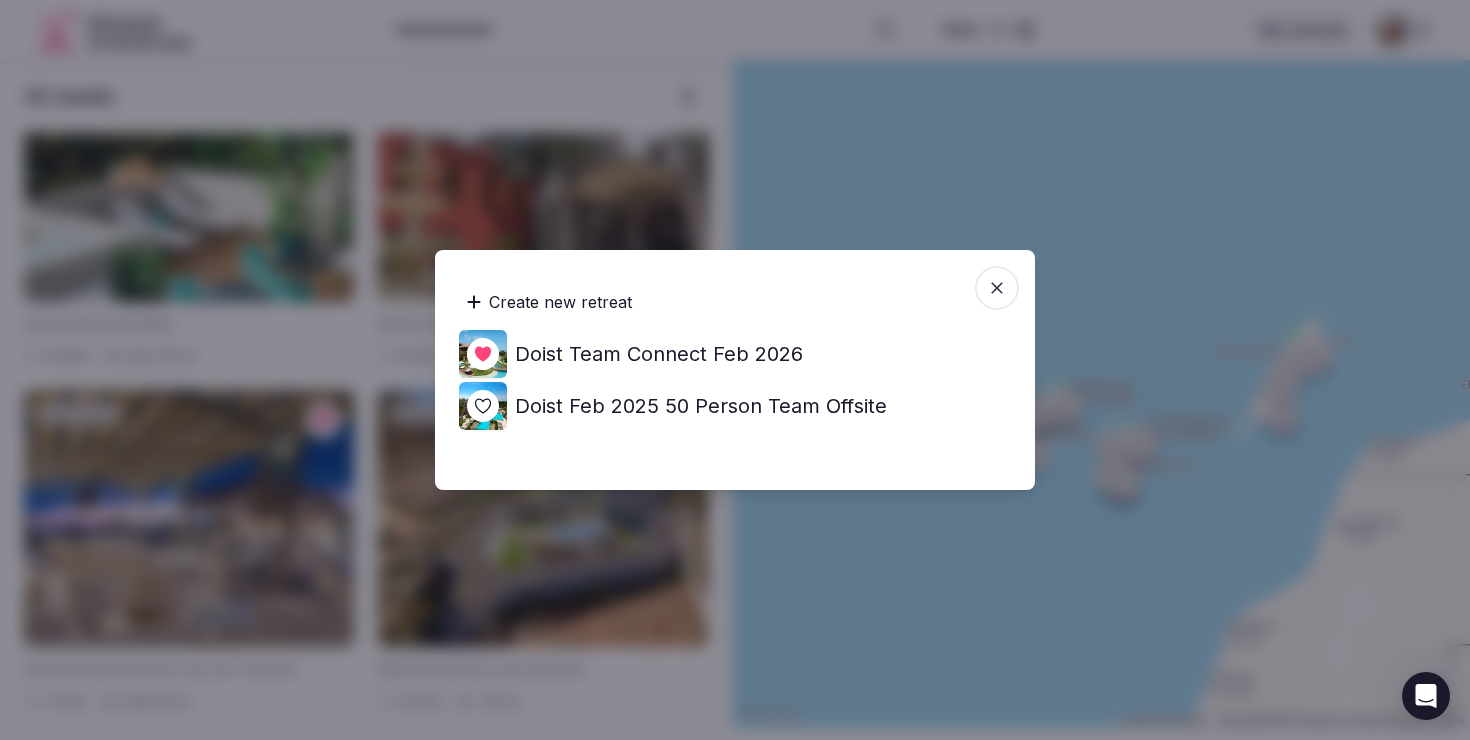 click at bounding box center (735, 370) 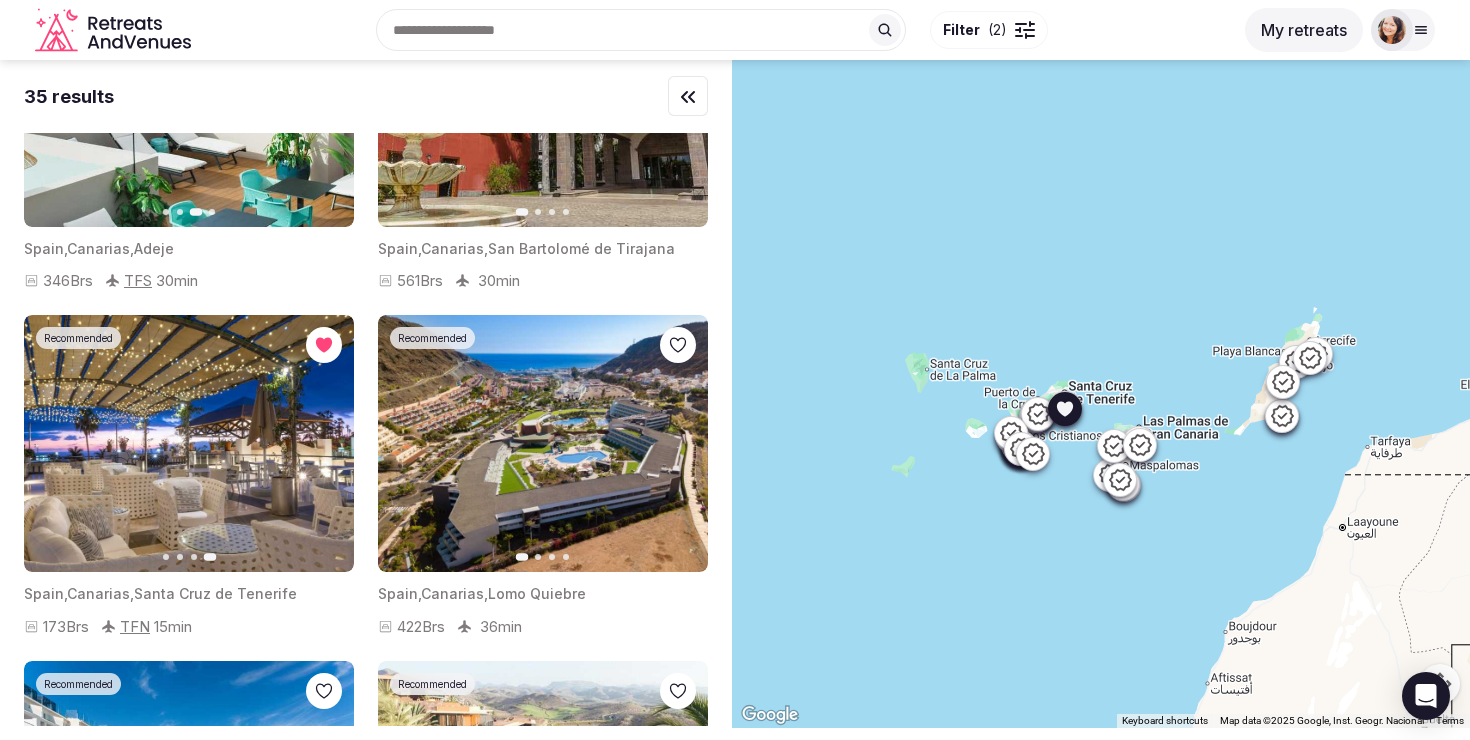 scroll, scrollTop: 175, scrollLeft: 0, axis: vertical 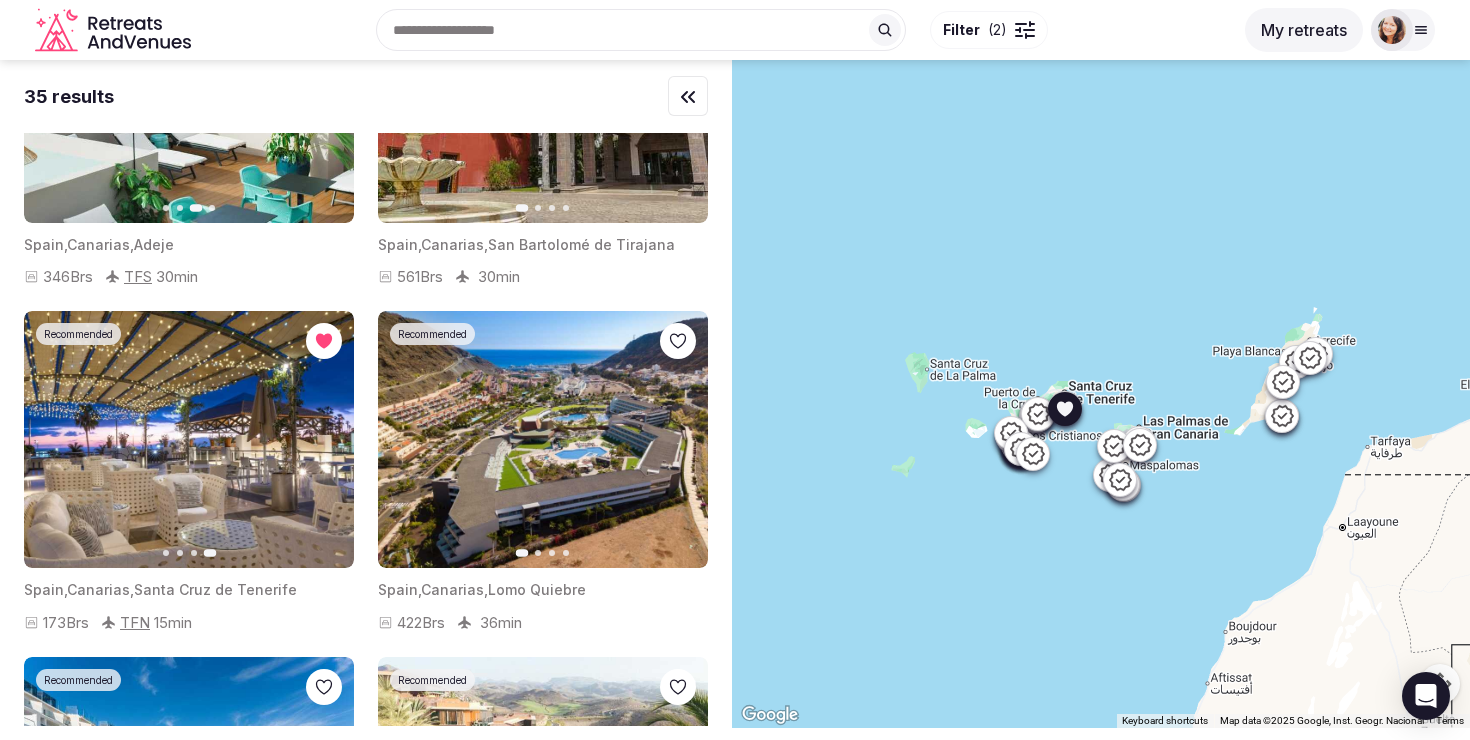 click 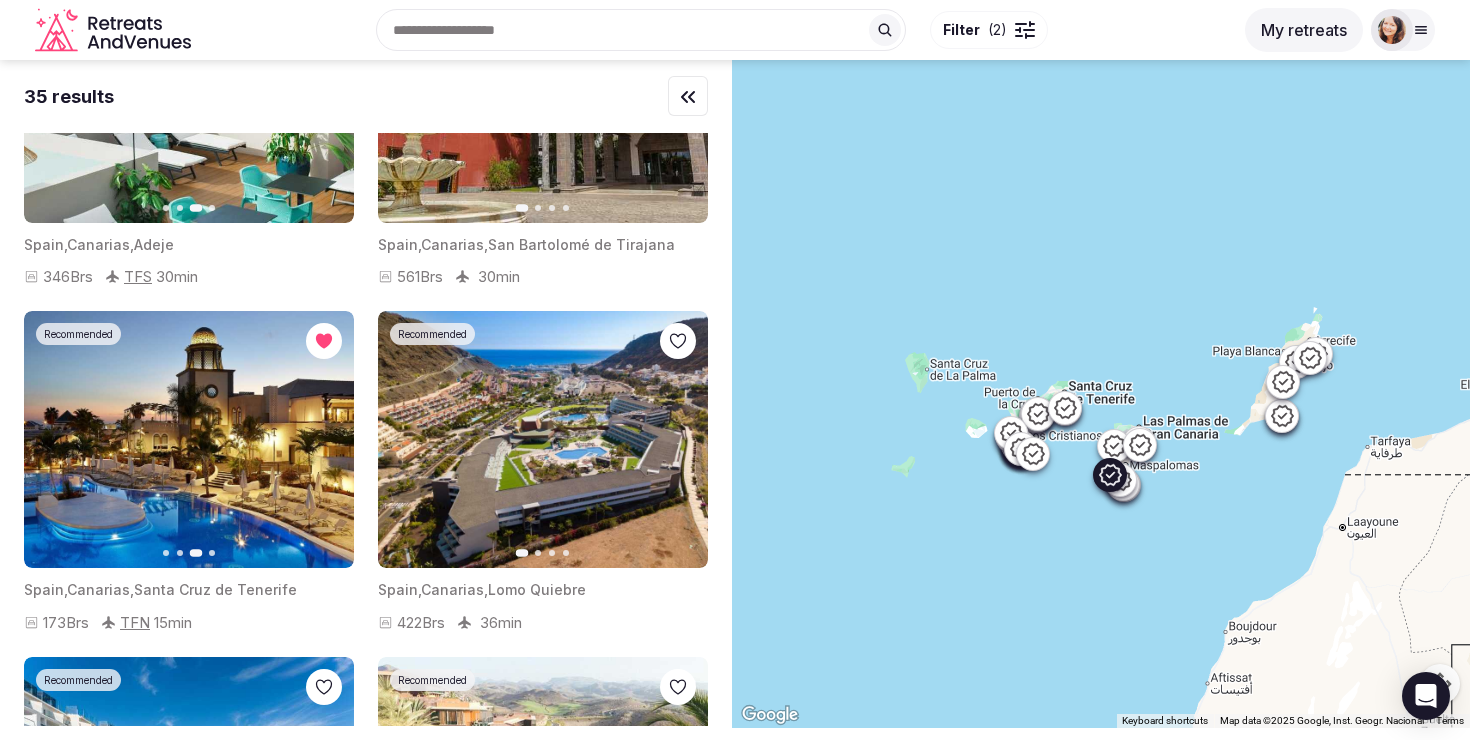 click 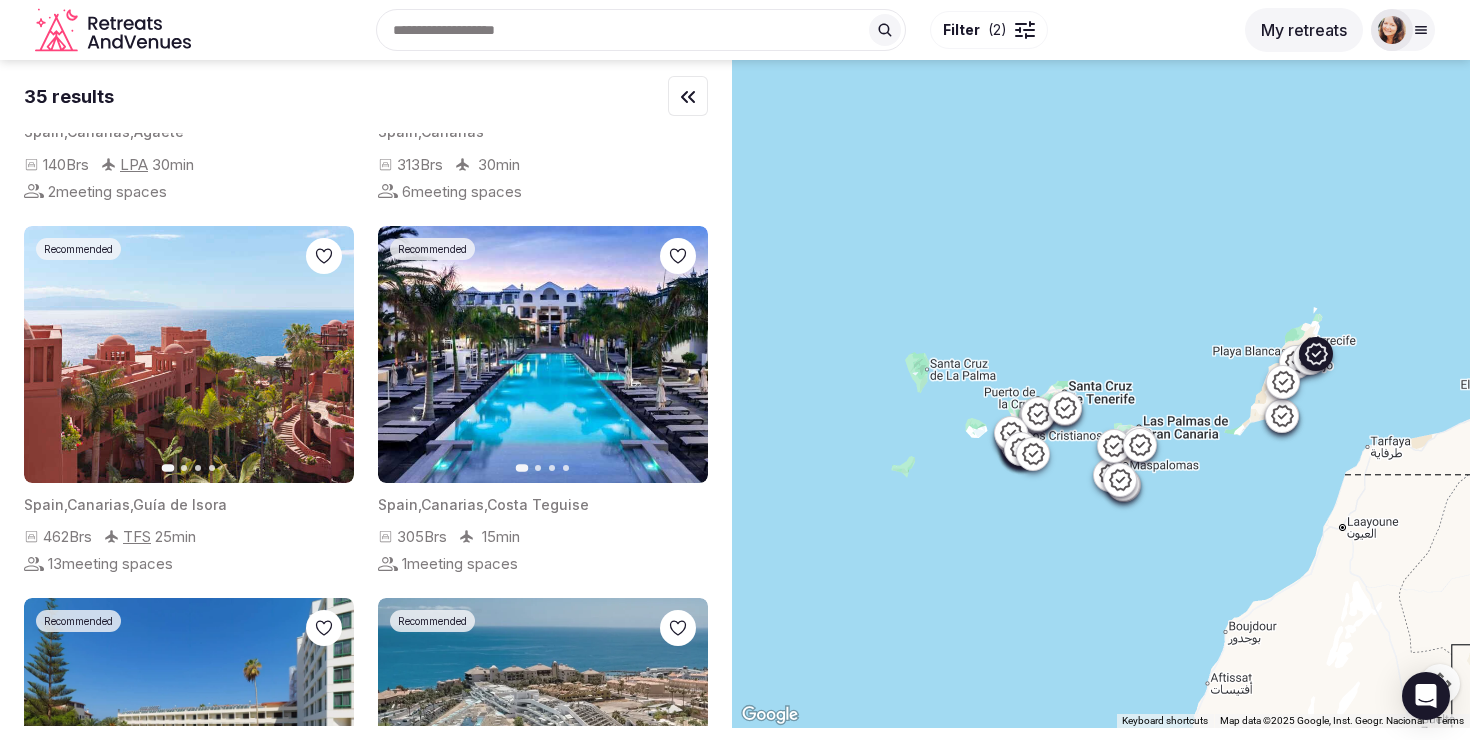 scroll, scrollTop: 981, scrollLeft: 0, axis: vertical 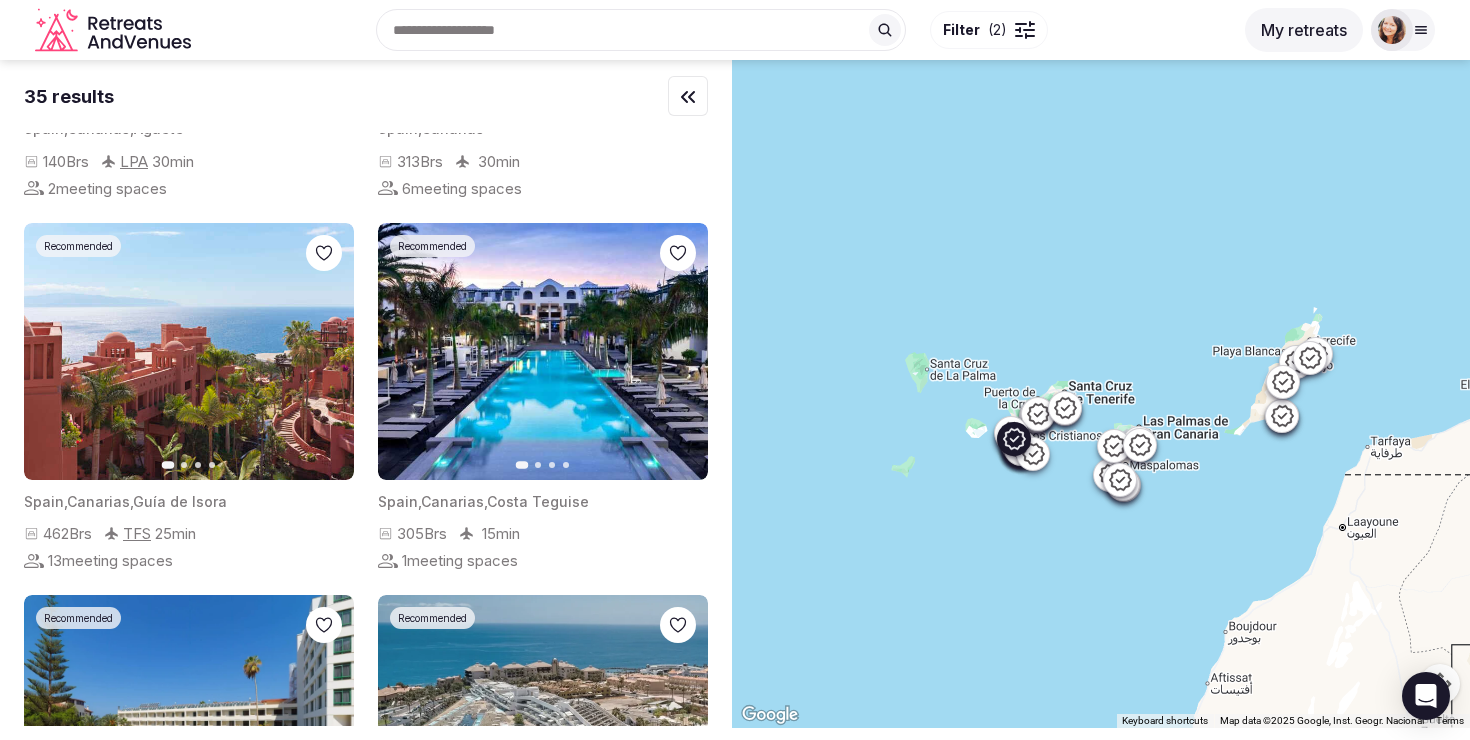 click 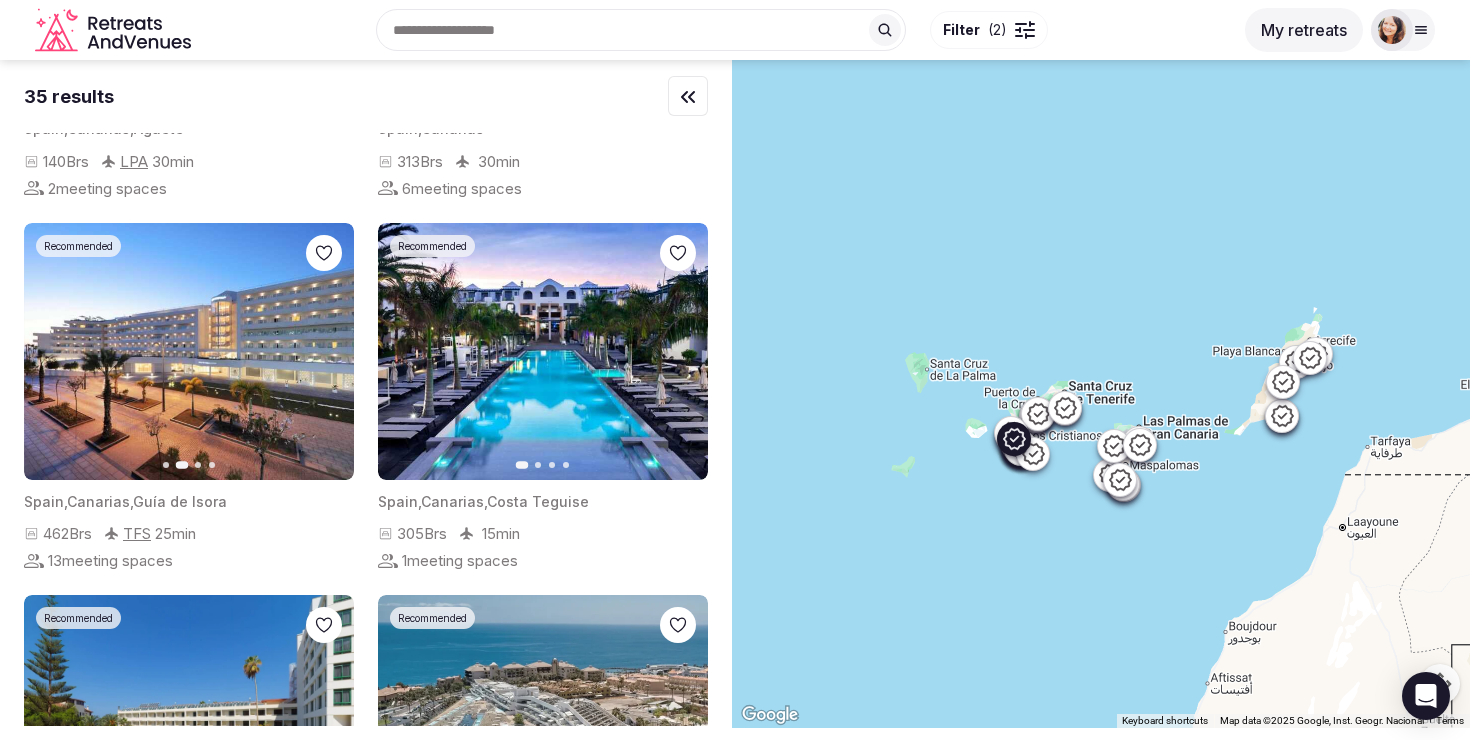 click 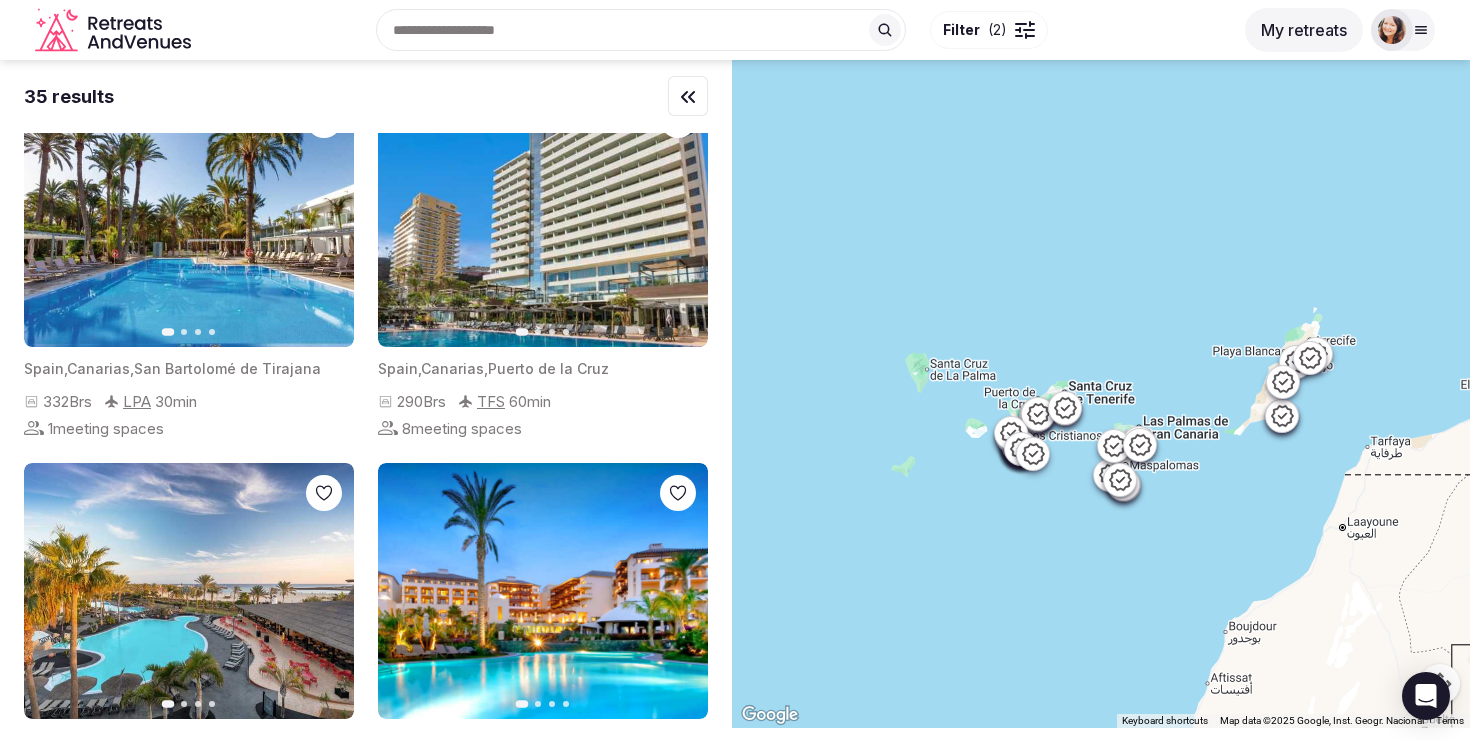 scroll, scrollTop: 3464, scrollLeft: 0, axis: vertical 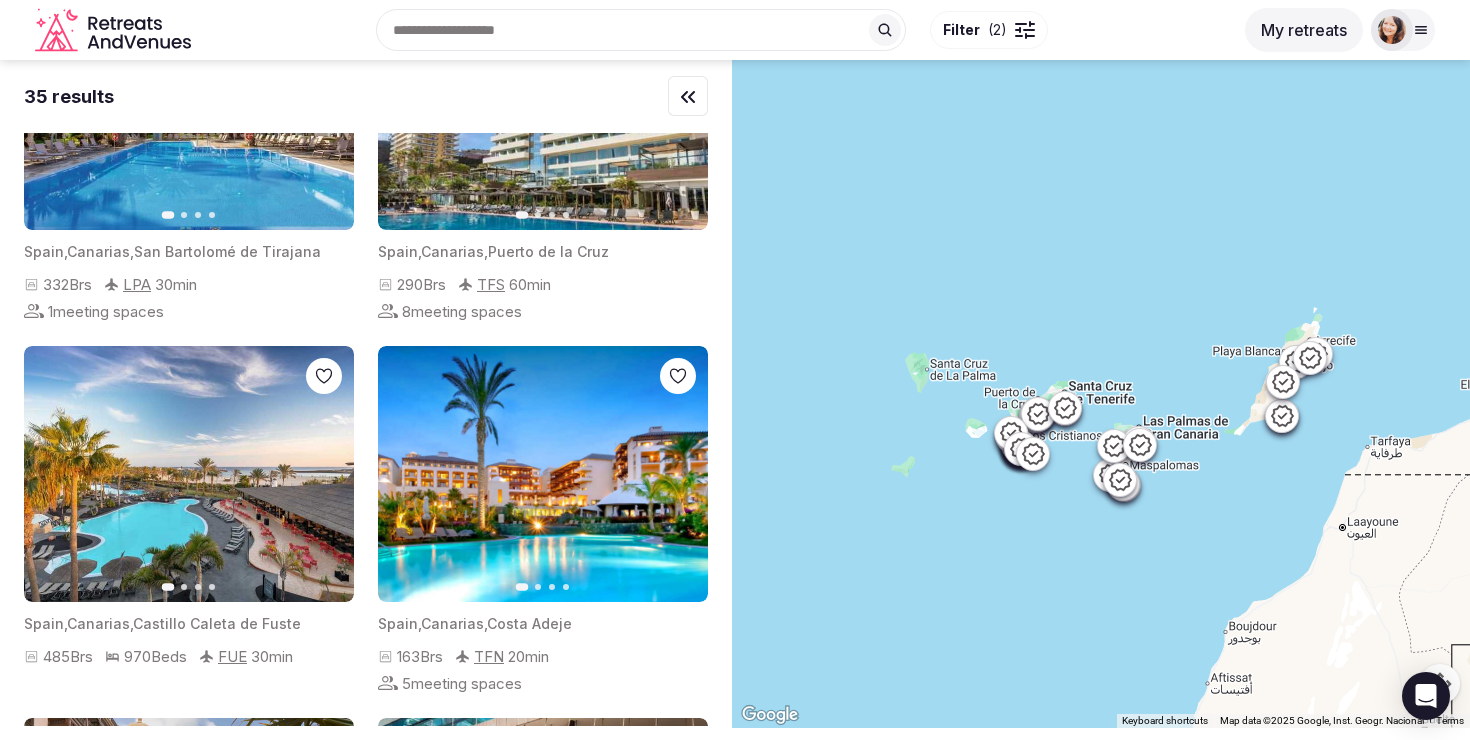 click on "Filter" at bounding box center [961, 30] 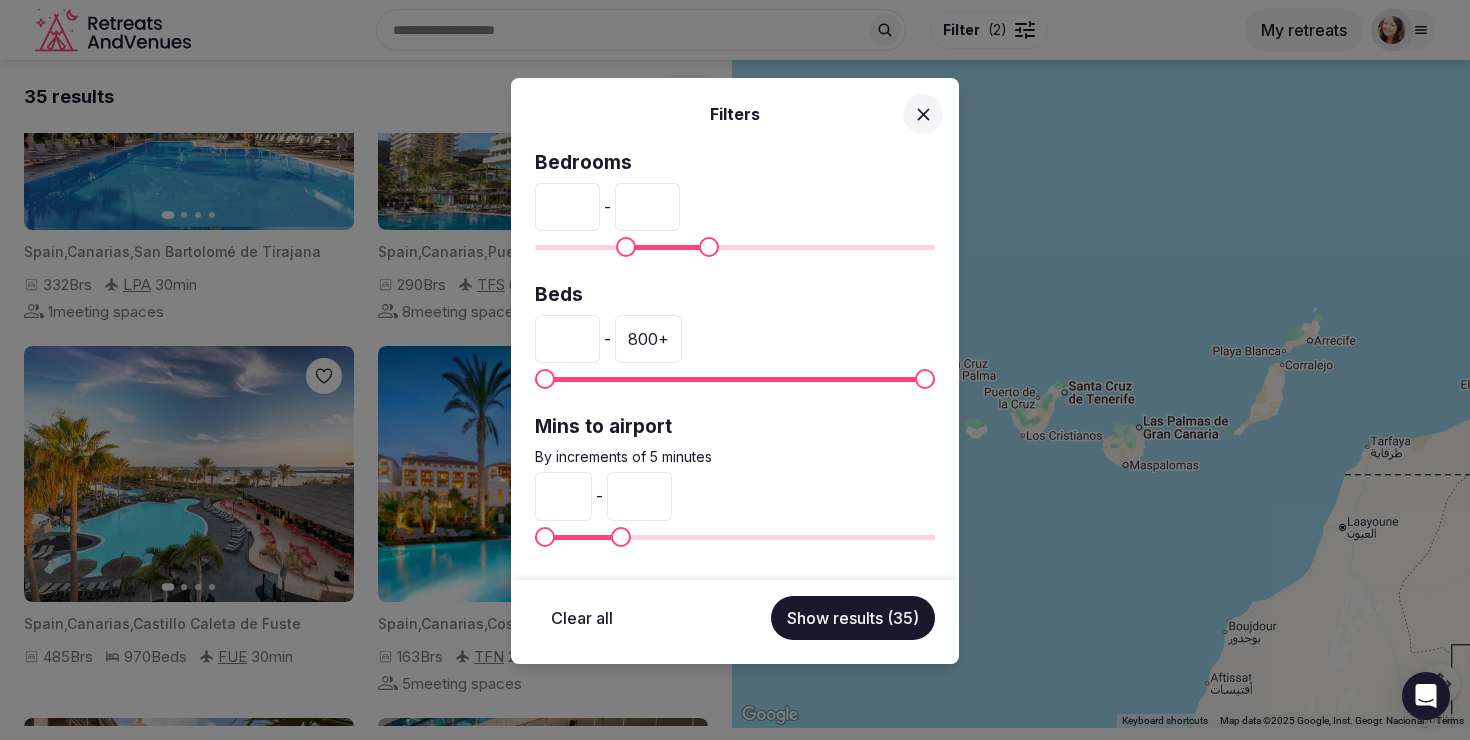 type on "***" 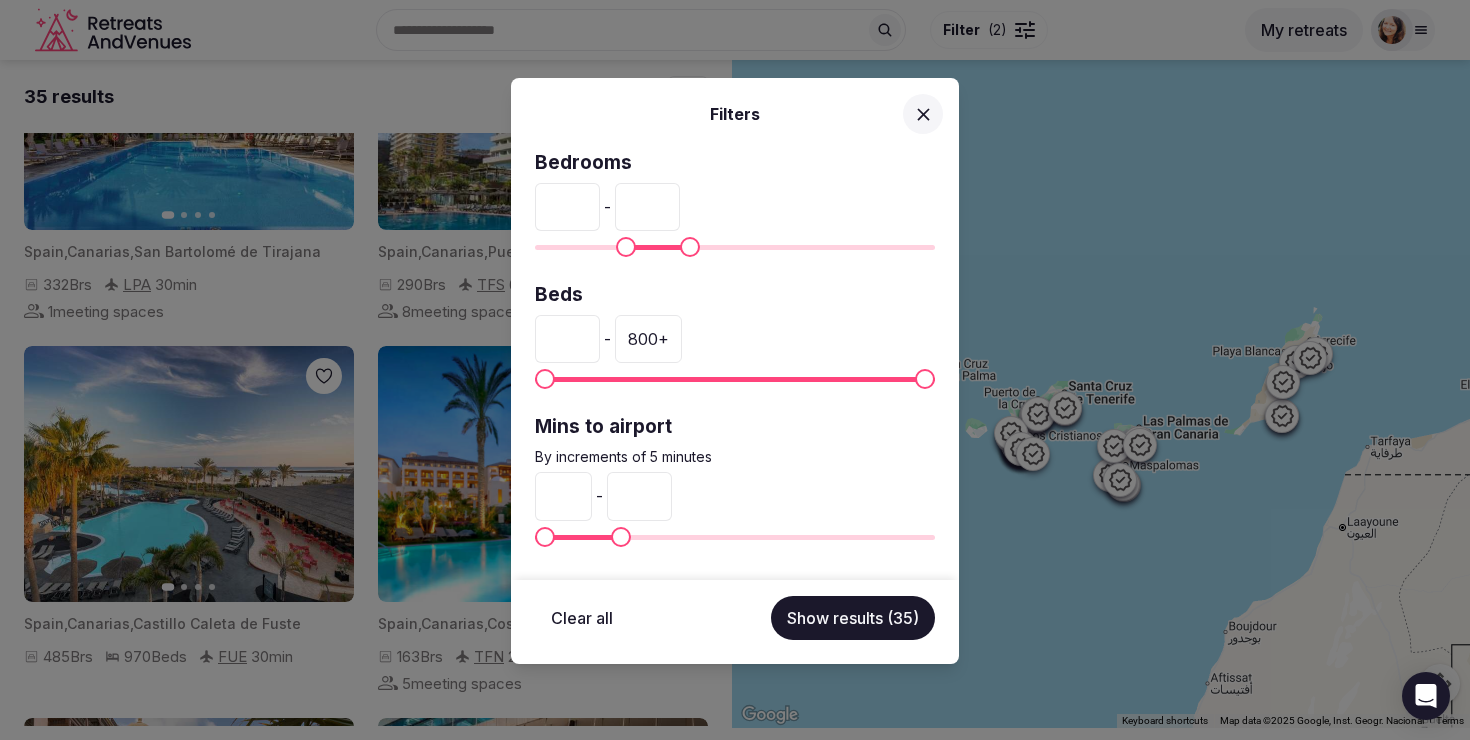 scroll, scrollTop: 0, scrollLeft: 0, axis: both 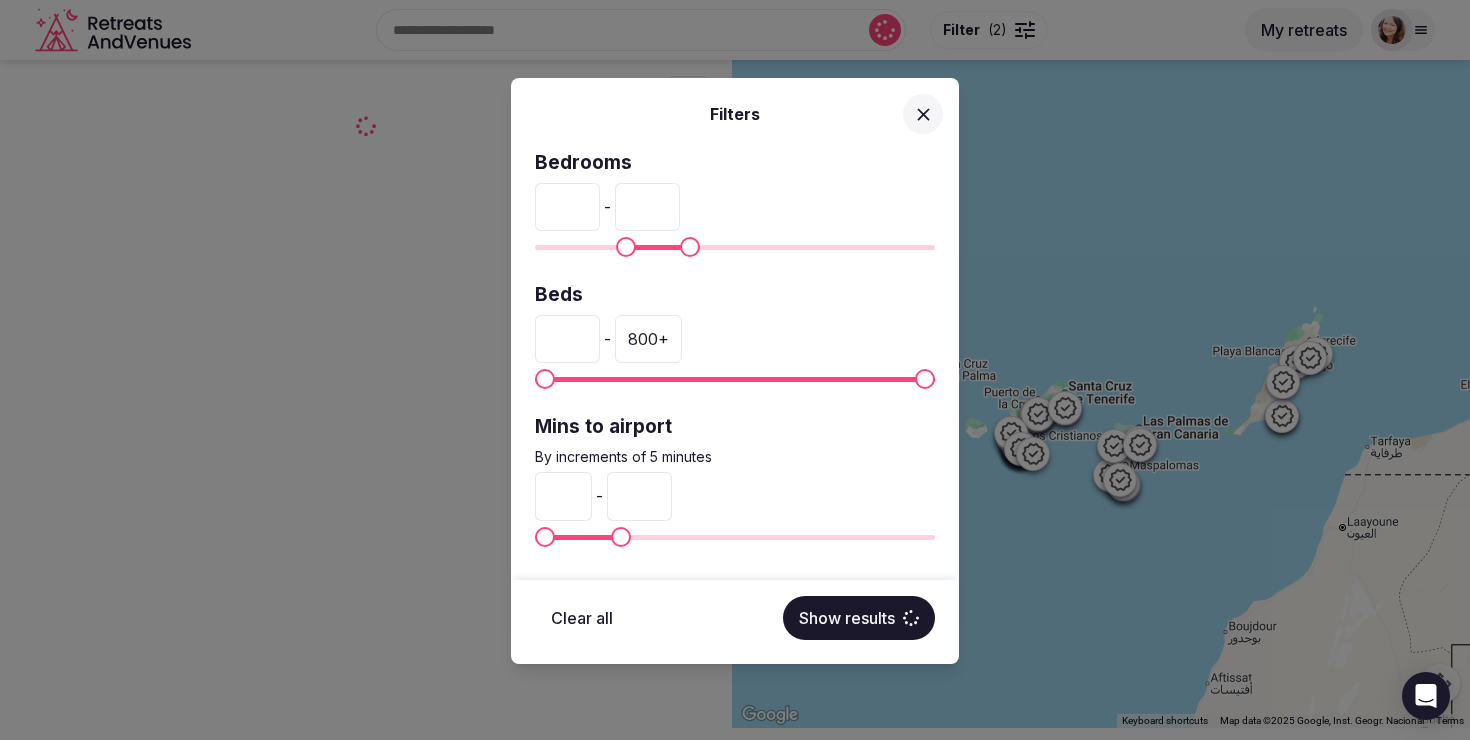 click at bounding box center [690, 247] 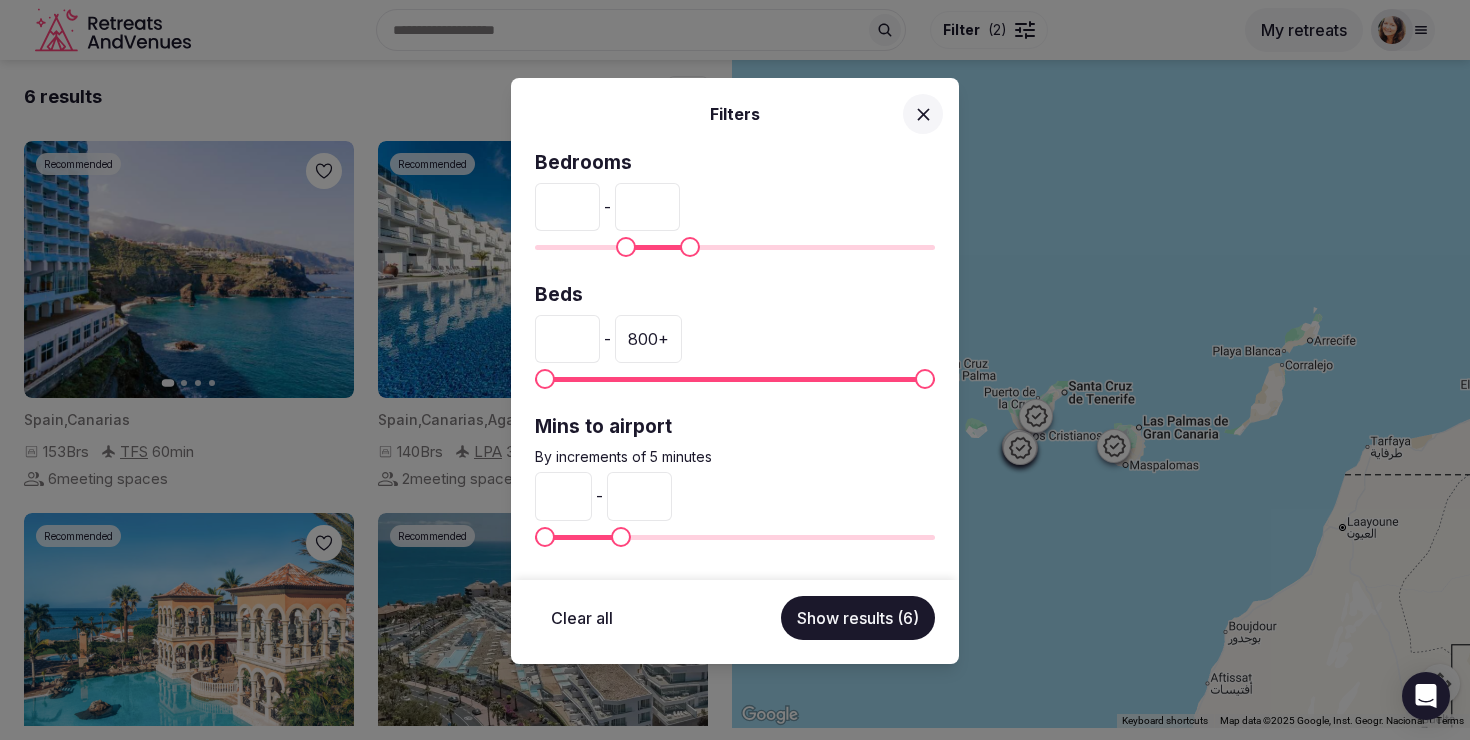 click on "Show results   (6)" at bounding box center [858, 618] 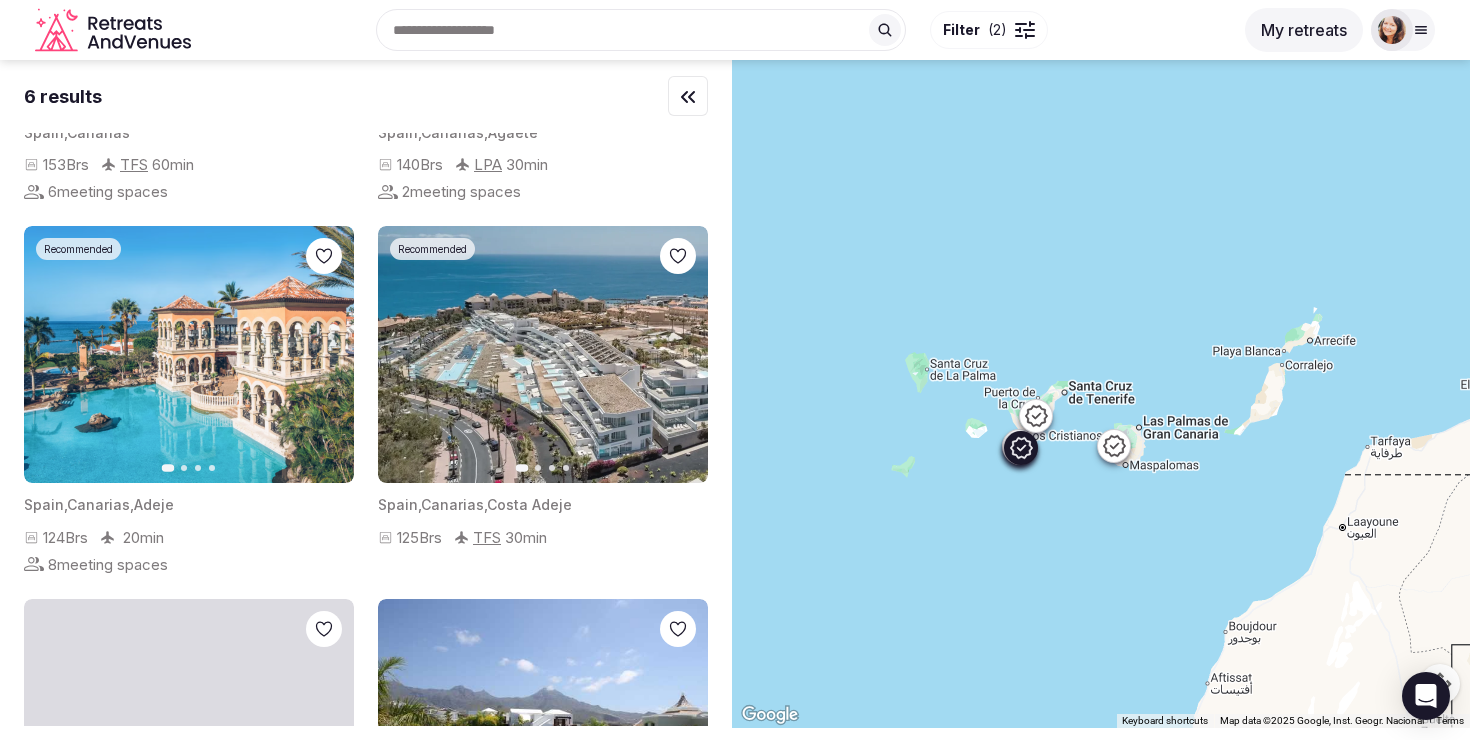scroll, scrollTop: 265, scrollLeft: 0, axis: vertical 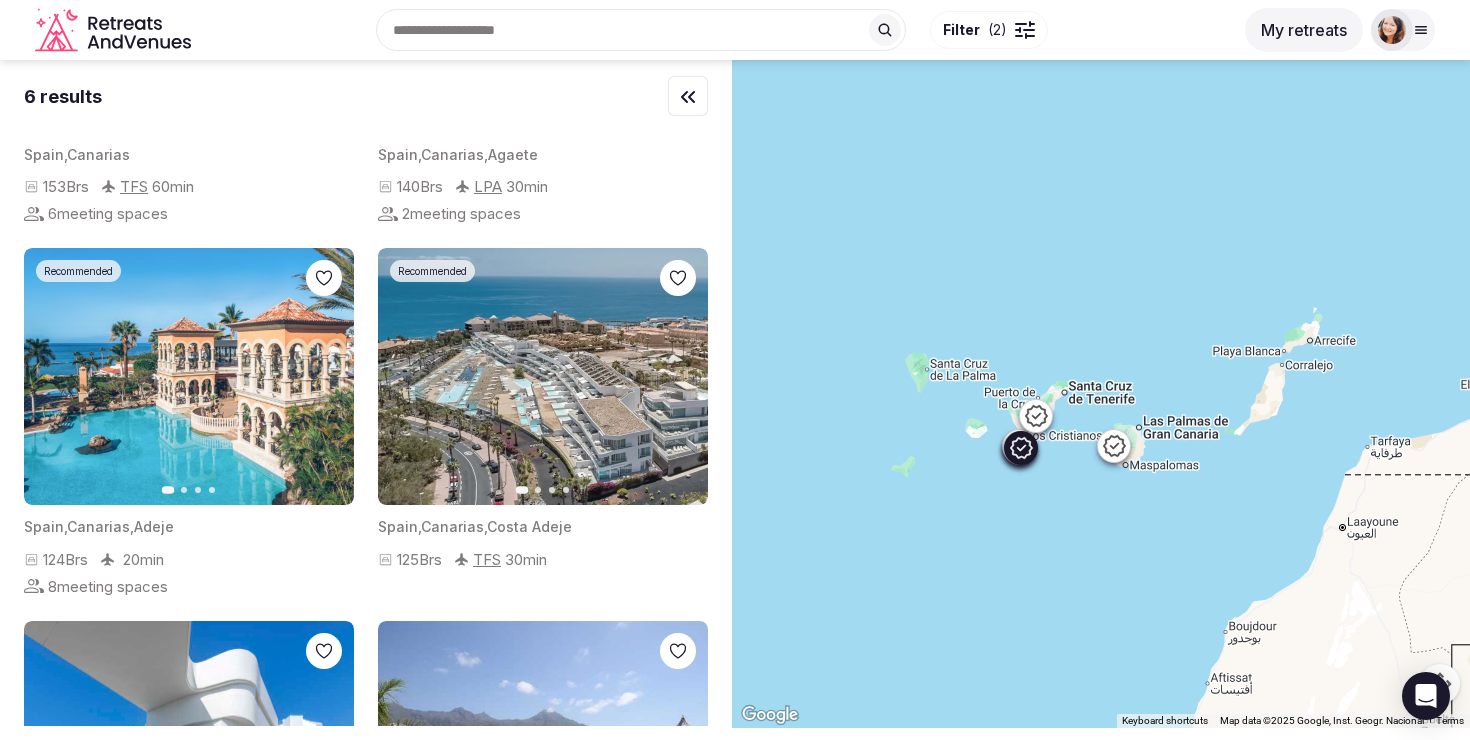 click 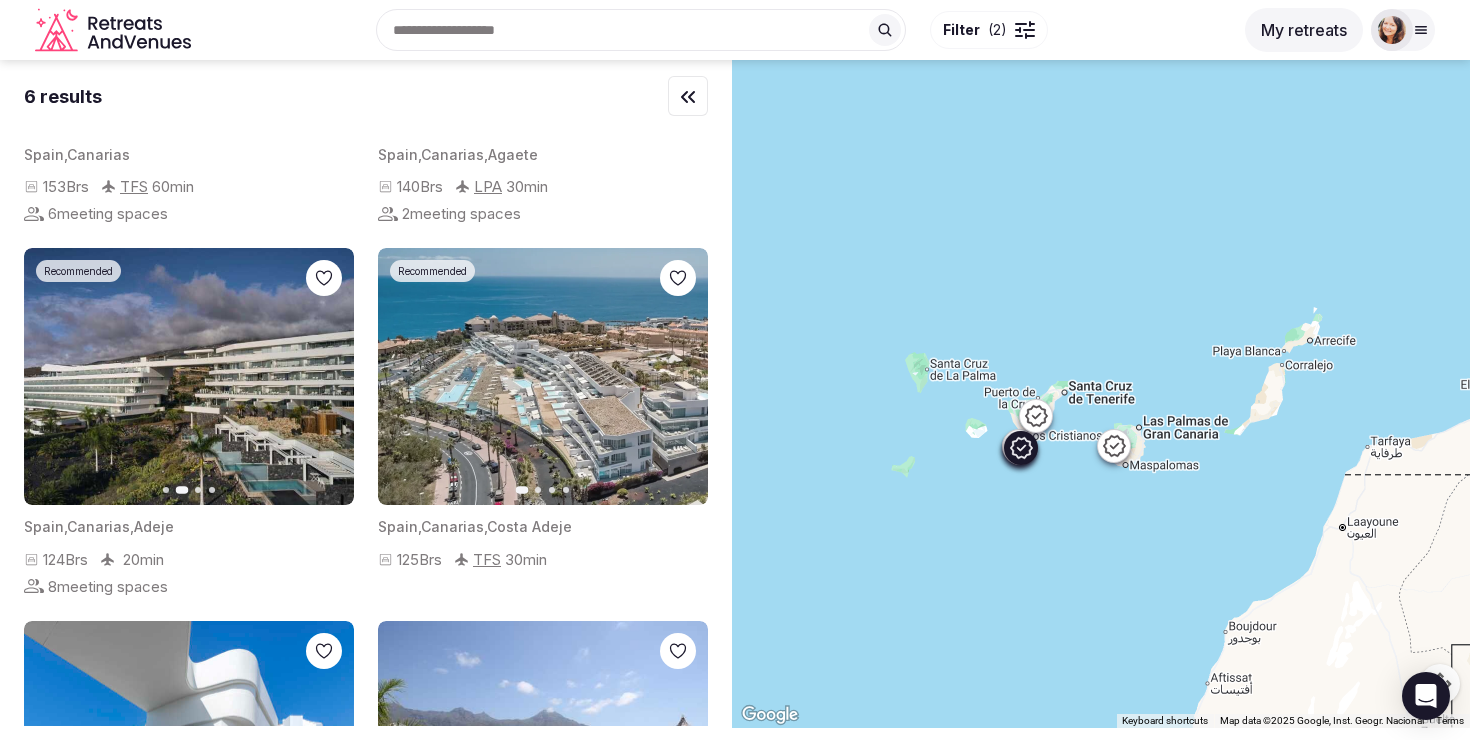 click 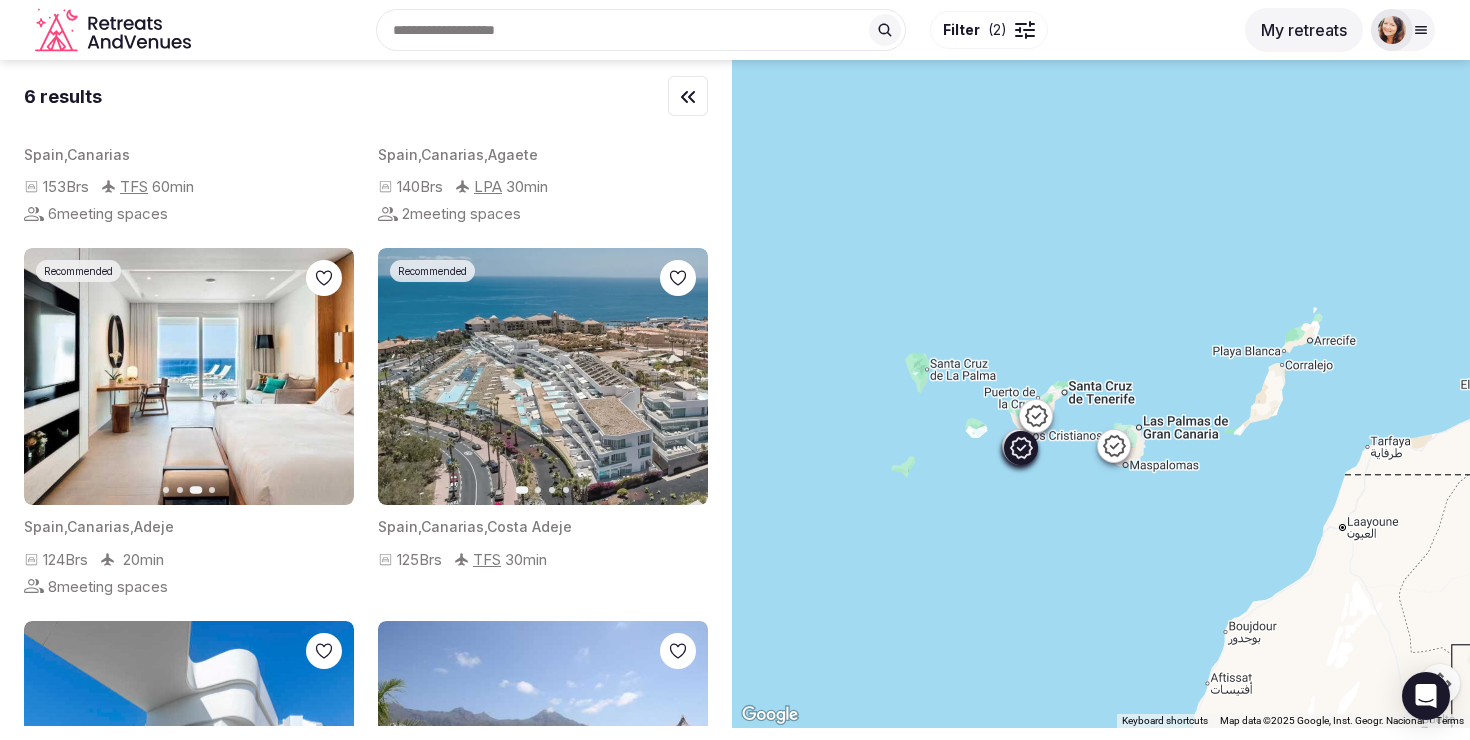 click 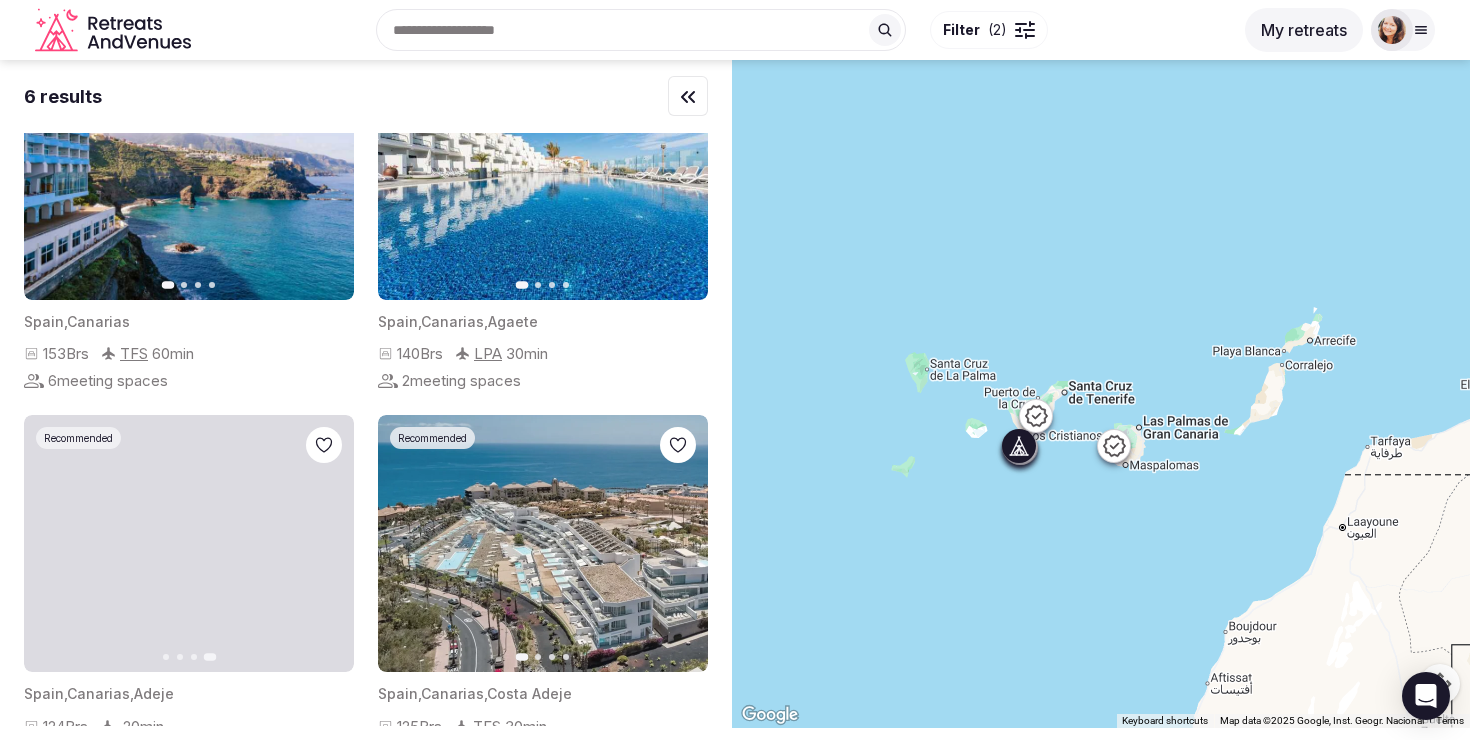 scroll, scrollTop: 0, scrollLeft: 0, axis: both 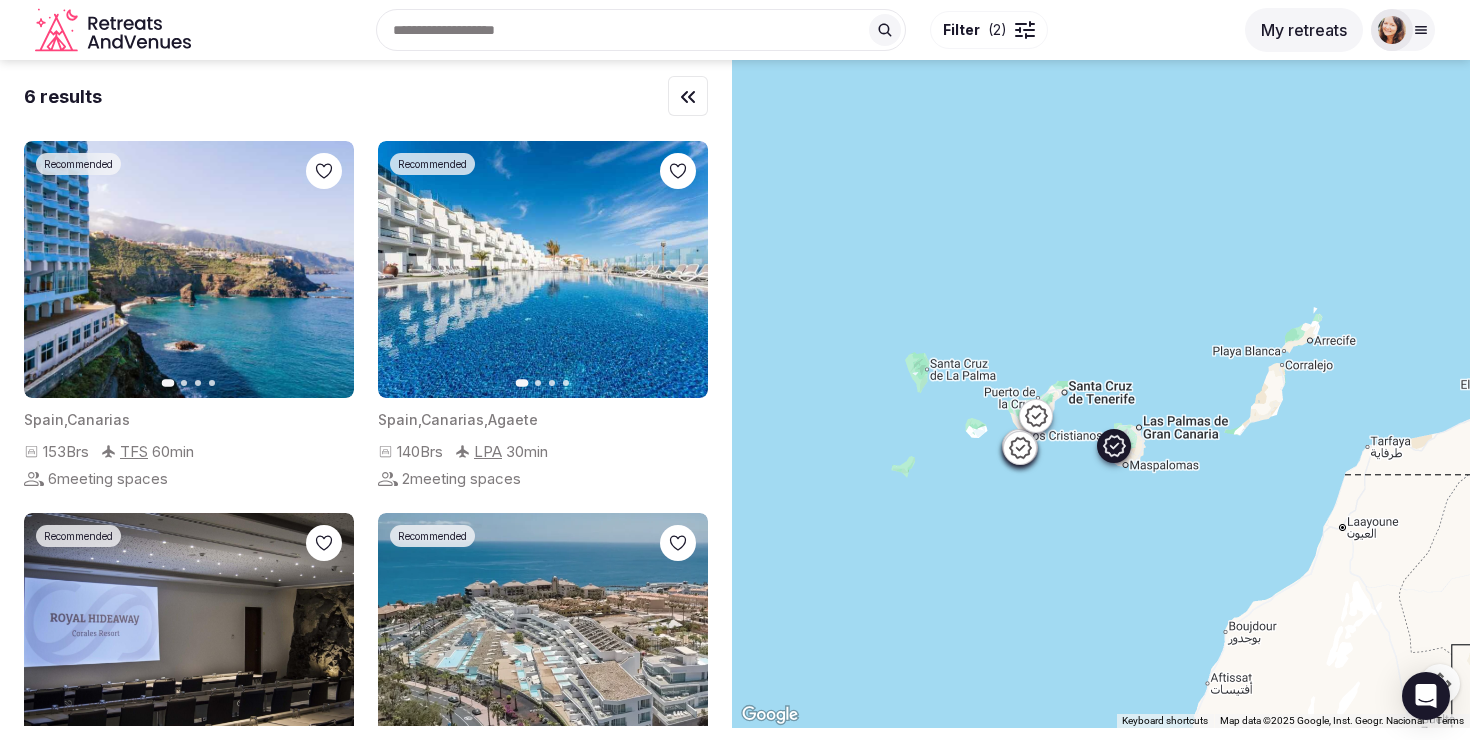 click 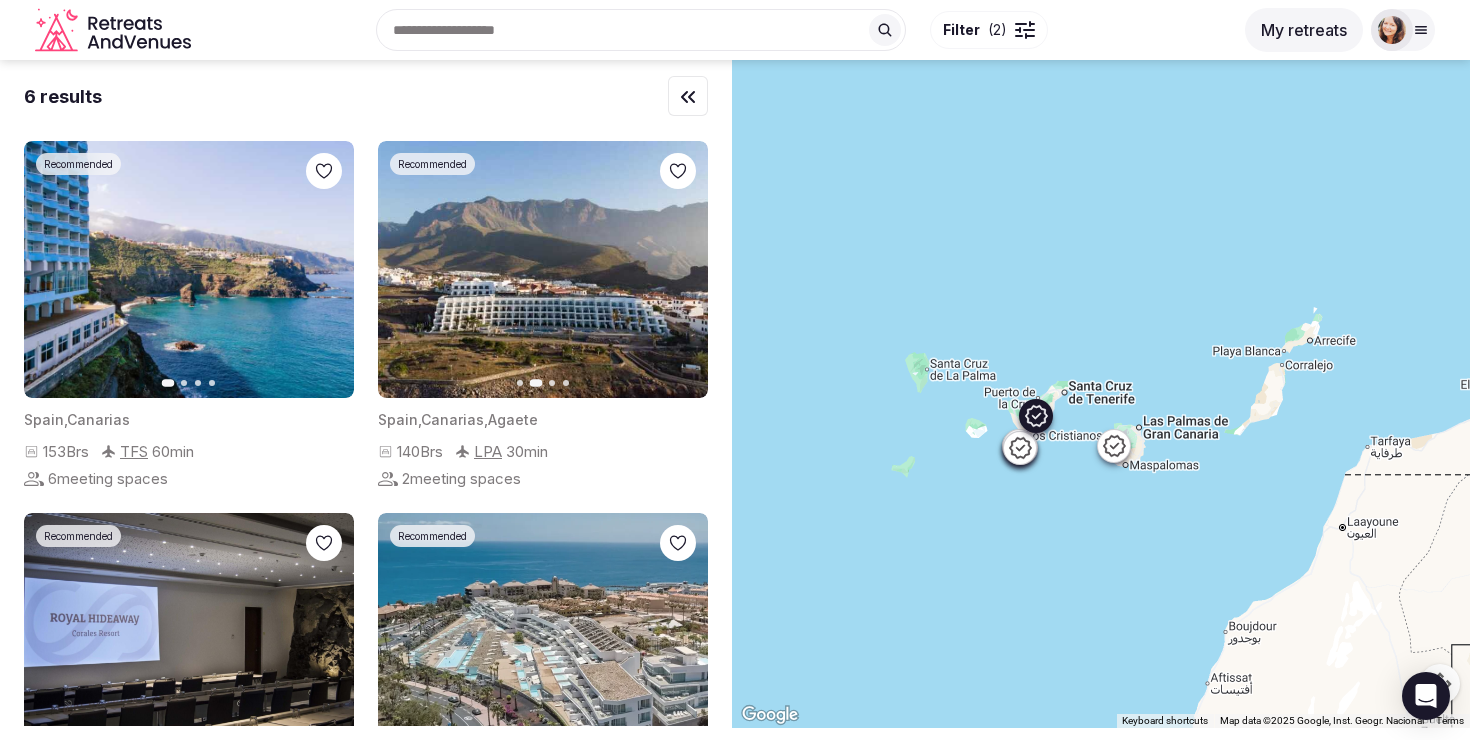 click 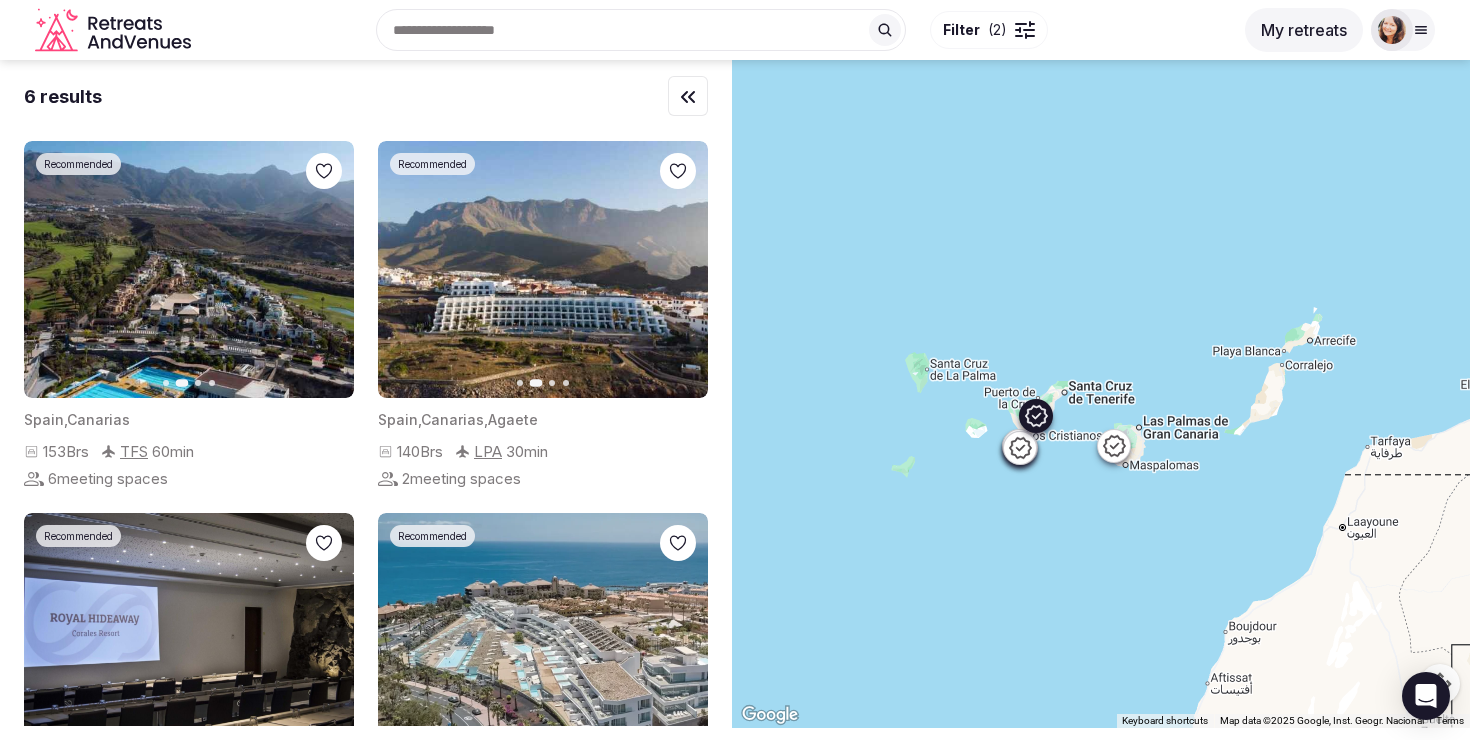click 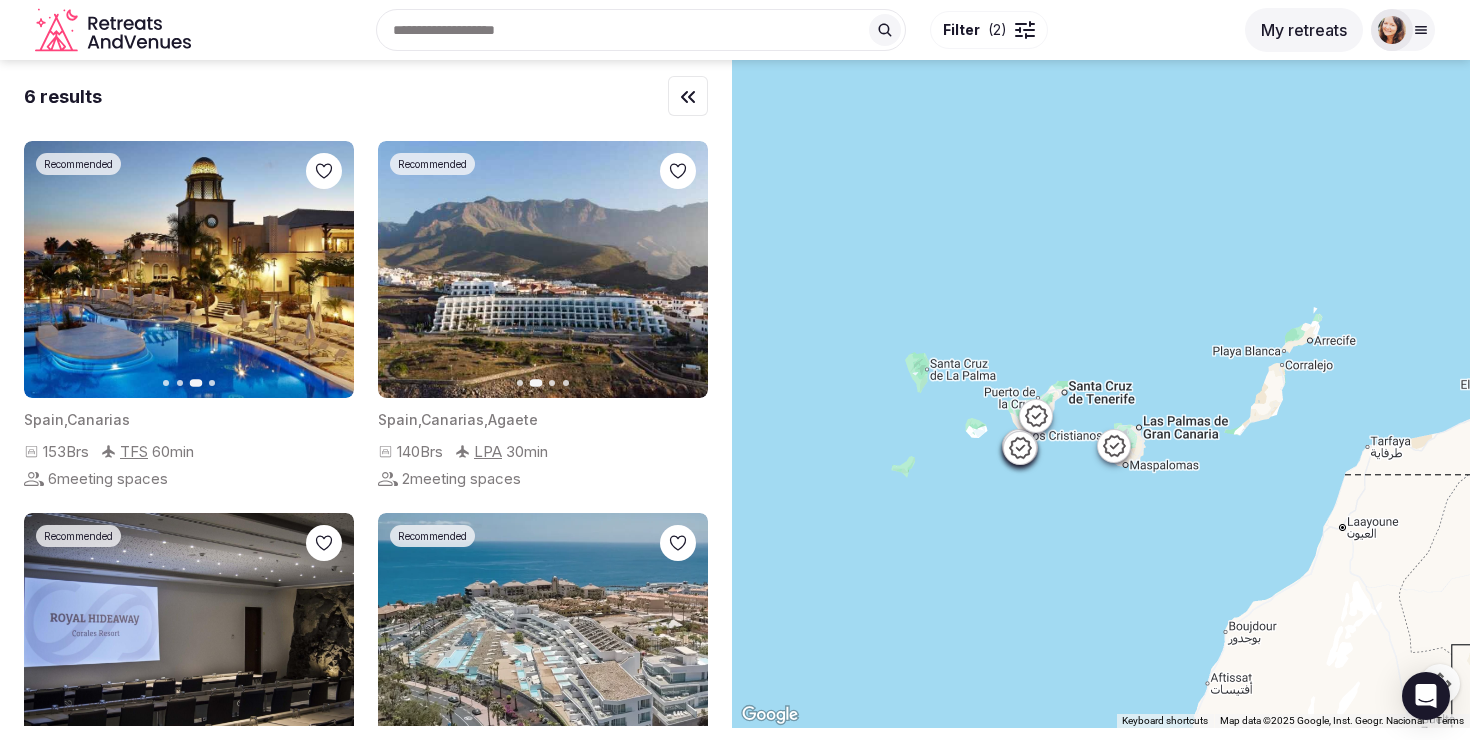 click at bounding box center (641, 30) 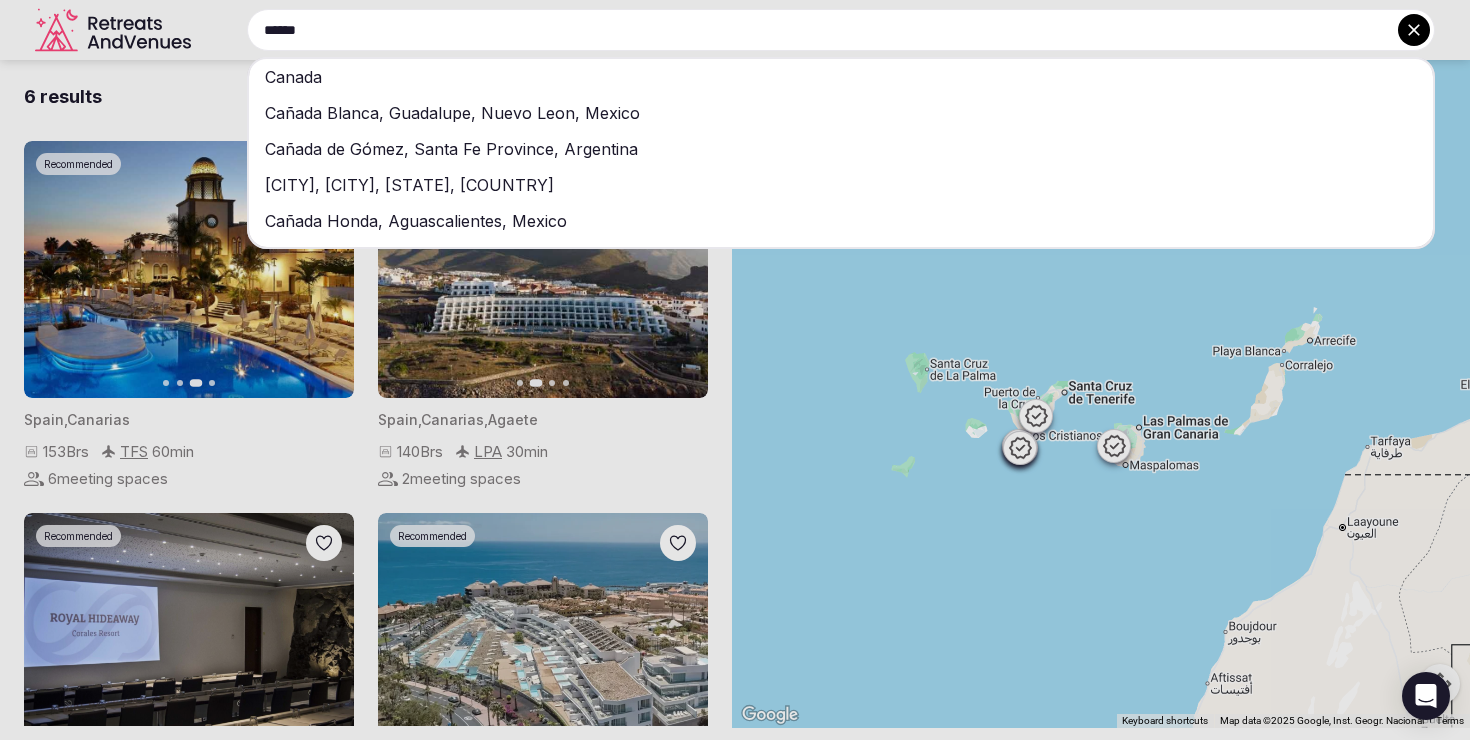 type on "******" 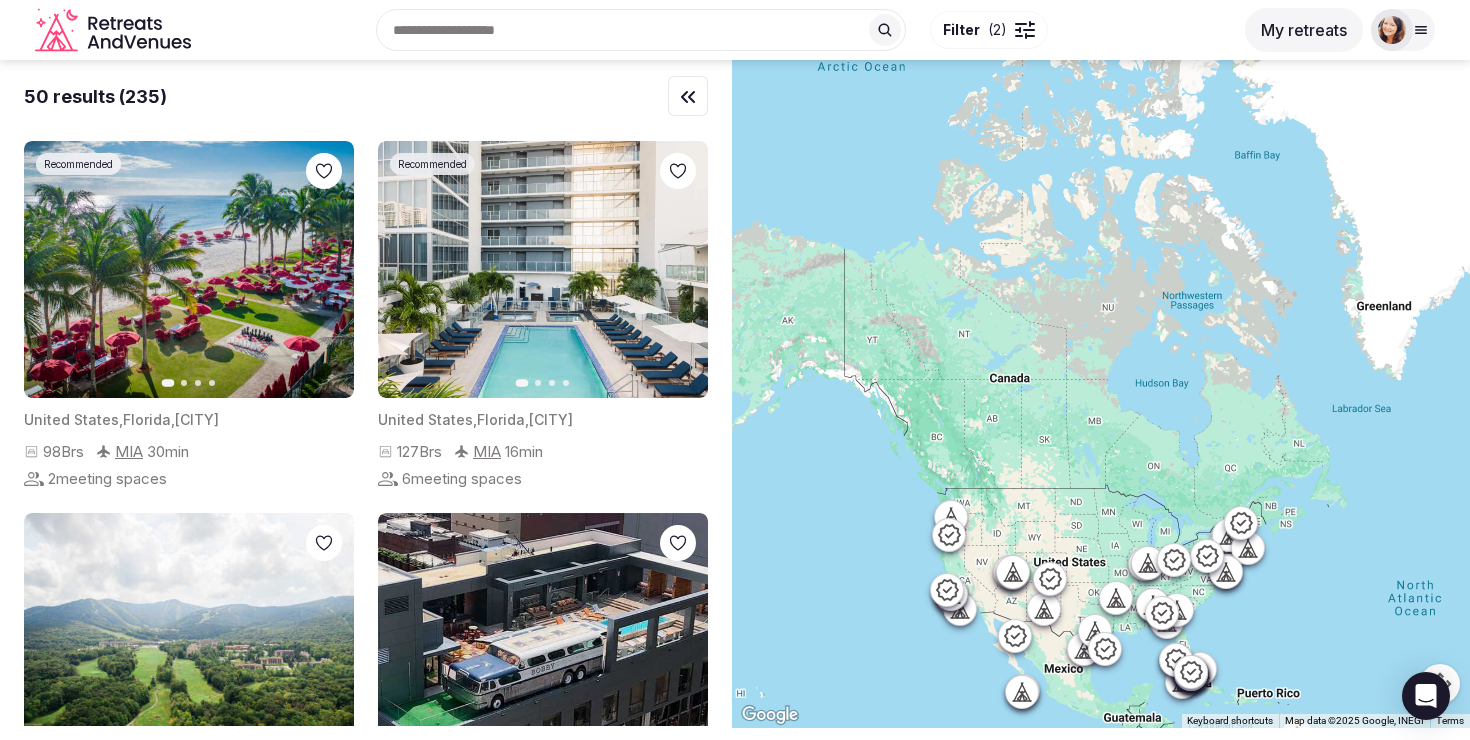 click on "Filter ( 2 )" at bounding box center [975, 30] 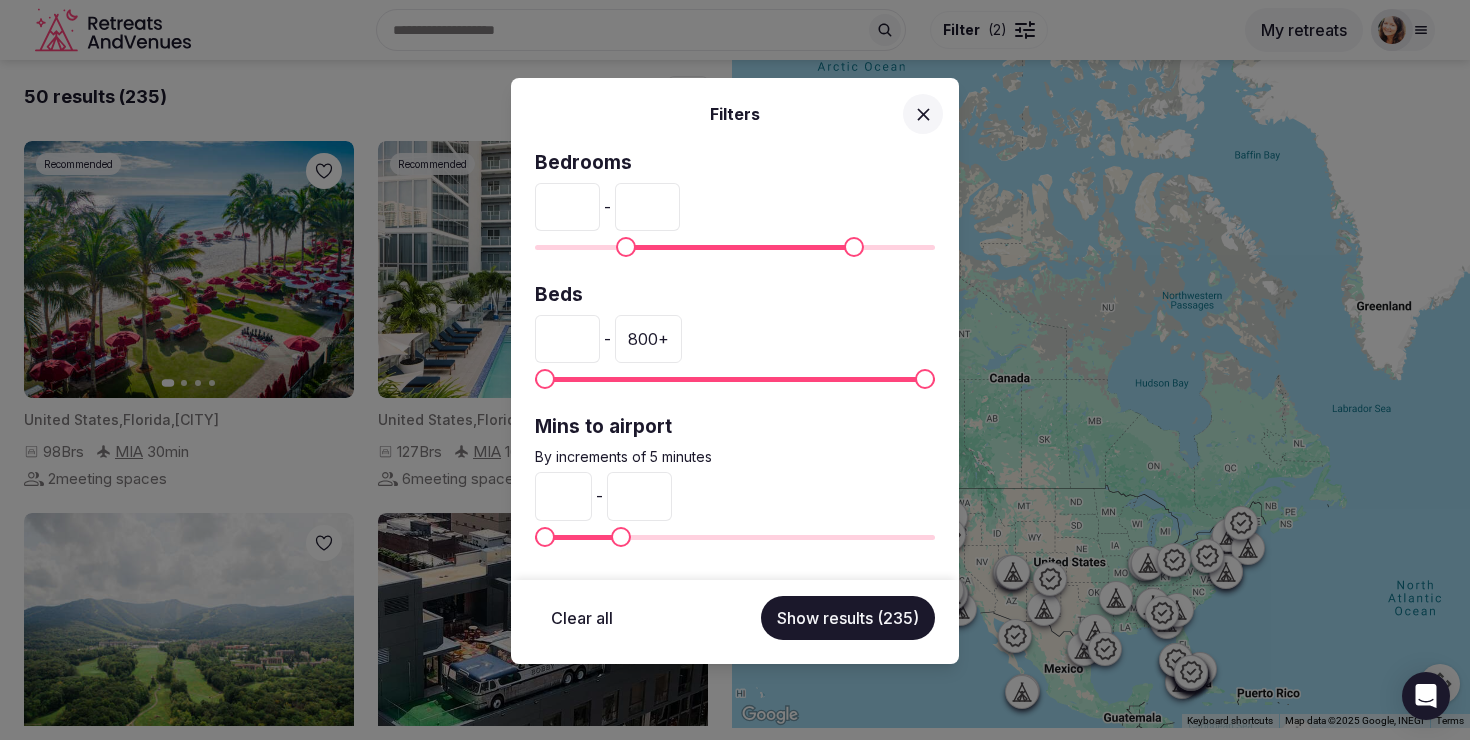click at bounding box center [854, 247] 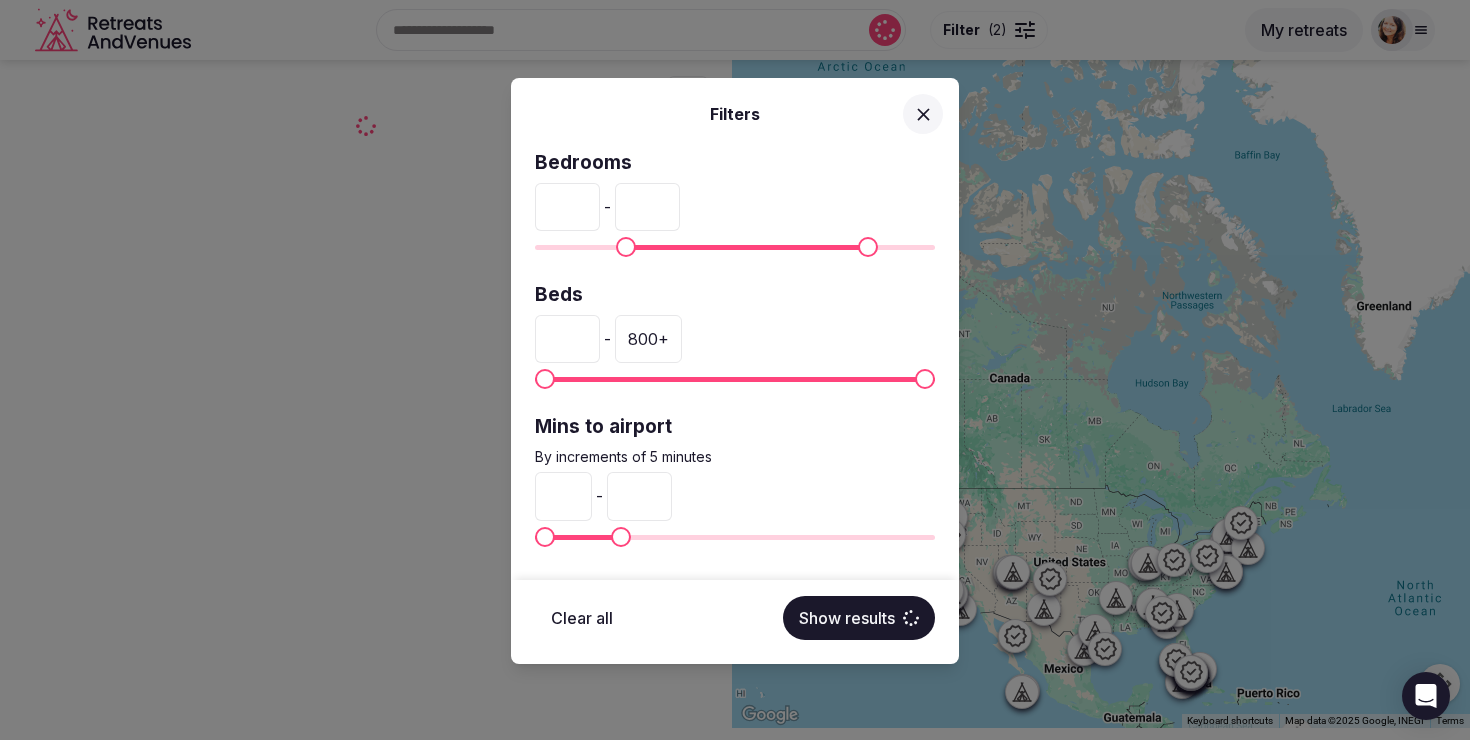 type on "***" 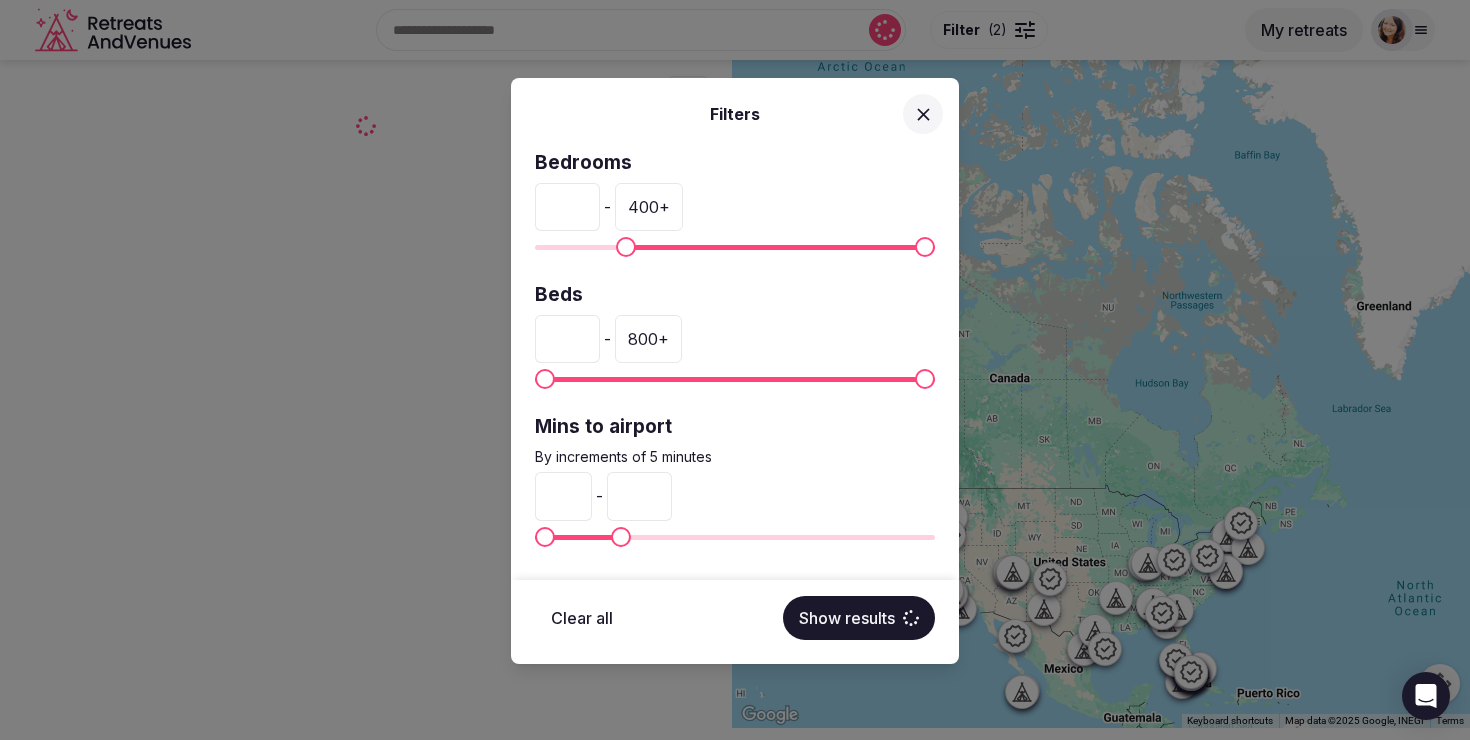 click at bounding box center (925, 247) 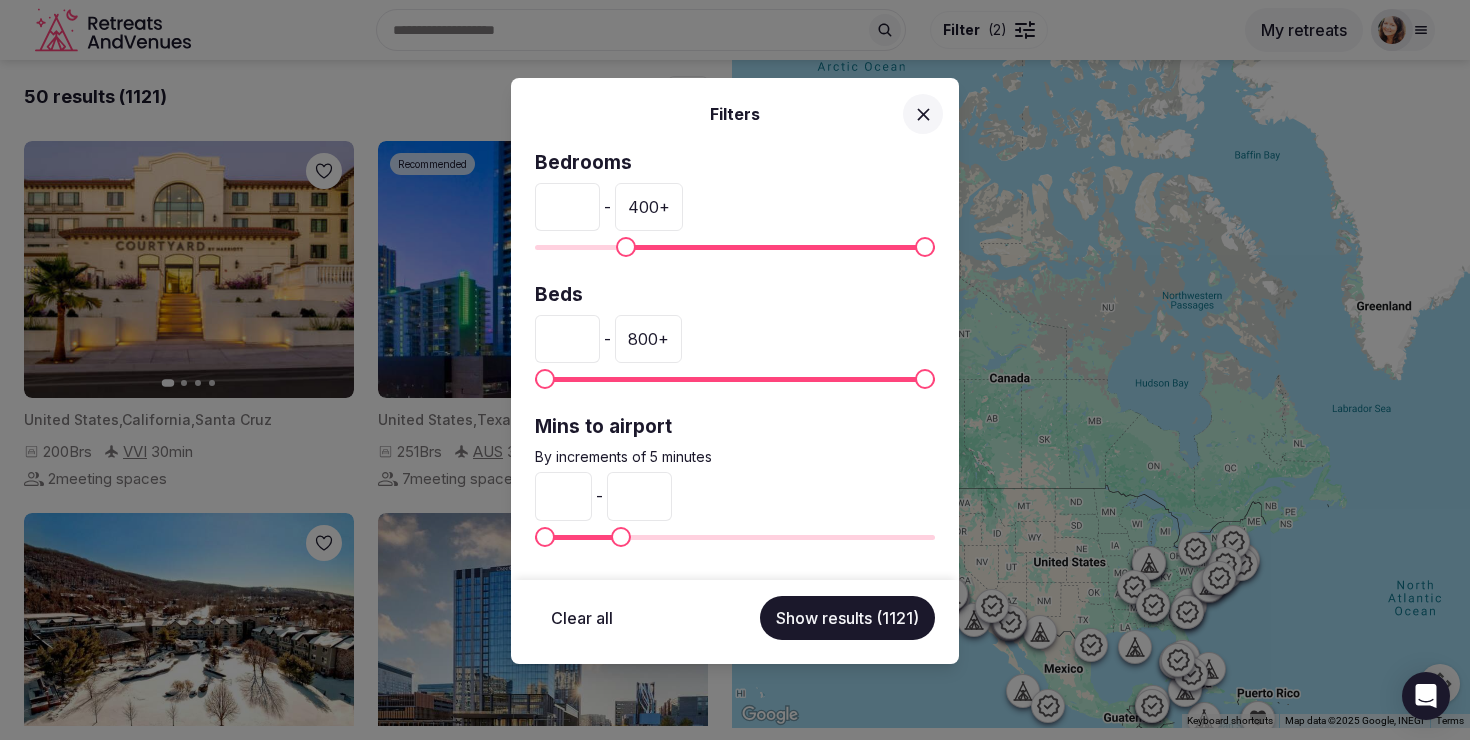 click on "Show results   (1121)" at bounding box center [847, 618] 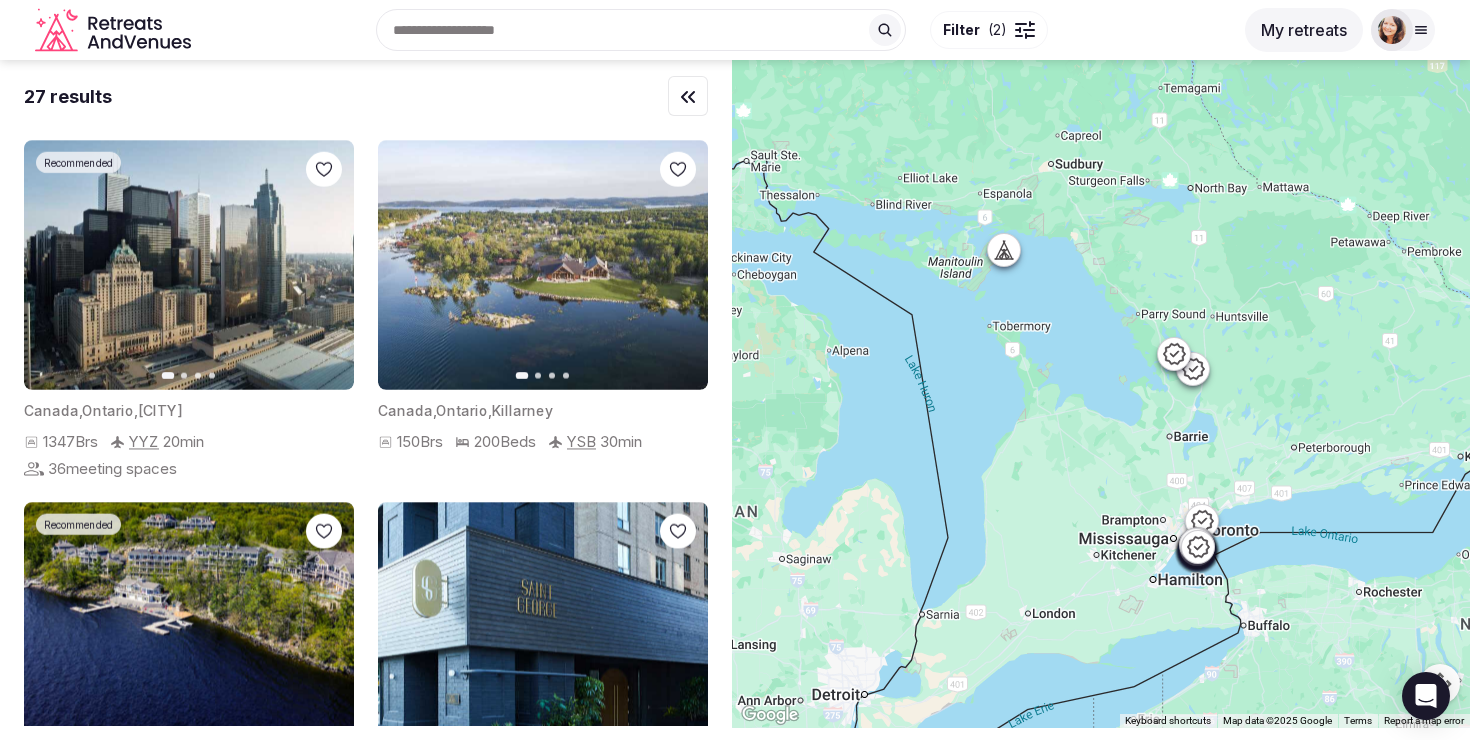 drag, startPoint x: 1307, startPoint y: 599, endPoint x: 1198, endPoint y: 450, distance: 184.61311 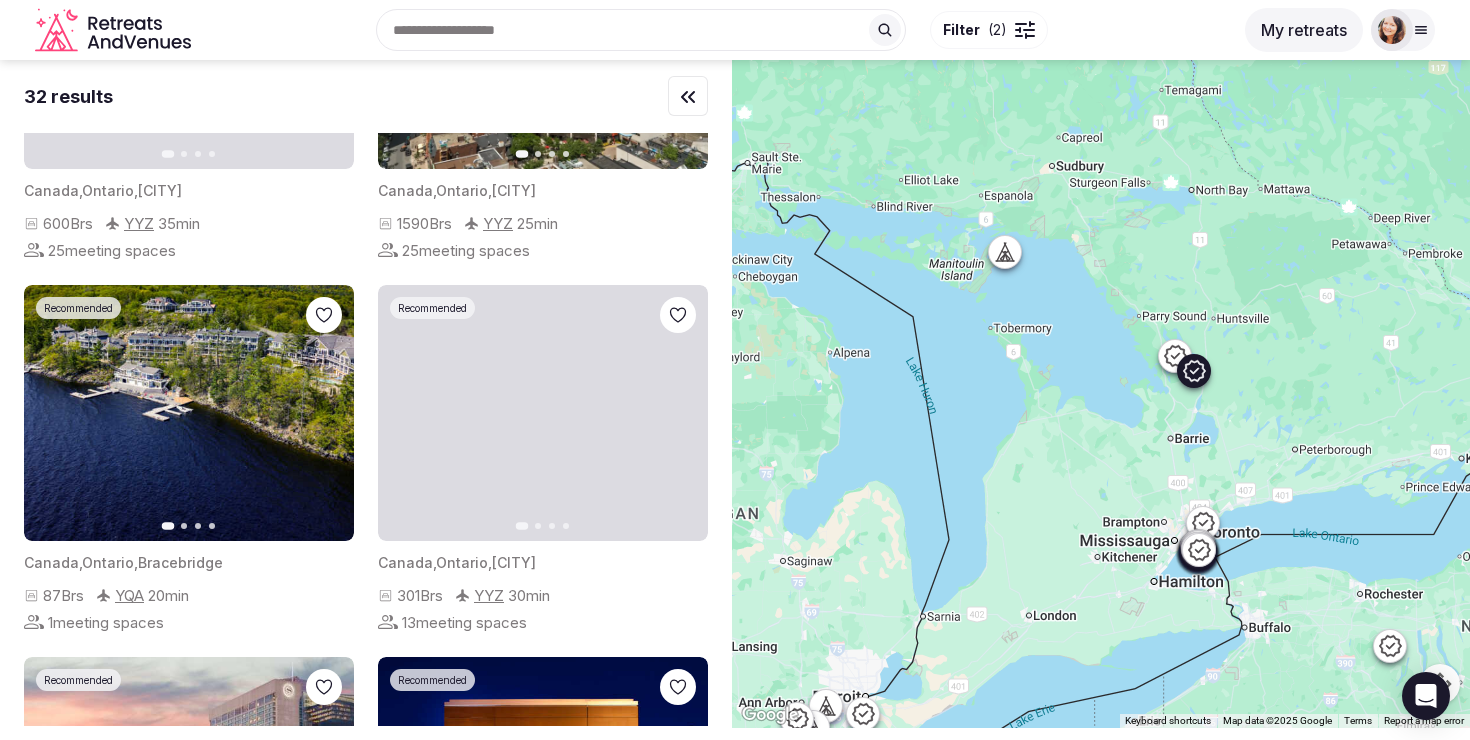 scroll, scrollTop: 602, scrollLeft: 0, axis: vertical 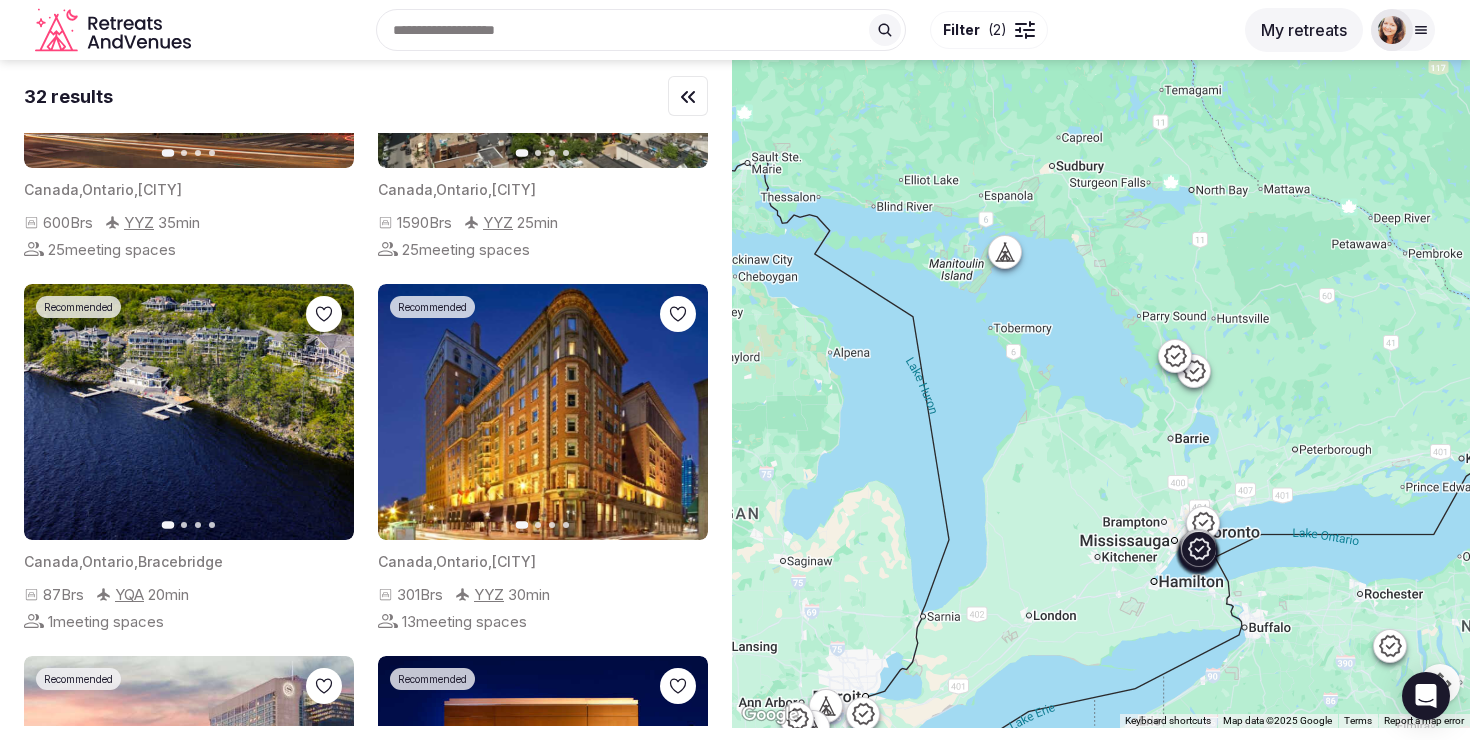 click on "Next slide" at bounding box center (680, 412) 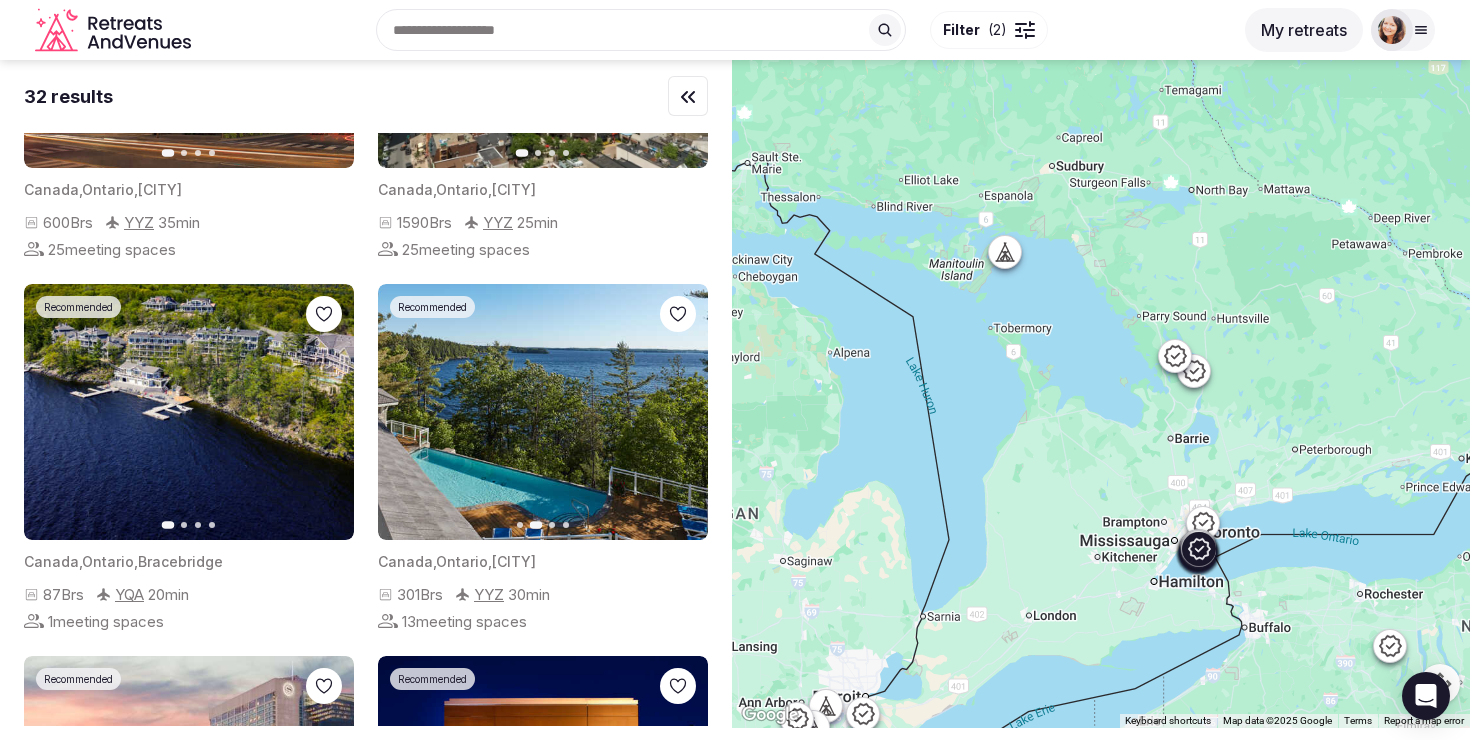 click on "Next slide" at bounding box center [680, 412] 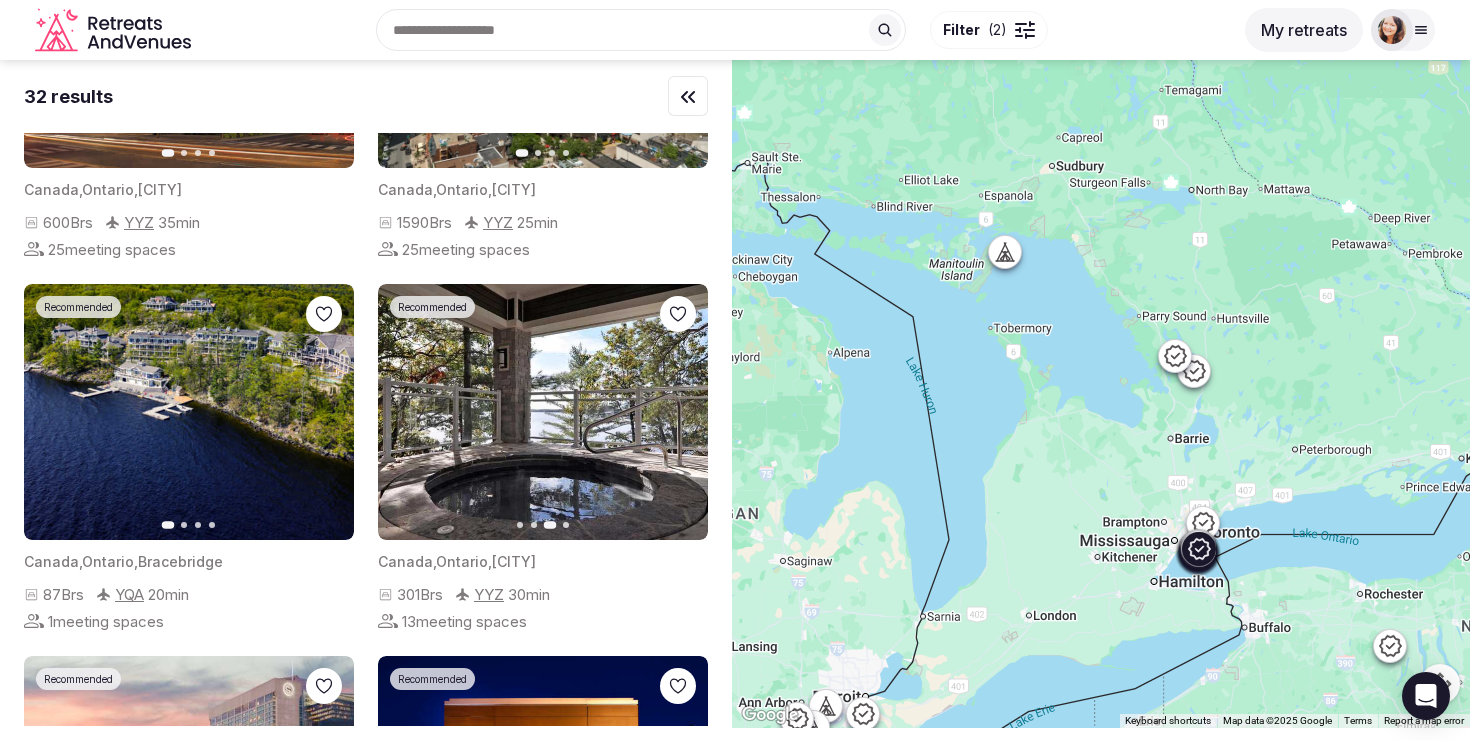 click on "Next slide" at bounding box center [680, 412] 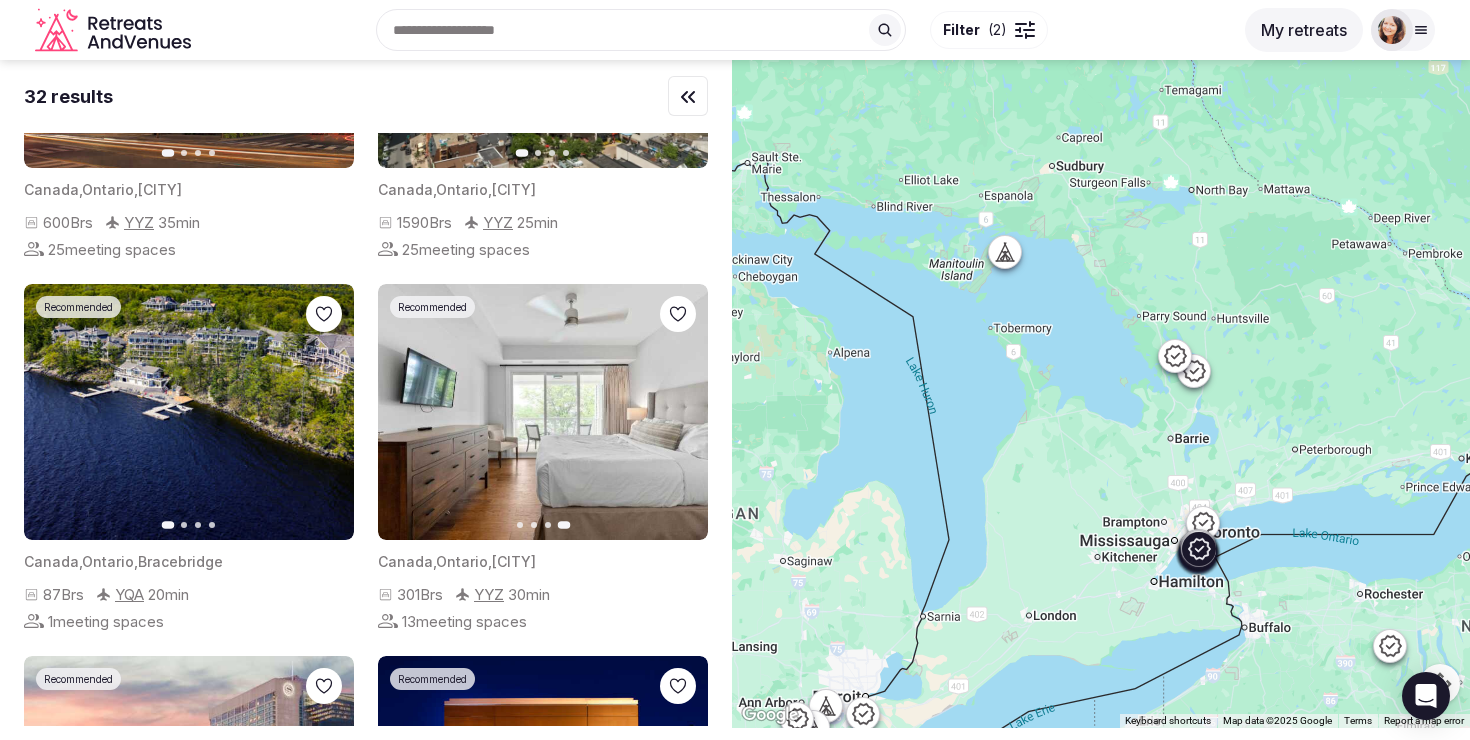click 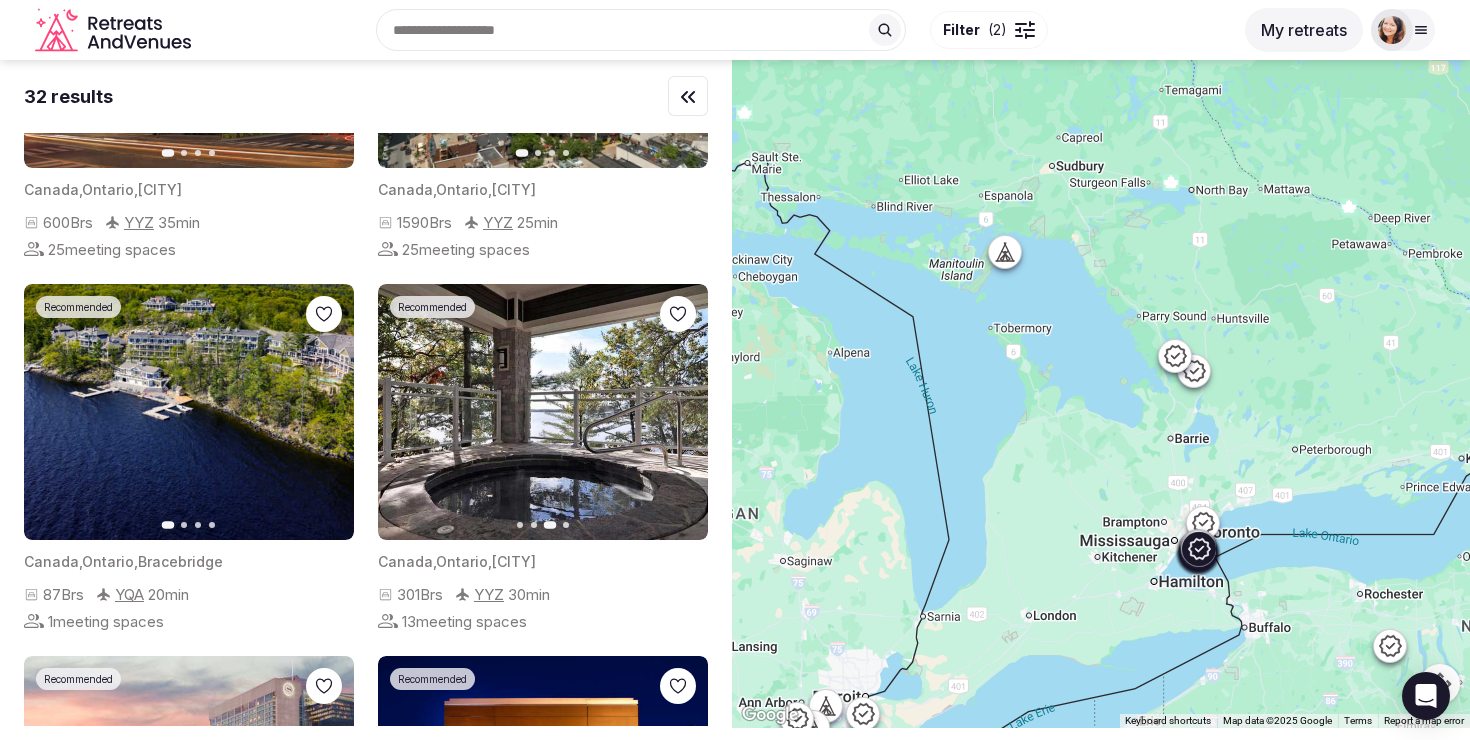 click on "Previous slide" at bounding box center [406, 412] 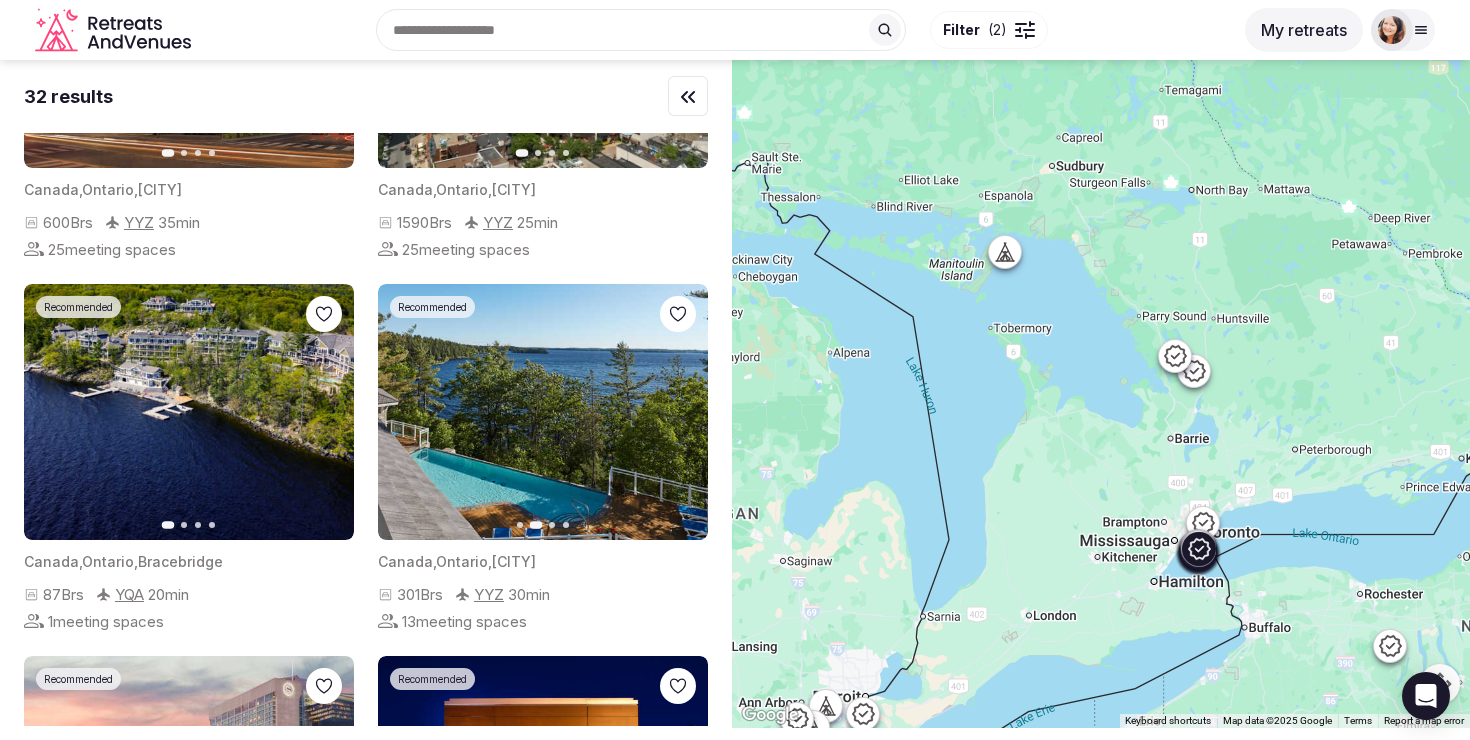 click 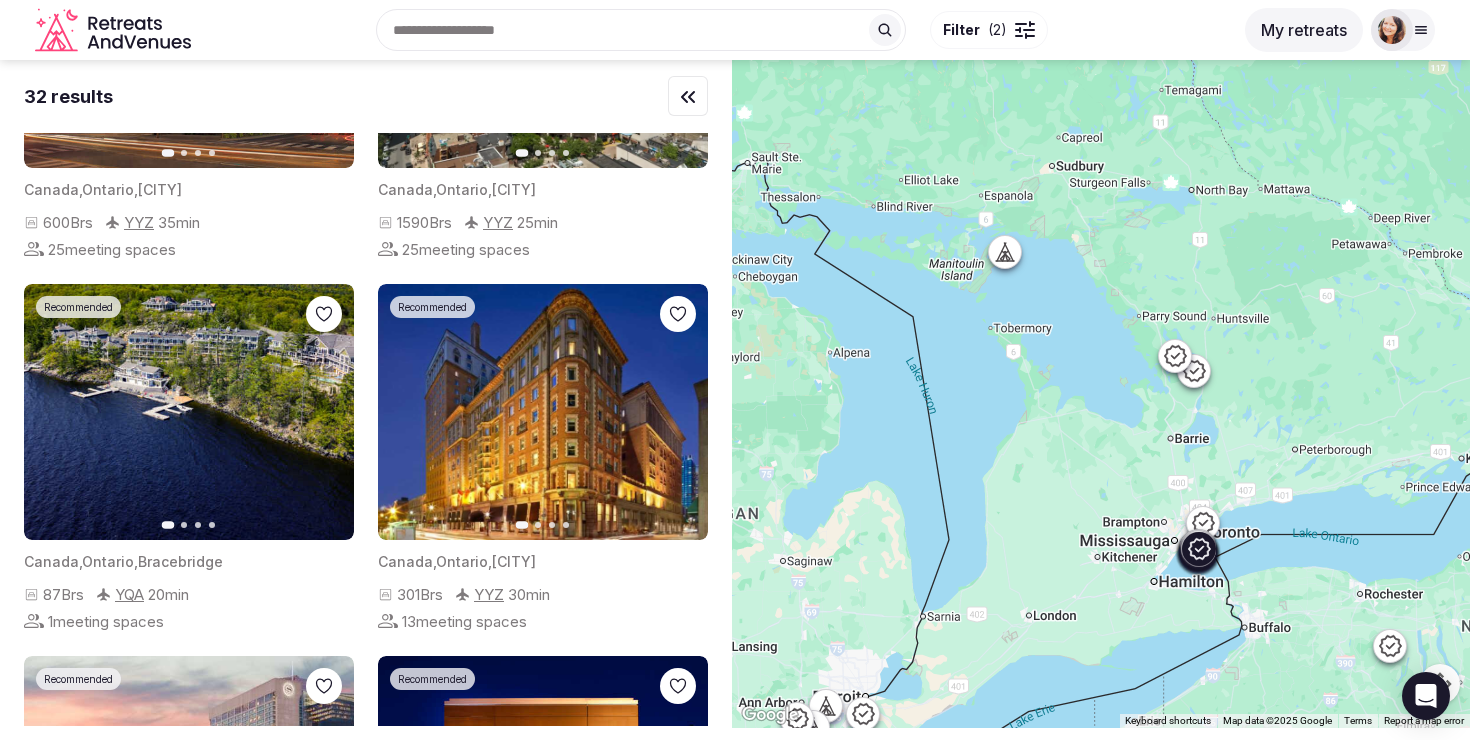click 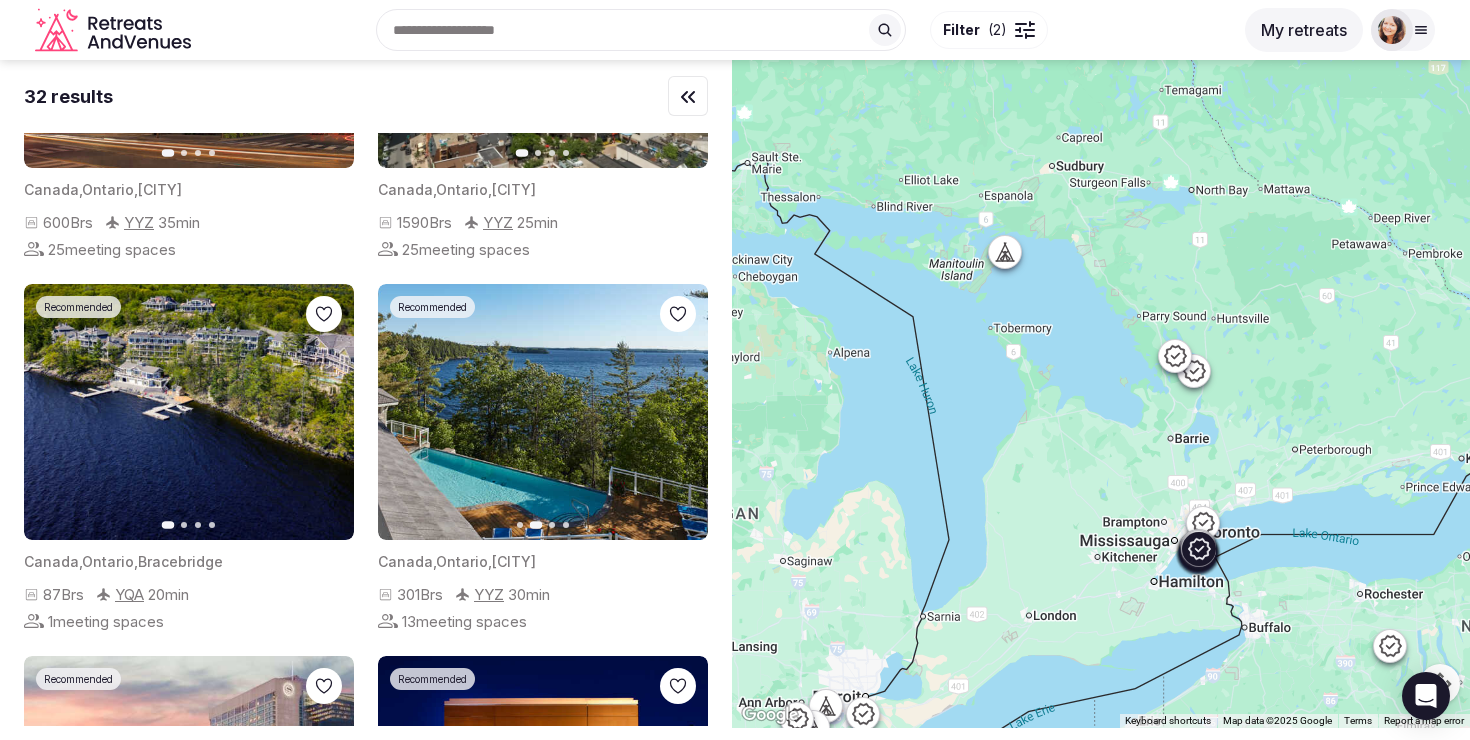 click 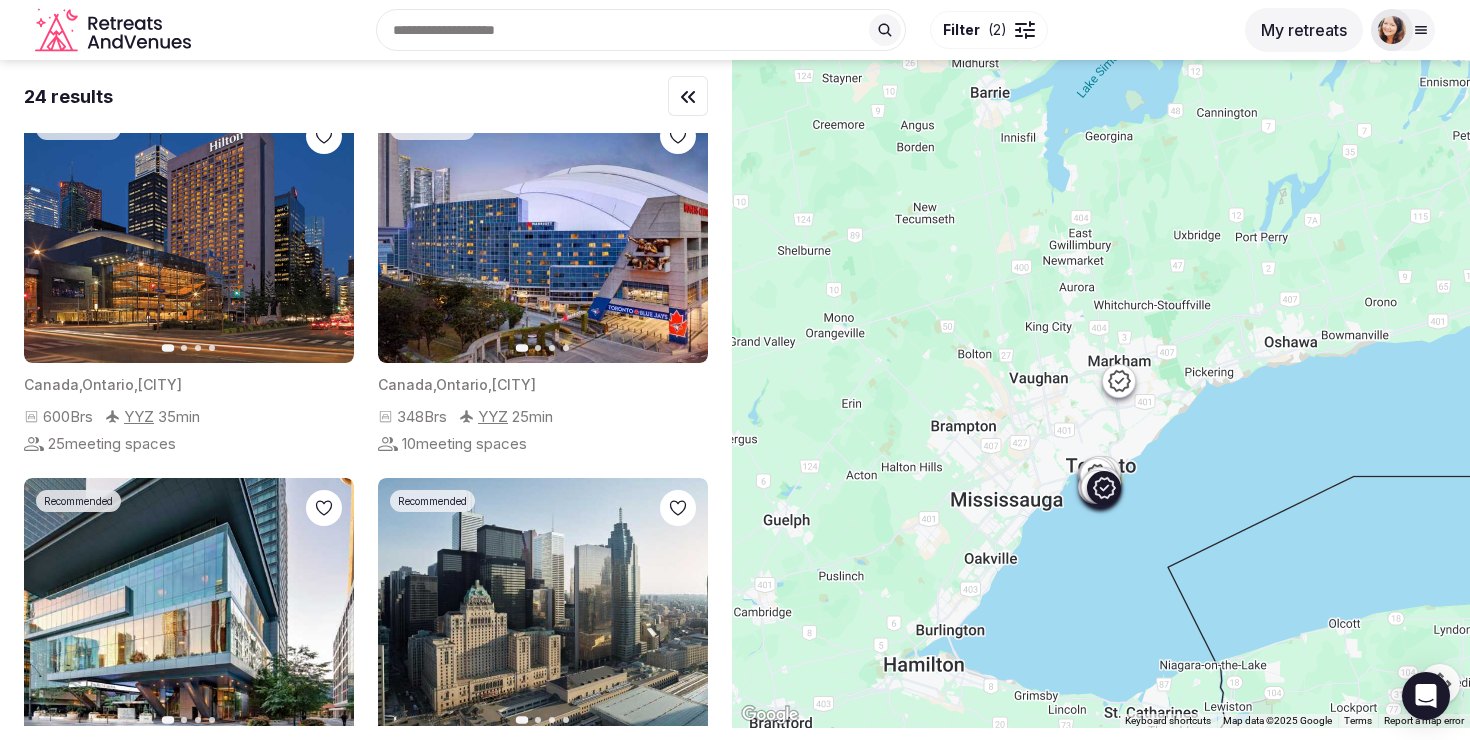 scroll, scrollTop: 0, scrollLeft: 0, axis: both 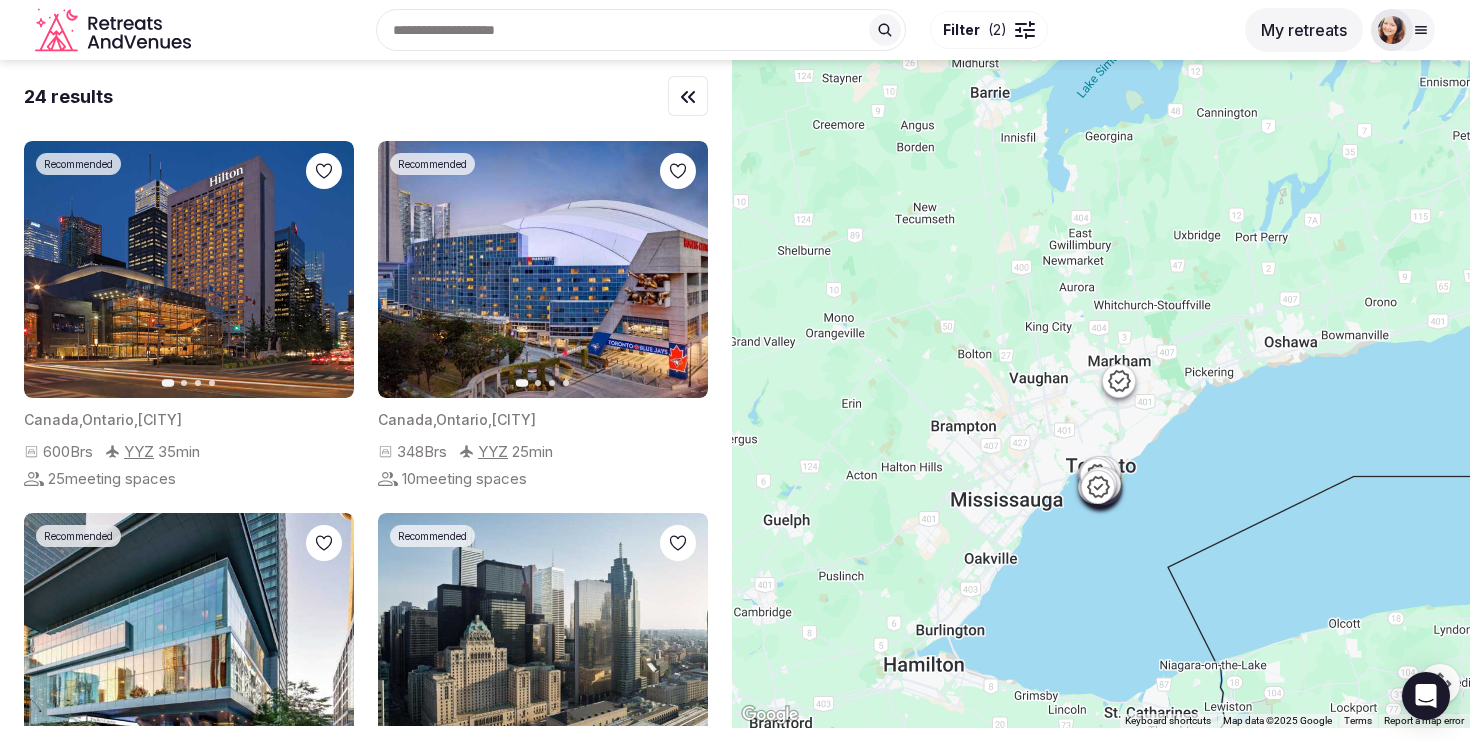 click at bounding box center (641, 30) 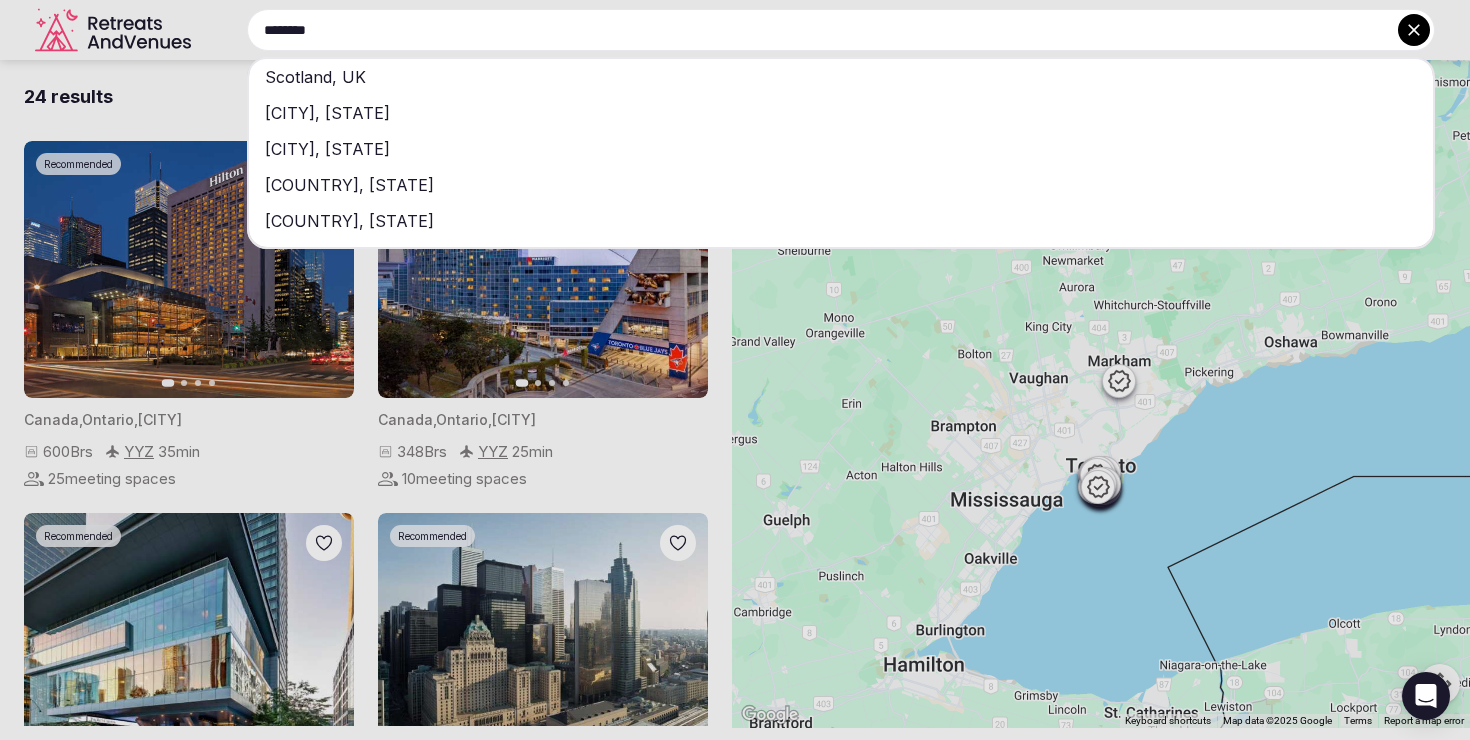type on "********" 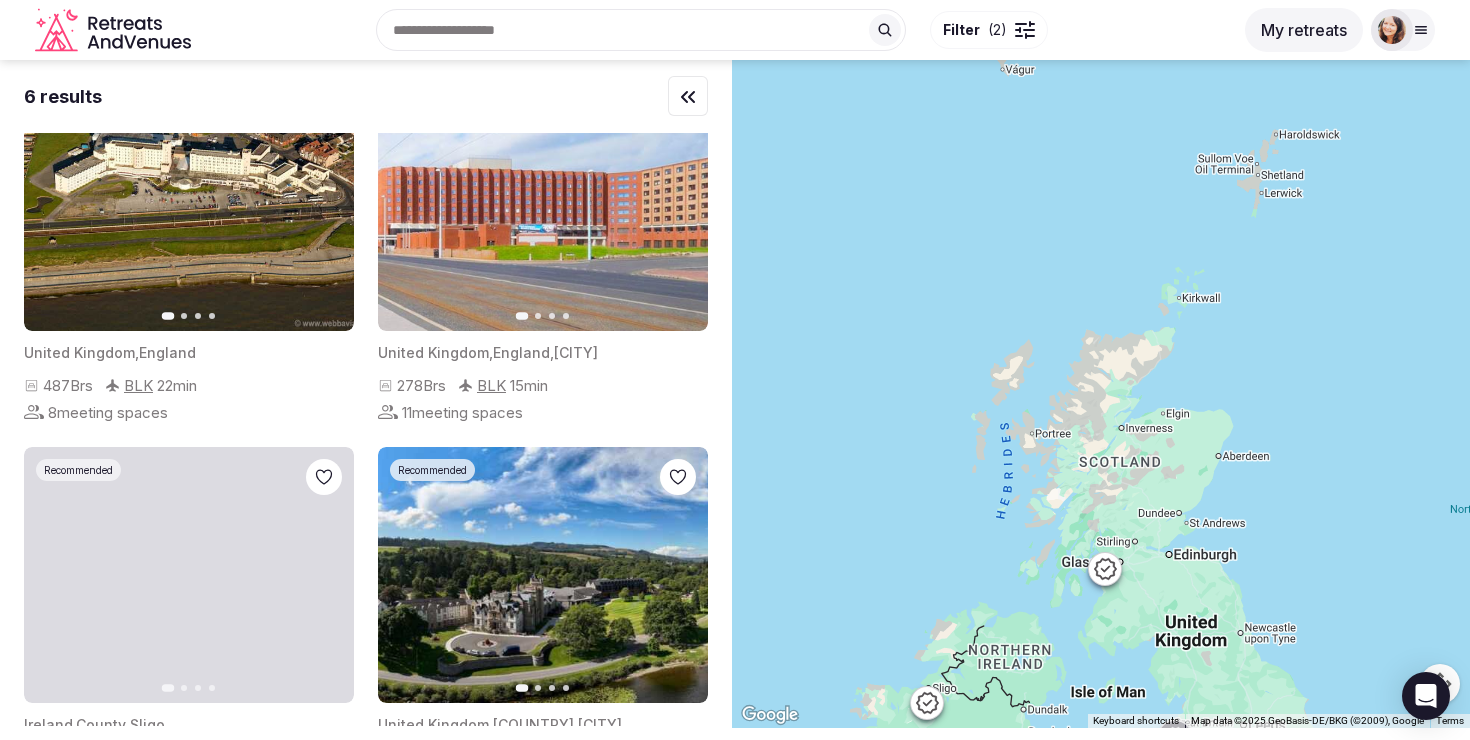 scroll, scrollTop: 516, scrollLeft: 0, axis: vertical 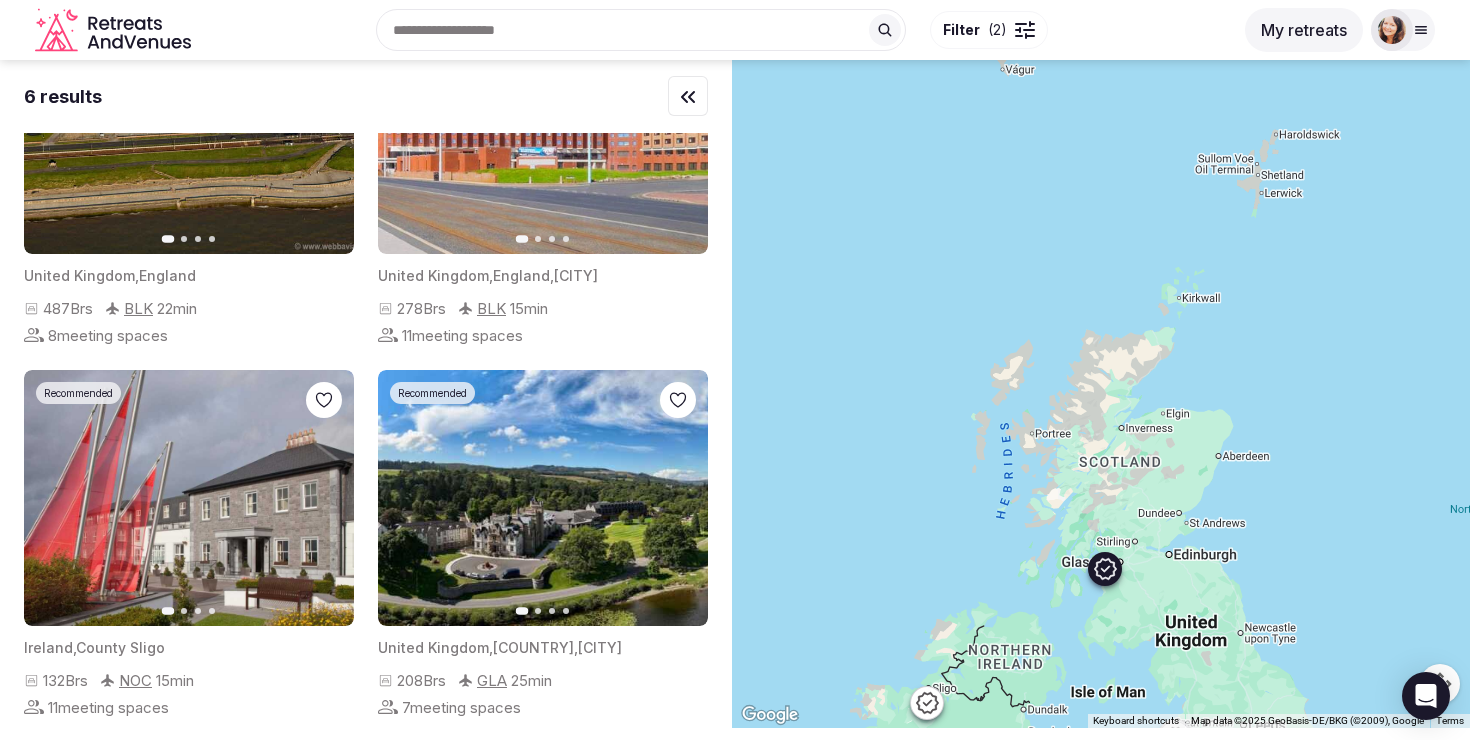 click 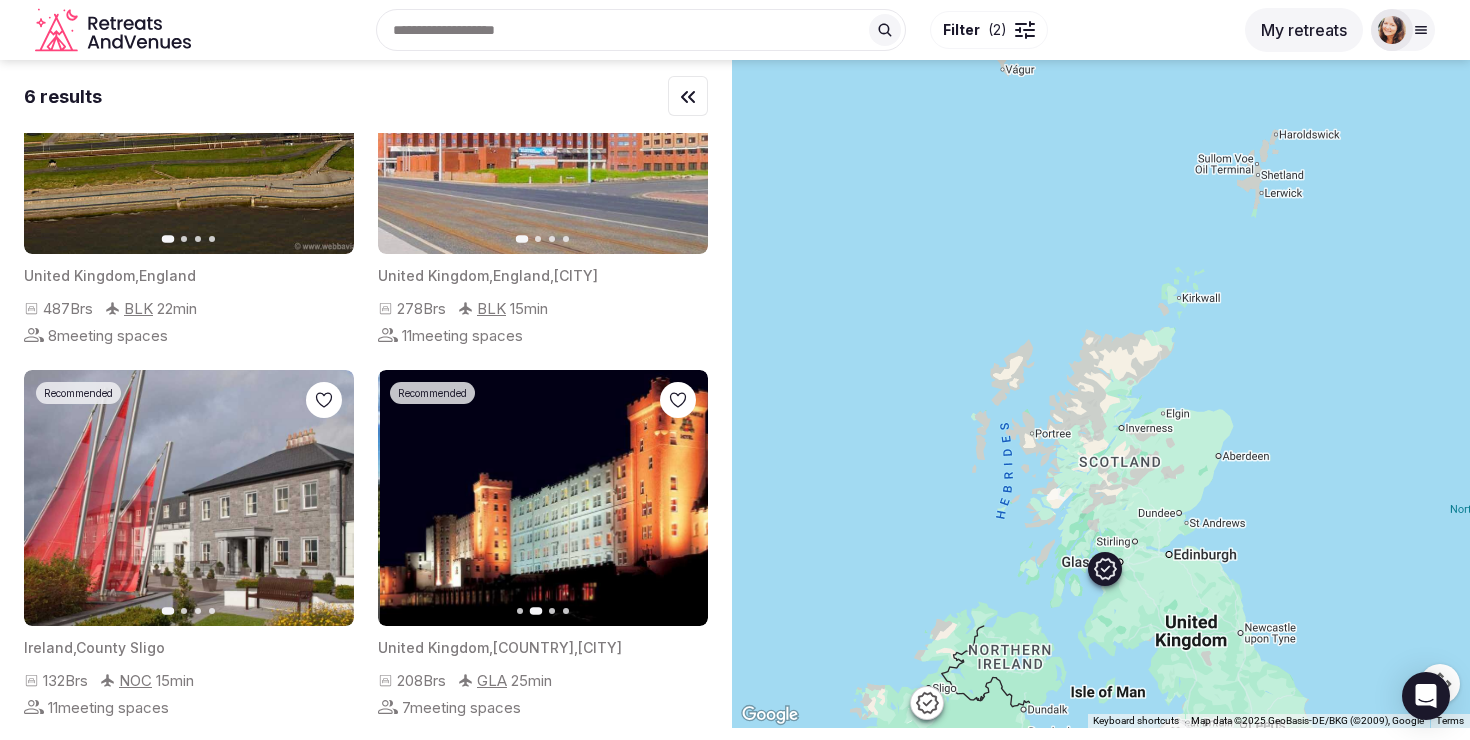 click 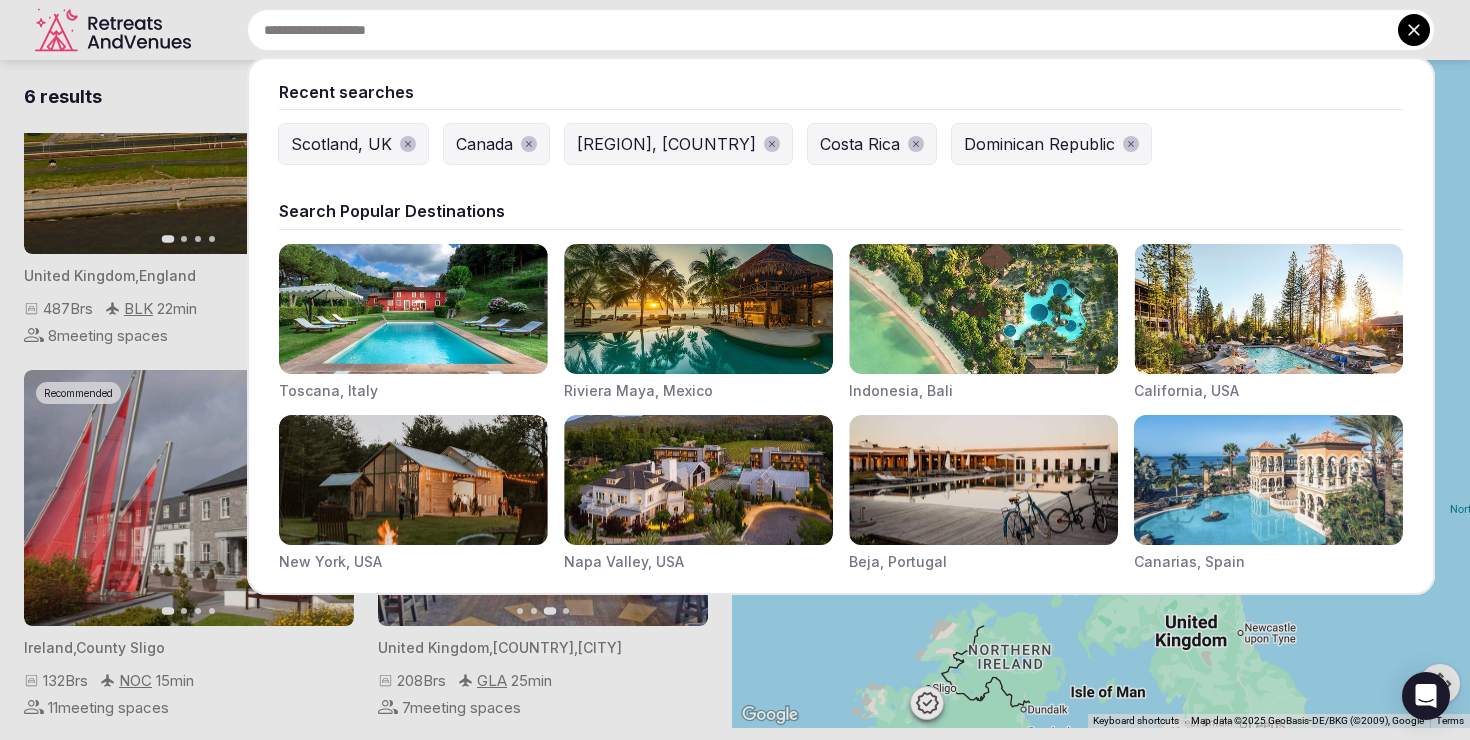 click at bounding box center [841, 30] 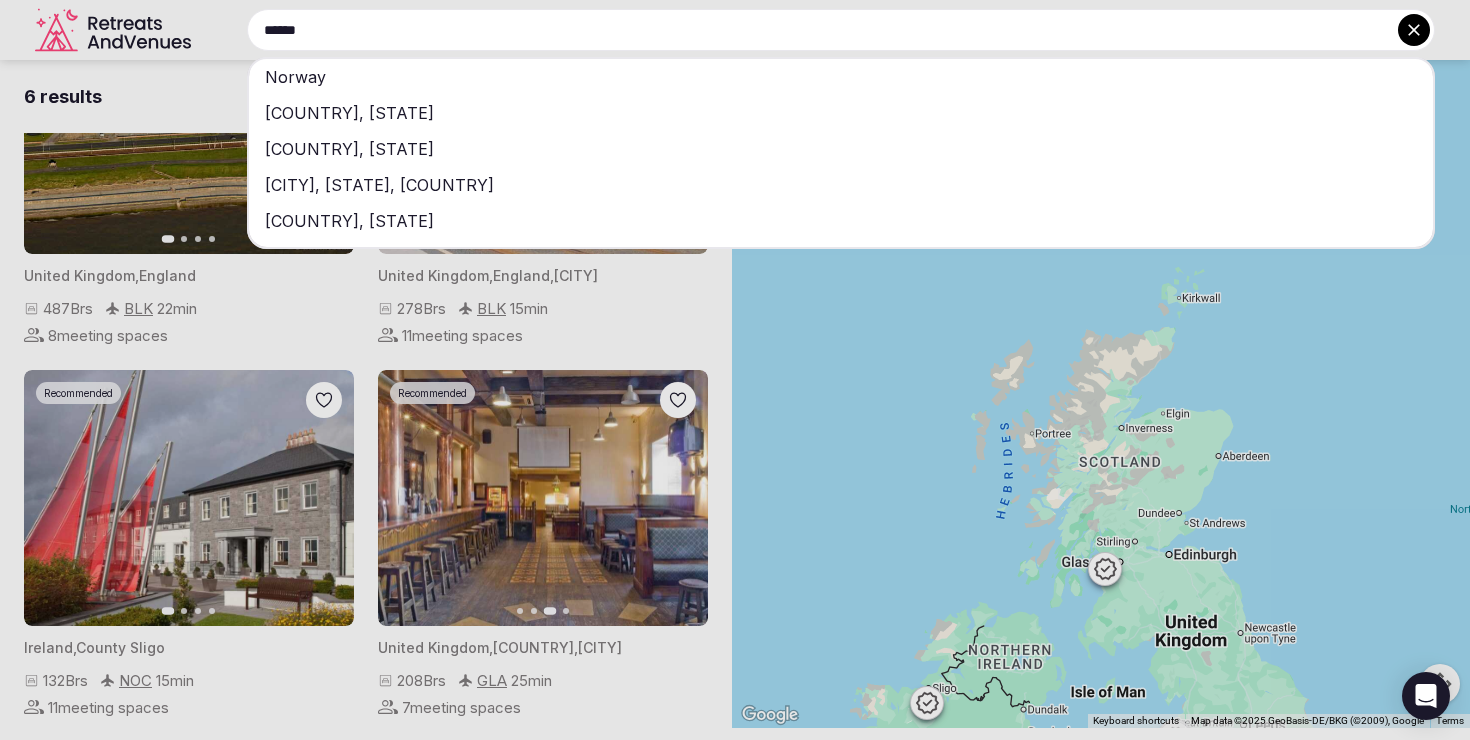 type on "******" 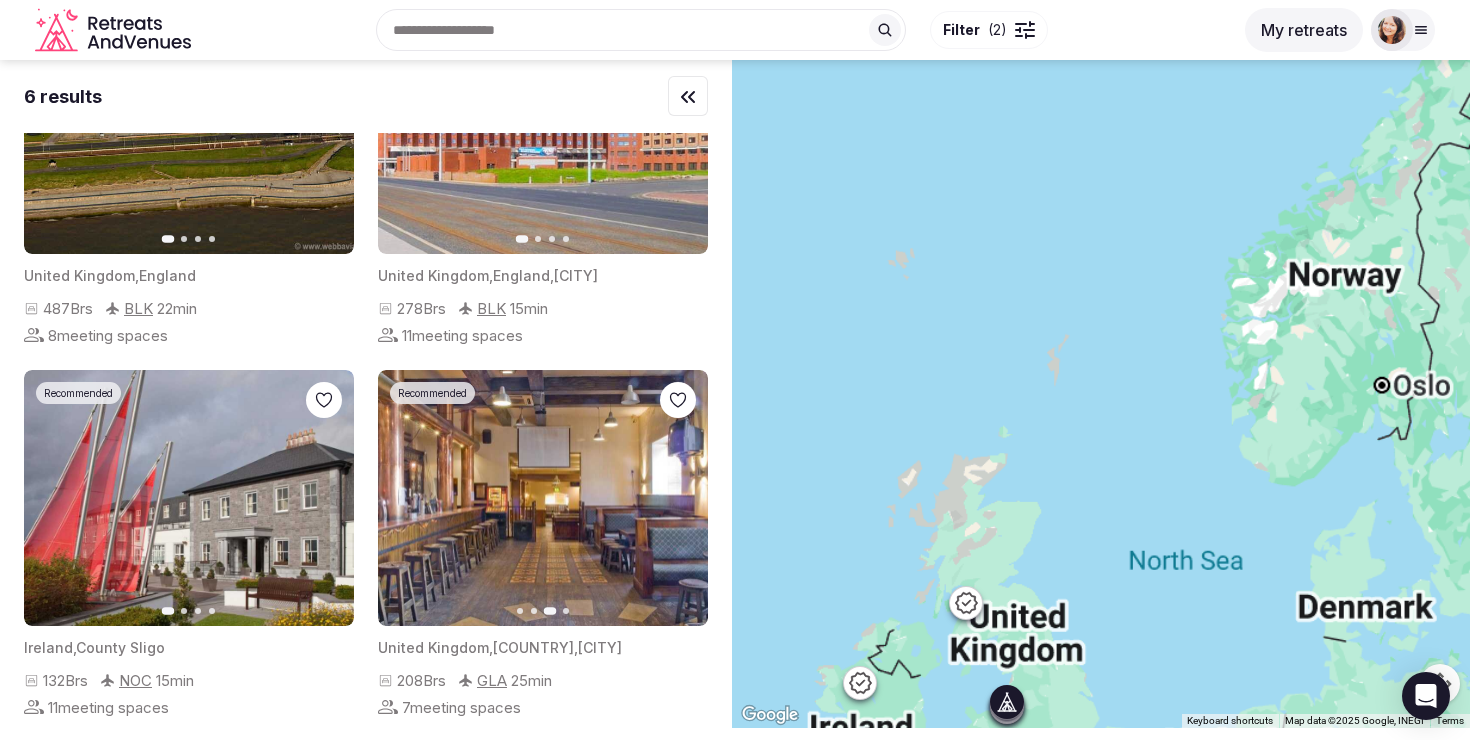 scroll, scrollTop: 0, scrollLeft: 0, axis: both 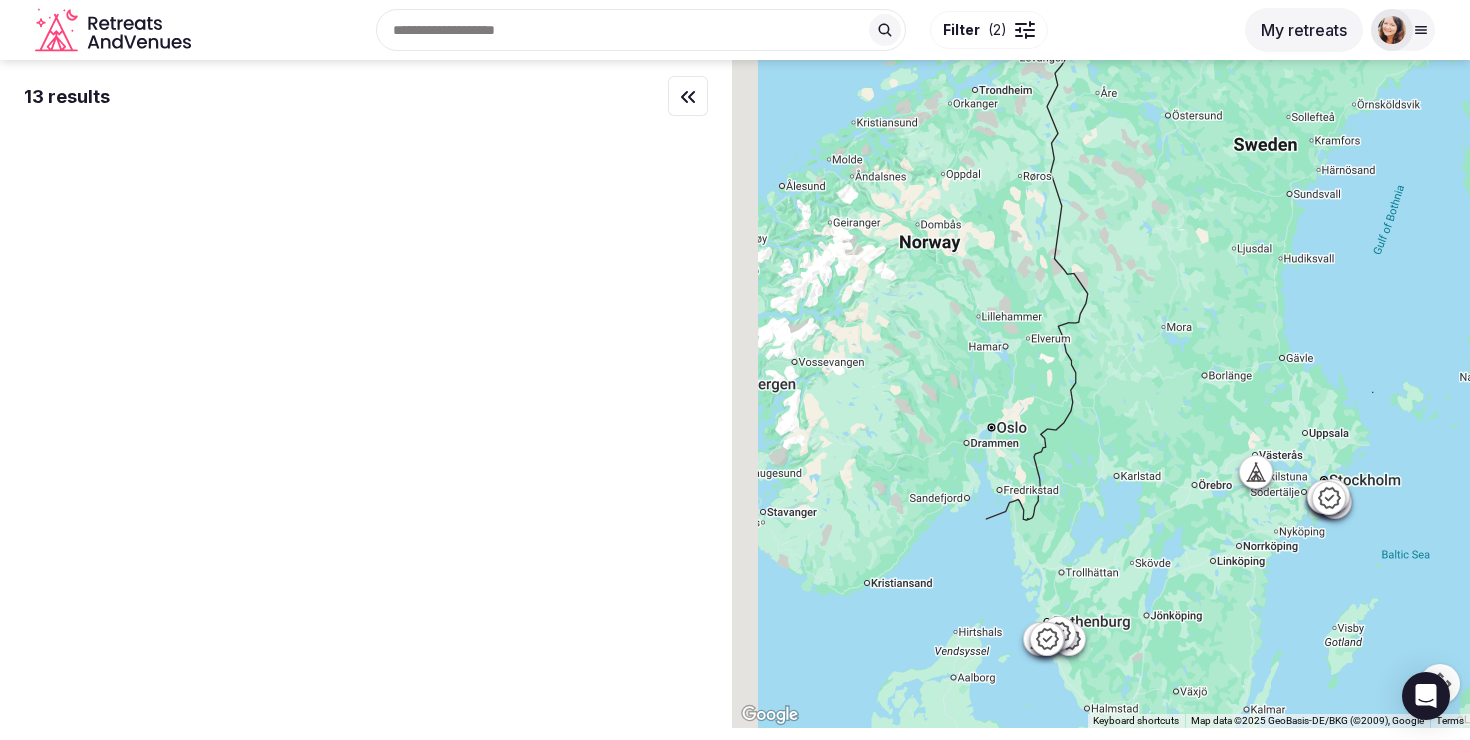 drag, startPoint x: 797, startPoint y: 482, endPoint x: 950, endPoint y: 482, distance: 153 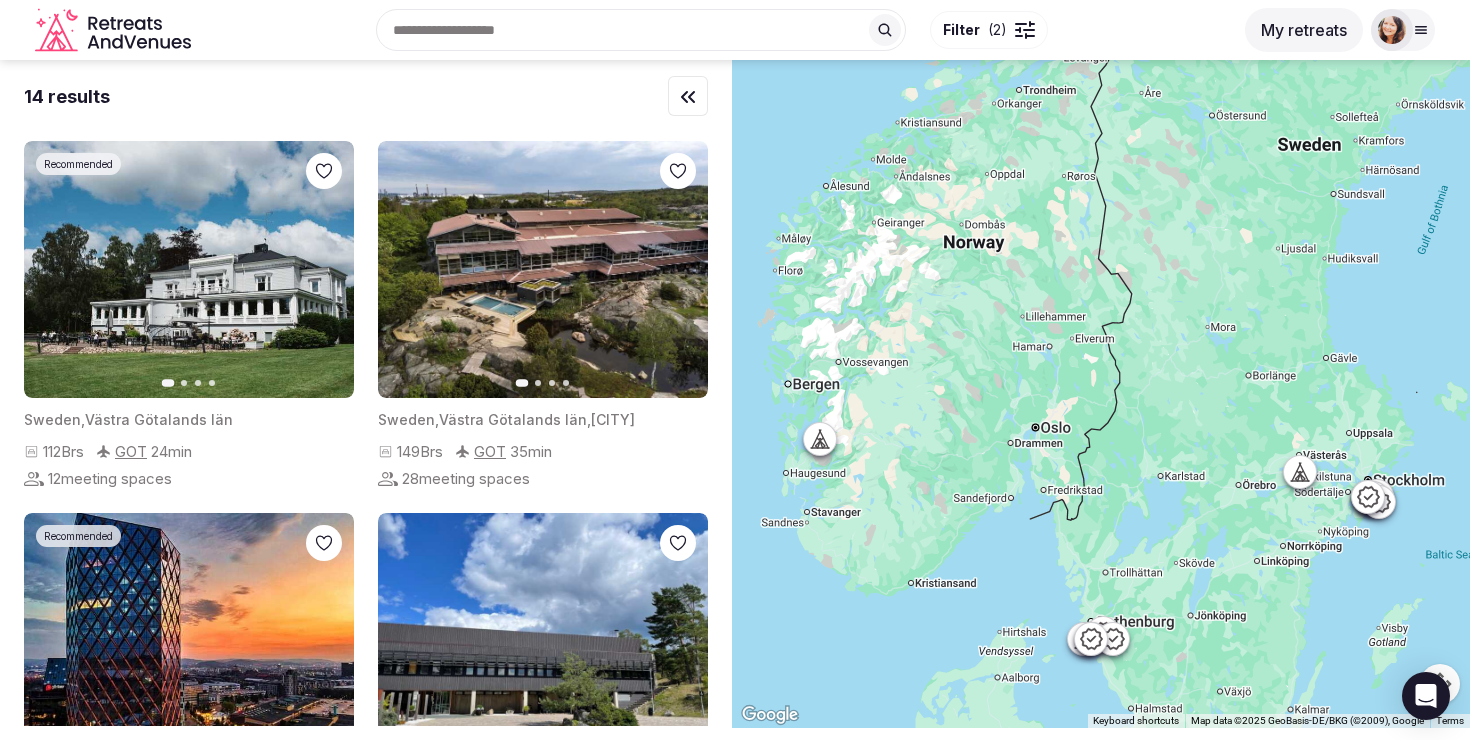 click 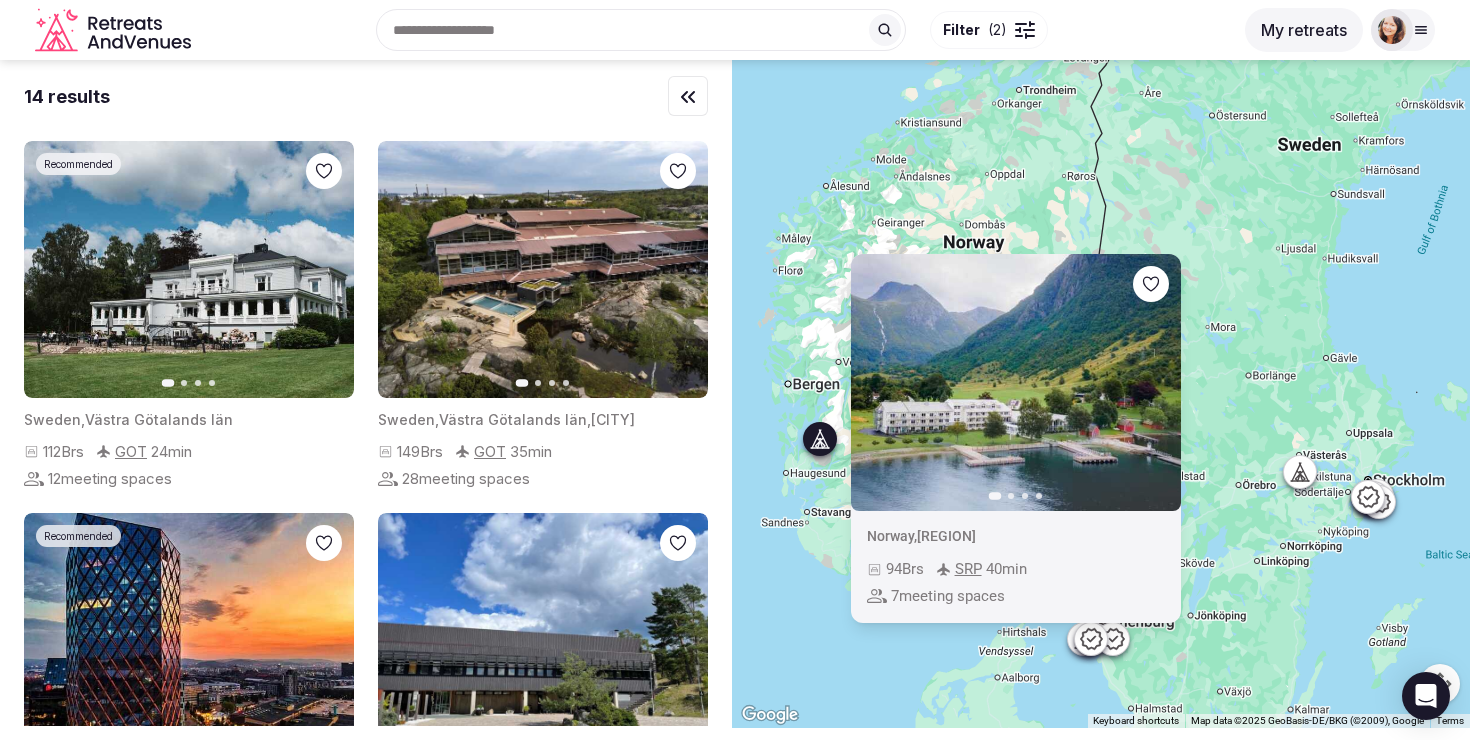 click on "[COUNTRY], [REGION]" at bounding box center (1101, 394) 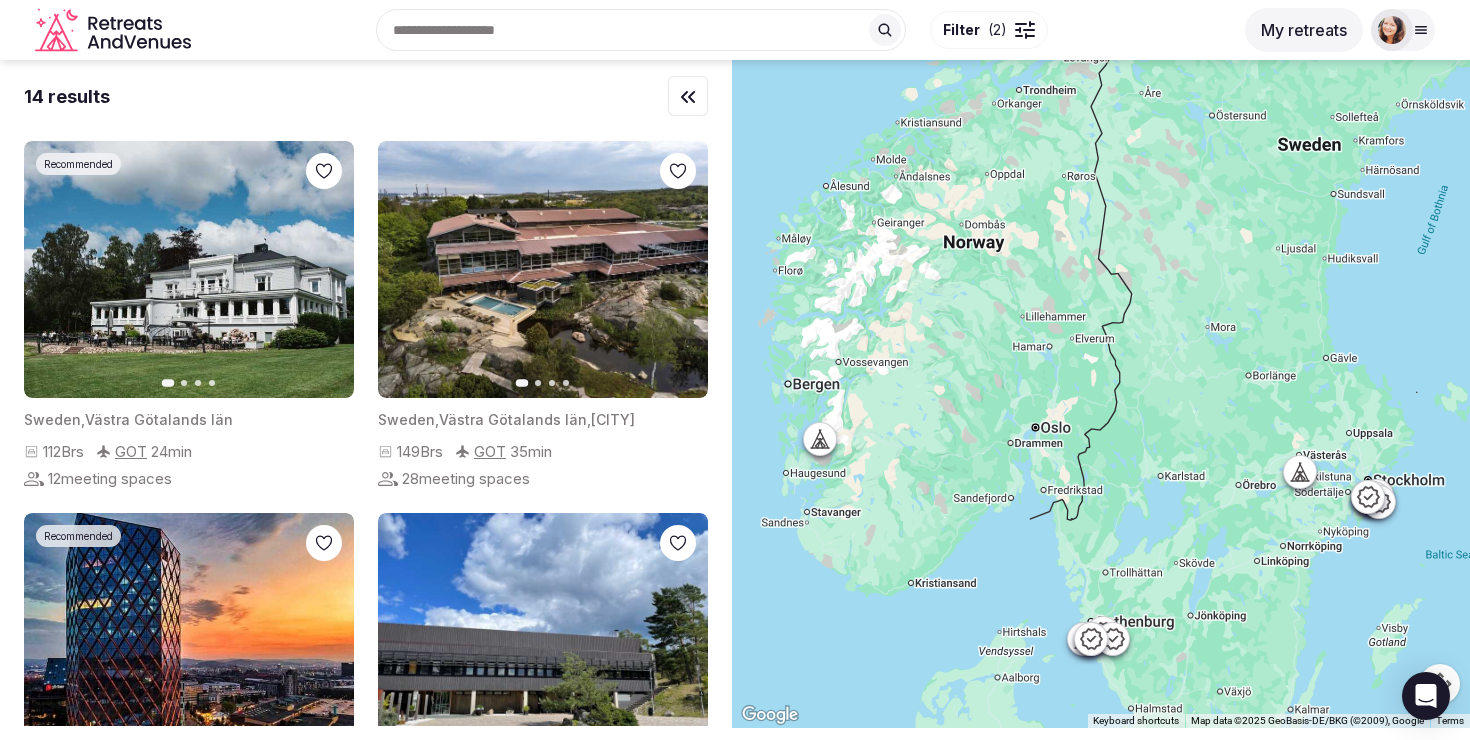 click at bounding box center [1300, 472] 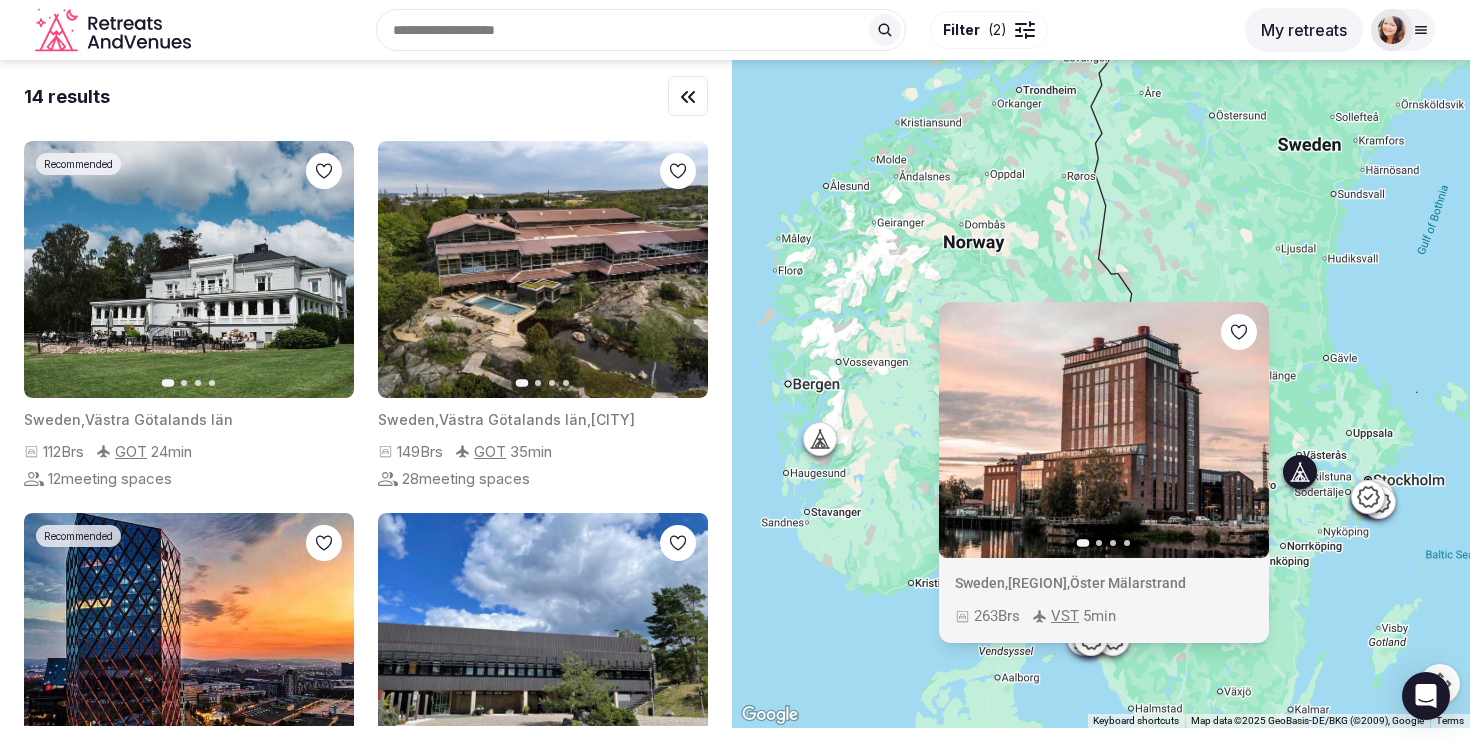 click on "[COUNTRY], [REGION], [CITY]" at bounding box center (1101, 394) 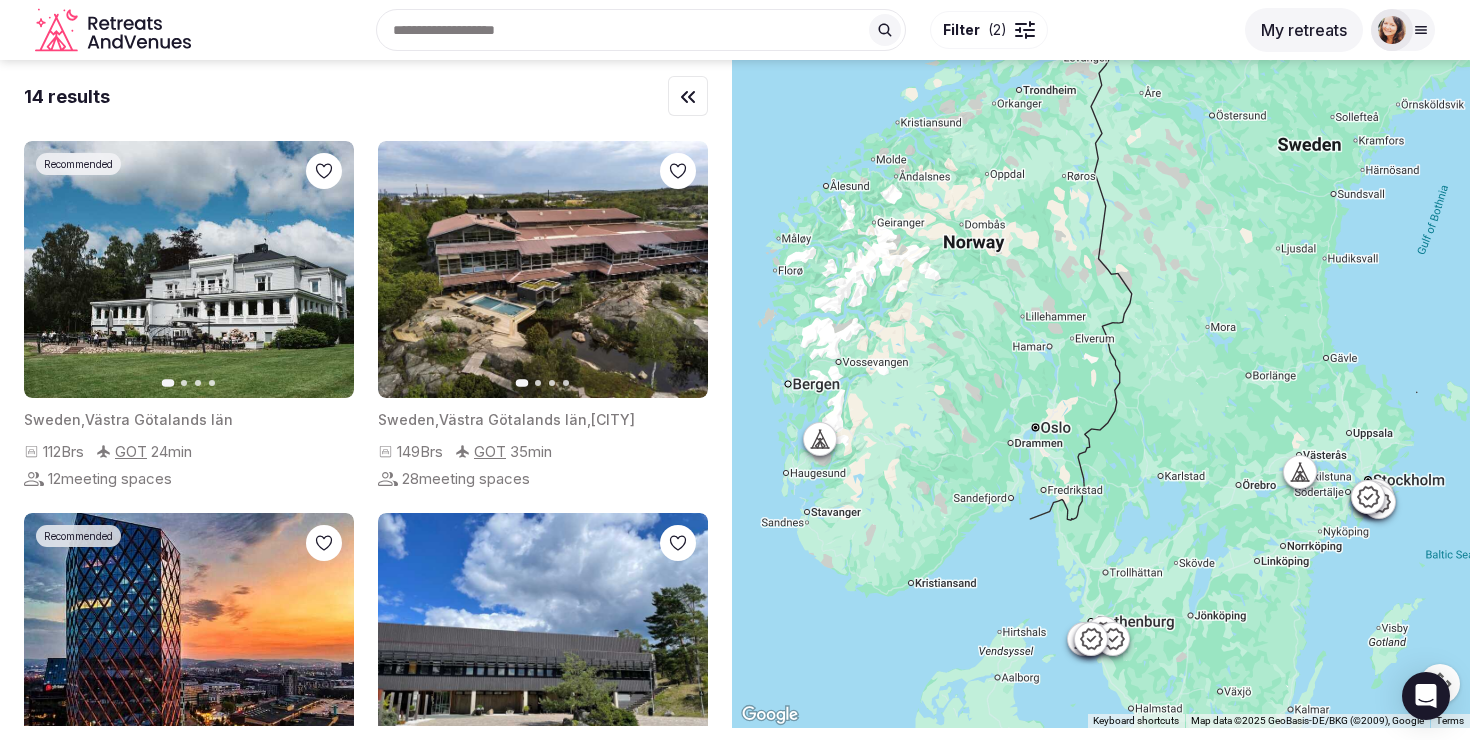 click at bounding box center (1103, 633) 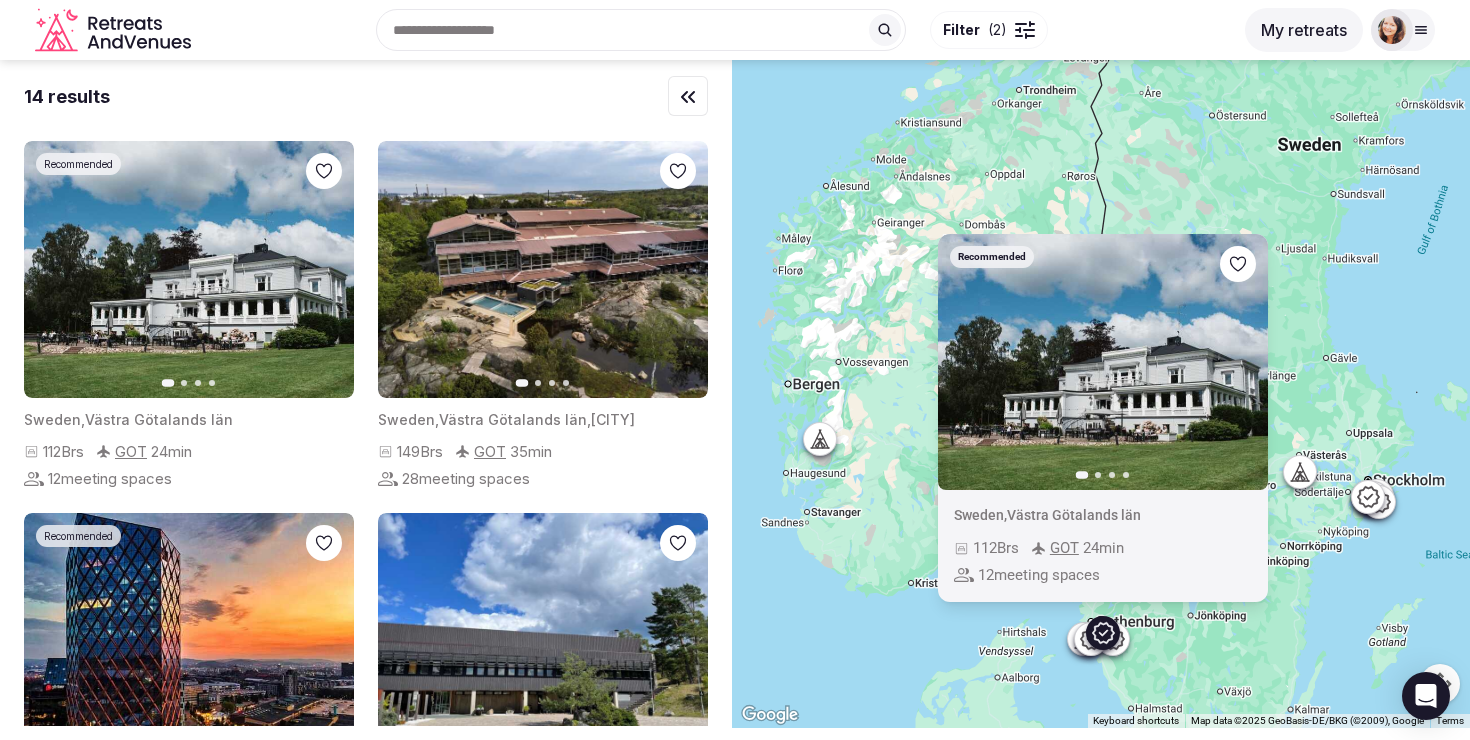 click on "[COUNTRY], [REGION]" at bounding box center [1101, 394] 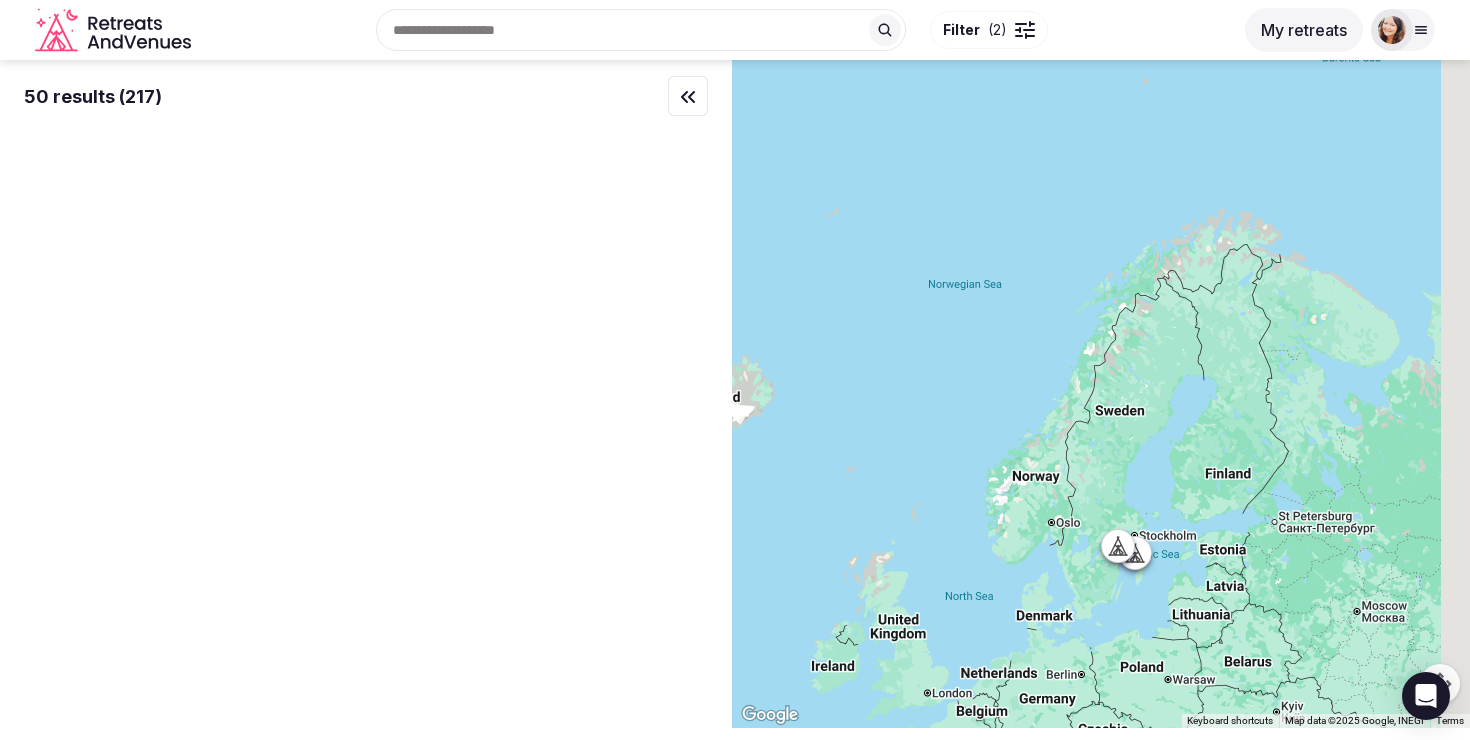 drag, startPoint x: 1369, startPoint y: 348, endPoint x: 1157, endPoint y: 367, distance: 212.84972 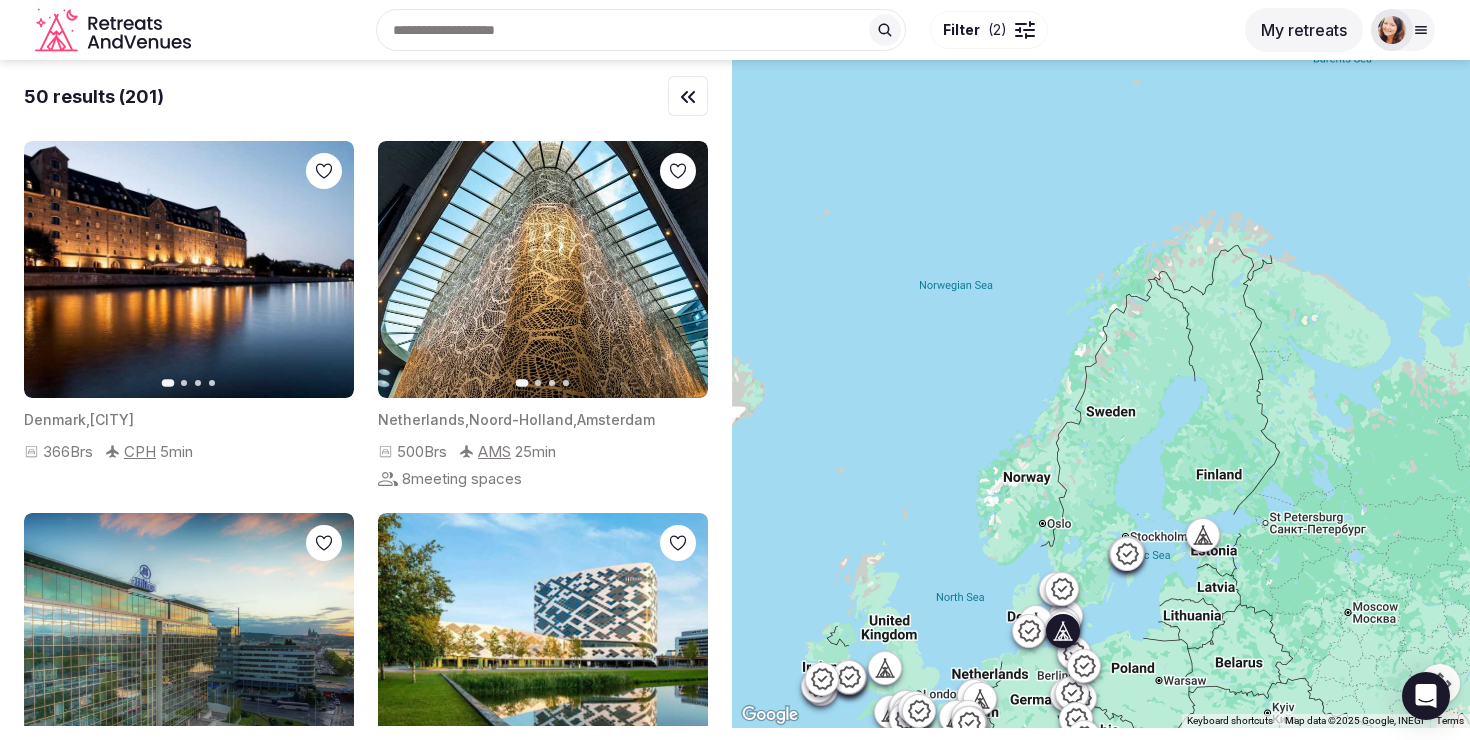 click on "Next slide" at bounding box center [326, 270] 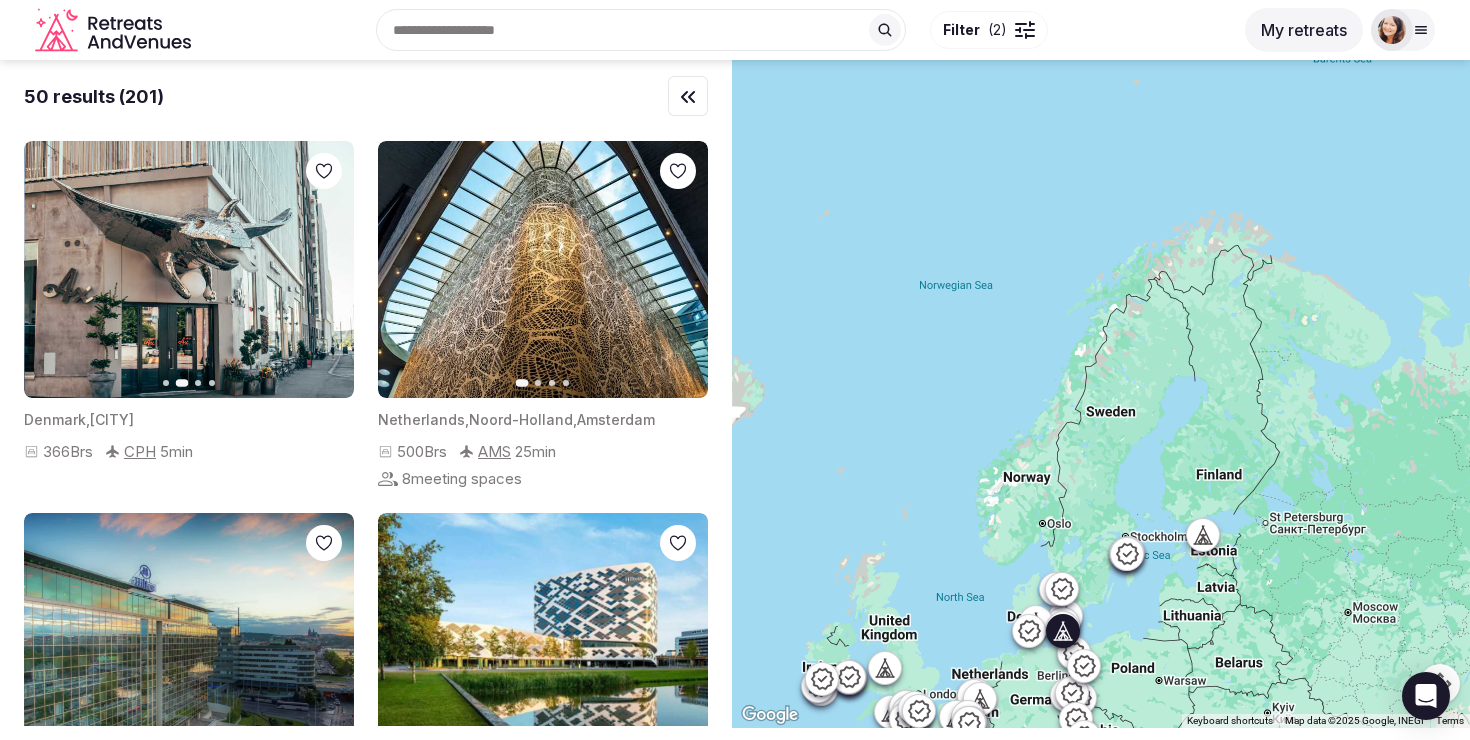 click on "Next slide" at bounding box center [326, 270] 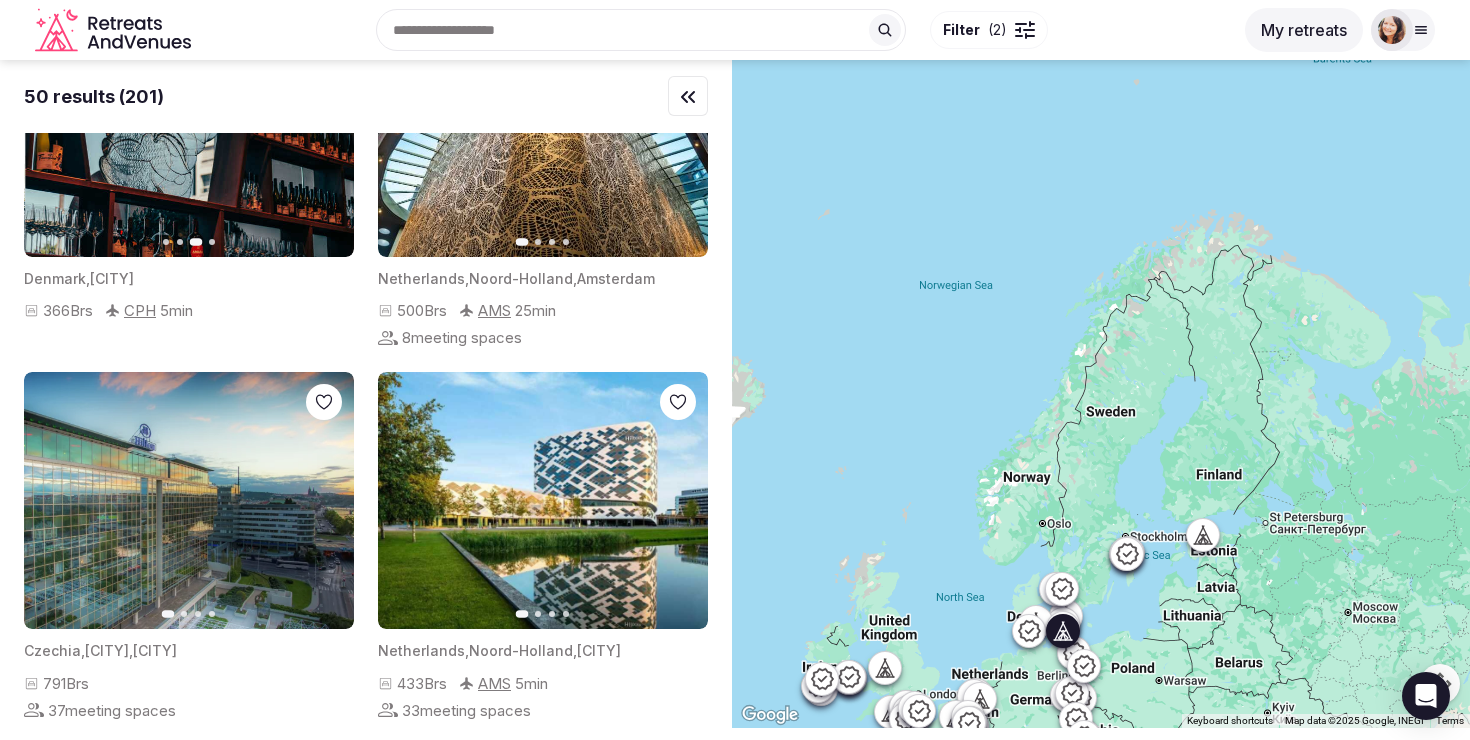 scroll, scrollTop: 168, scrollLeft: 0, axis: vertical 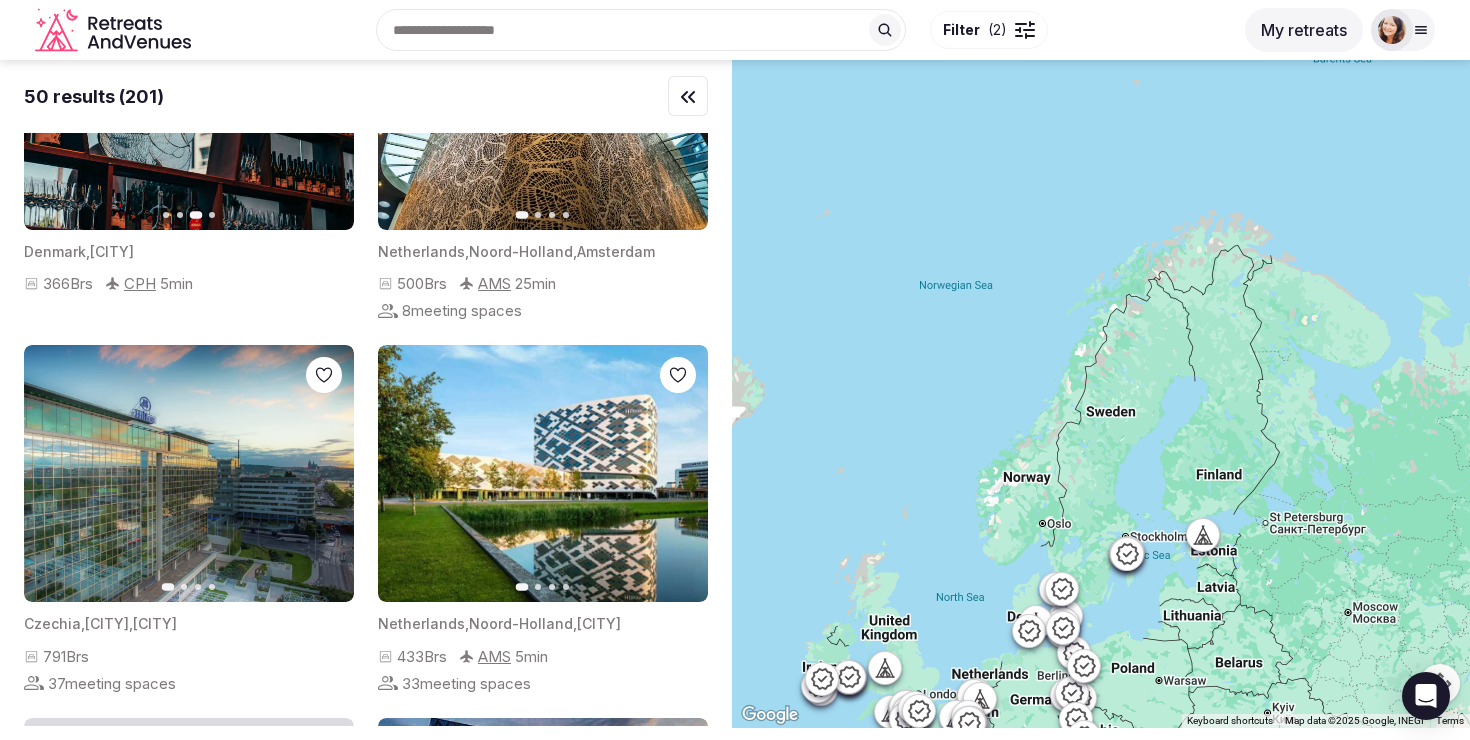 click at bounding box center [1392, 30] 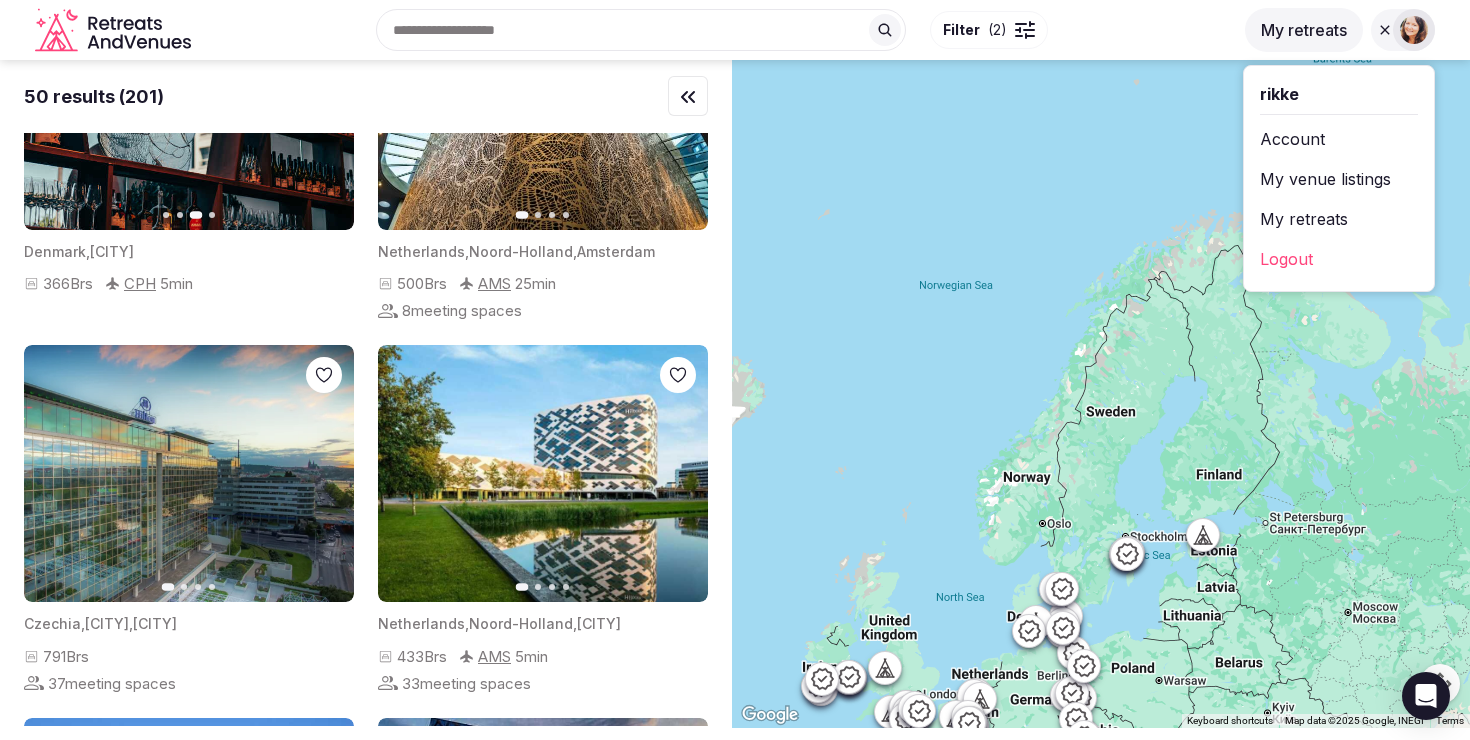 click on "My venue listings" at bounding box center (1339, 179) 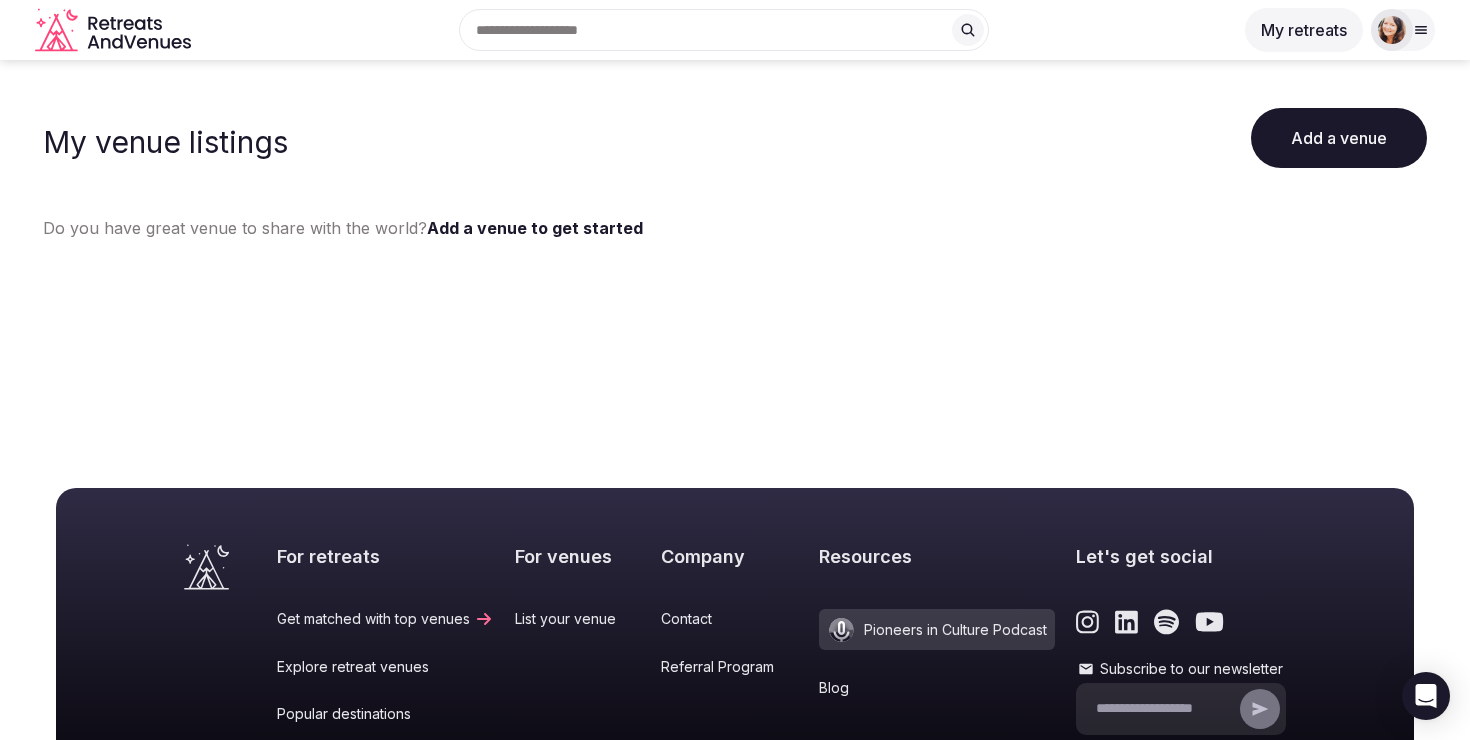 click 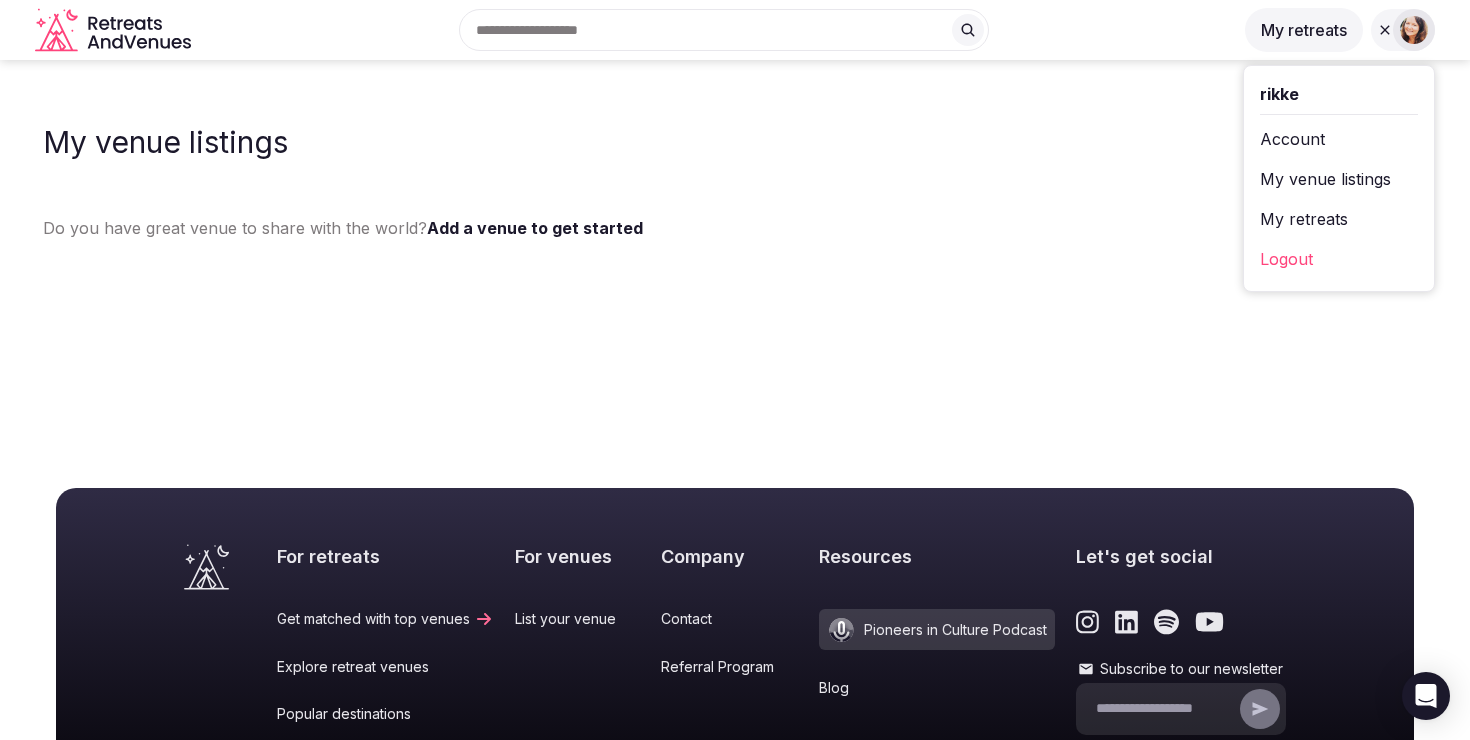 click on "My retreats" at bounding box center [1339, 219] 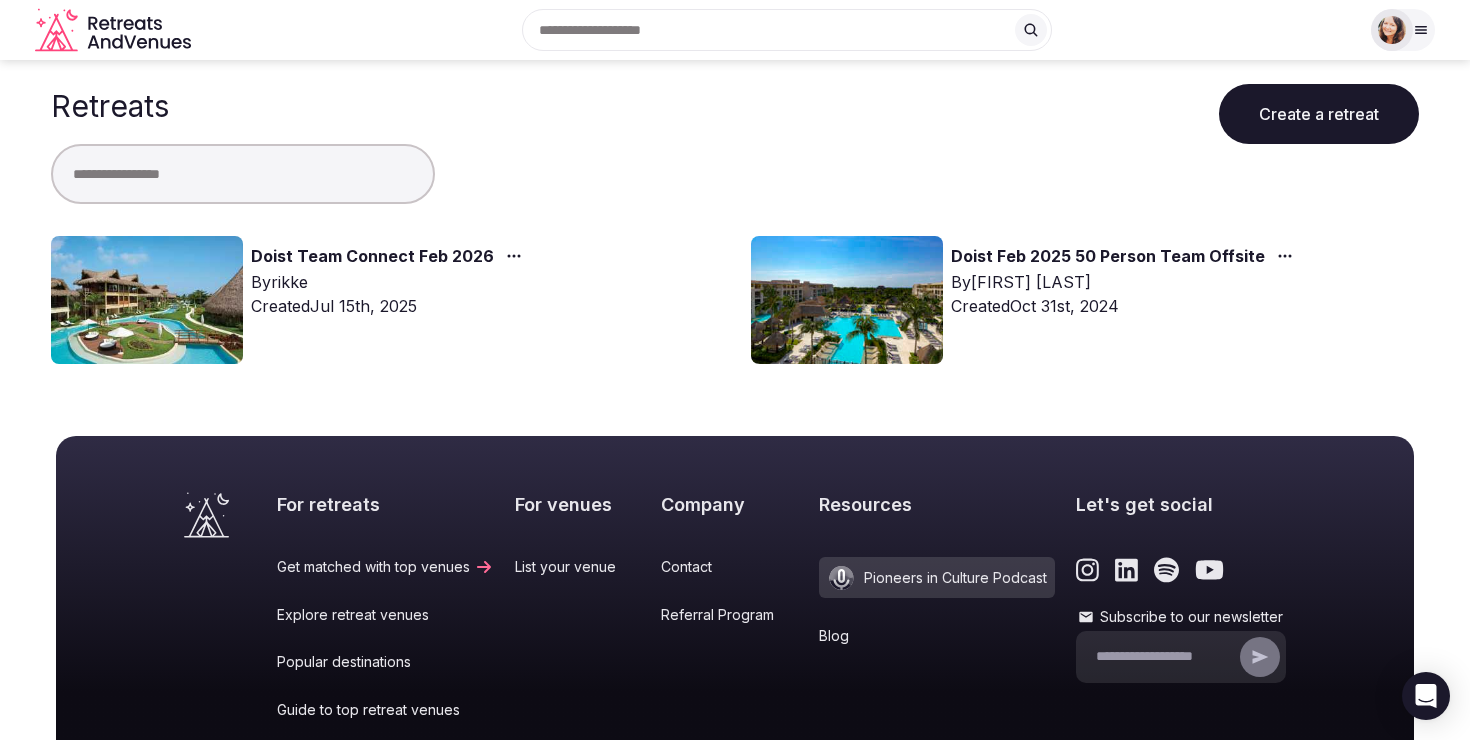 click on "Doist Team Connect Feb 2026" at bounding box center (372, 257) 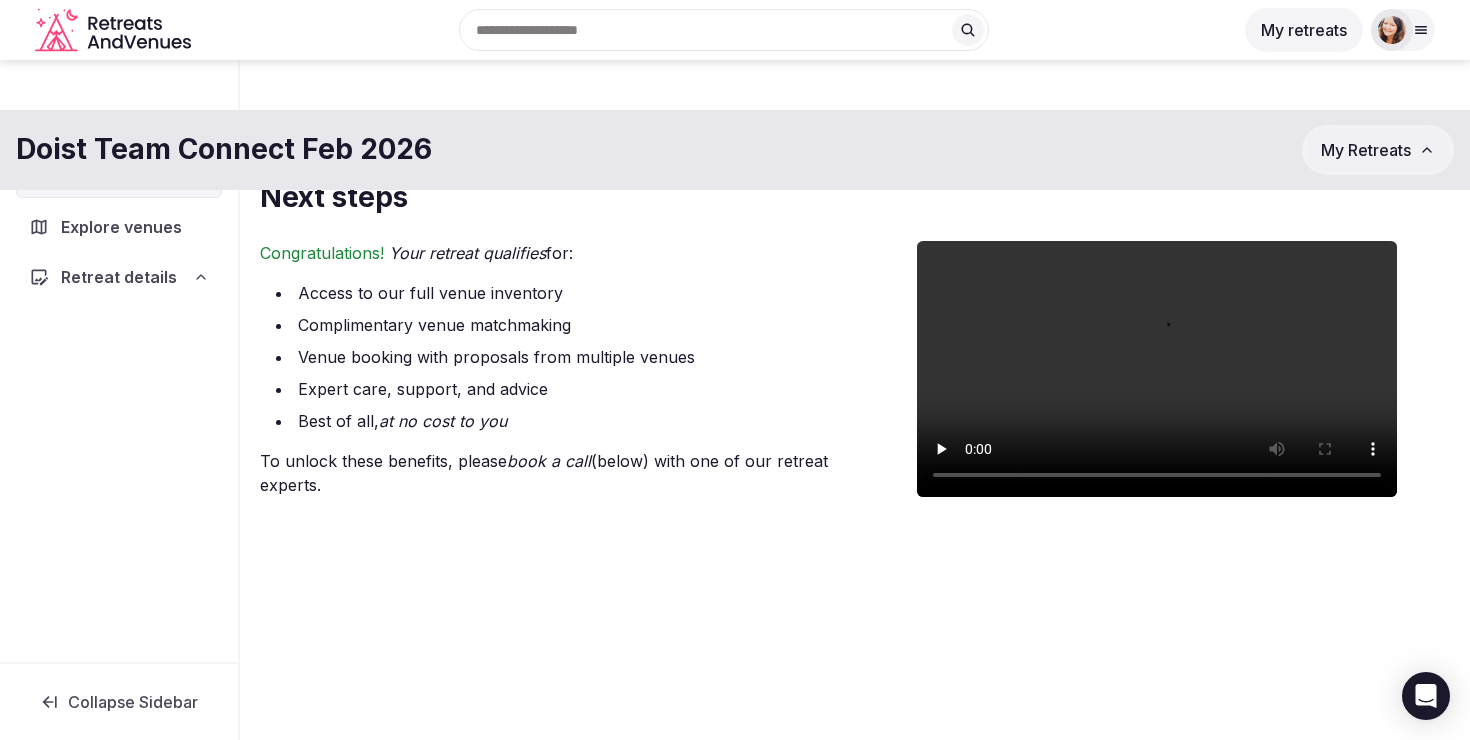 scroll, scrollTop: 0, scrollLeft: 0, axis: both 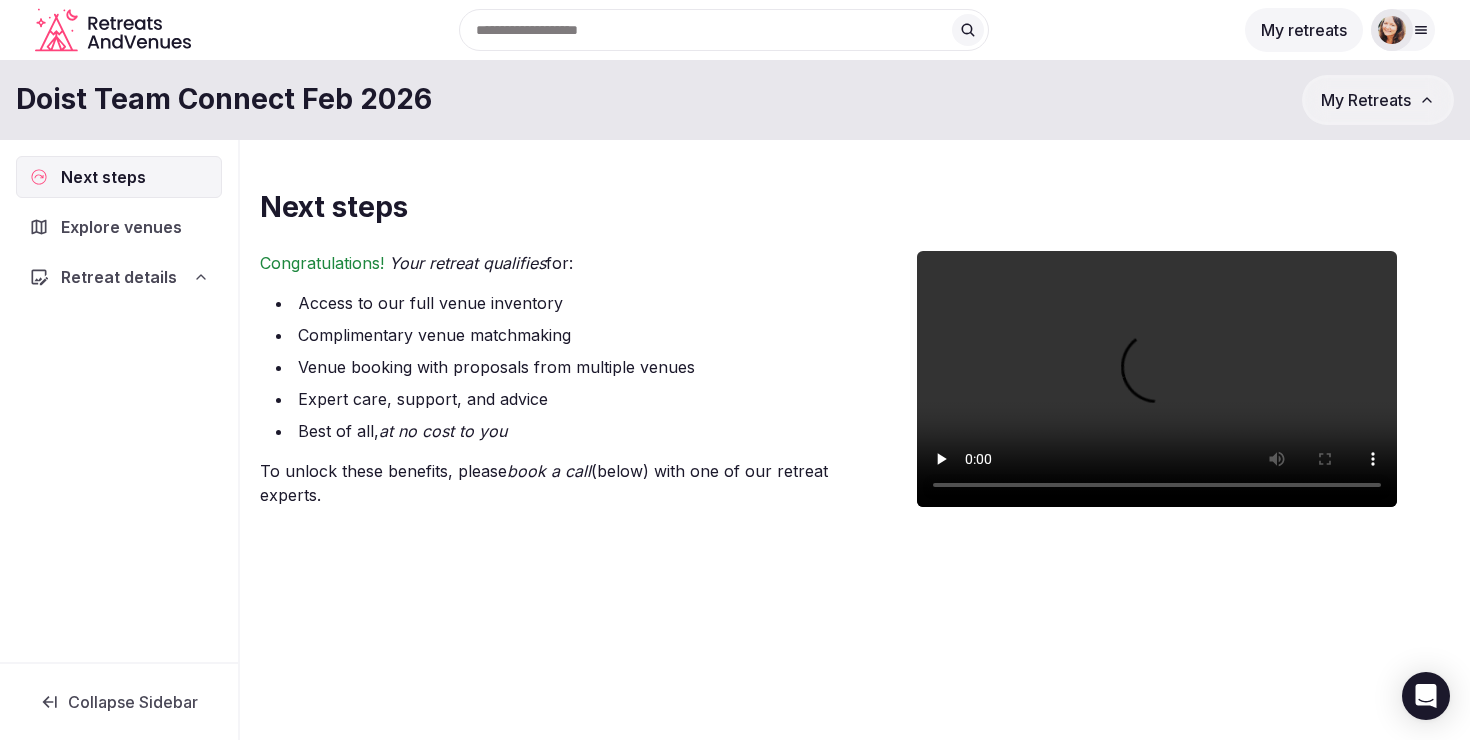 click on "Explore venues" at bounding box center (121, 227) 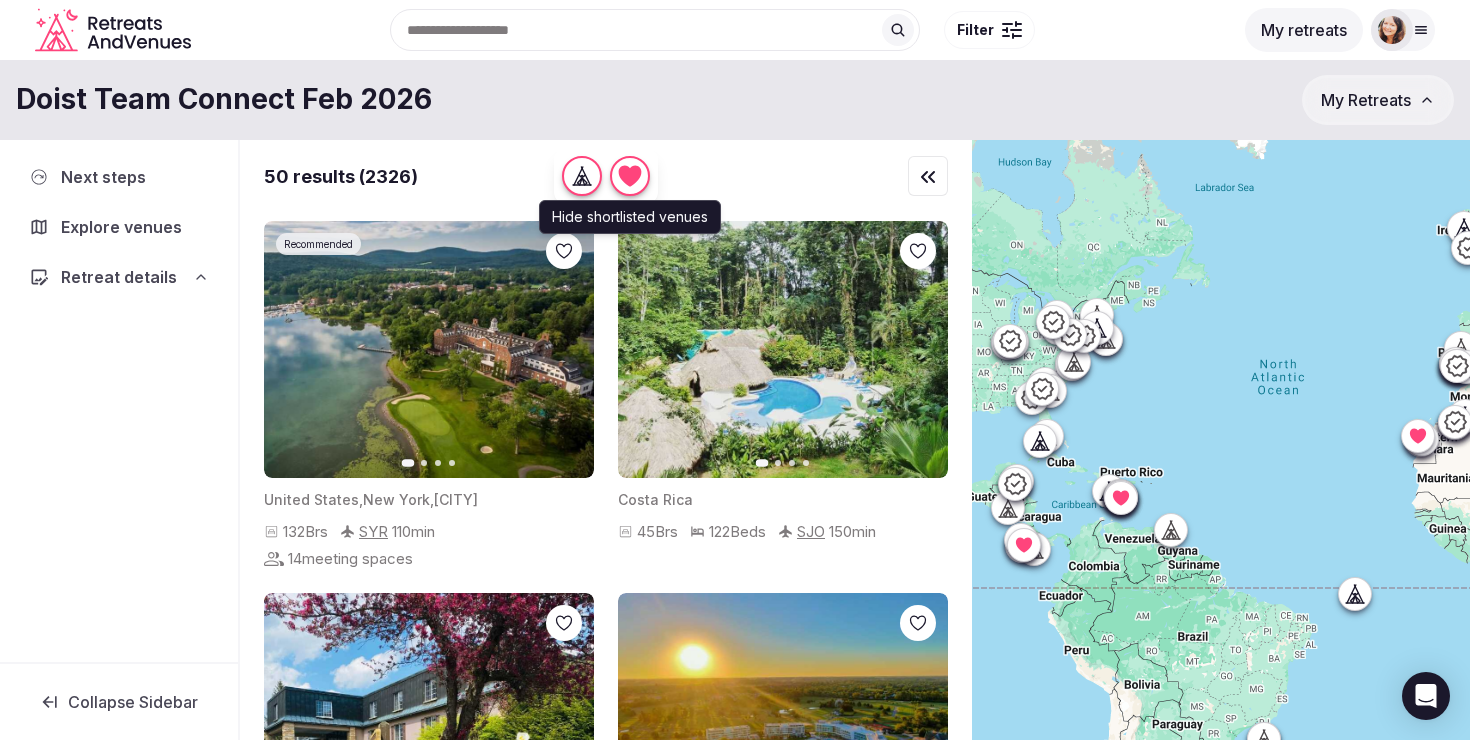 click 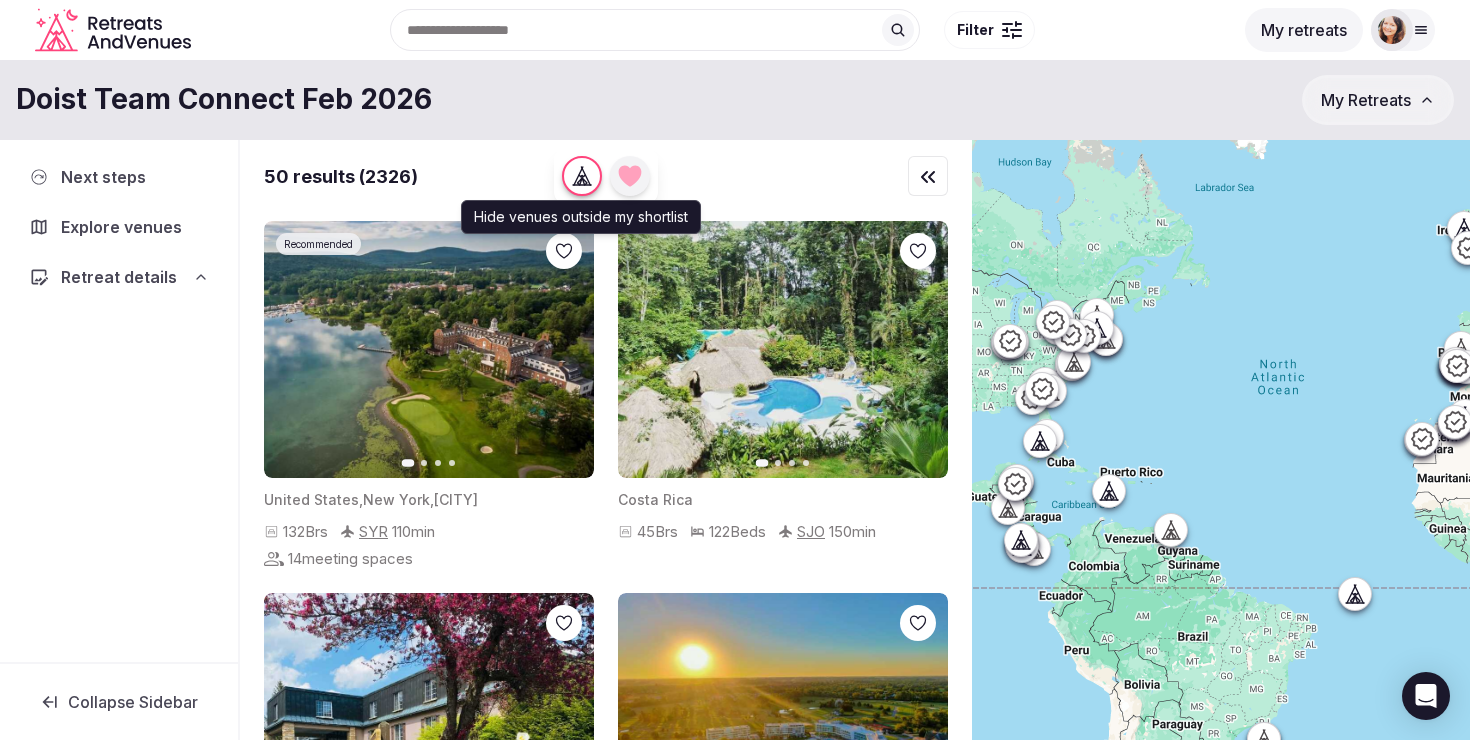 click 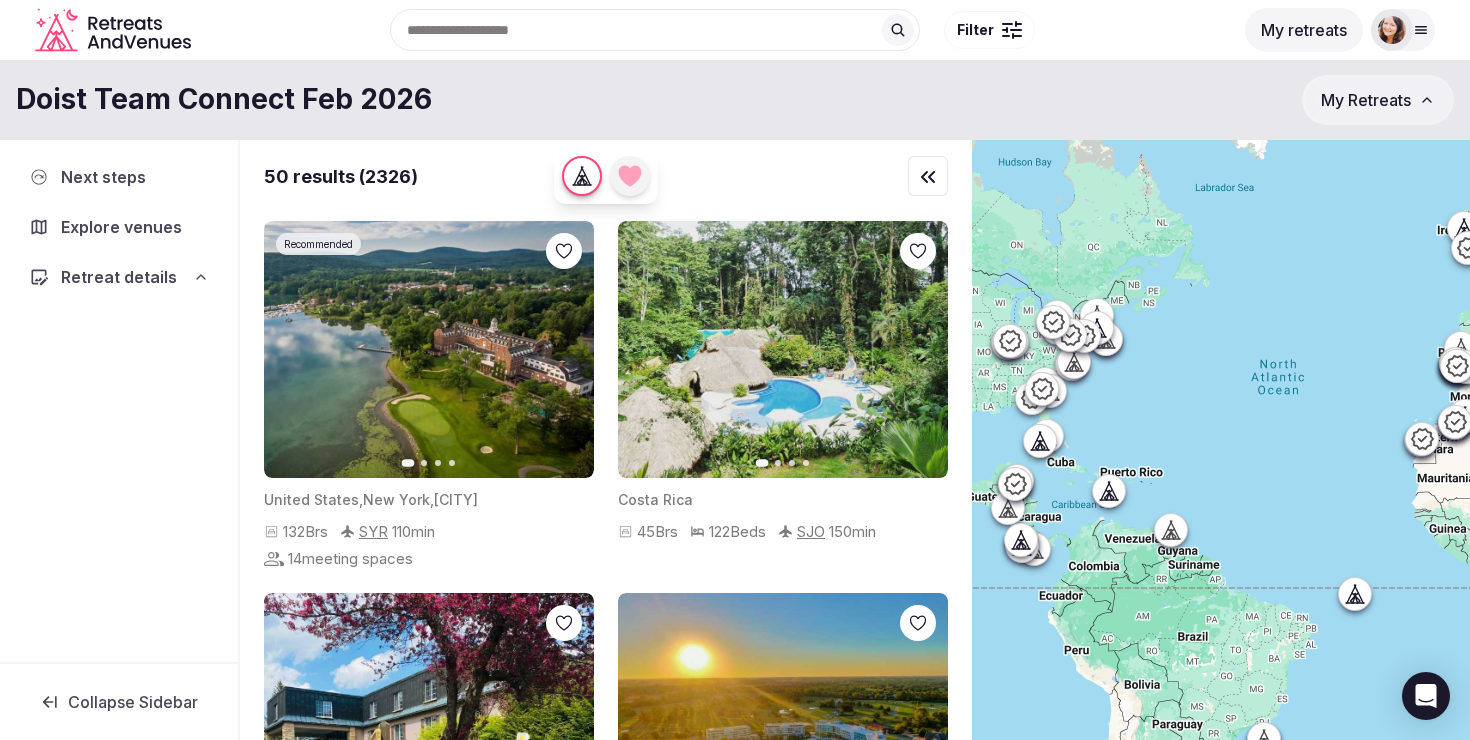 click 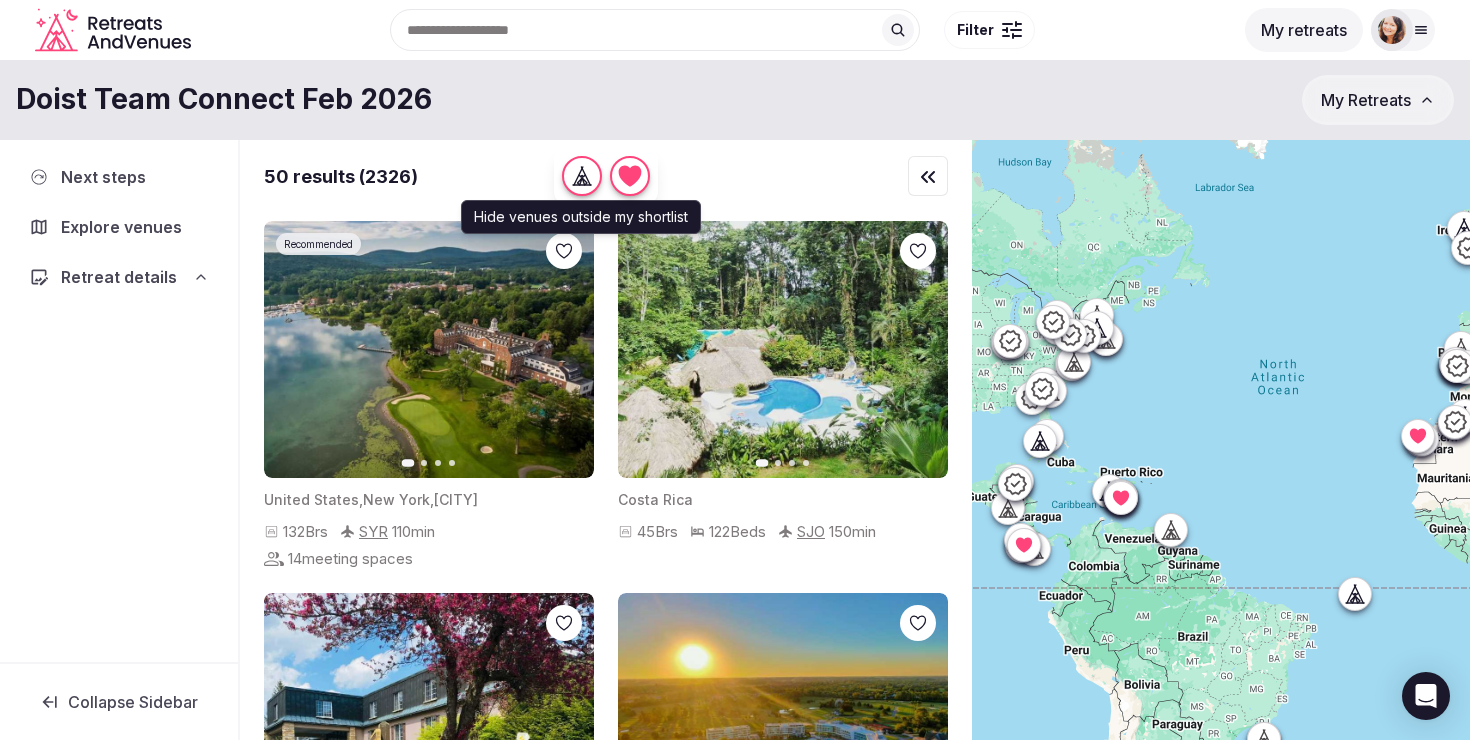 click 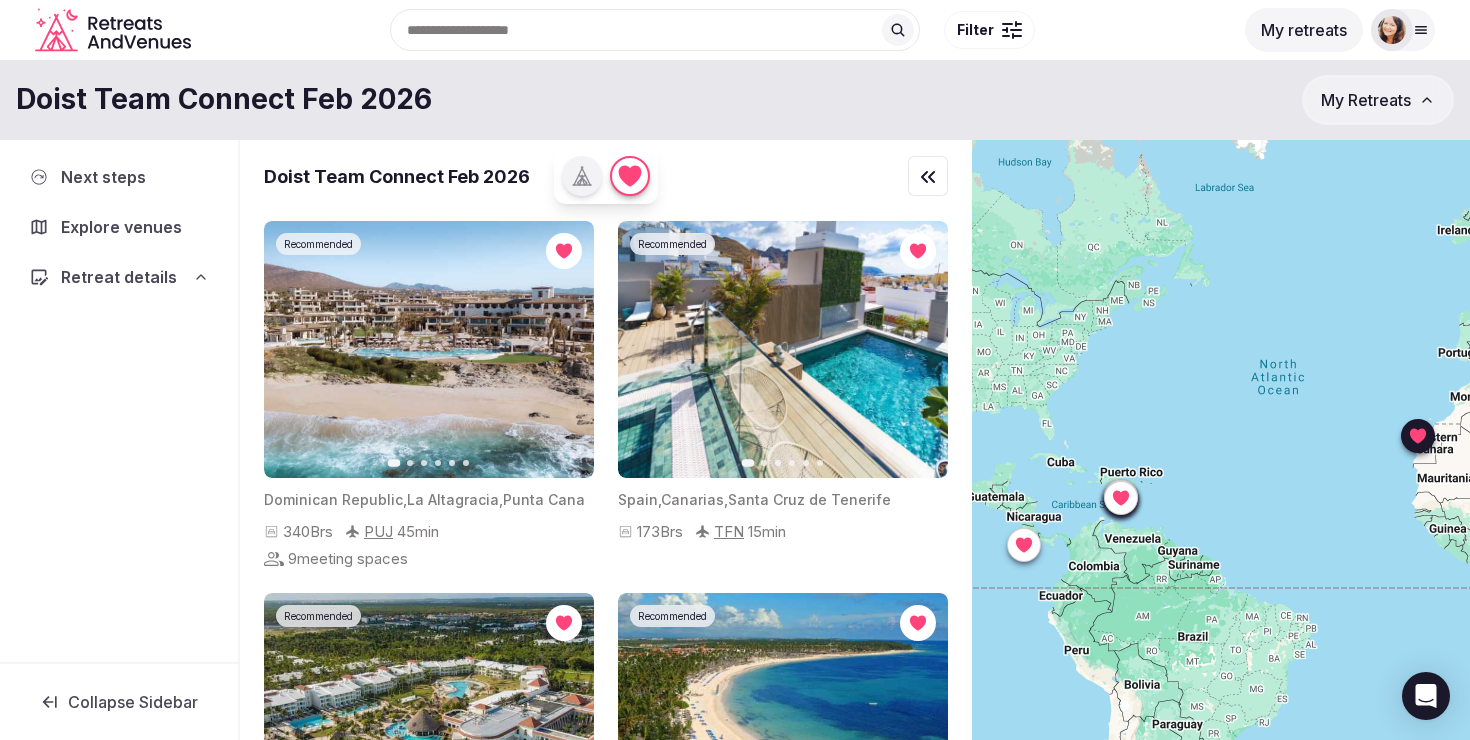 click on "Next slide" at bounding box center (920, 350) 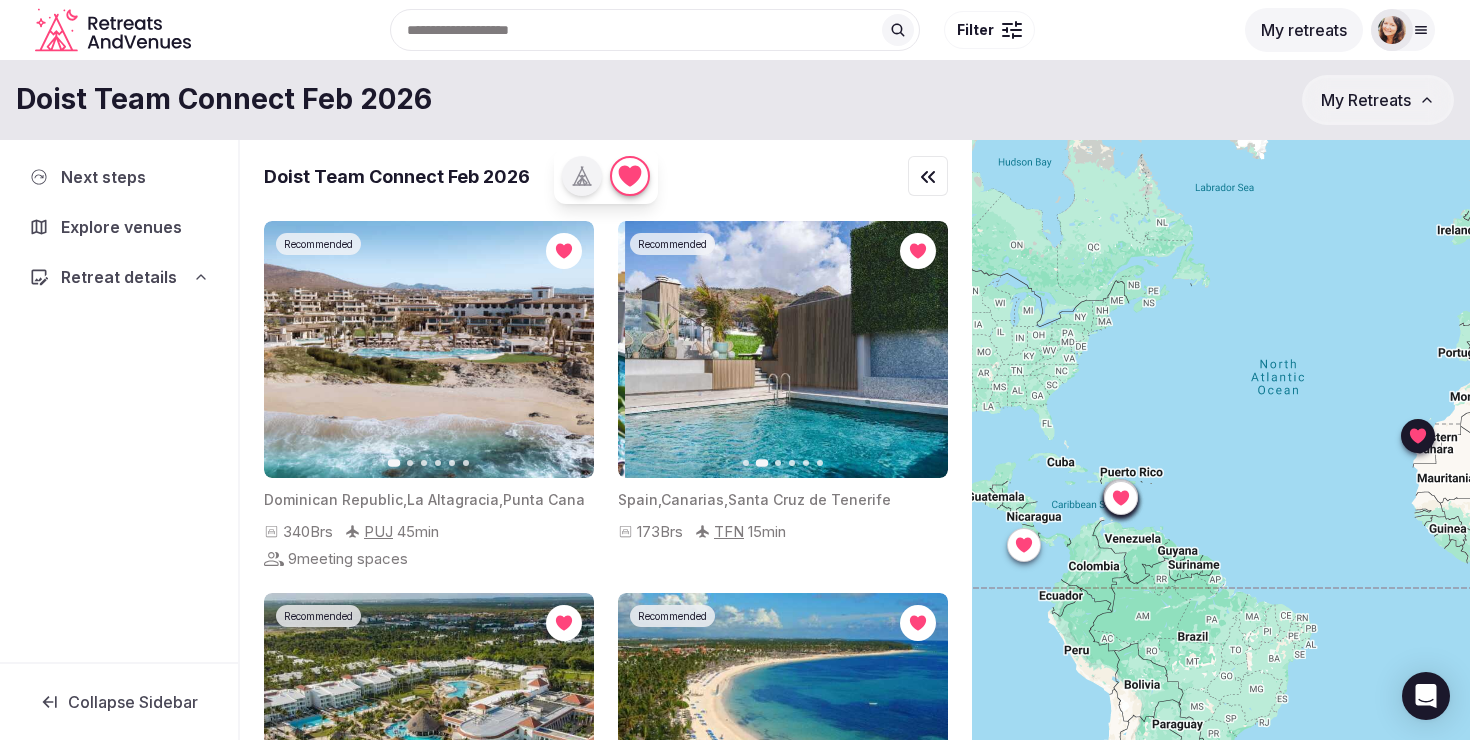 click on "Next slide" at bounding box center [920, 350] 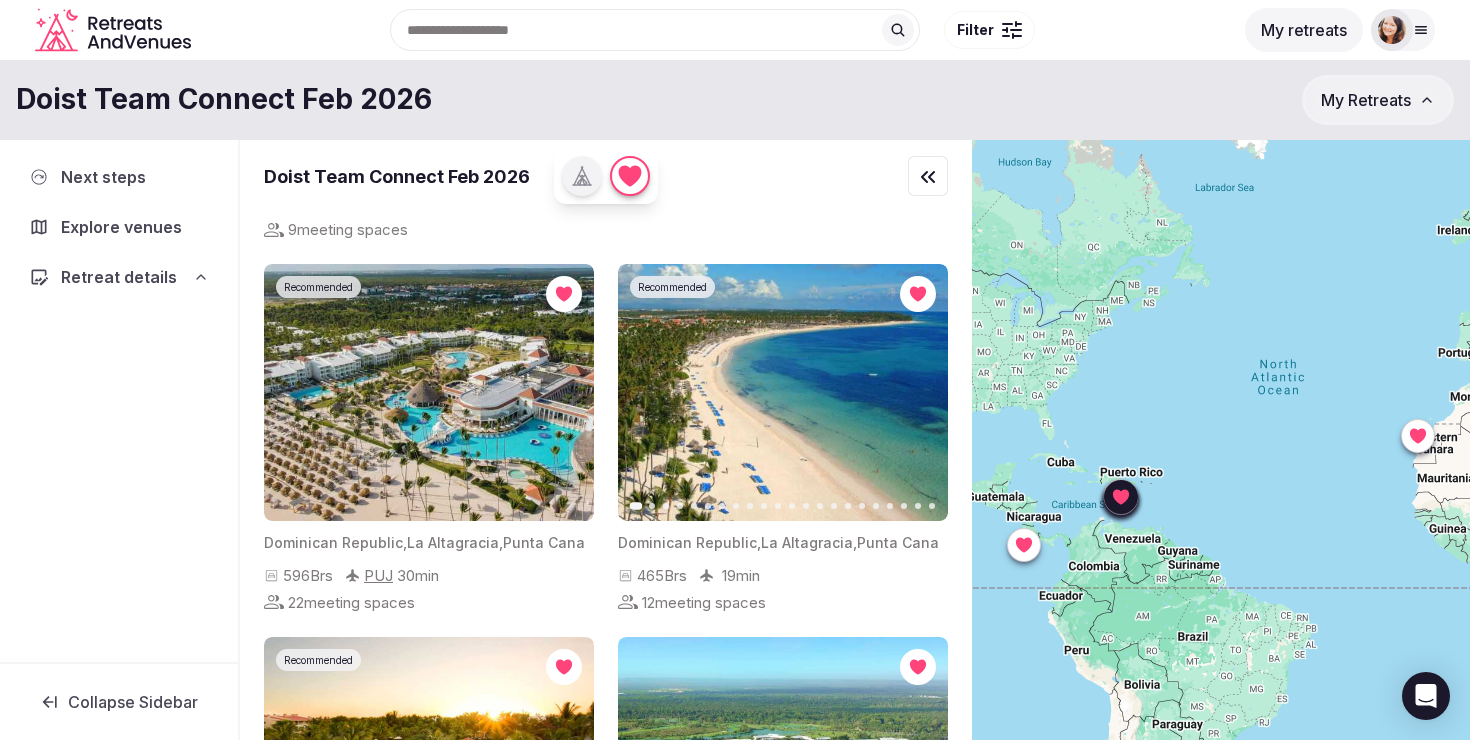 scroll, scrollTop: 332, scrollLeft: 0, axis: vertical 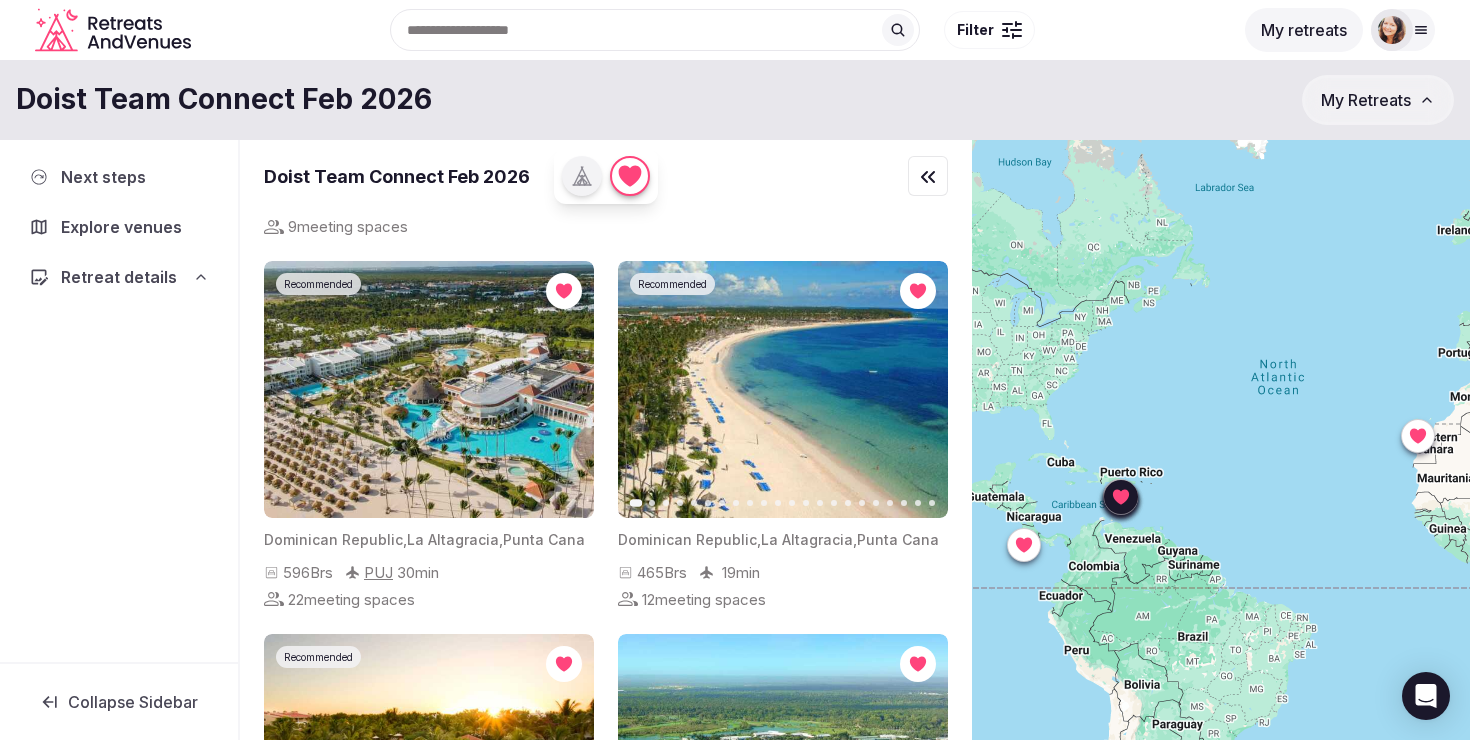 click 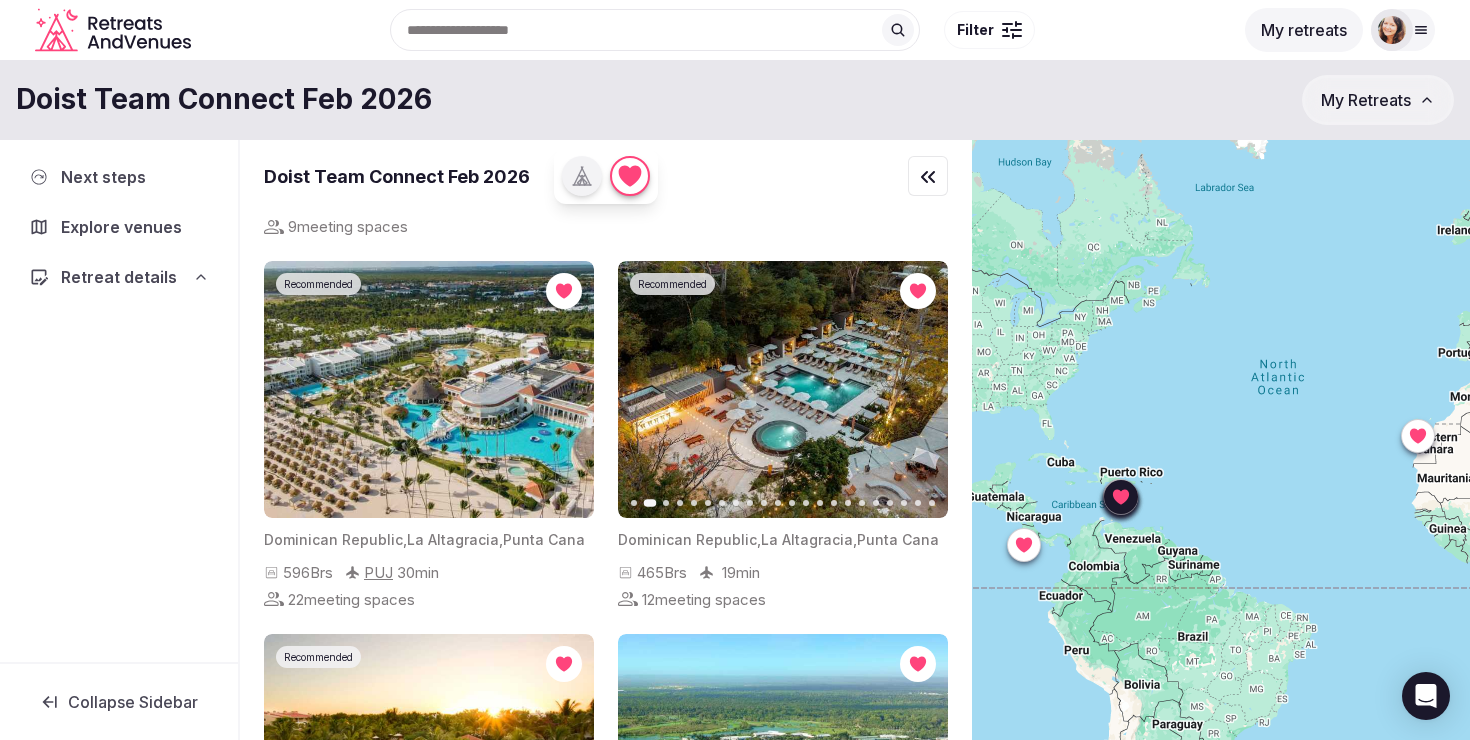 click 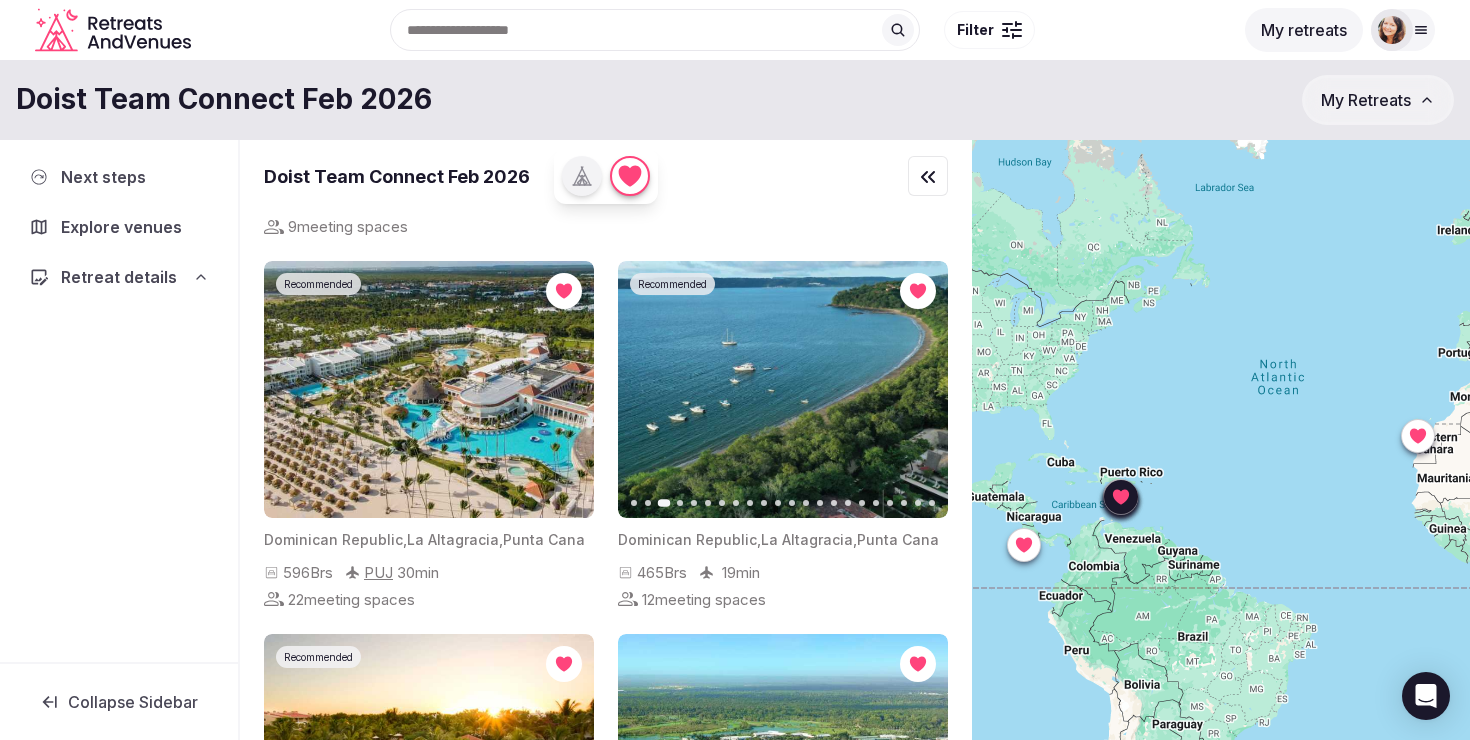 click 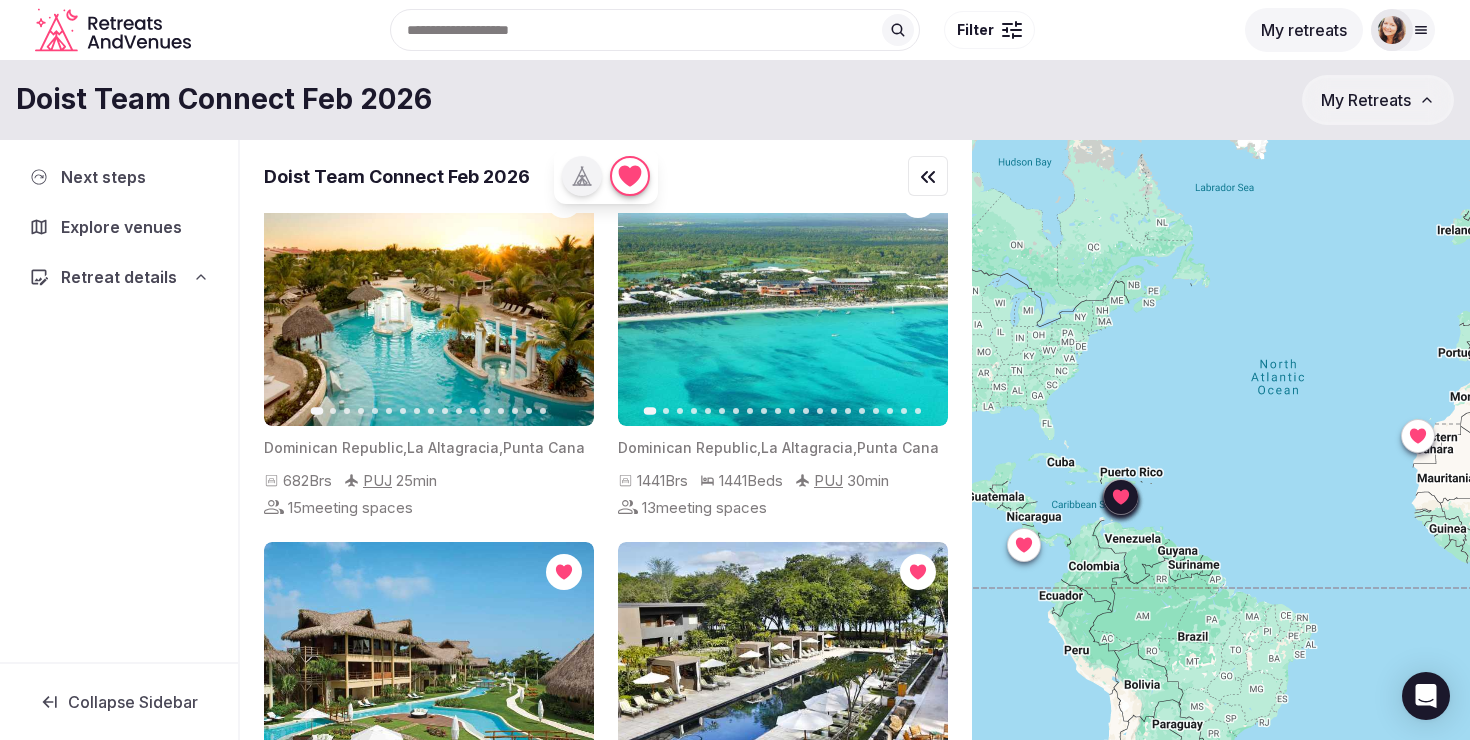 scroll, scrollTop: 881, scrollLeft: 0, axis: vertical 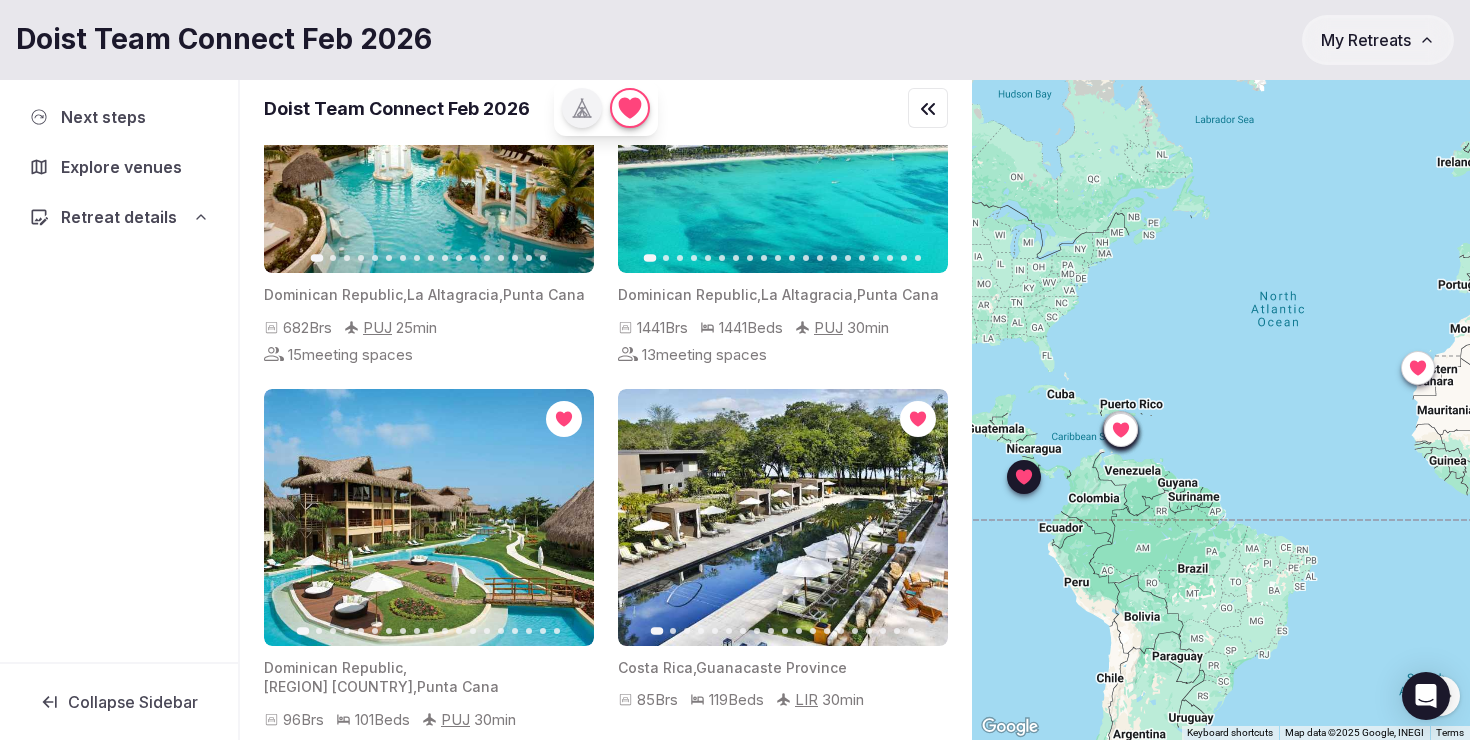 click 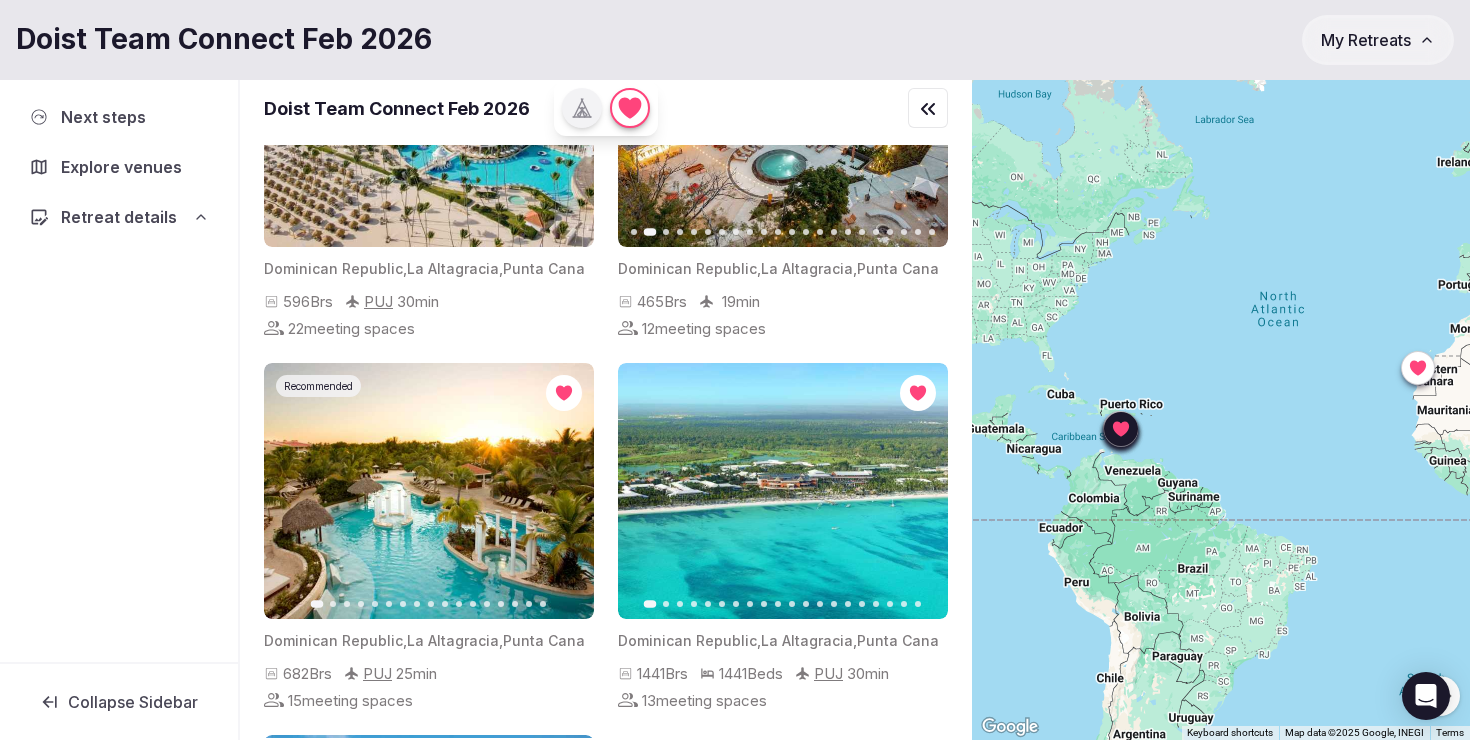 scroll, scrollTop: 562, scrollLeft: 0, axis: vertical 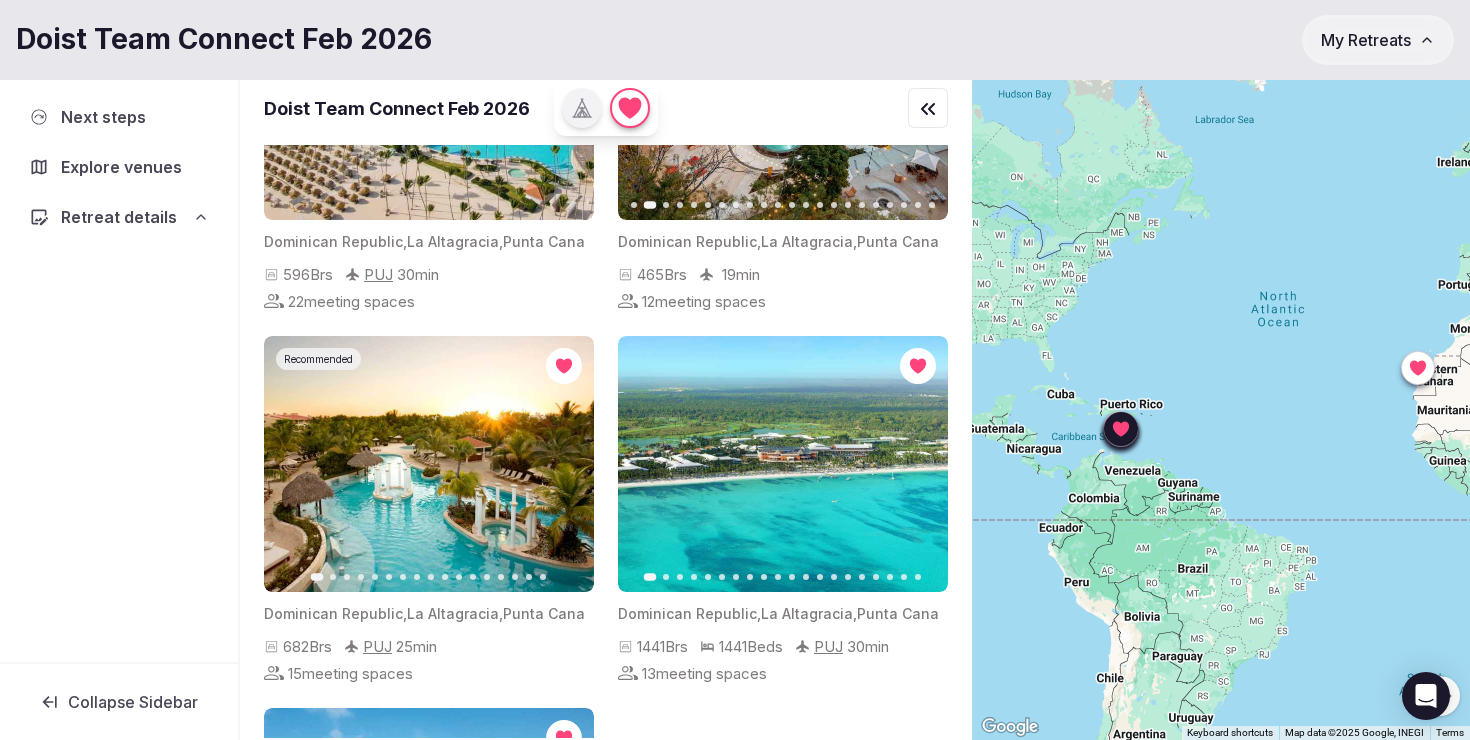 click 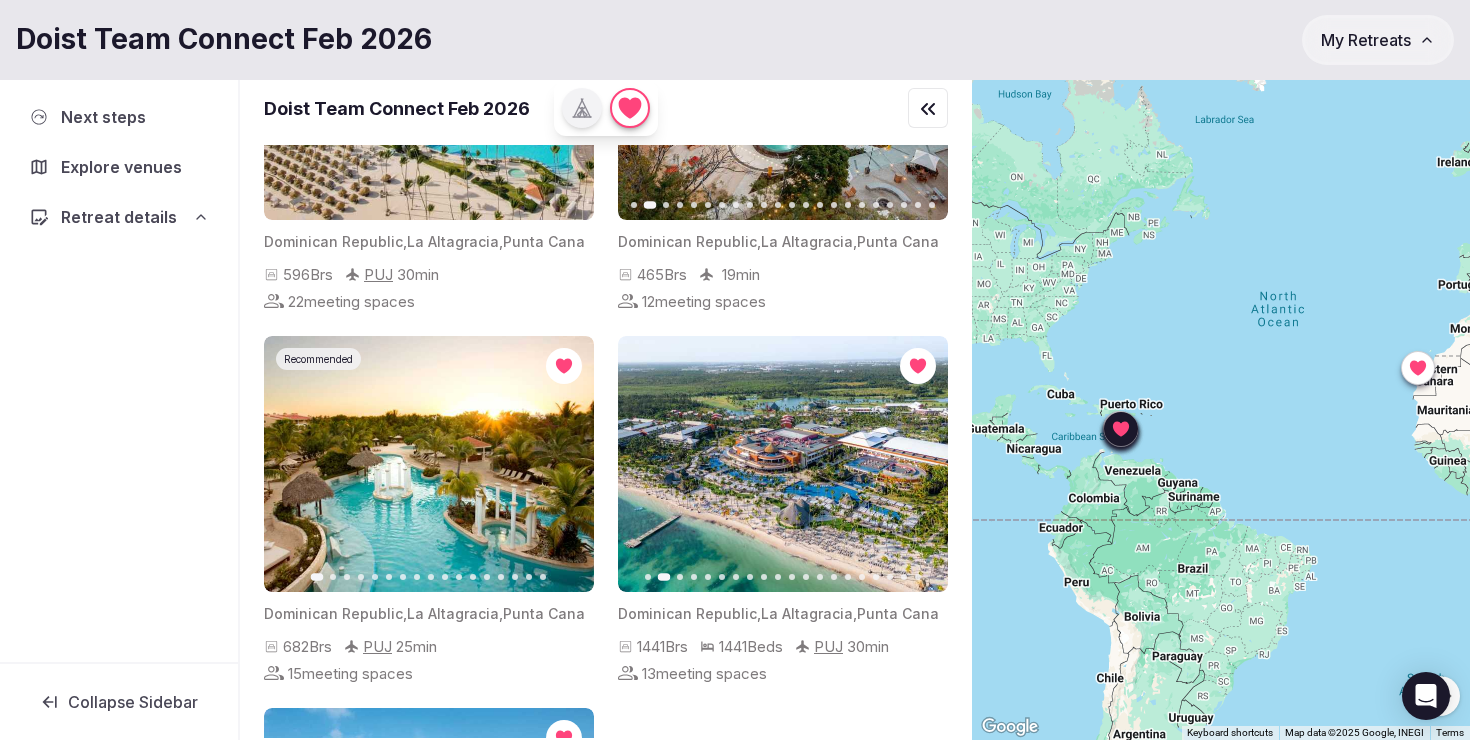 click 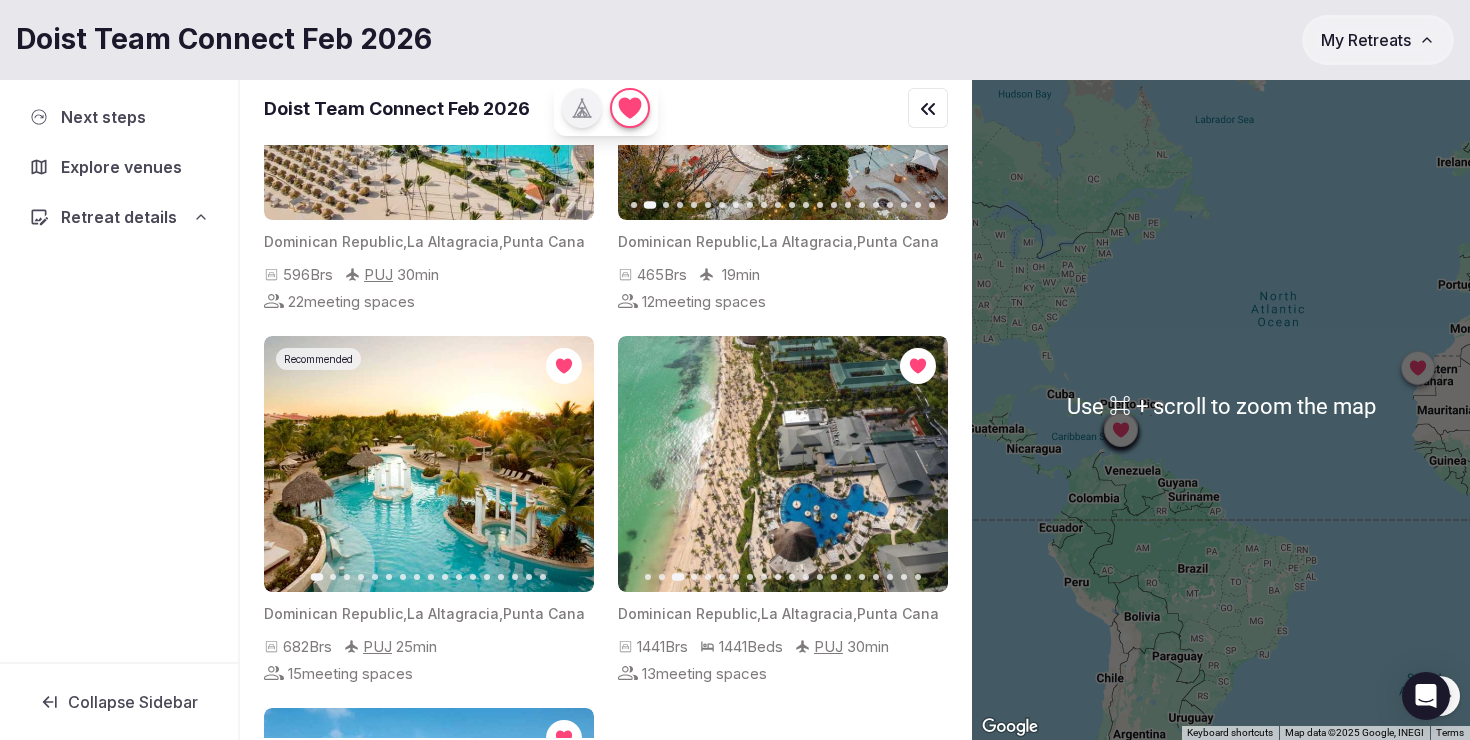 scroll, scrollTop: 0, scrollLeft: 0, axis: both 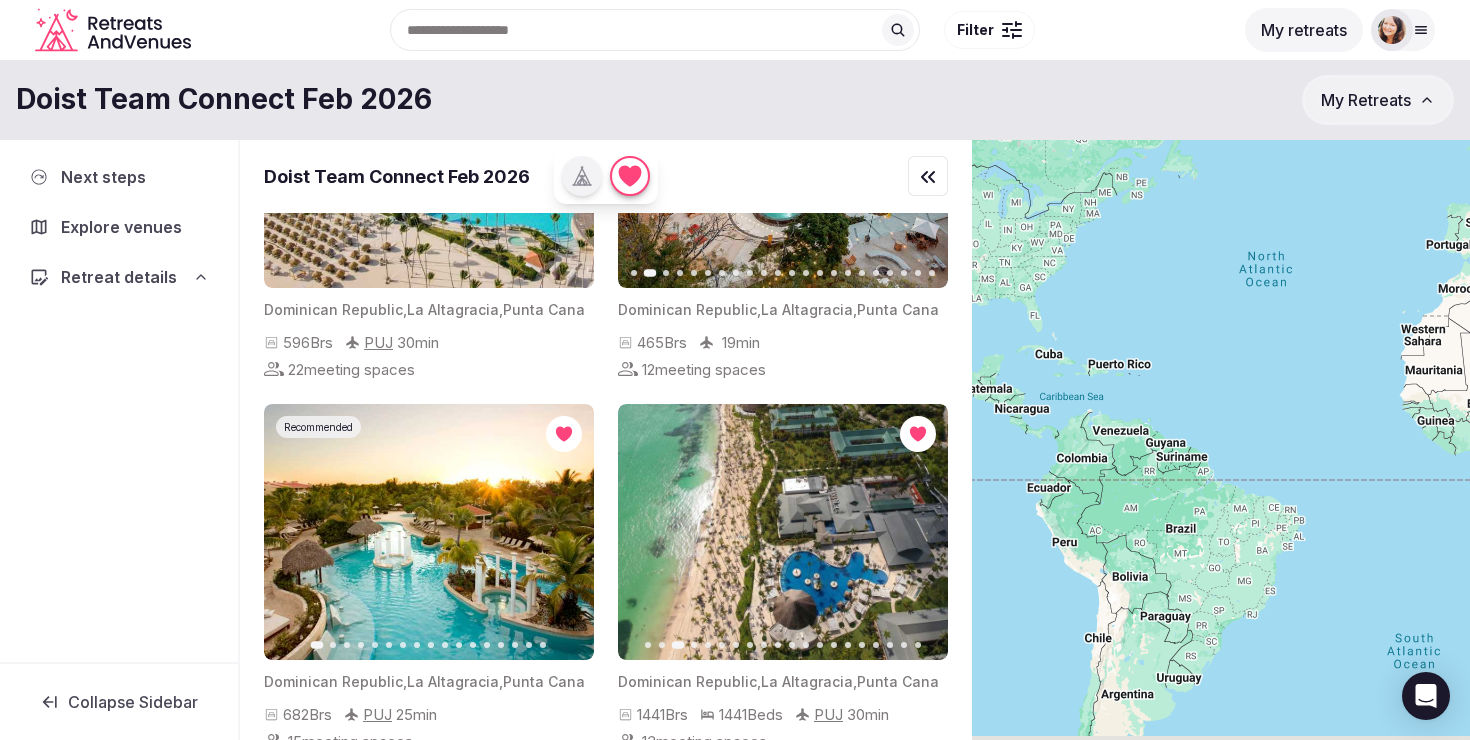 drag, startPoint x: 1127, startPoint y: 375, endPoint x: 1115, endPoint y: 241, distance: 134.53624 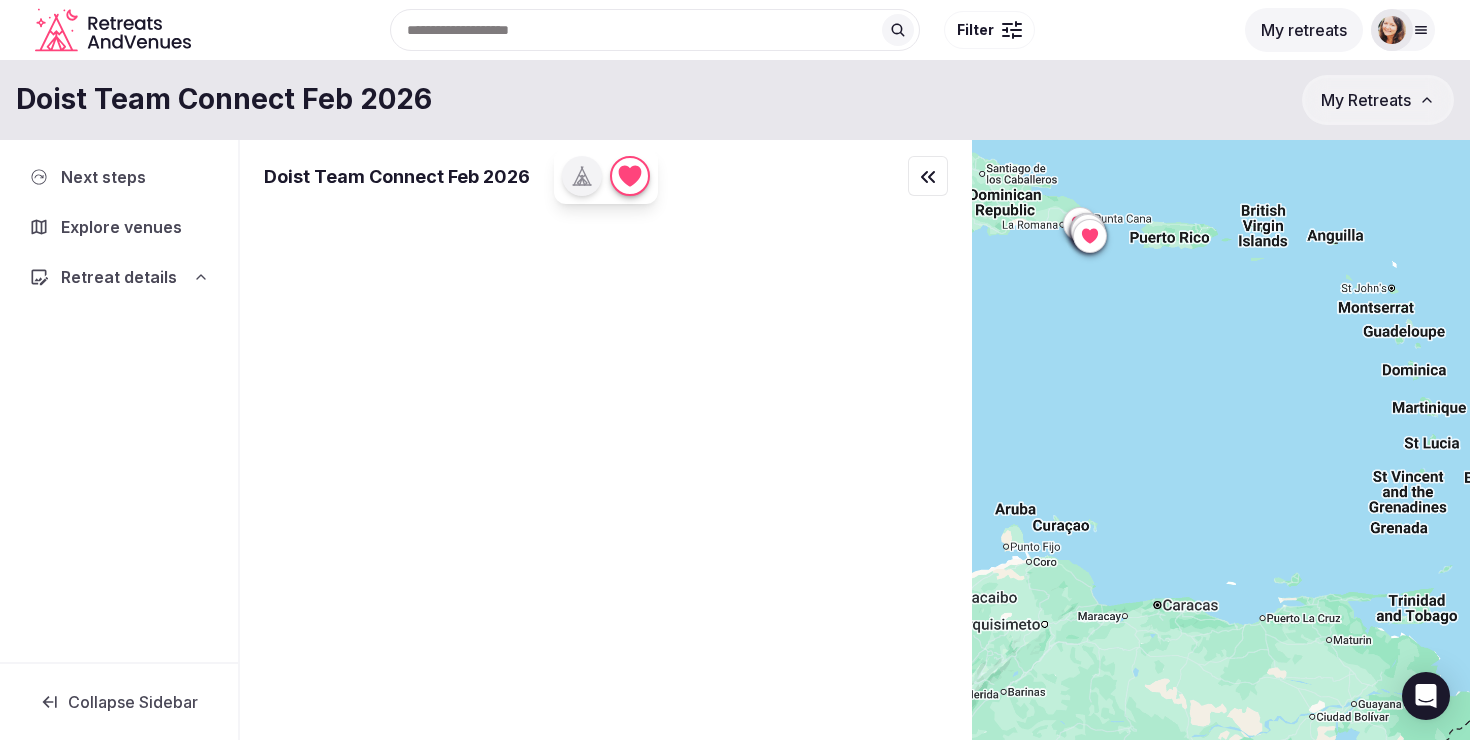 scroll, scrollTop: 0, scrollLeft: 0, axis: both 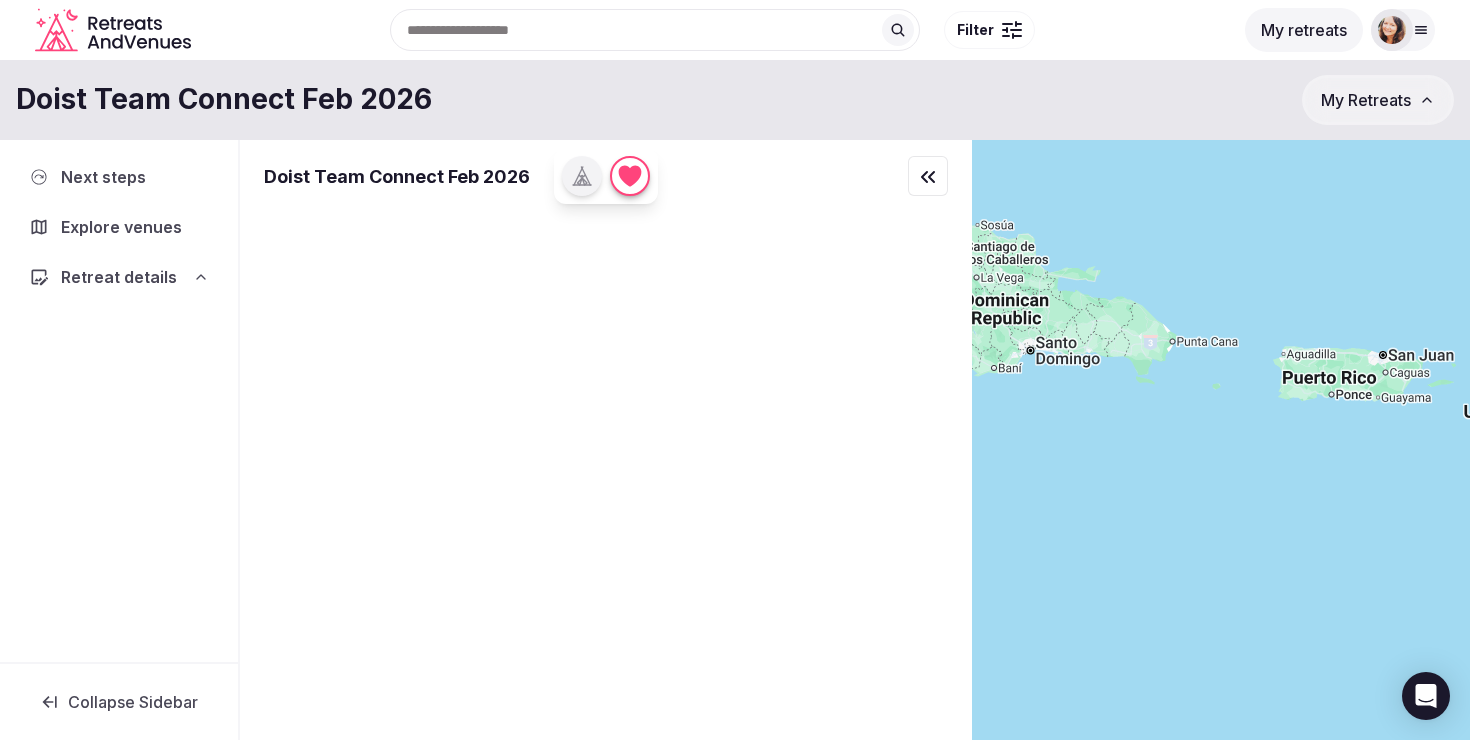 drag, startPoint x: 1085, startPoint y: 354, endPoint x: 1181, endPoint y: 634, distance: 296 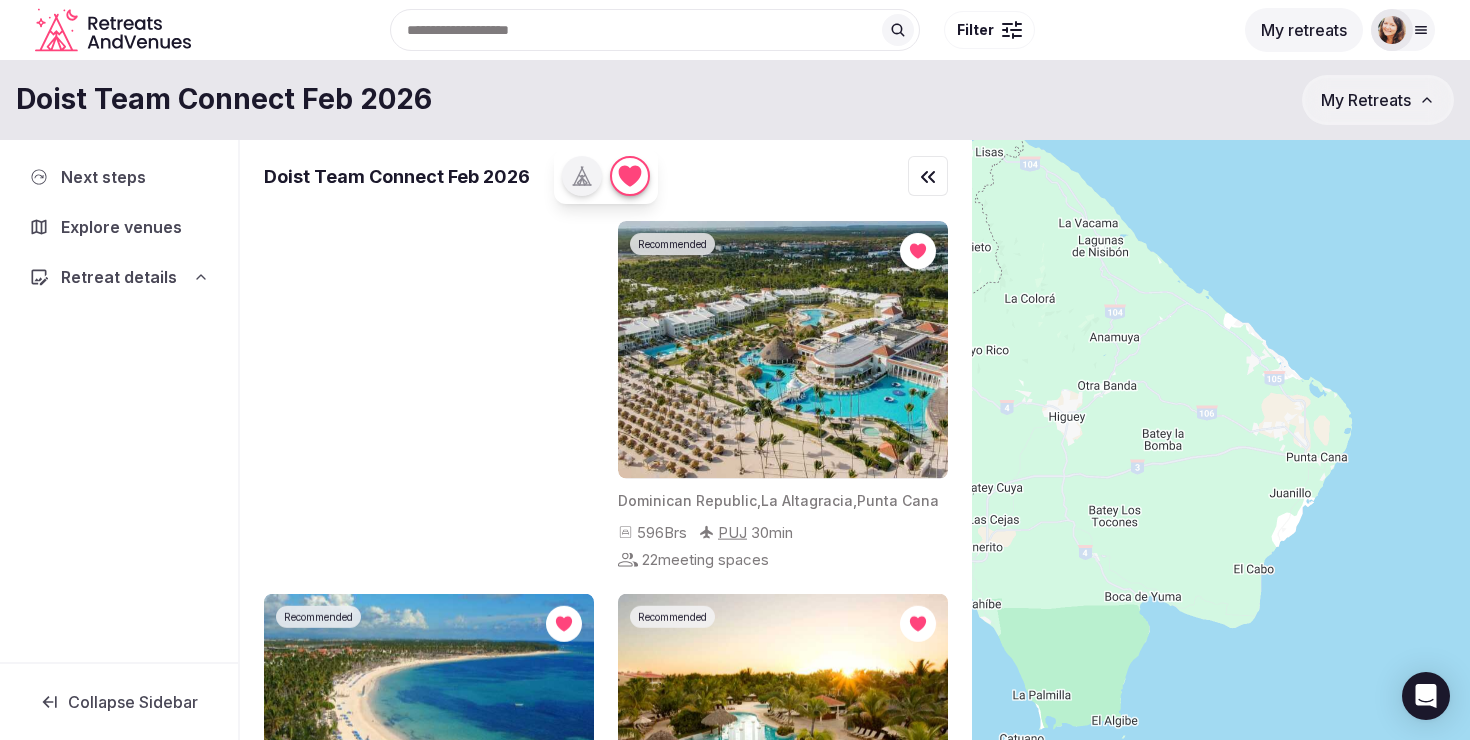 drag, startPoint x: 1198, startPoint y: 387, endPoint x: 1357, endPoint y: 567, distance: 240.16869 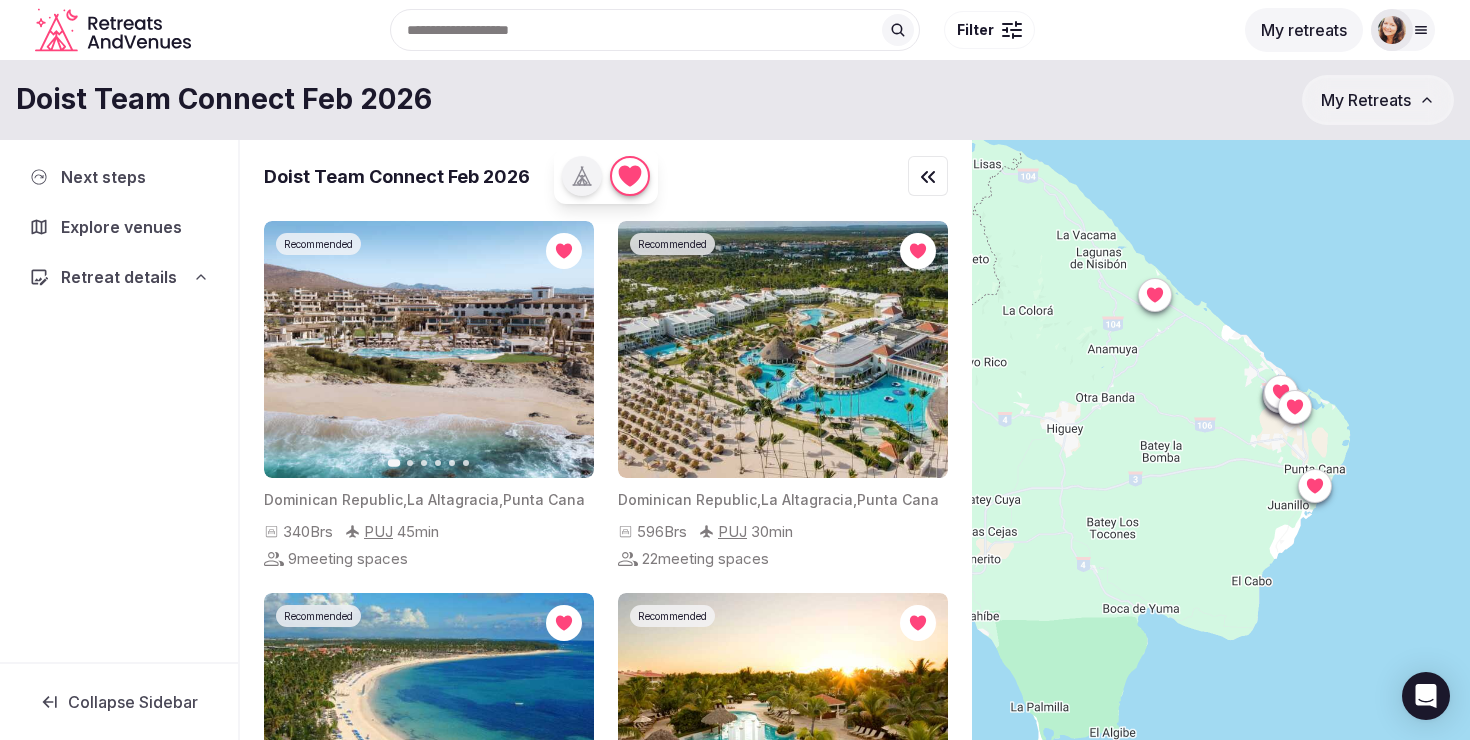 click 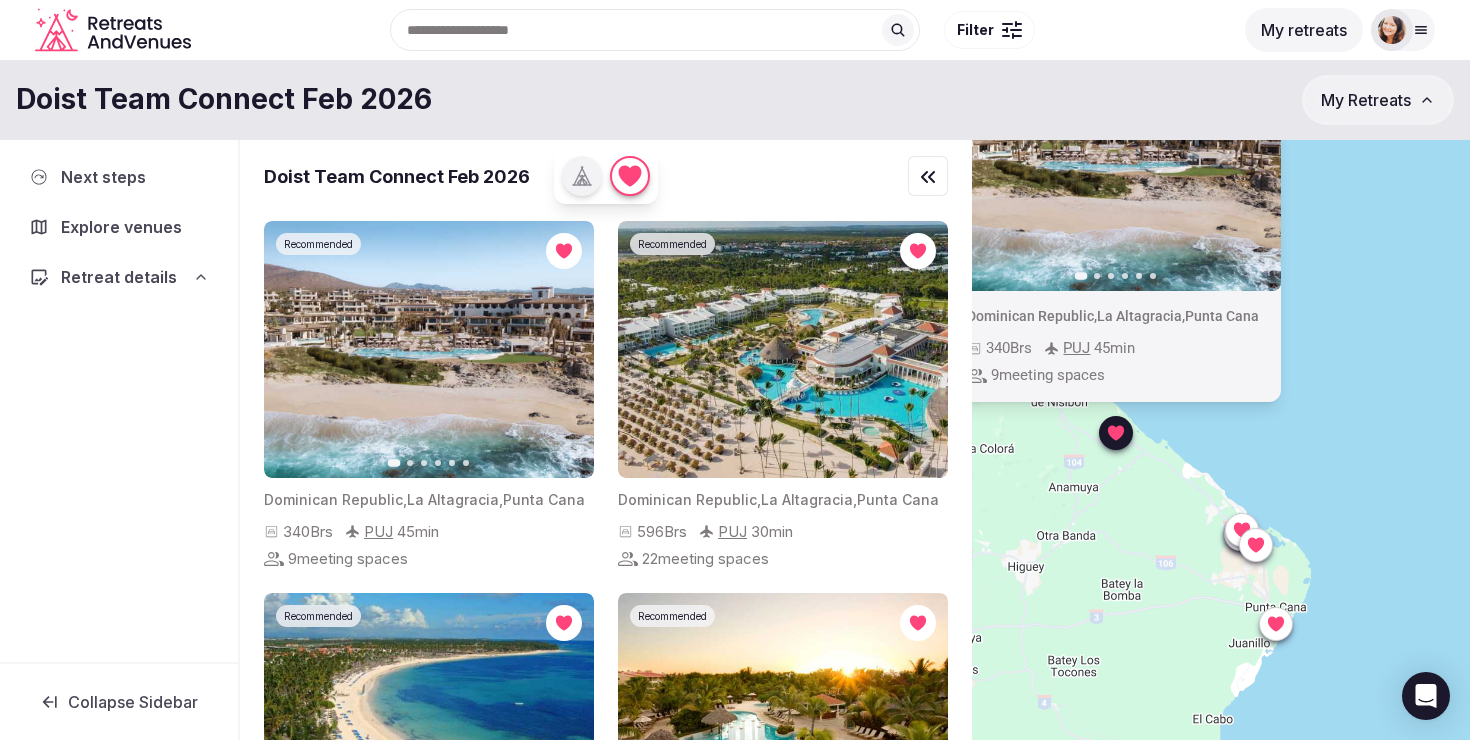drag, startPoint x: 1162, startPoint y: 404, endPoint x: 1123, endPoint y: 547, distance: 148.22281 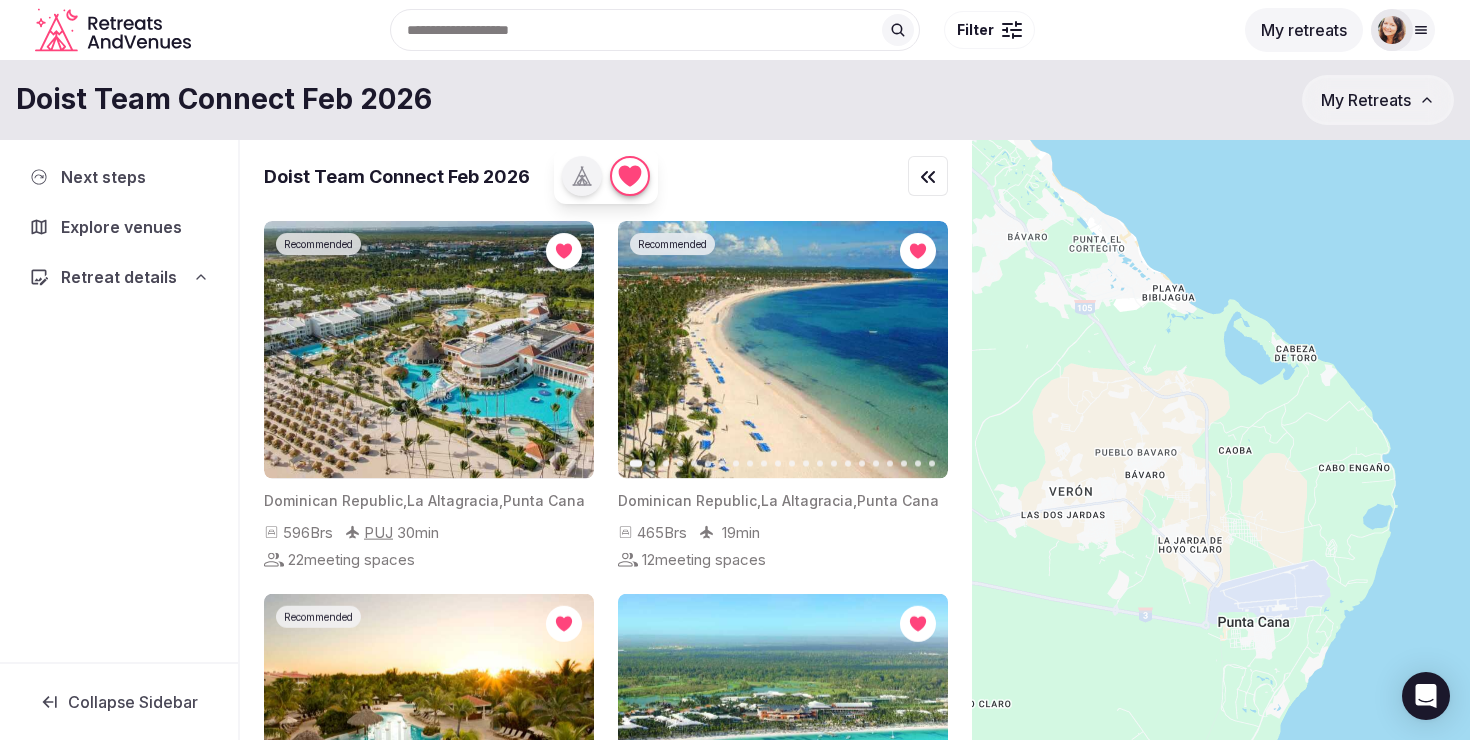 drag, startPoint x: 1287, startPoint y: 563, endPoint x: 1296, endPoint y: 436, distance: 127.3185 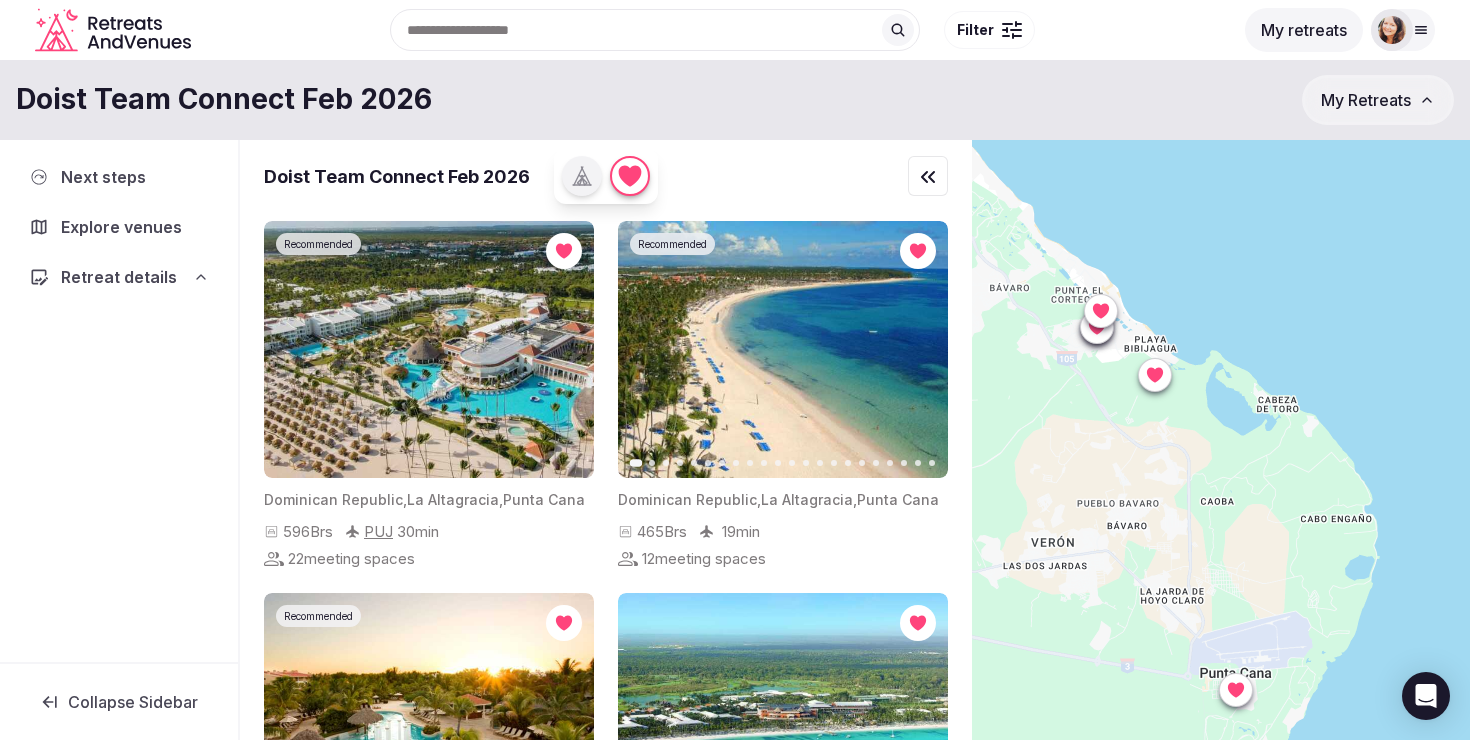 click 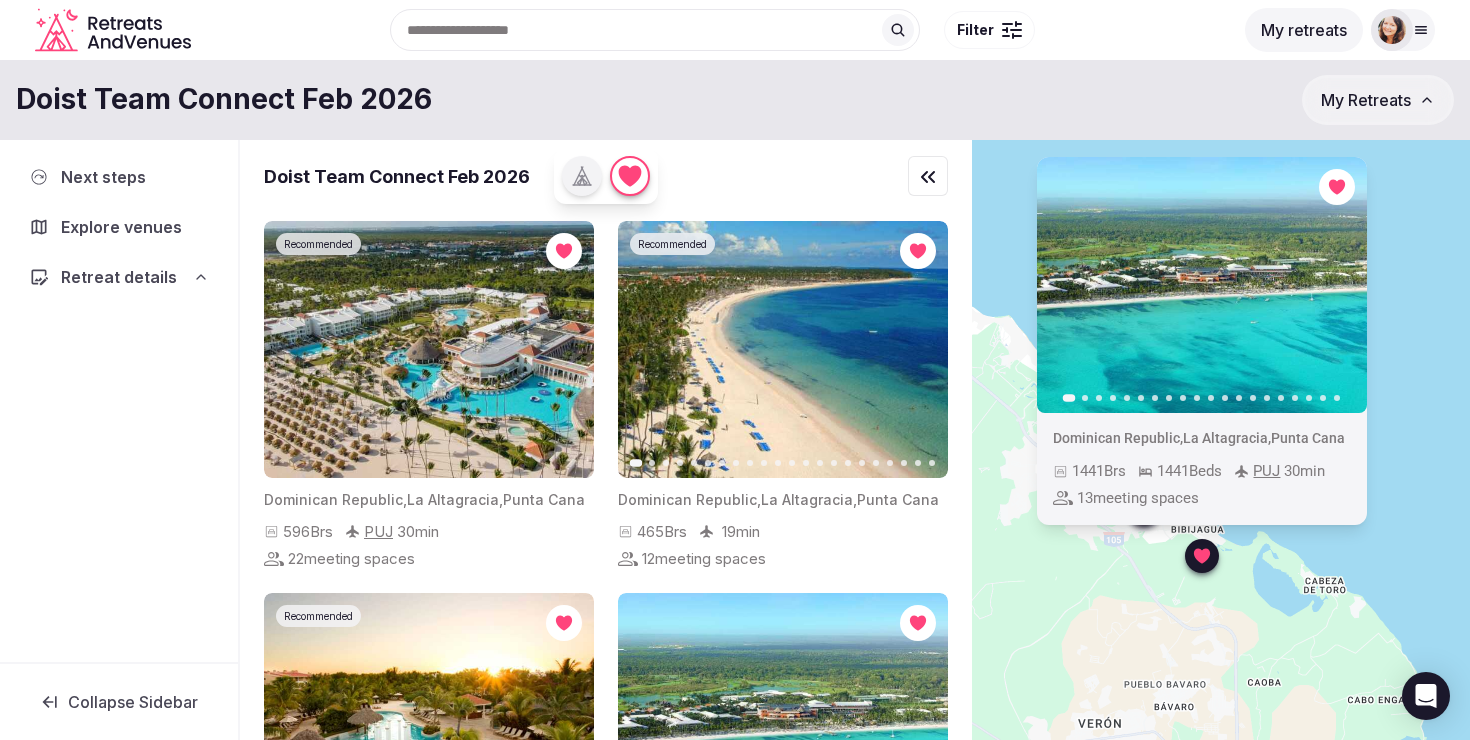 drag, startPoint x: 1134, startPoint y: 469, endPoint x: 1181, endPoint y: 652, distance: 188.93915 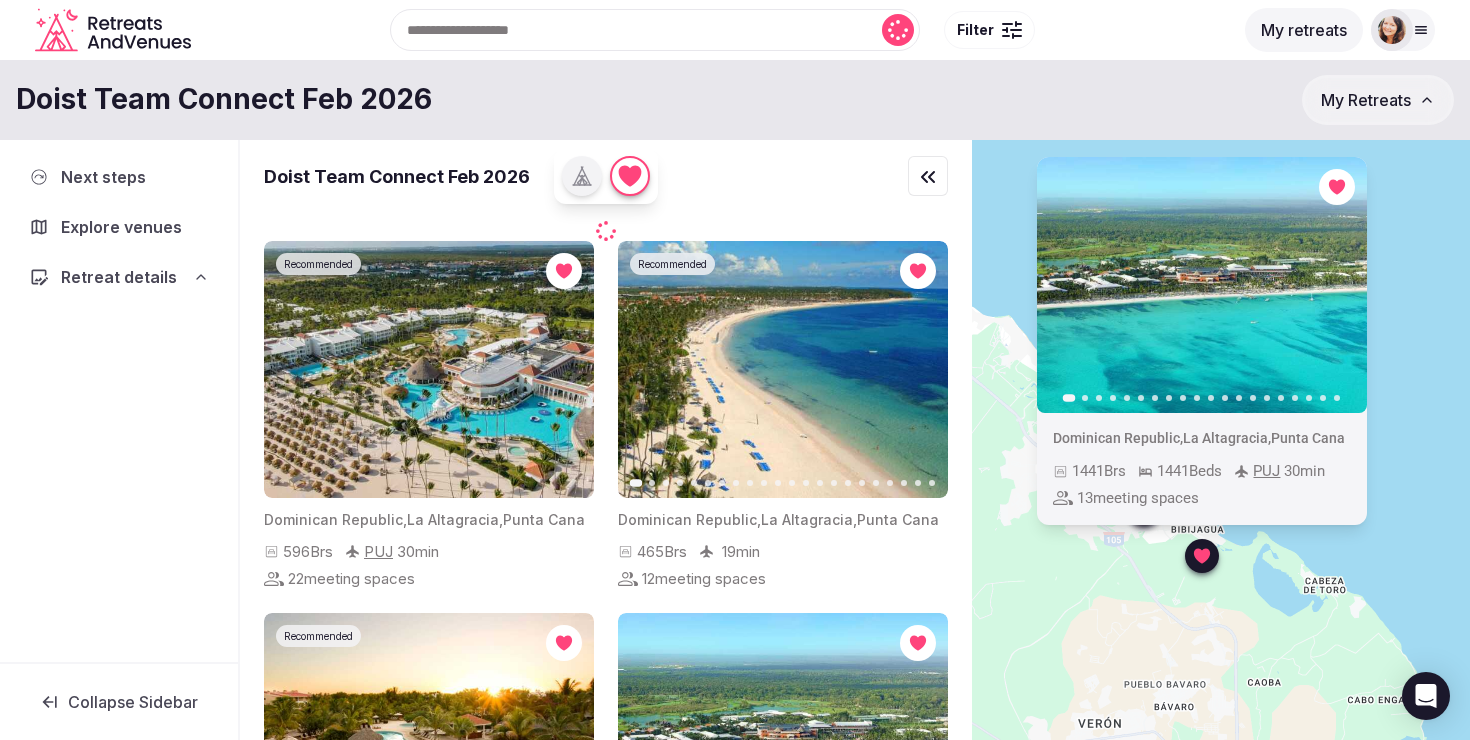 click on "[COUNTRY], [REGION], [CITY]" at bounding box center [1221, 474] 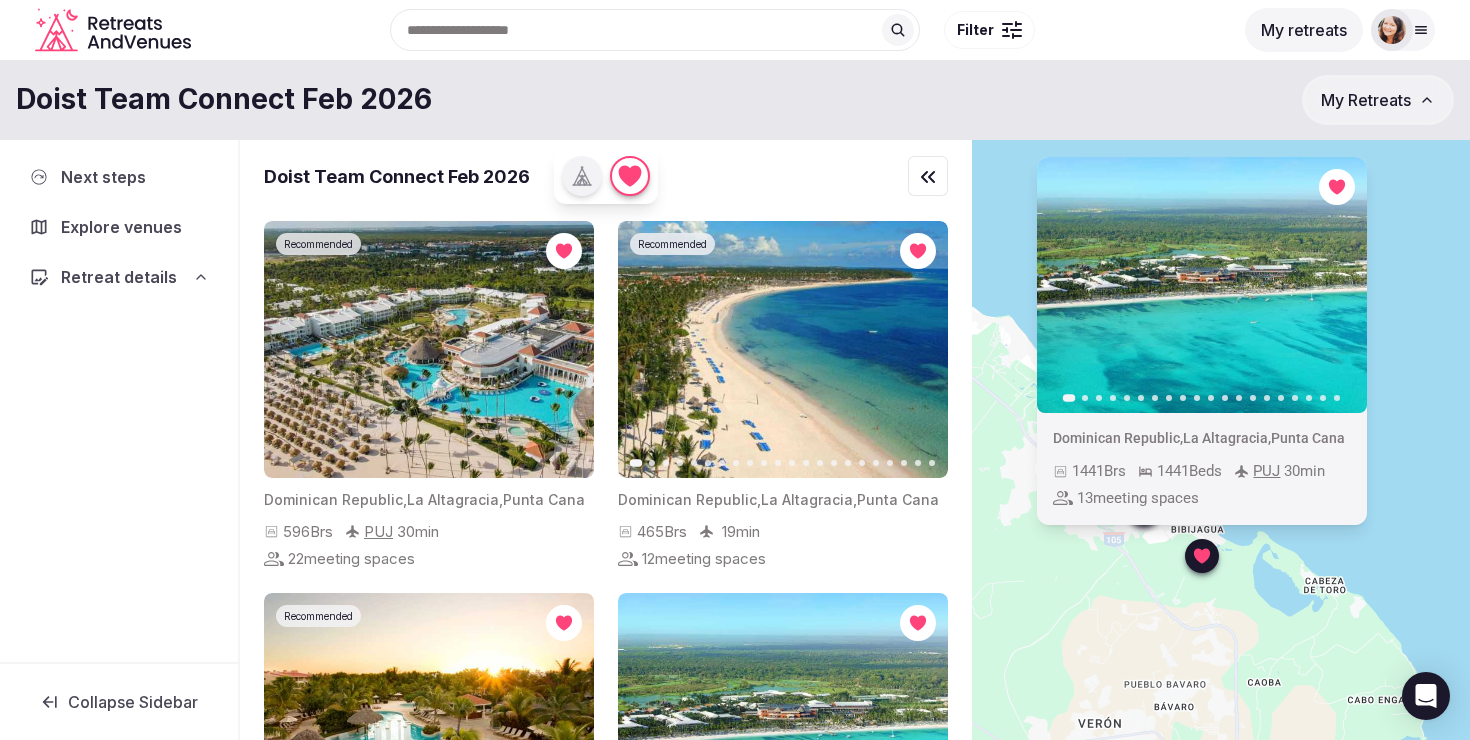 click on "[COUNTRY], [REGION], [CITY]" at bounding box center [1221, 474] 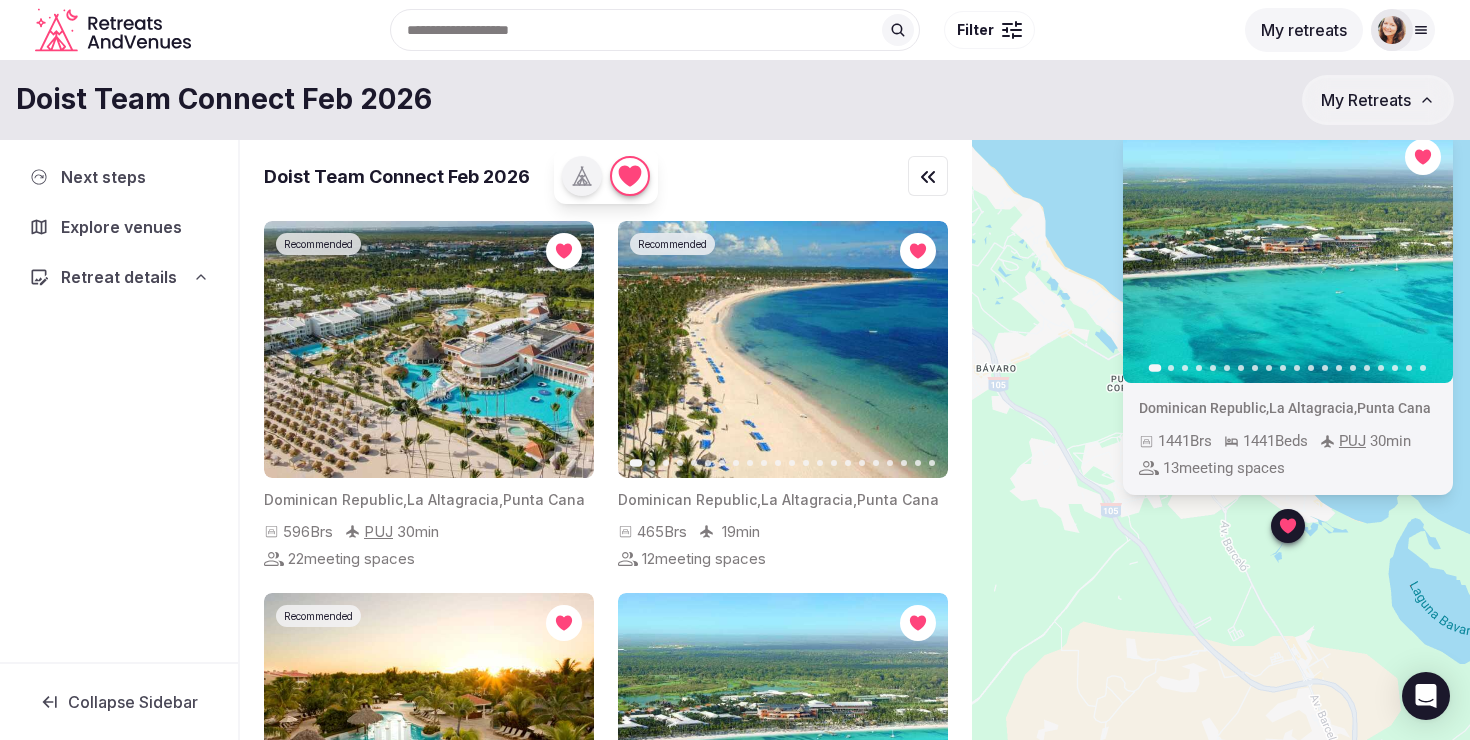 click 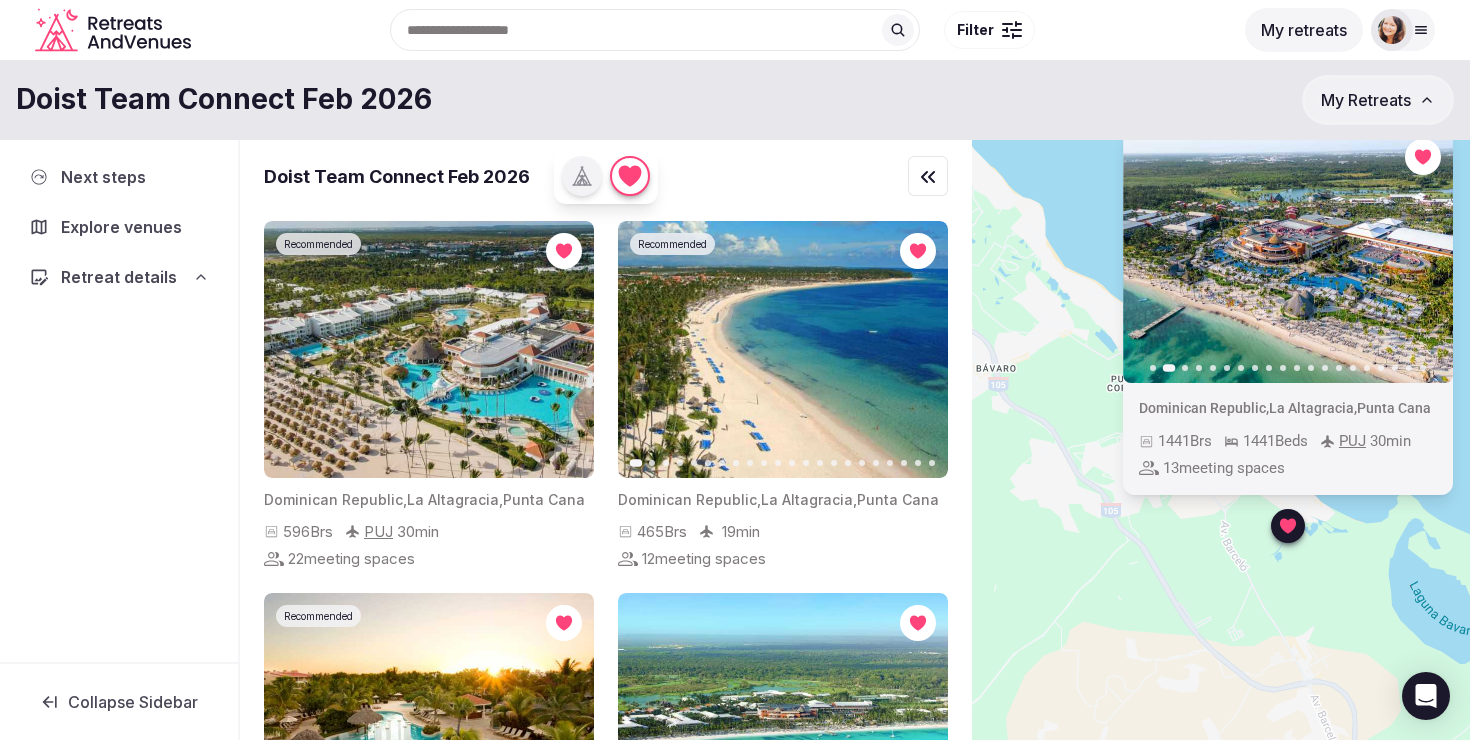 click on "[COUNTRY], [REGION], [CITY]" at bounding box center [1221, 474] 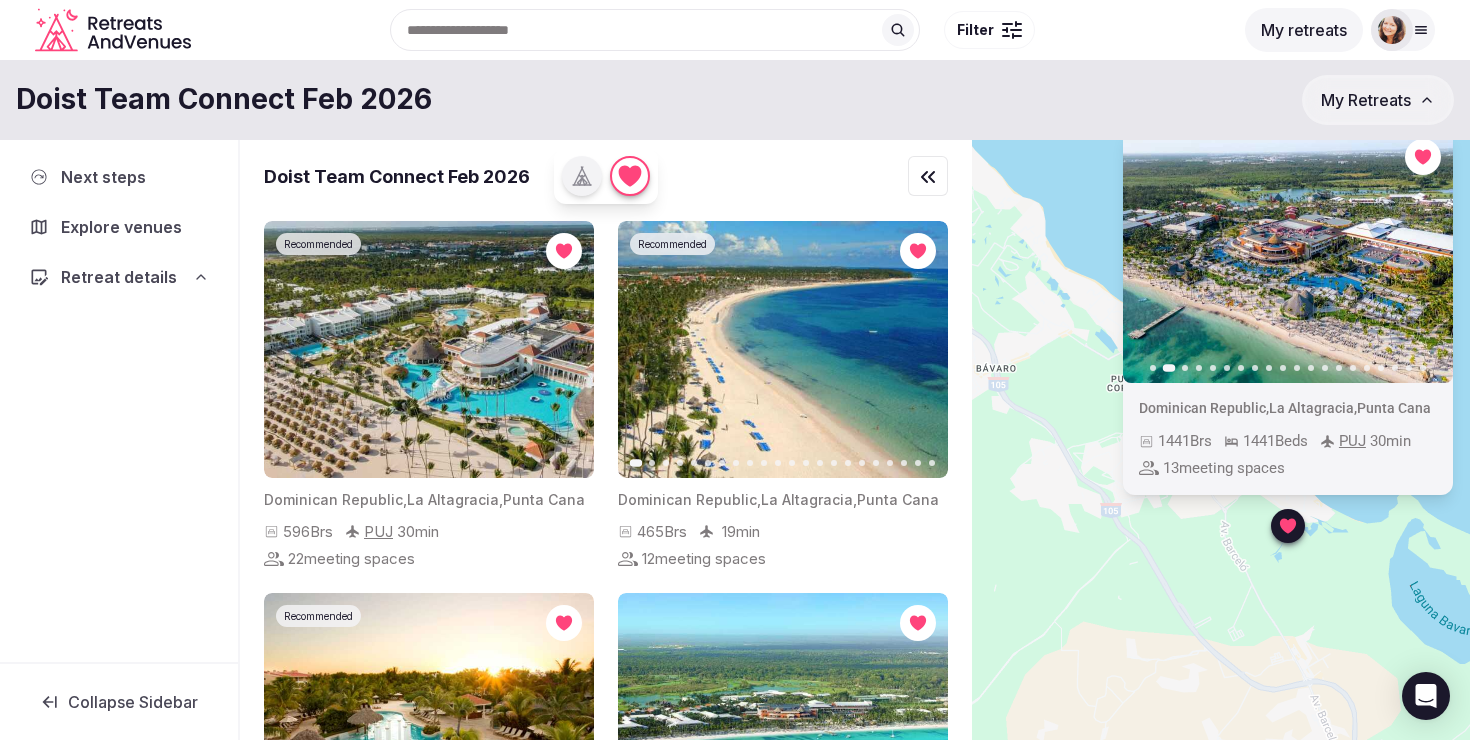 click on "[COUNTRY], [REGION], [CITY]" at bounding box center (1221, 474) 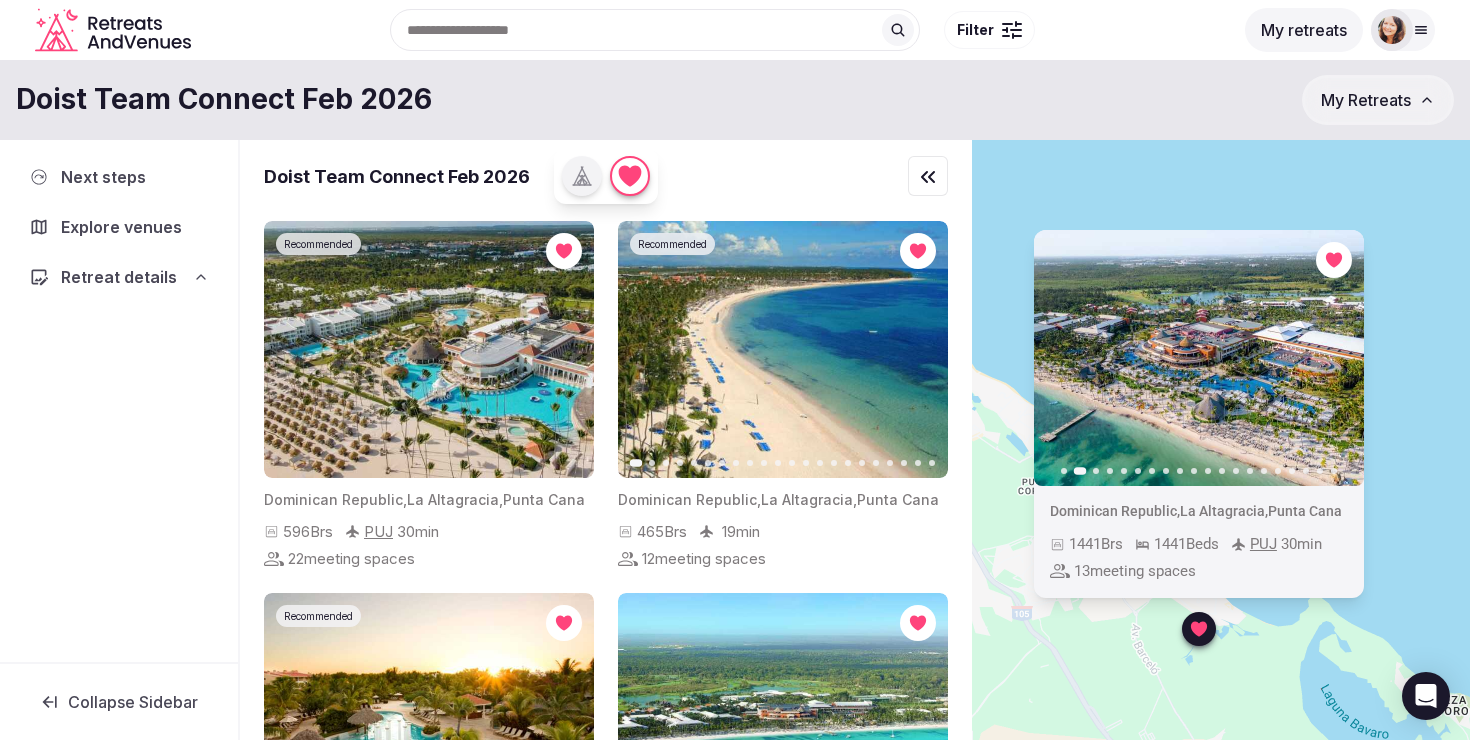 drag, startPoint x: 1179, startPoint y: 582, endPoint x: 1084, endPoint y: 688, distance: 142.34114 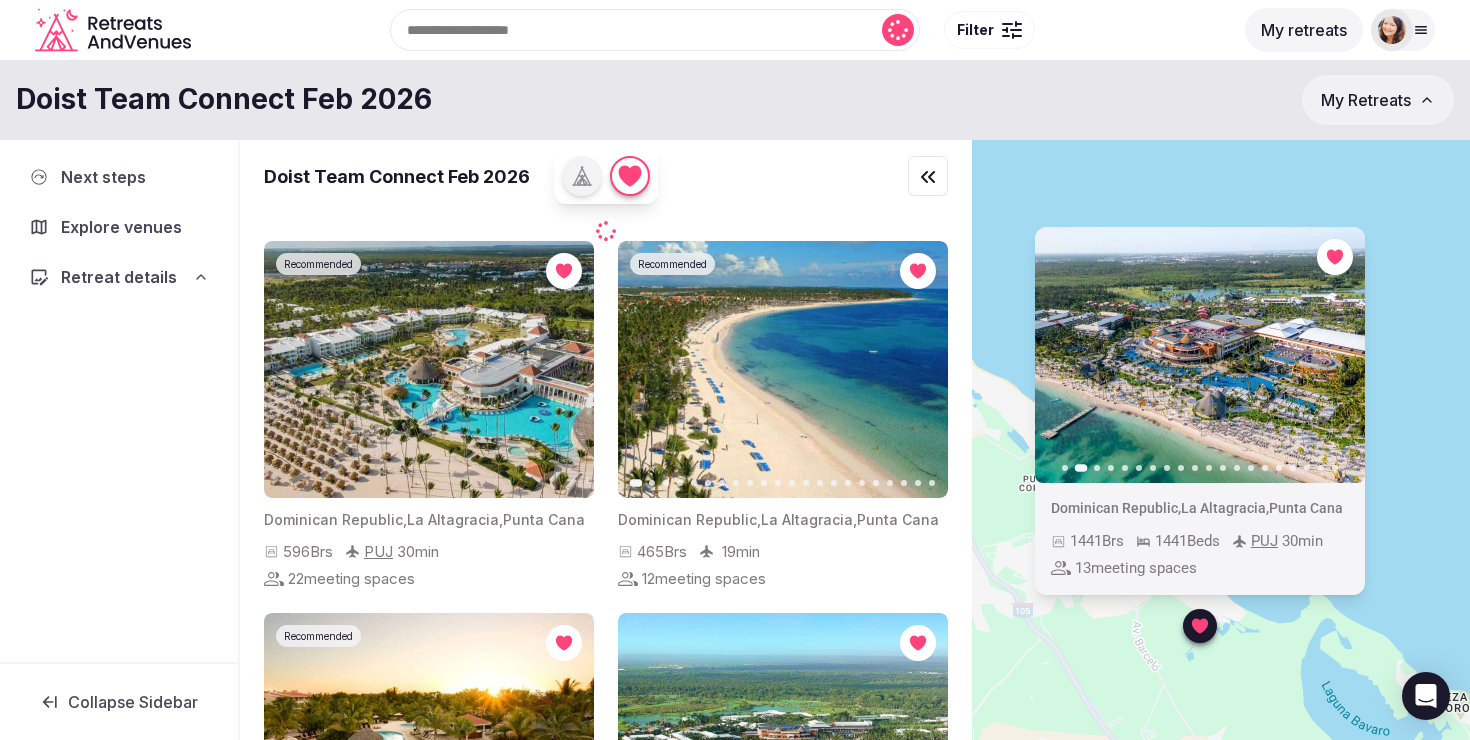 click on "[COUNTRY], [REGION], [CITY]" at bounding box center [1221, 474] 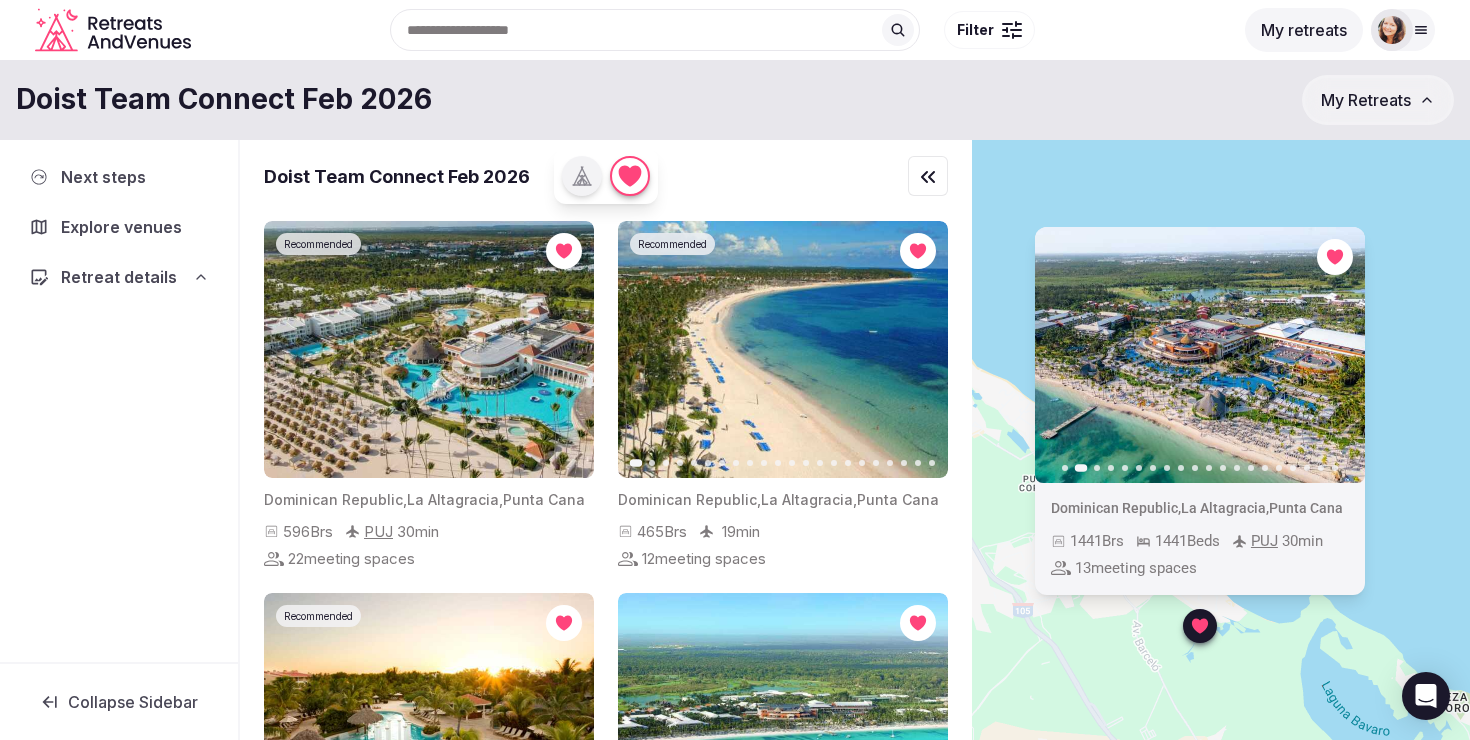 click 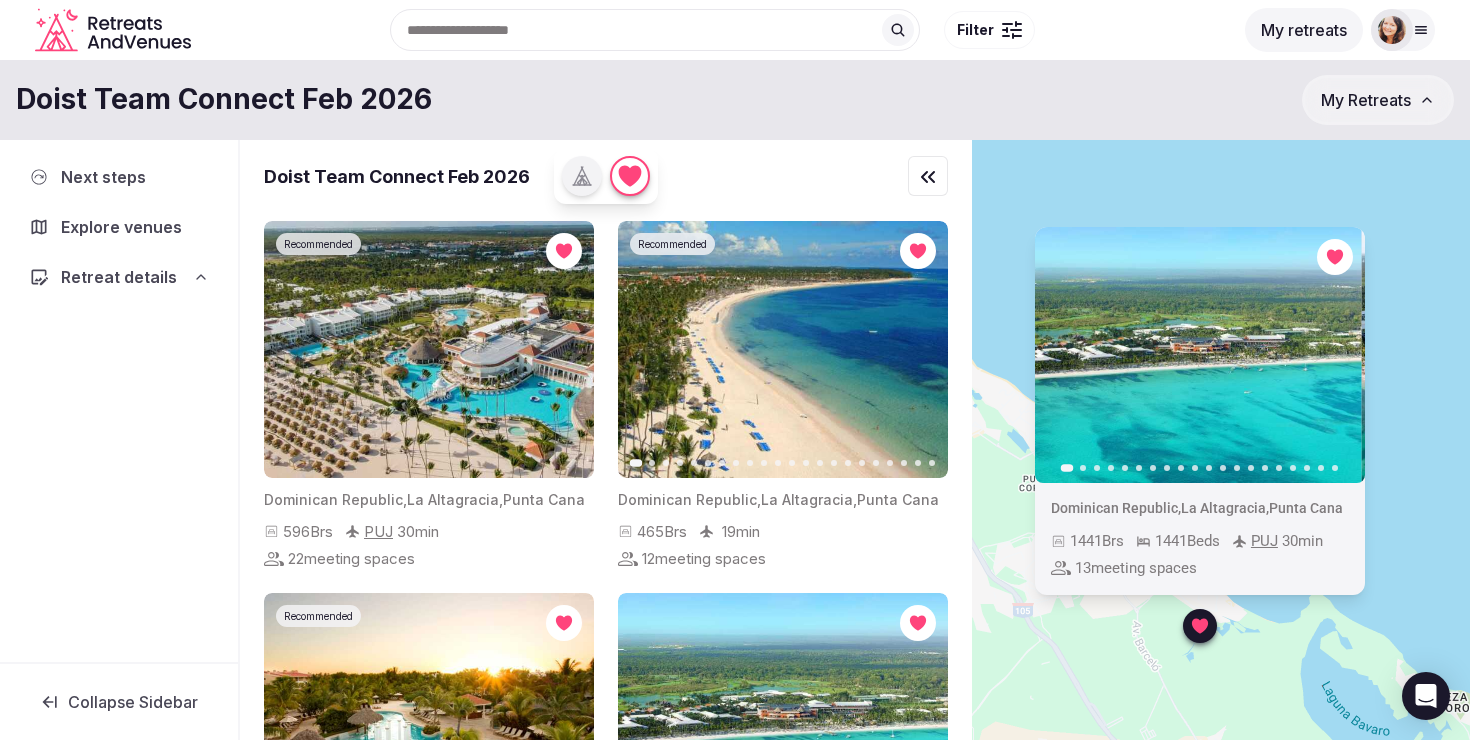 click on "[COUNTRY], [REGION], [CITY]" at bounding box center [1221, 474] 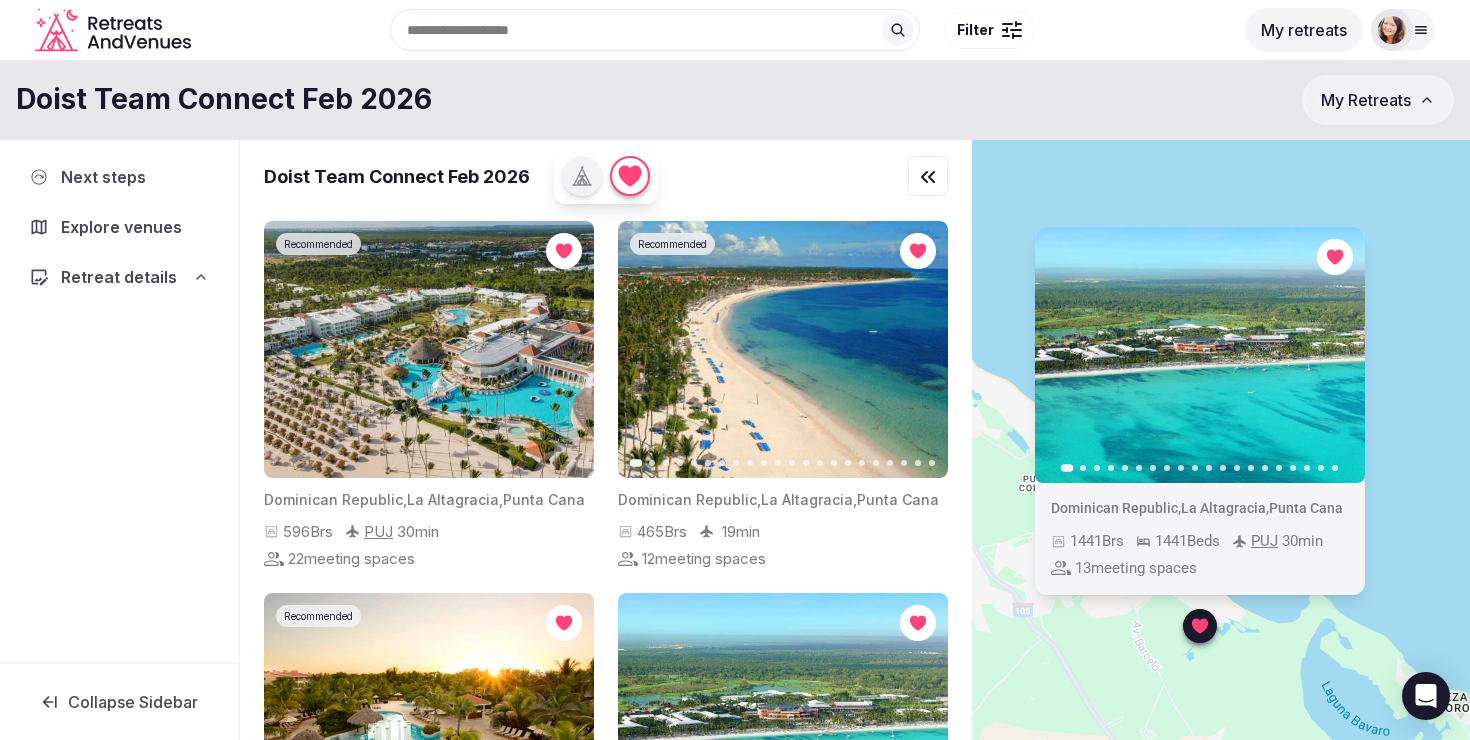 click 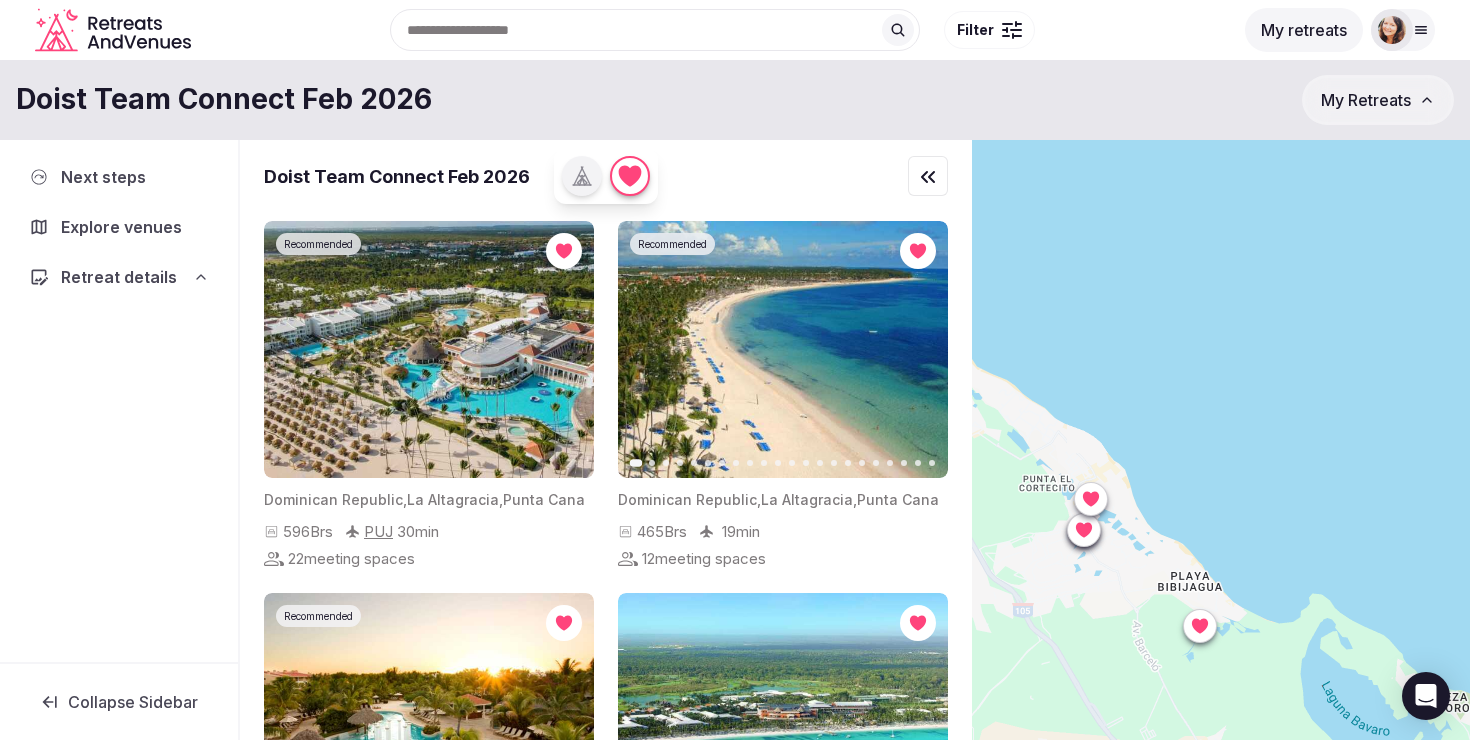 click 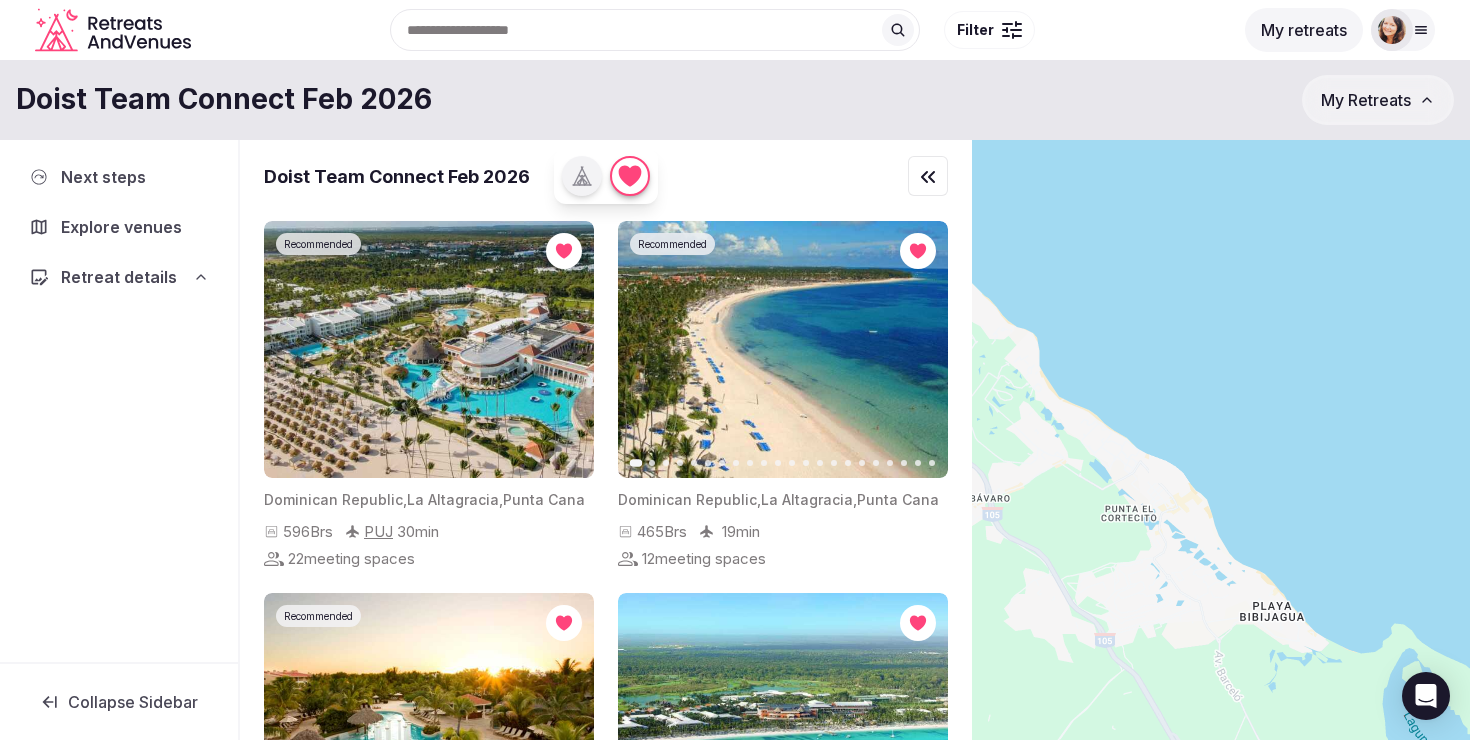 drag, startPoint x: 1152, startPoint y: 528, endPoint x: 1238, endPoint y: 561, distance: 92.11406 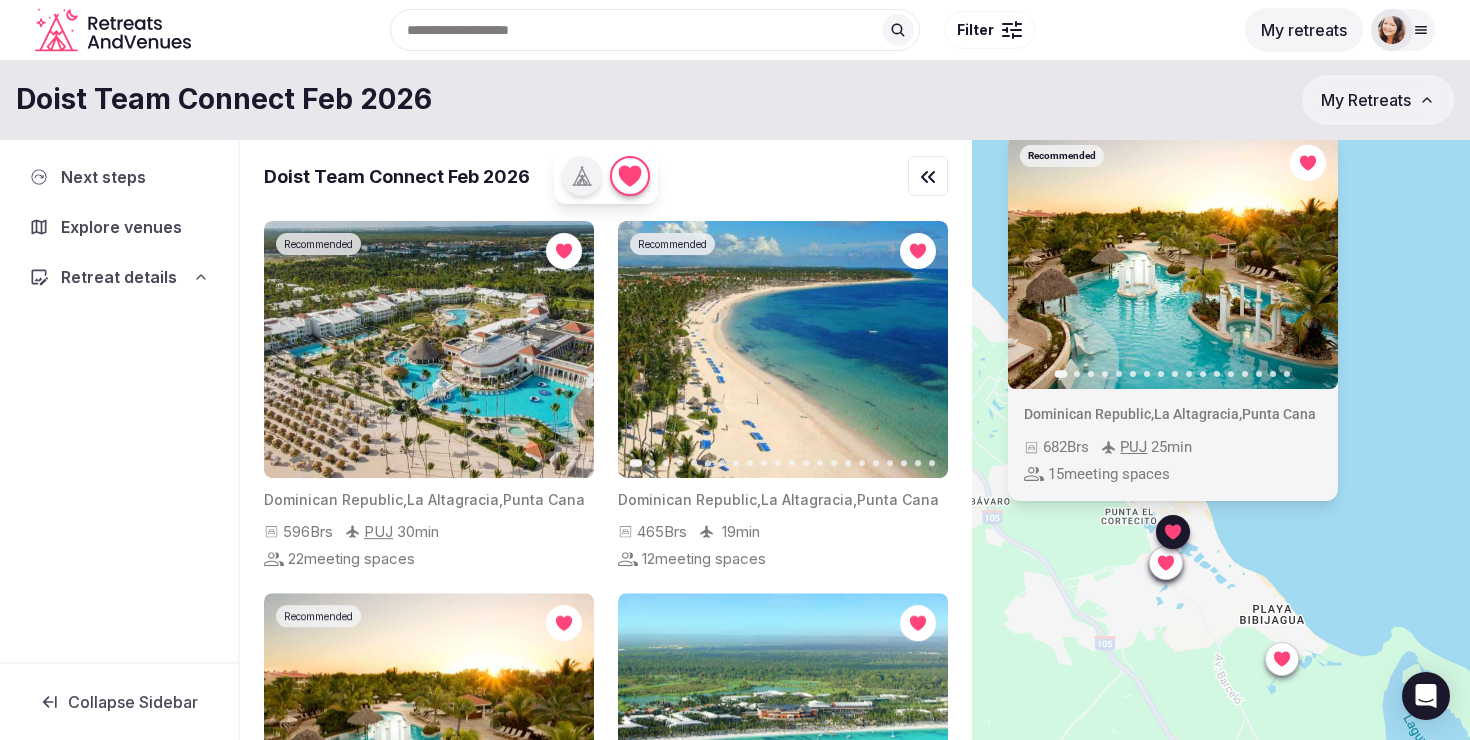 click 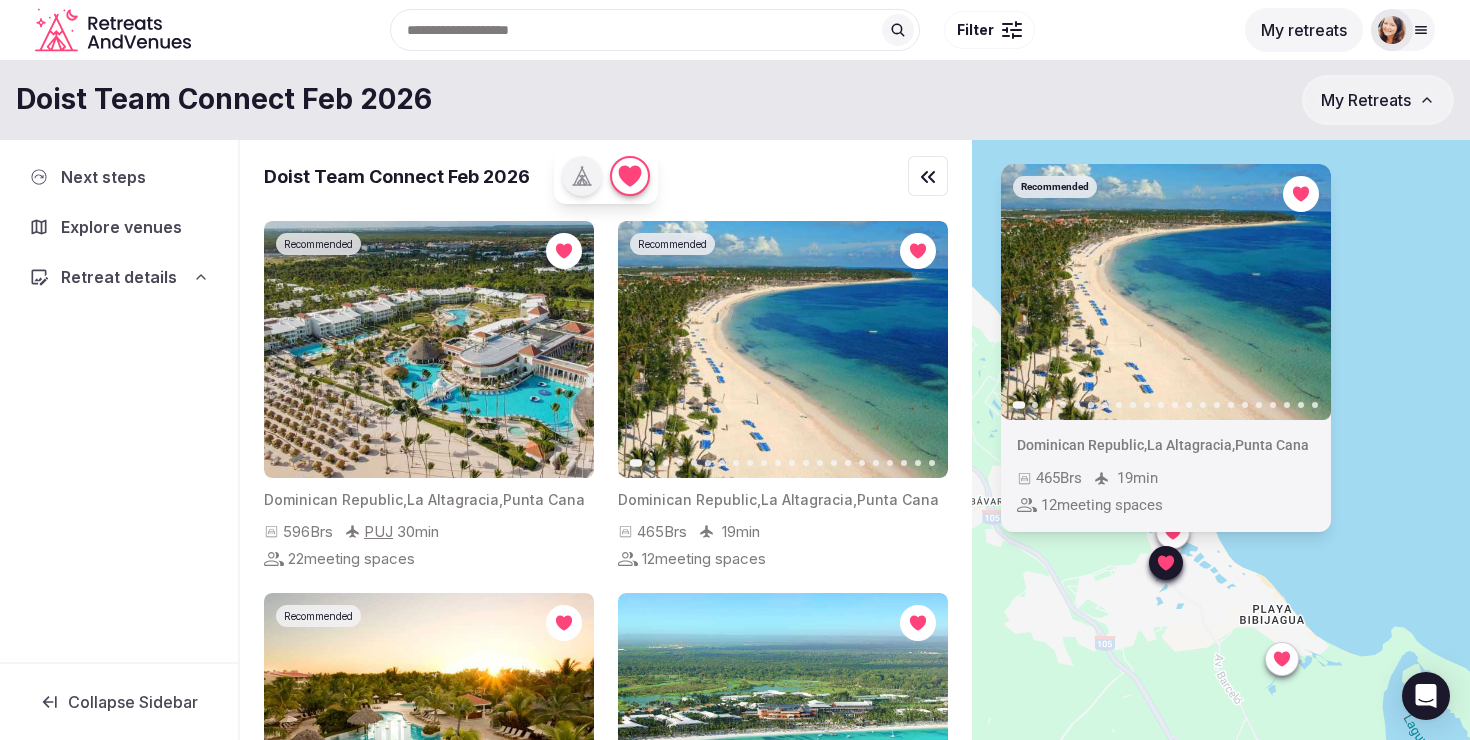 click on "Recommended Previous slide Next slide Dominican Republic ,  La Altagracia ,  Punta Cana 465  Brs 19  min 12  meeting spaces" at bounding box center [1221, 474] 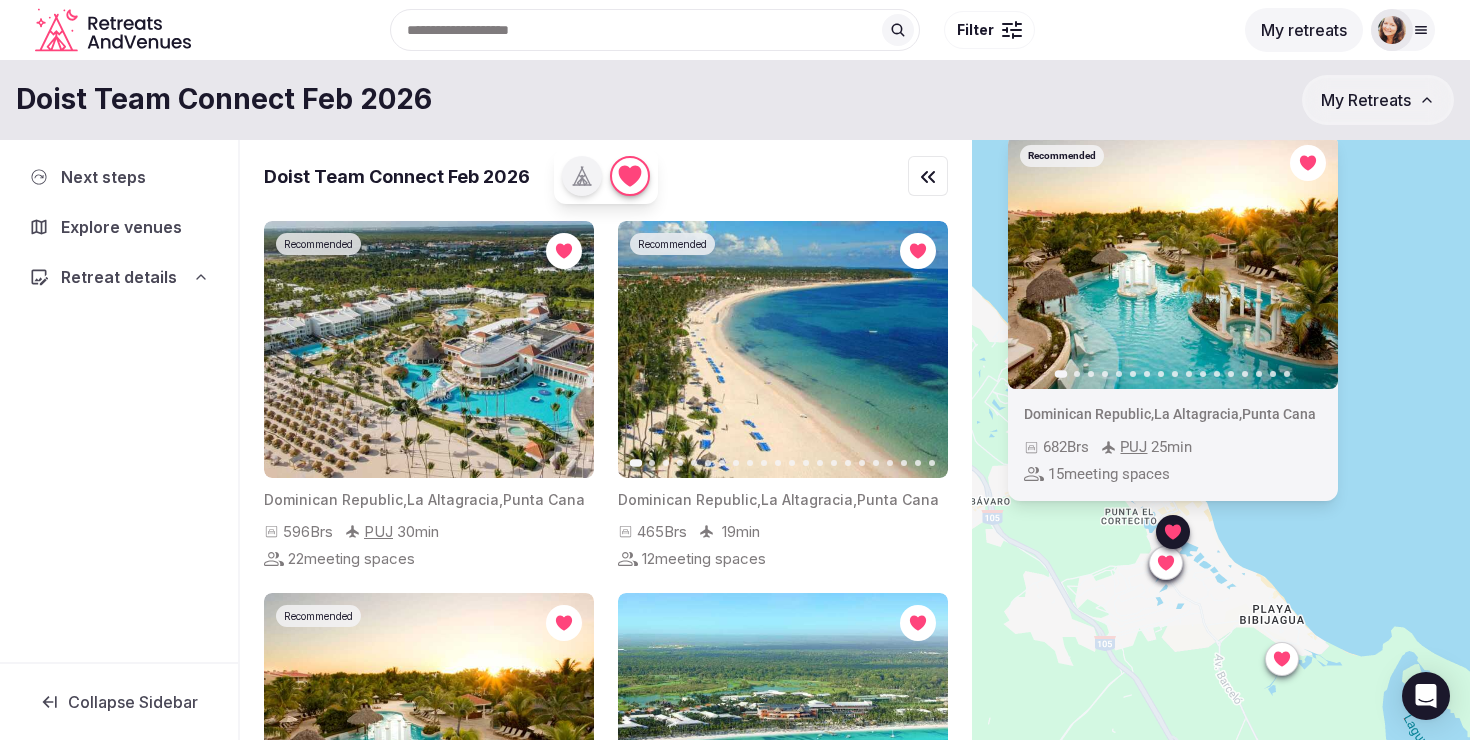 click on "Recommended Previous slide Next slide Dominican Republic ,  La Altagracia ,  Punta Cana 682  Brs PUJ 25  min 15  meeting spaces" at bounding box center (1221, 474) 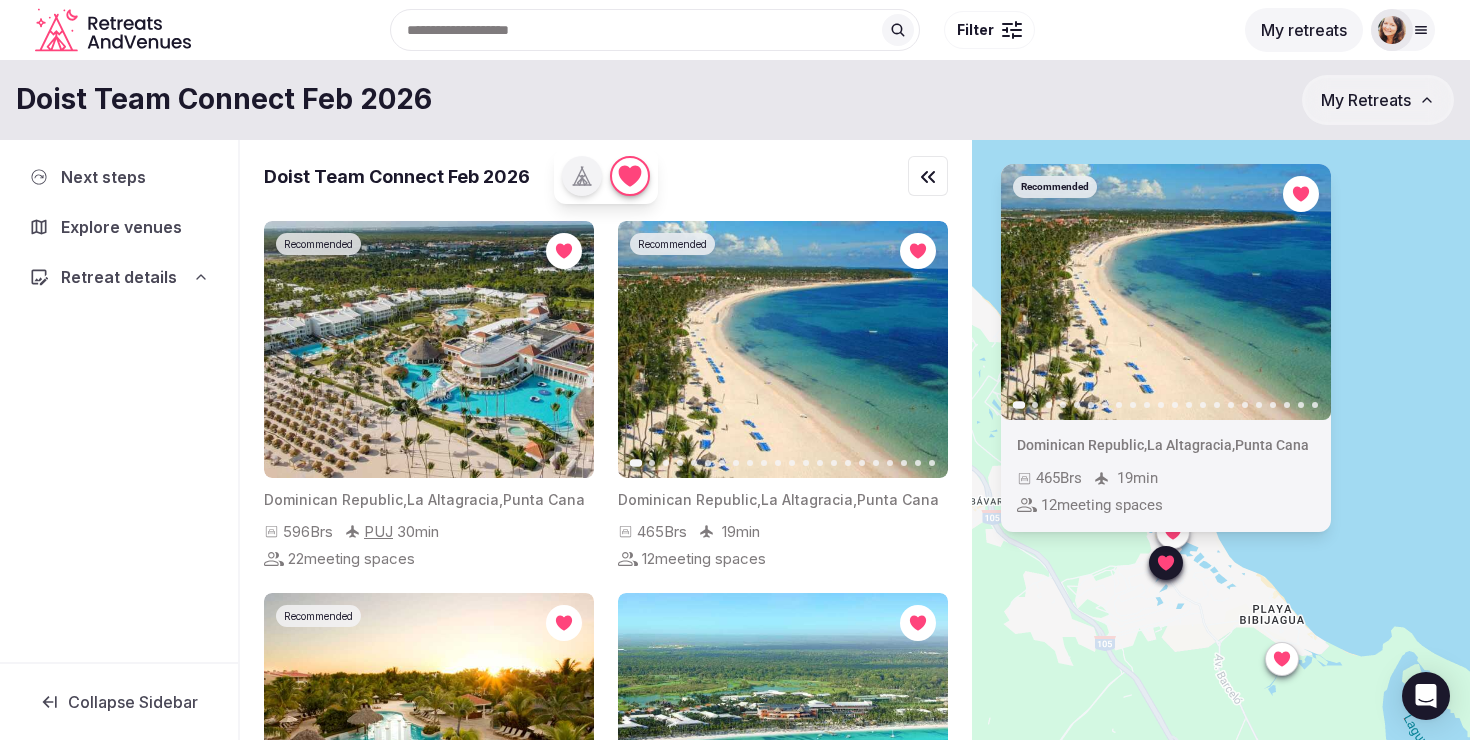 click 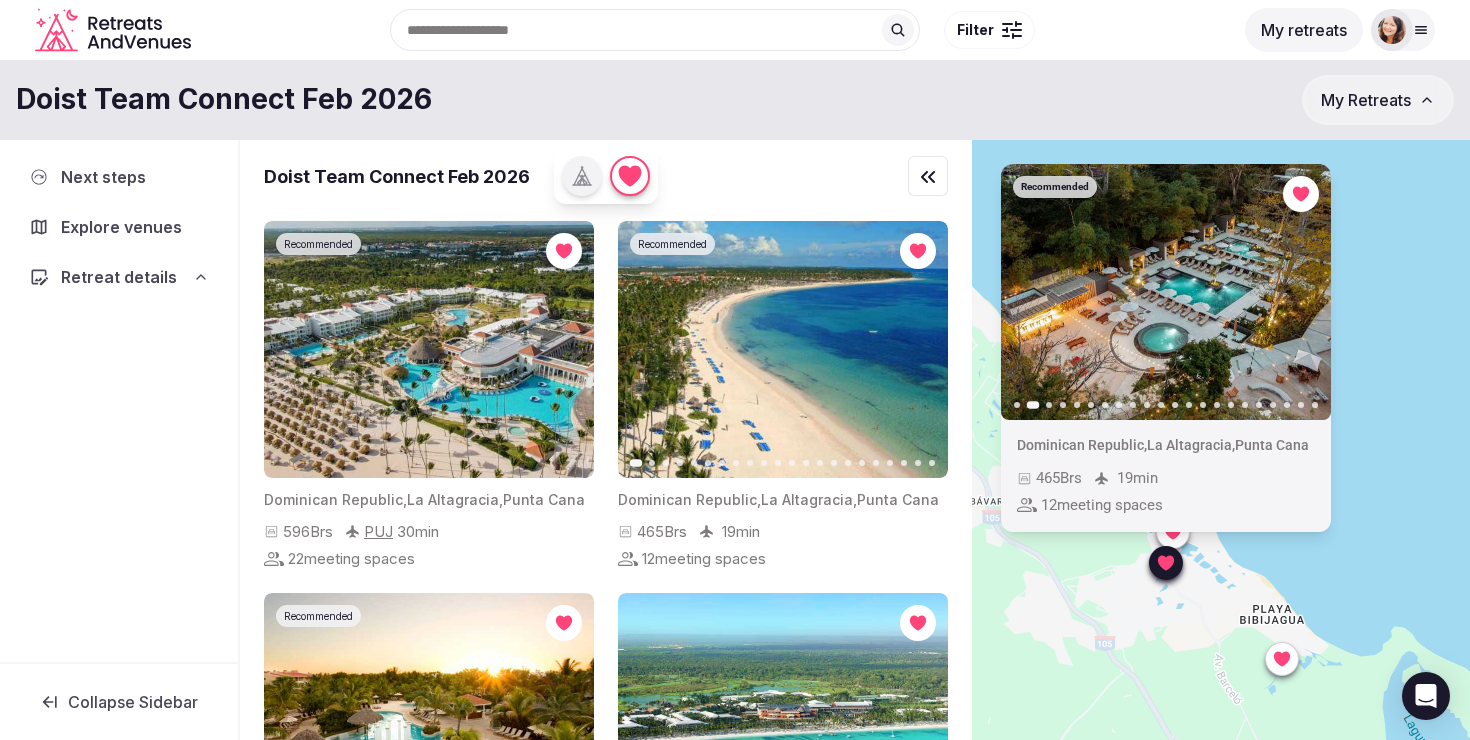 click at bounding box center (1282, 659) 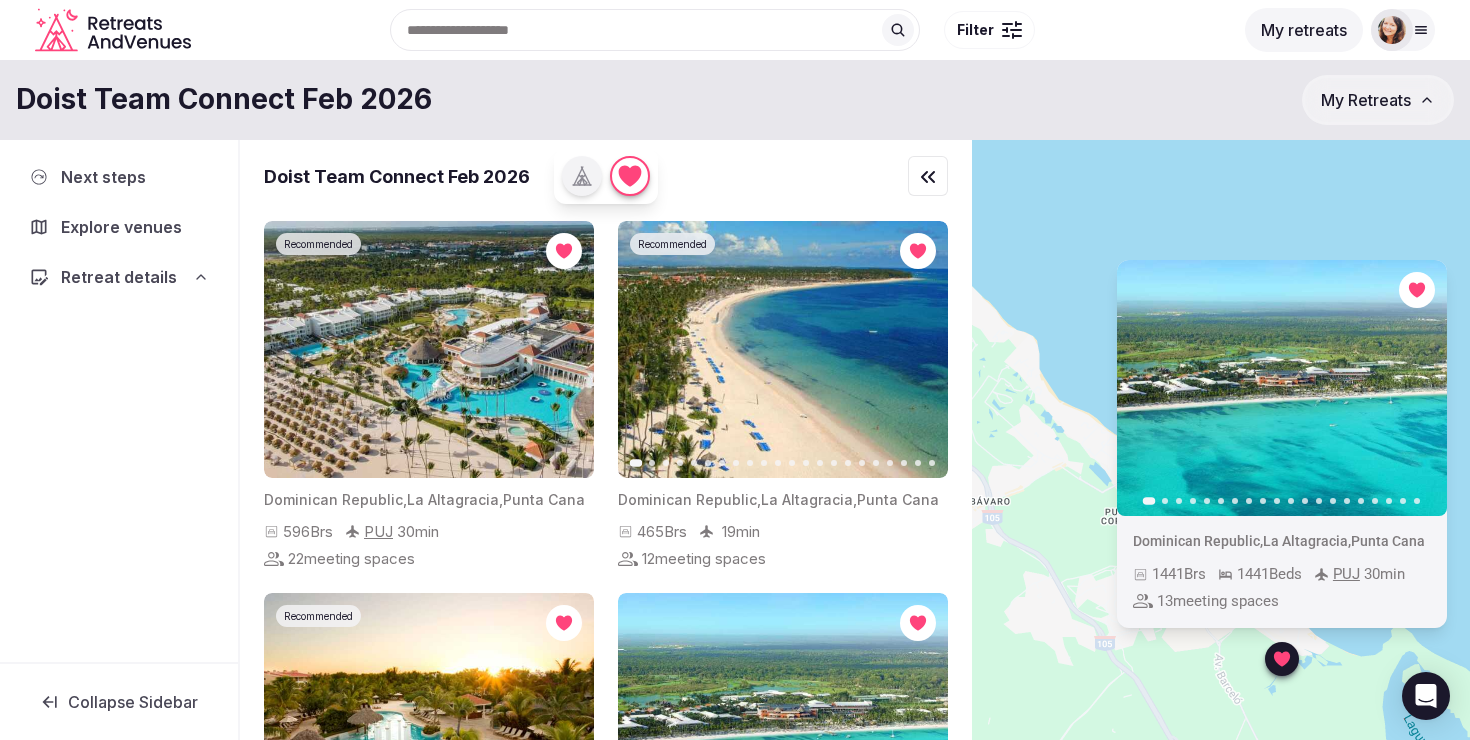 click 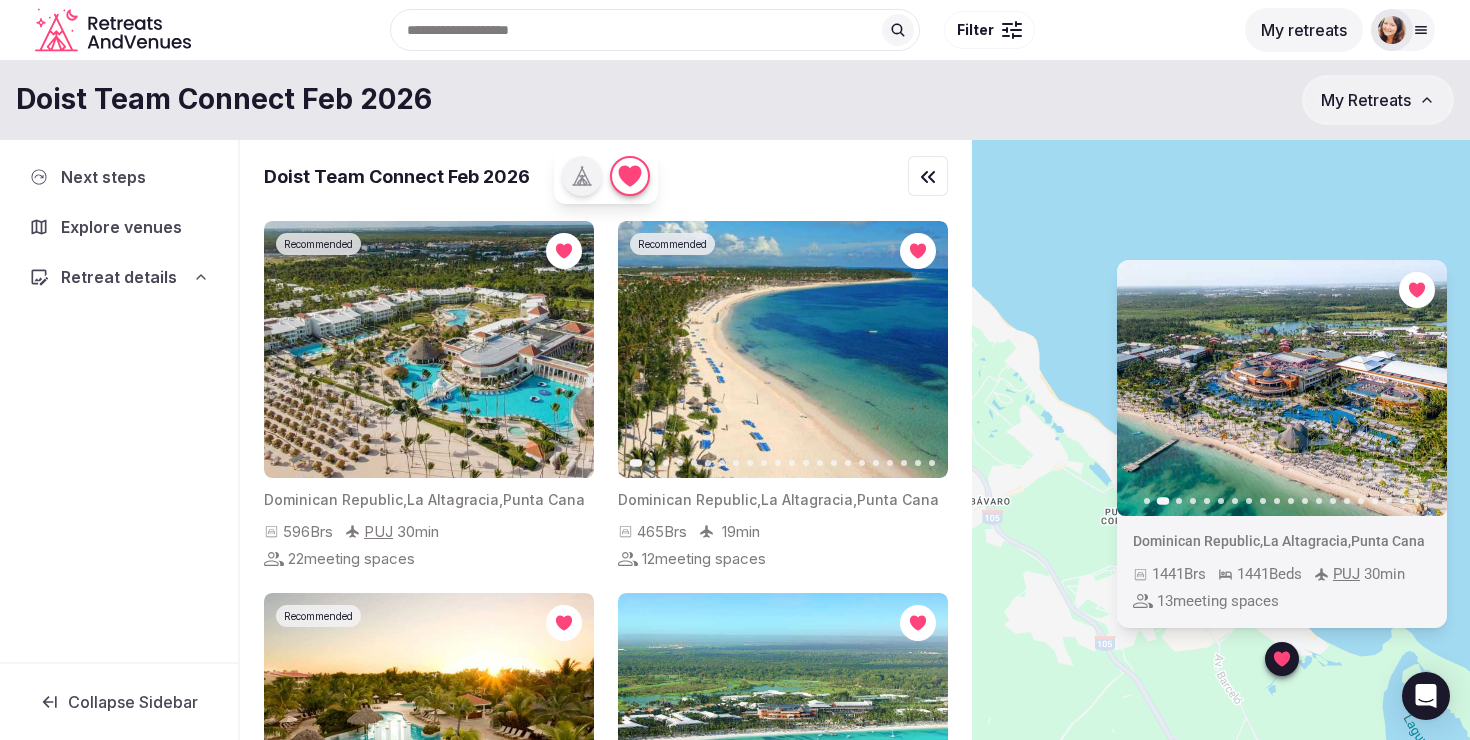 click on "[COUNTRY], [REGION], [CITY]" at bounding box center (1221, 474) 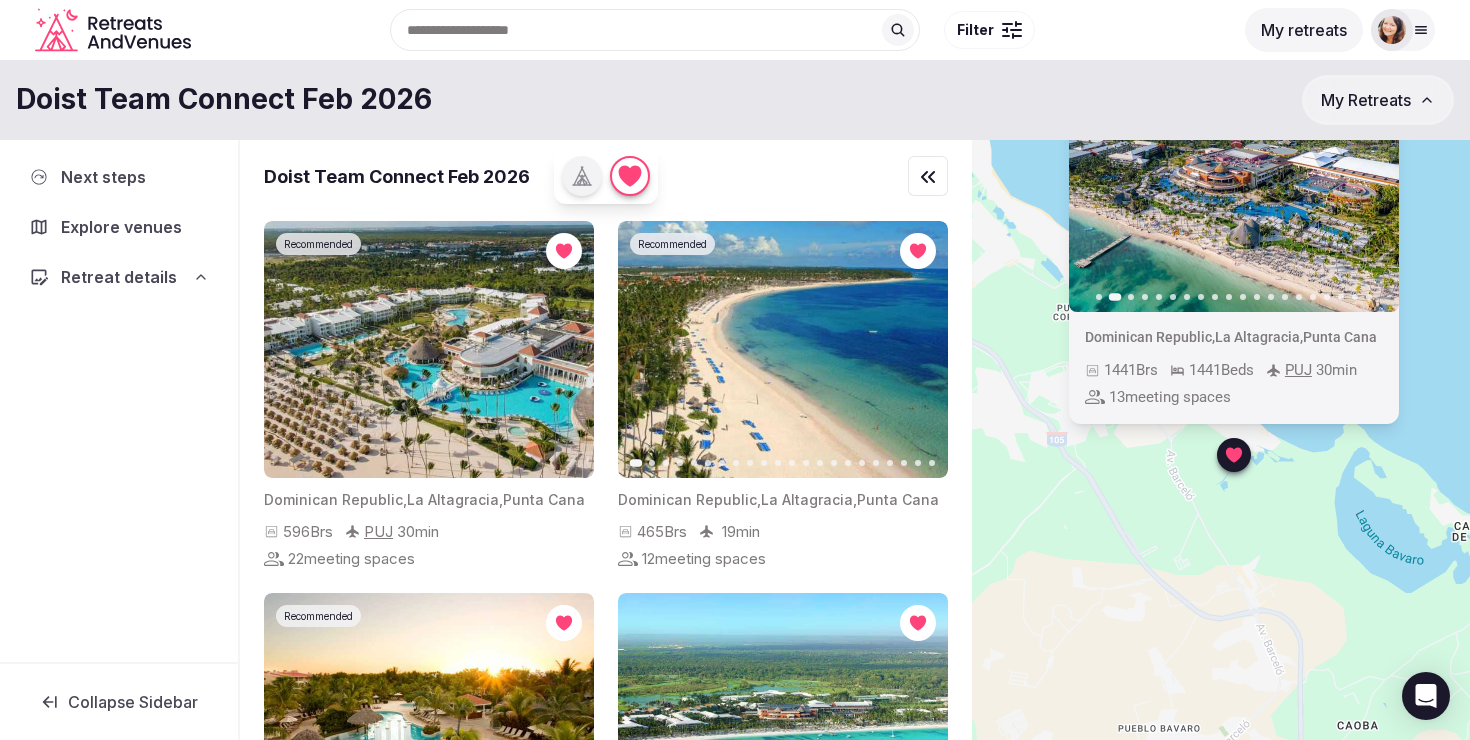 drag, startPoint x: 1100, startPoint y: 586, endPoint x: 1049, endPoint y: 373, distance: 219.02055 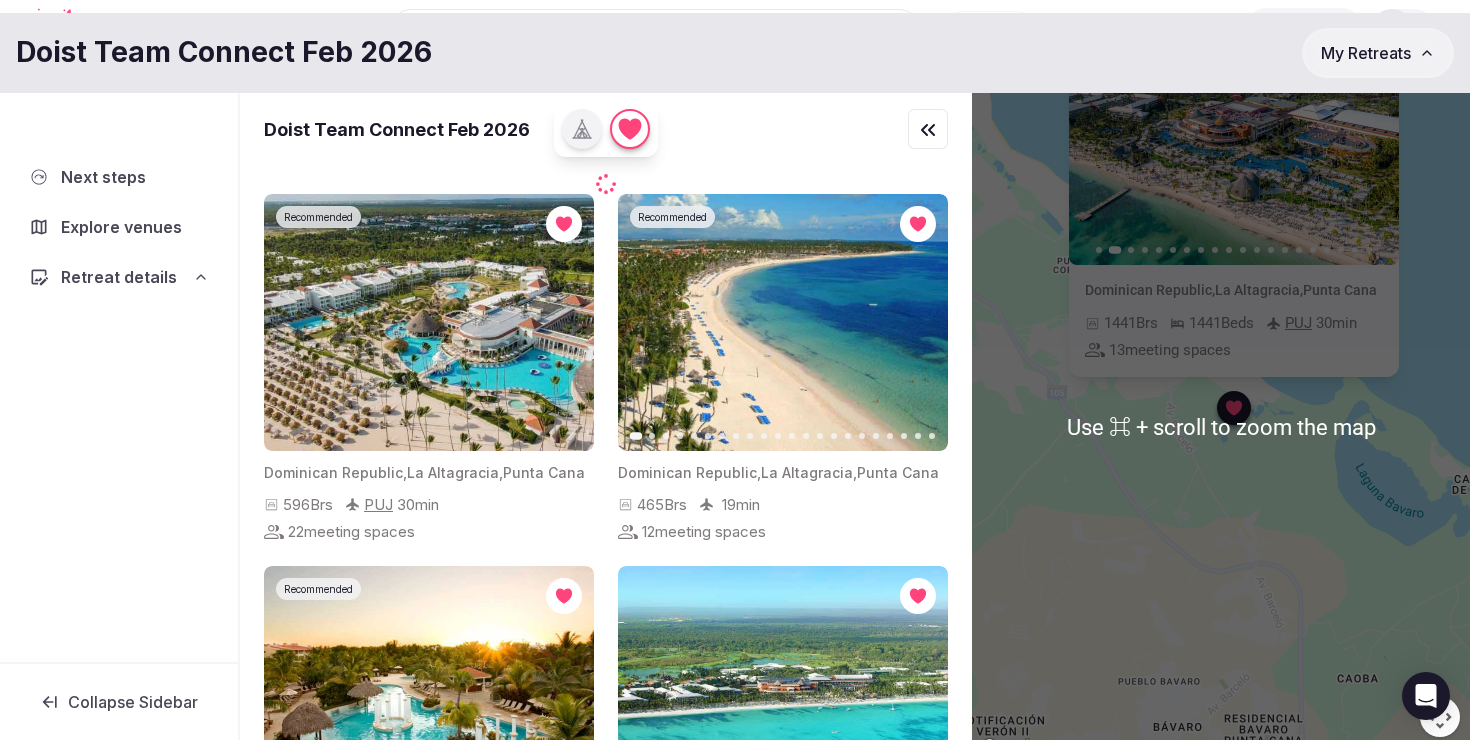 scroll, scrollTop: 68, scrollLeft: 0, axis: vertical 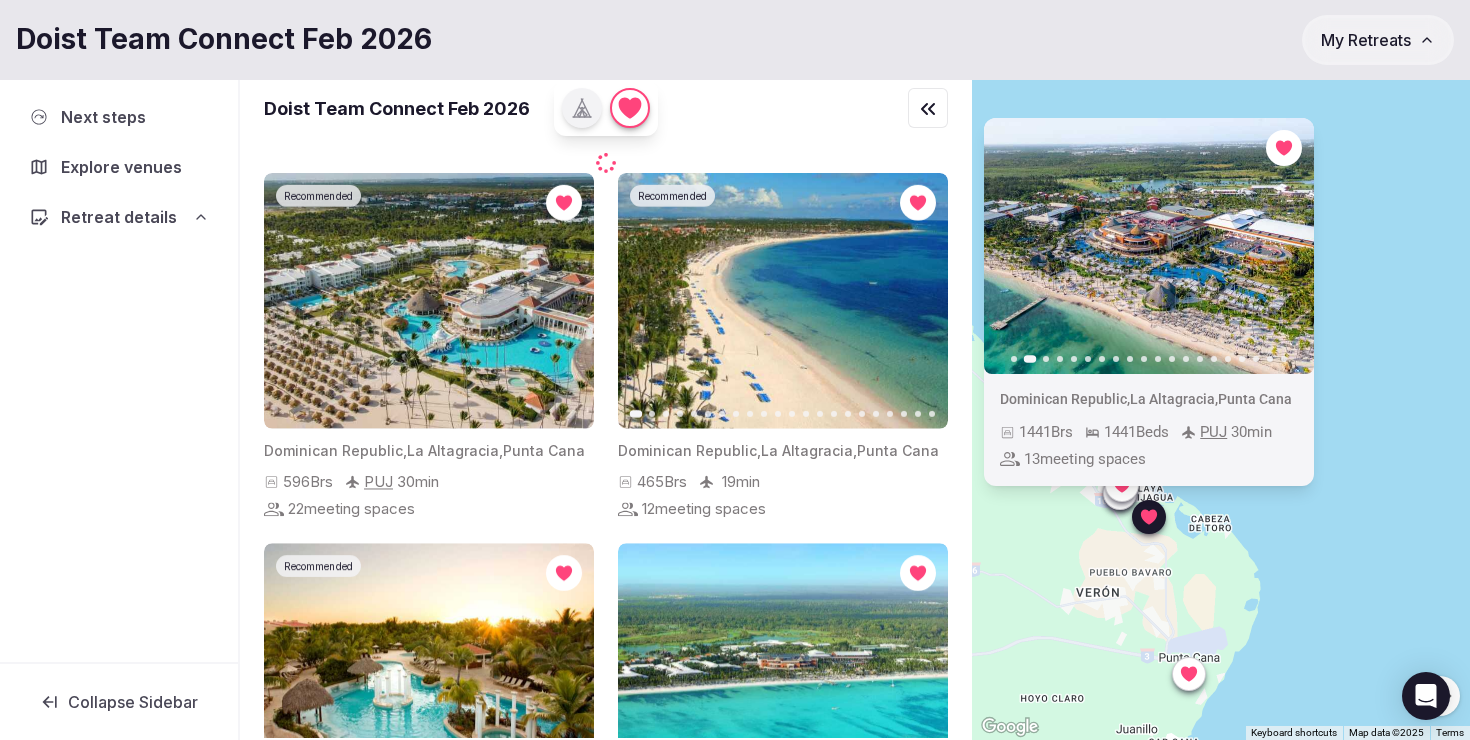 click on "[COUNTRY], [REGION], [CITY]" at bounding box center [1221, 406] 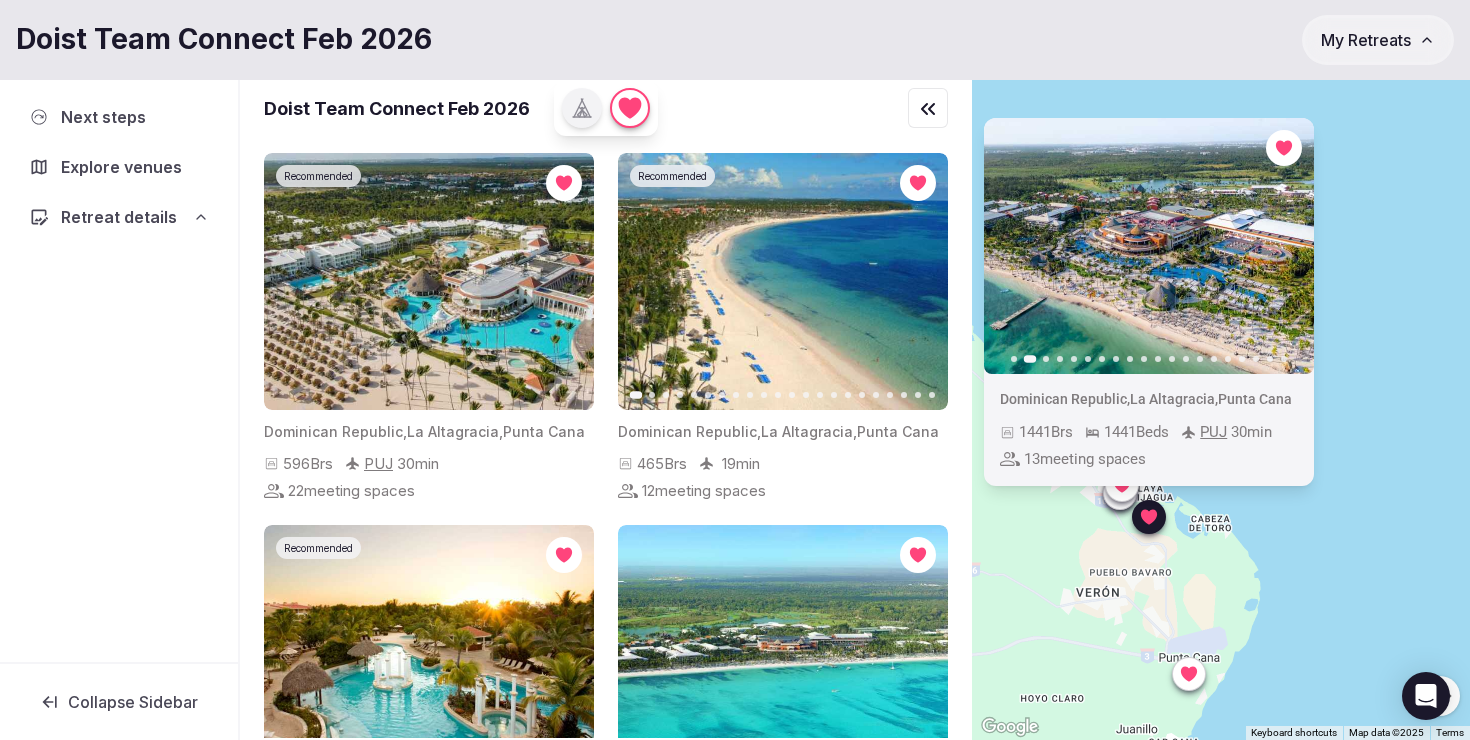 click 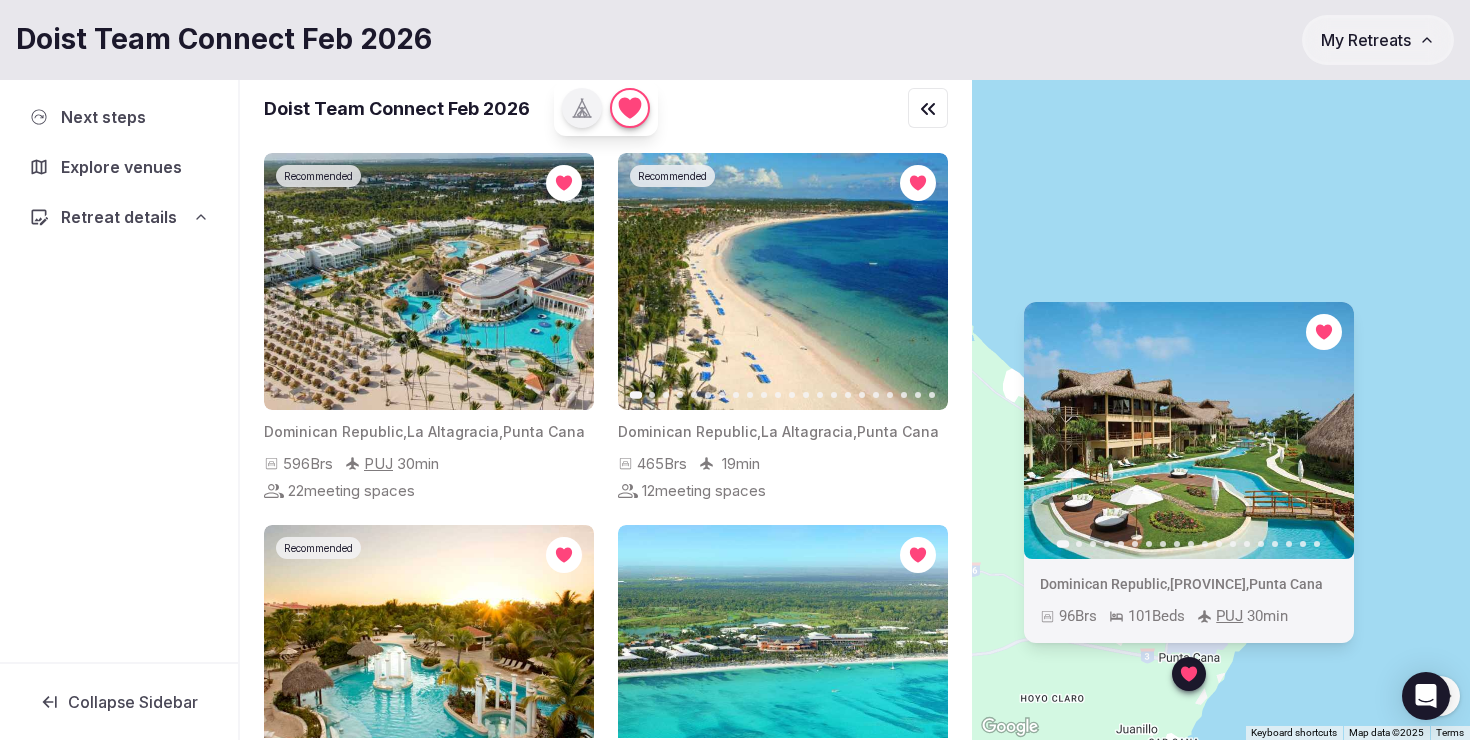 click on "Previous slide Next slide Dominican Republic ,  La Altagracia Province ,  Punta Cana 96  Brs 101  Beds PUJ 30  min" at bounding box center [1221, 406] 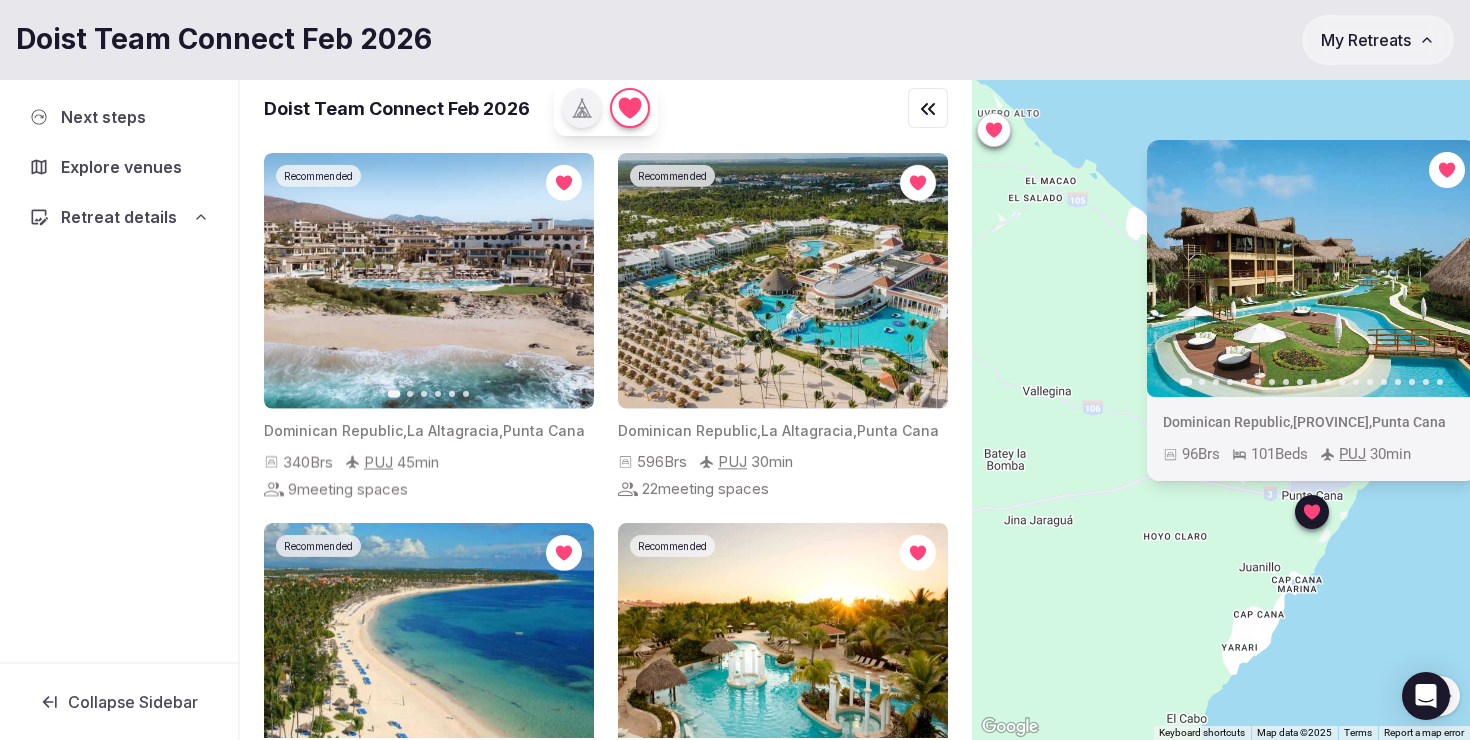 drag, startPoint x: 1093, startPoint y: 684, endPoint x: 1216, endPoint y: 518, distance: 206.60349 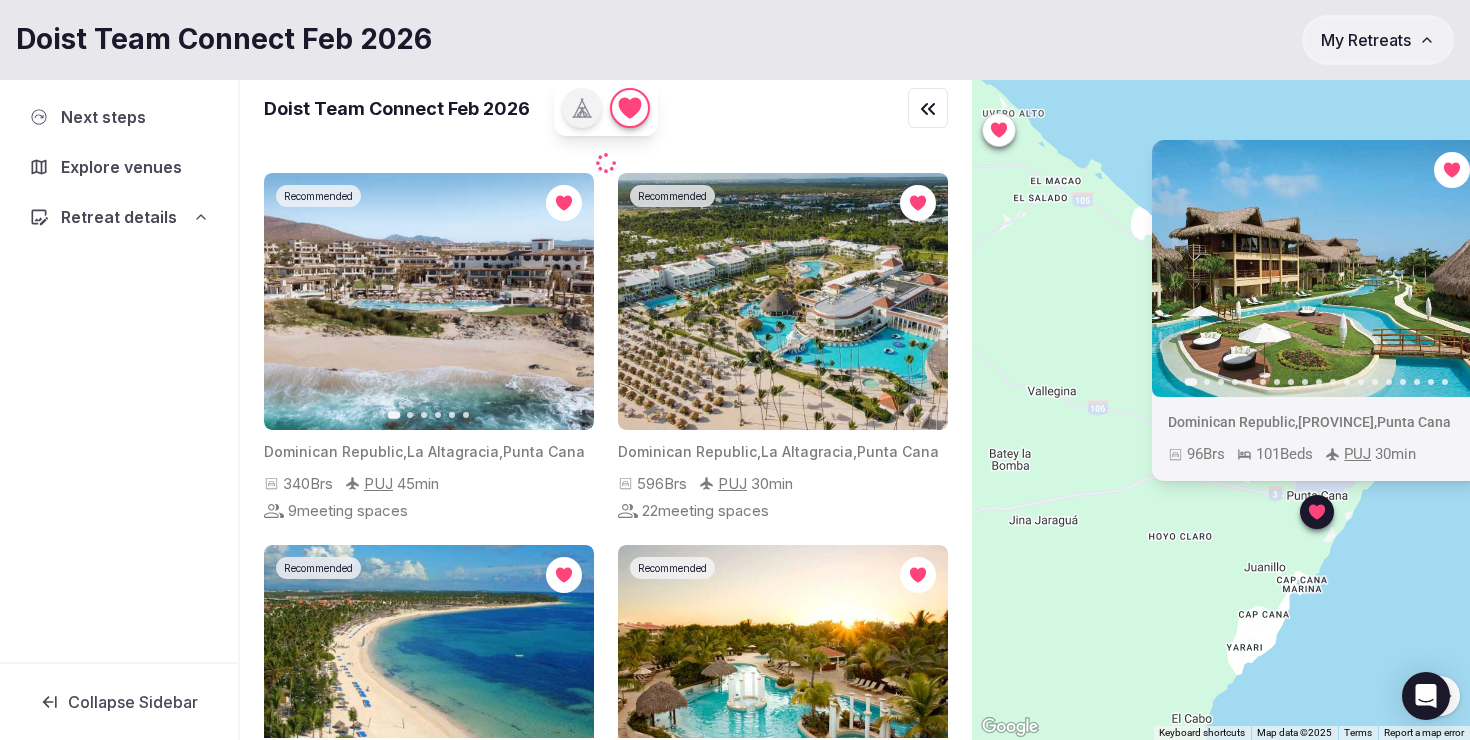 click on "Previous slide Next slide Dominican Republic ,  La Altagracia Province ,  Punta Cana 96  Brs 101  Beds PUJ 30  min" at bounding box center (1221, 406) 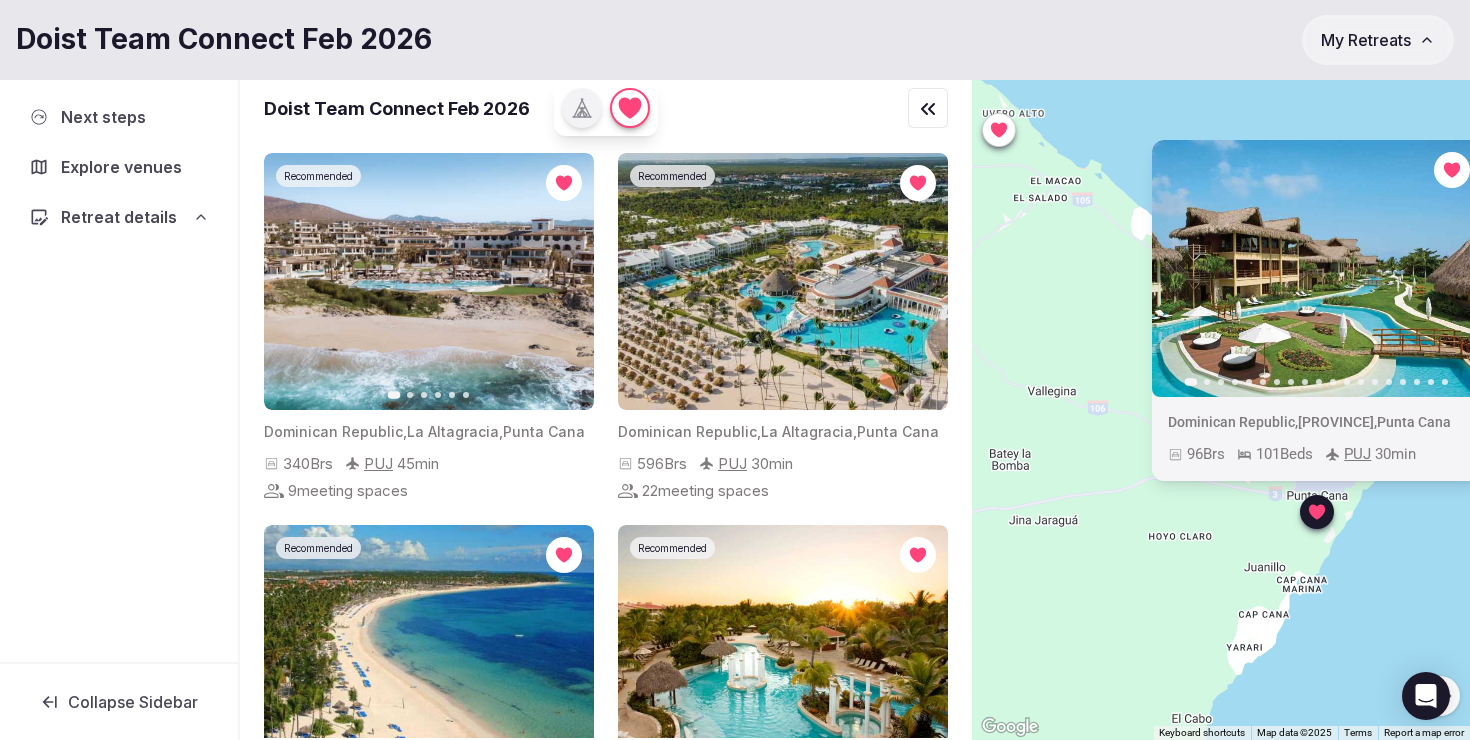 click 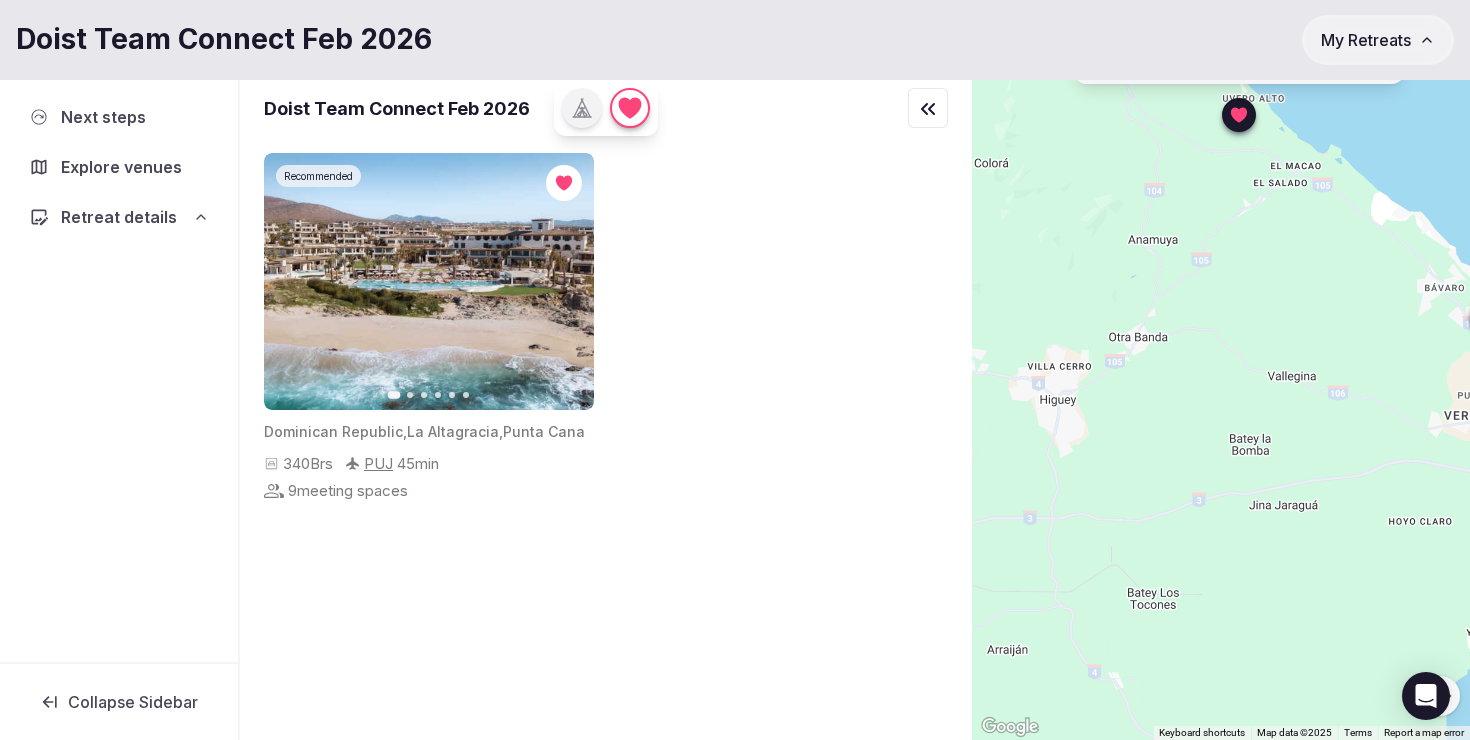 drag, startPoint x: 1033, startPoint y: 275, endPoint x: 1252, endPoint y: 258, distance: 219.65883 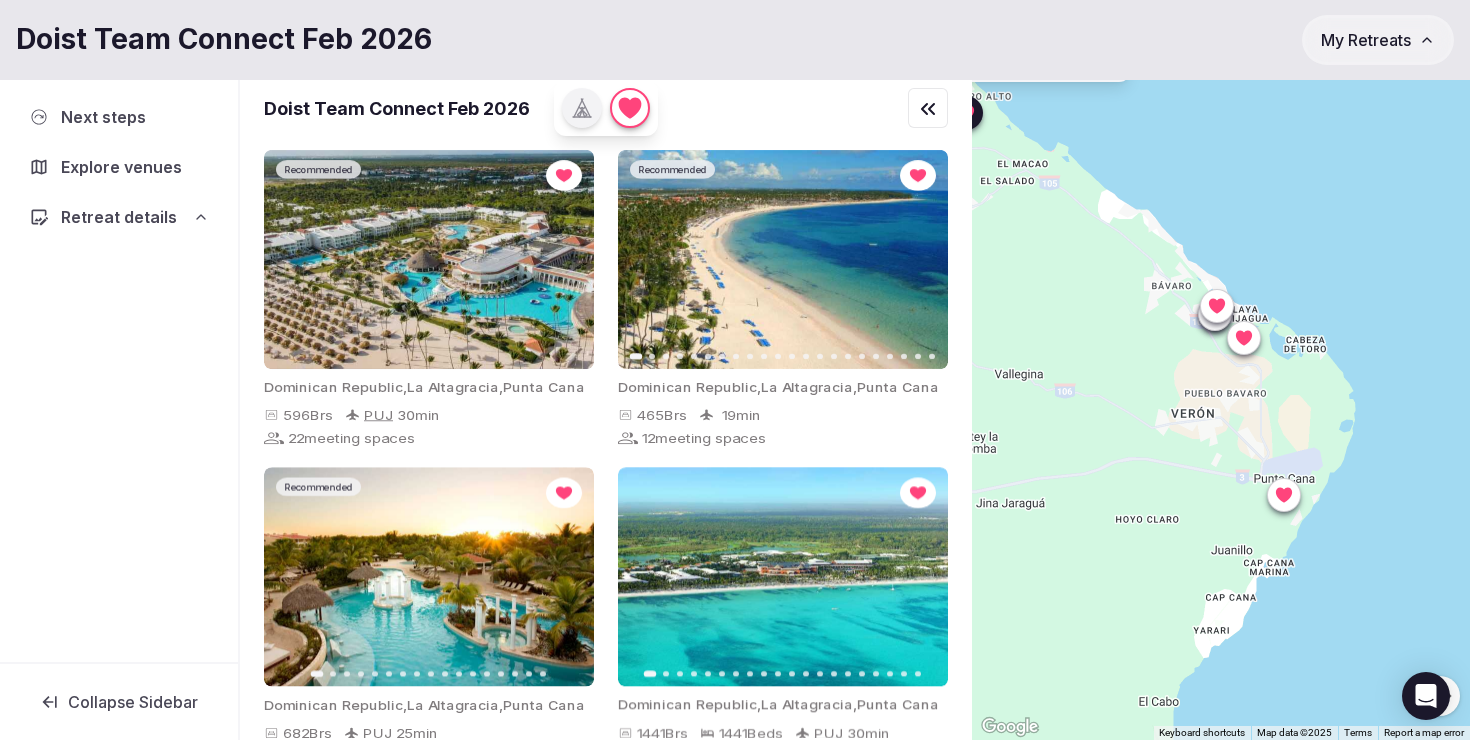 drag, startPoint x: 1266, startPoint y: 382, endPoint x: 1011, endPoint y: 386, distance: 255.03137 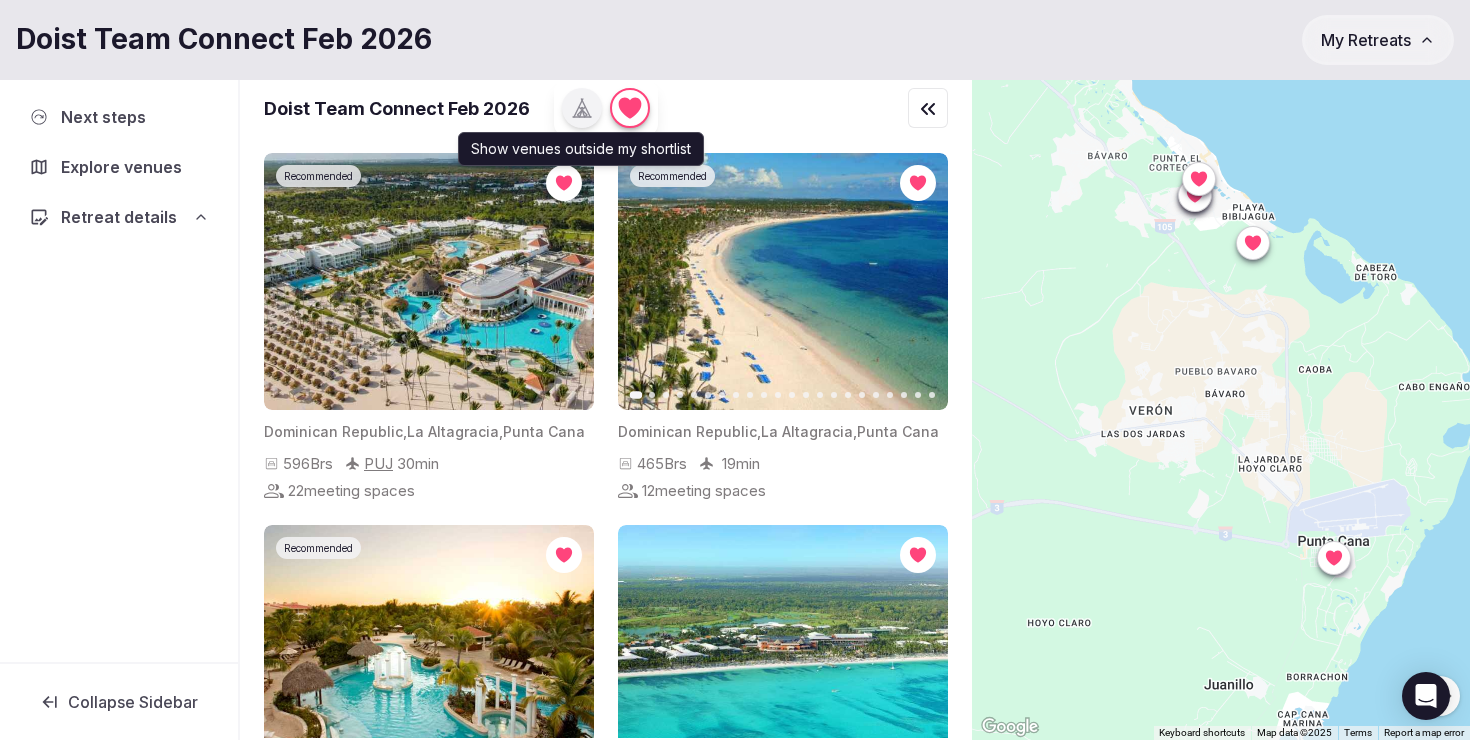 click at bounding box center (582, 108) 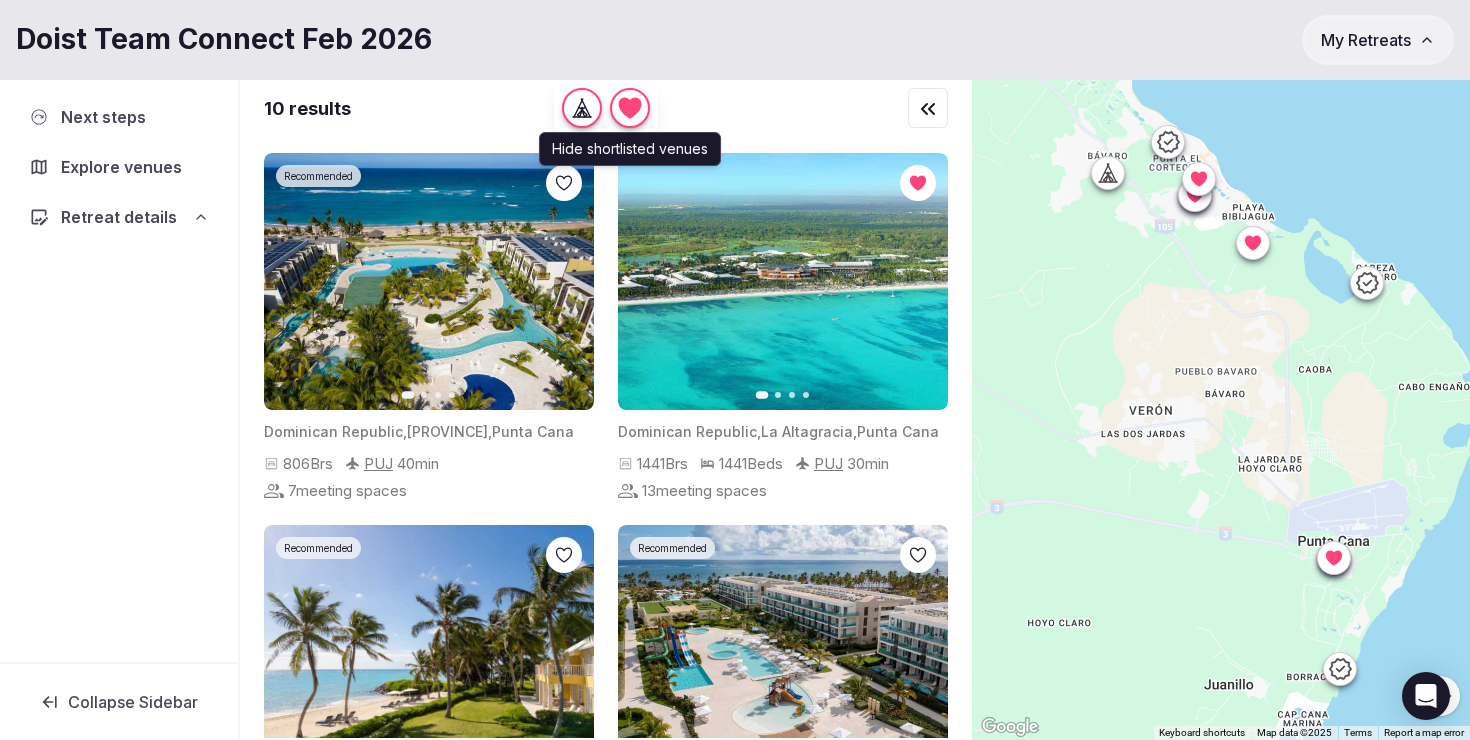 click 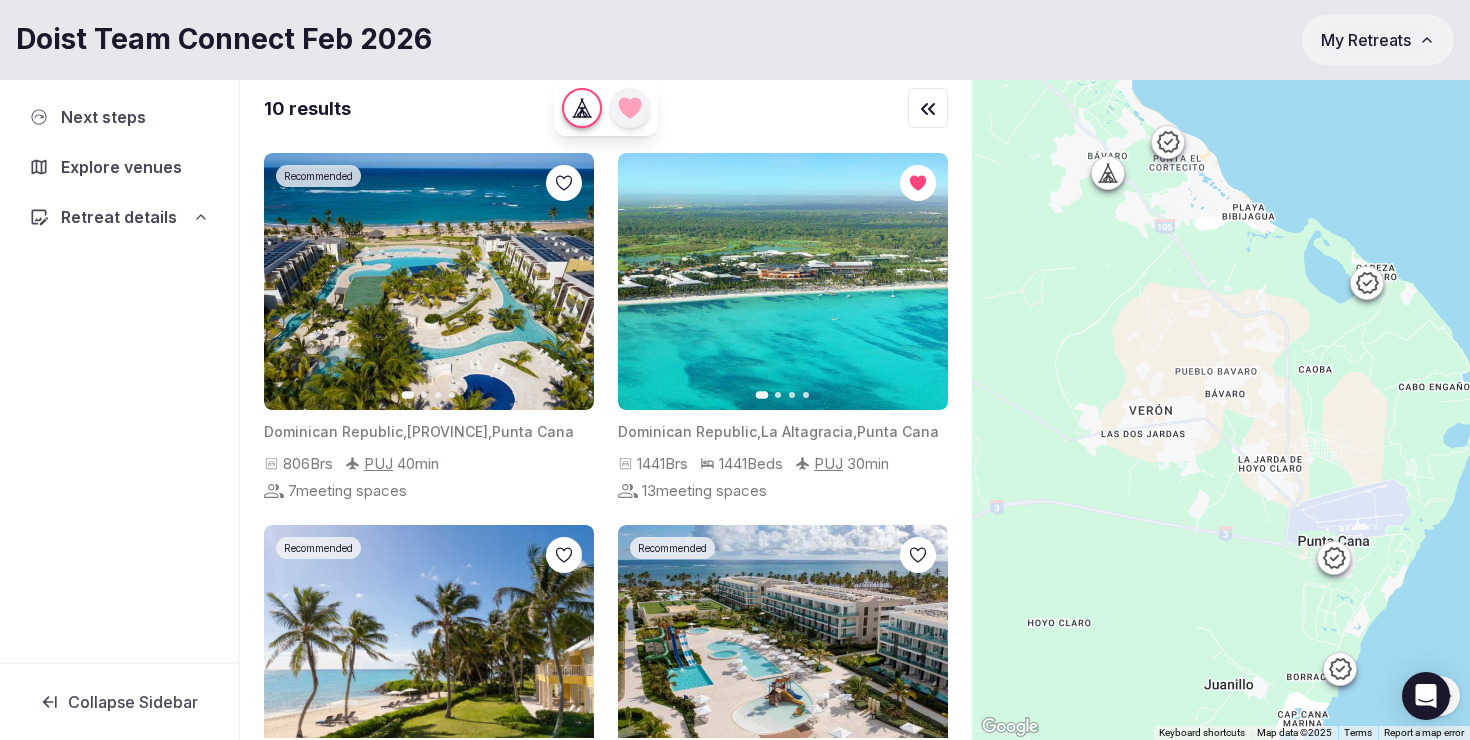 click at bounding box center [1108, 173] 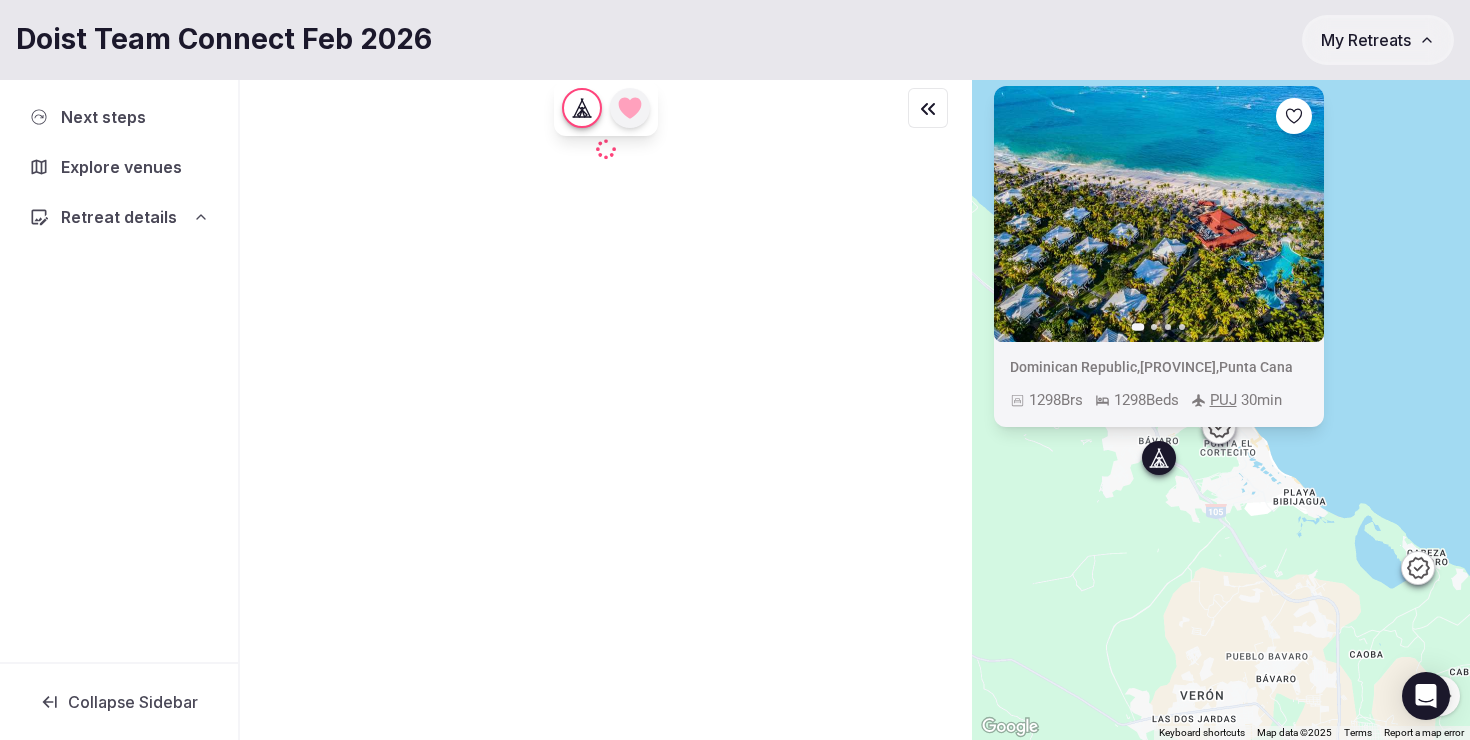 drag, startPoint x: 1087, startPoint y: 338, endPoint x: 1138, endPoint y: 625, distance: 291.49615 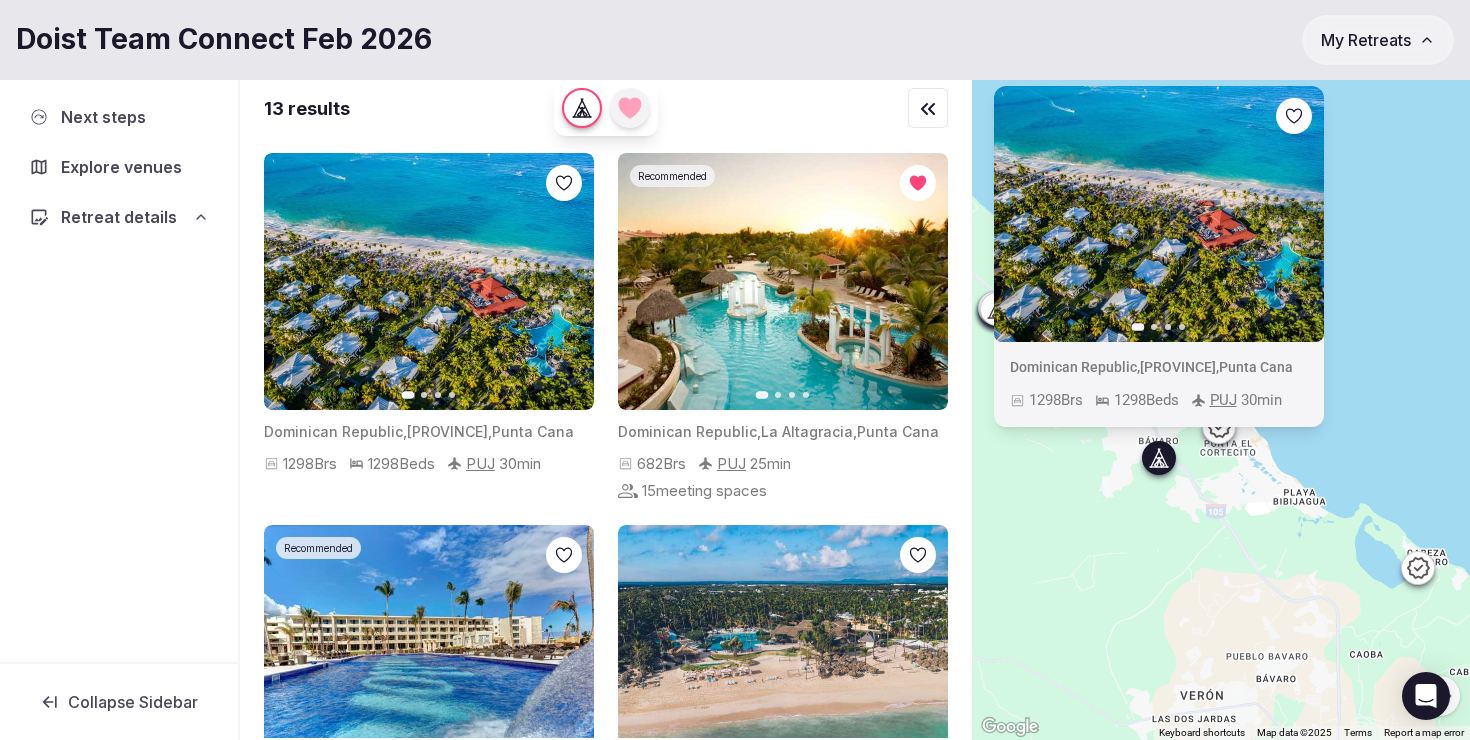 click 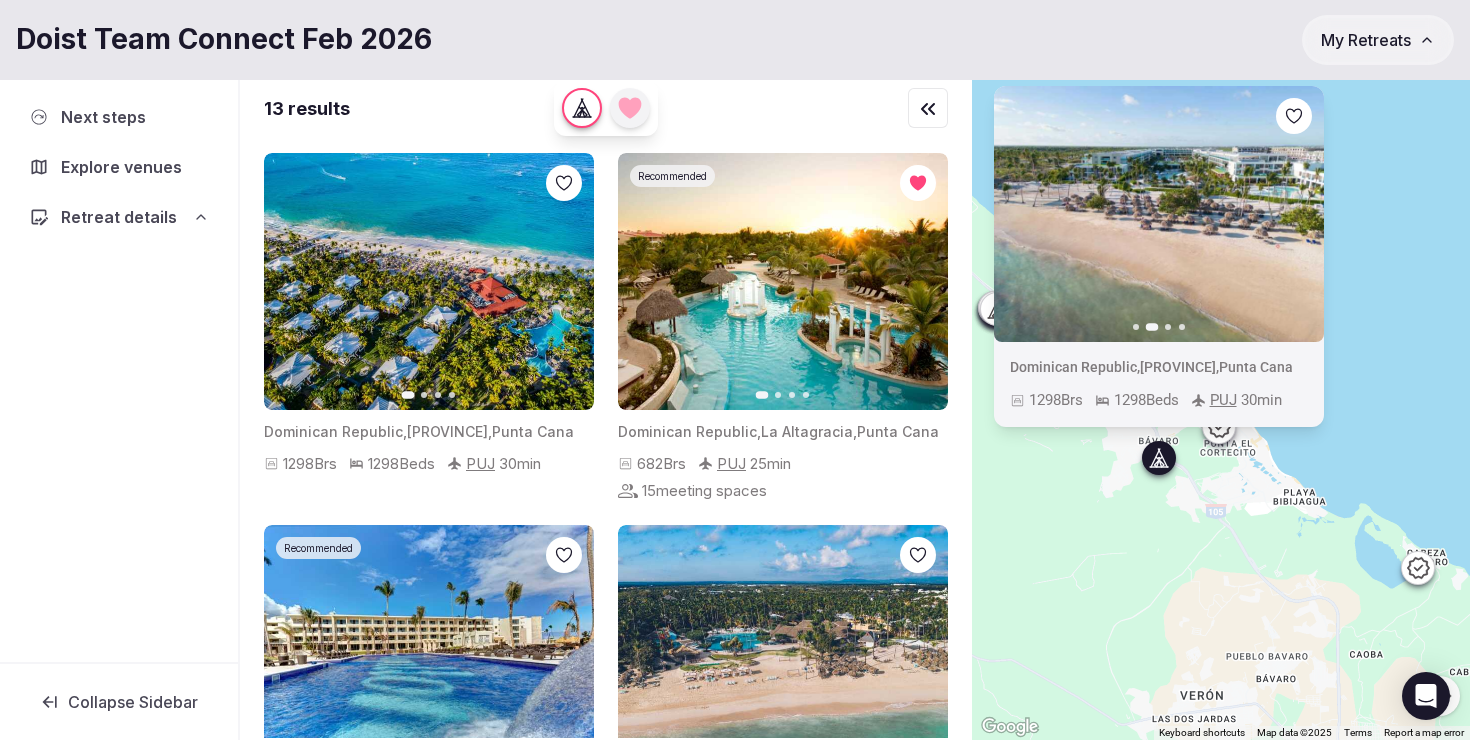 click 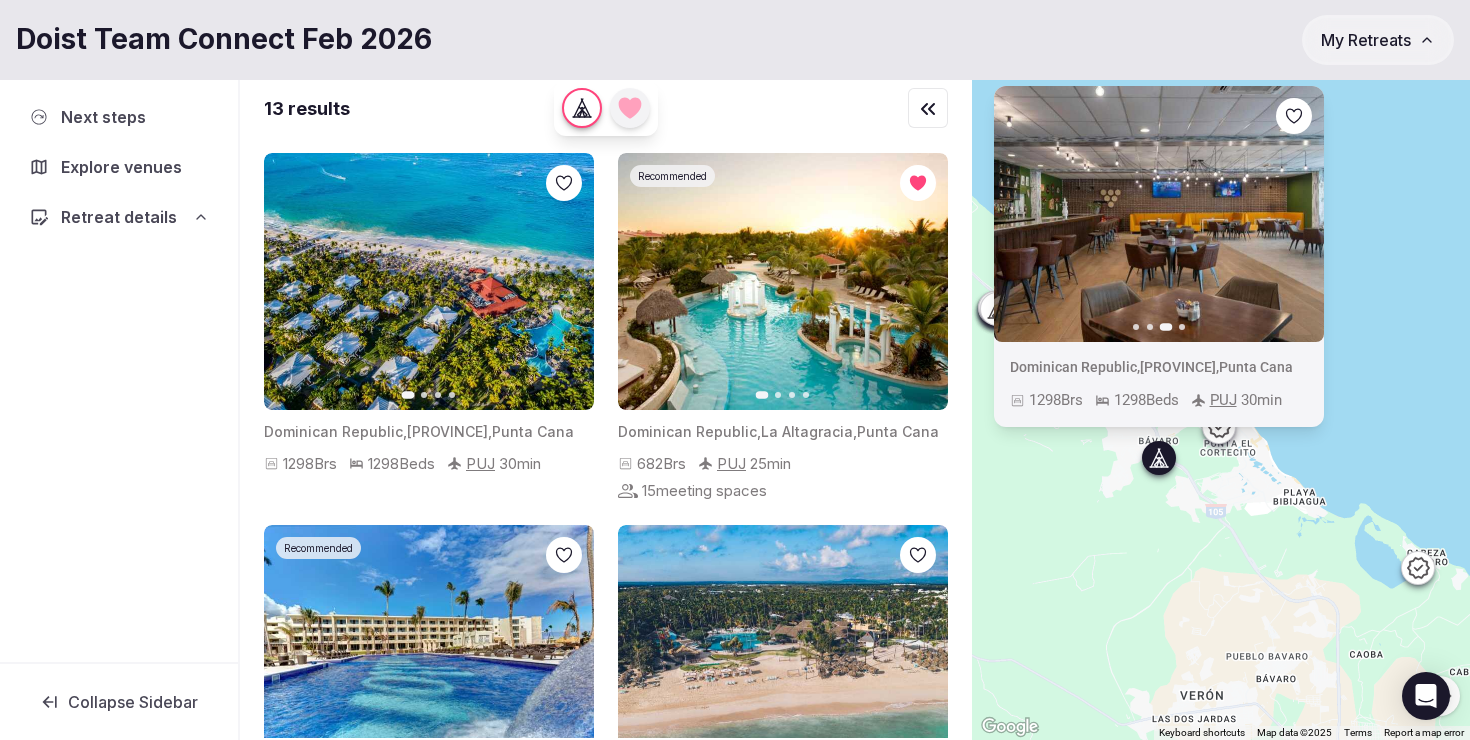 click at bounding box center (1219, 427) 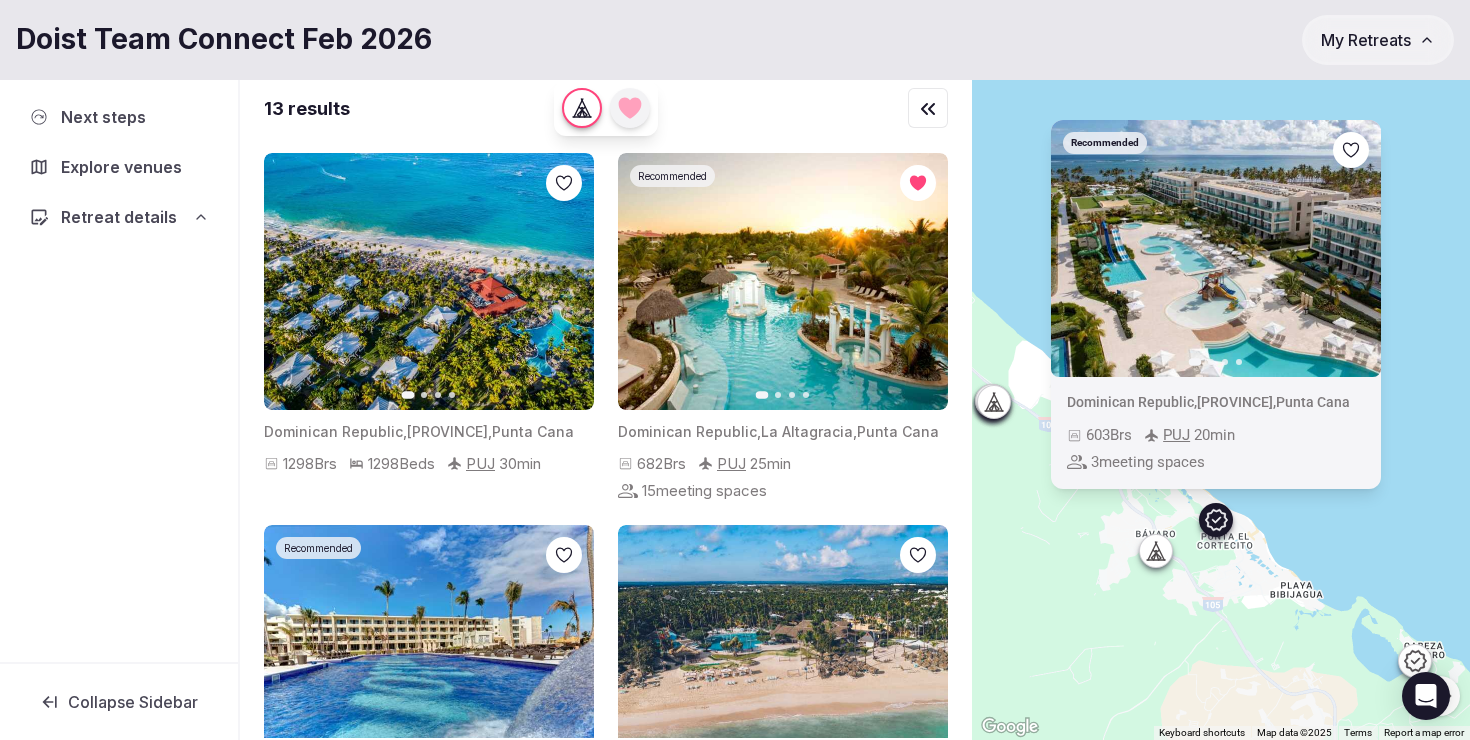 drag, startPoint x: 1257, startPoint y: 483, endPoint x: 1254, endPoint y: 579, distance: 96.04687 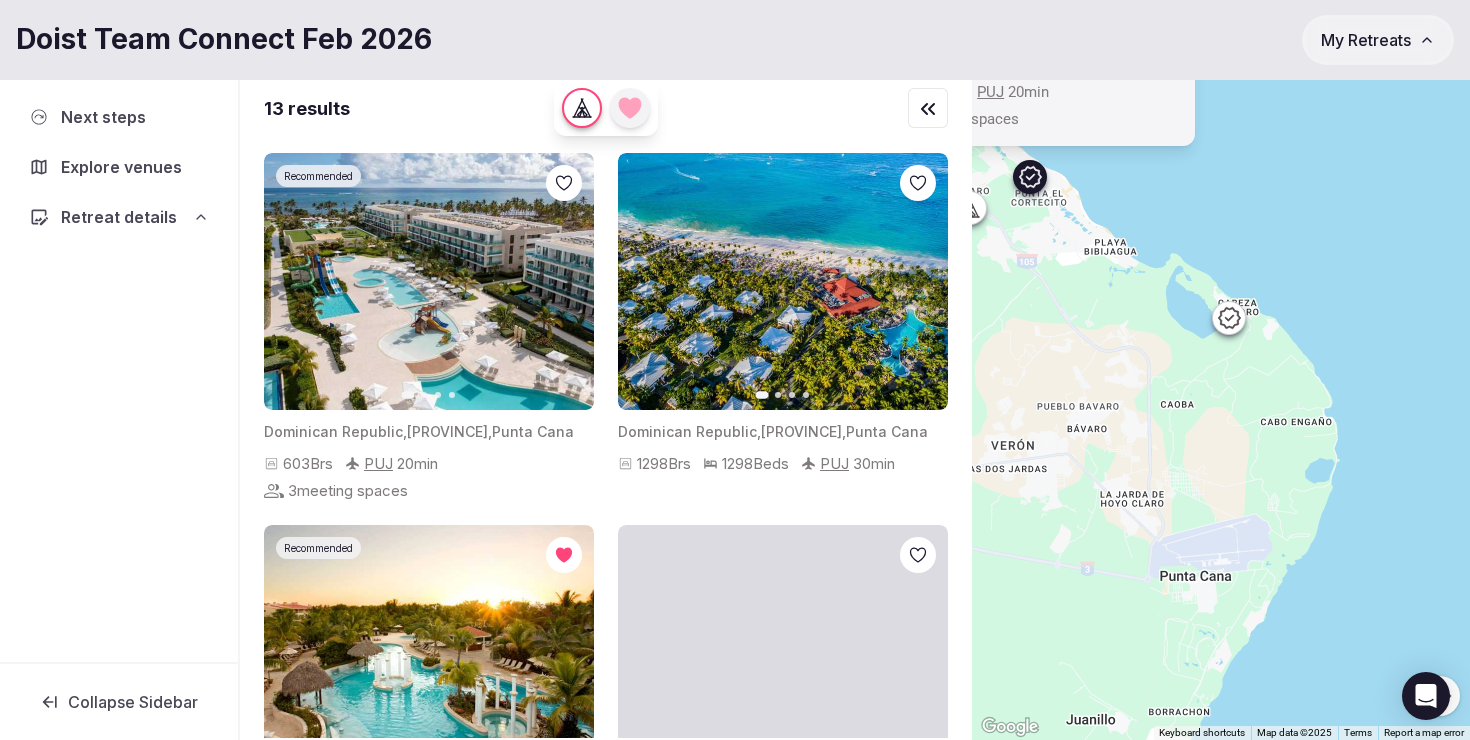 drag, startPoint x: 1305, startPoint y: 552, endPoint x: 1116, endPoint y: 196, distance: 403.05954 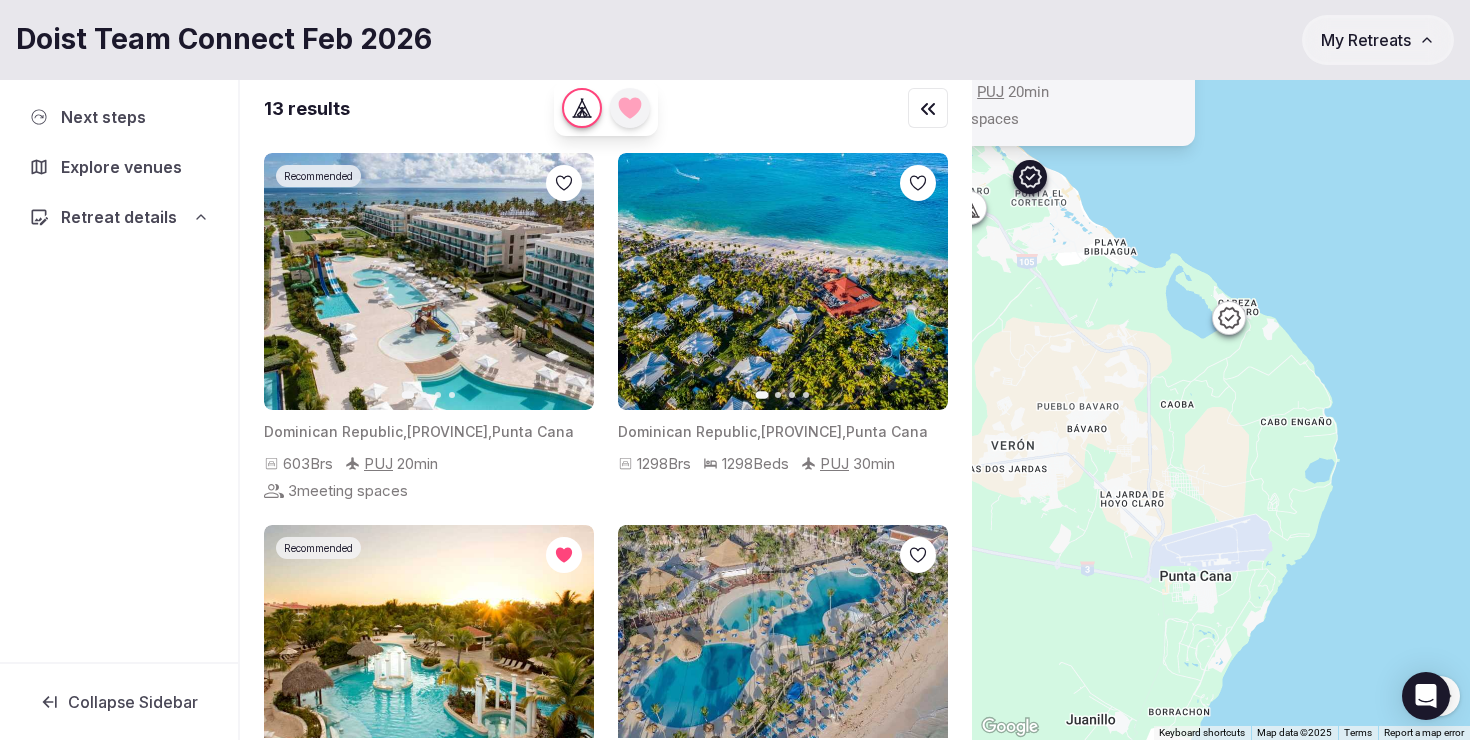 click on "Recommended Previous slide Next slide Dominican Republic ,  La Altagracia Province ,  Punta Cana 603  Brs PUJ 20  min 3  meeting spaces" at bounding box center [1221, 406] 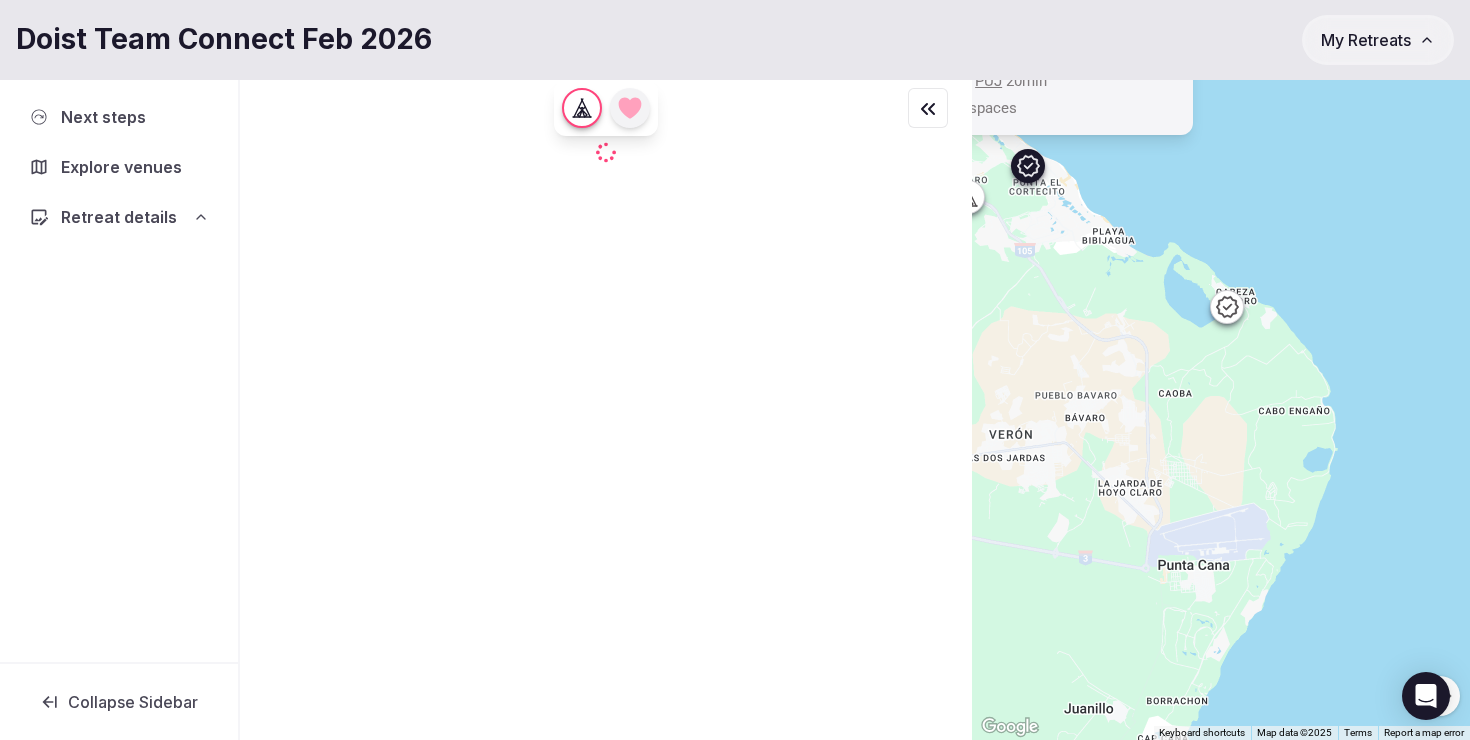 click on "Recommended Previous slide Next slide Dominican Republic ,  La Altagracia Province ,  Punta Cana 603  Brs PUJ 20  min 3  meeting spaces" at bounding box center (1221, 406) 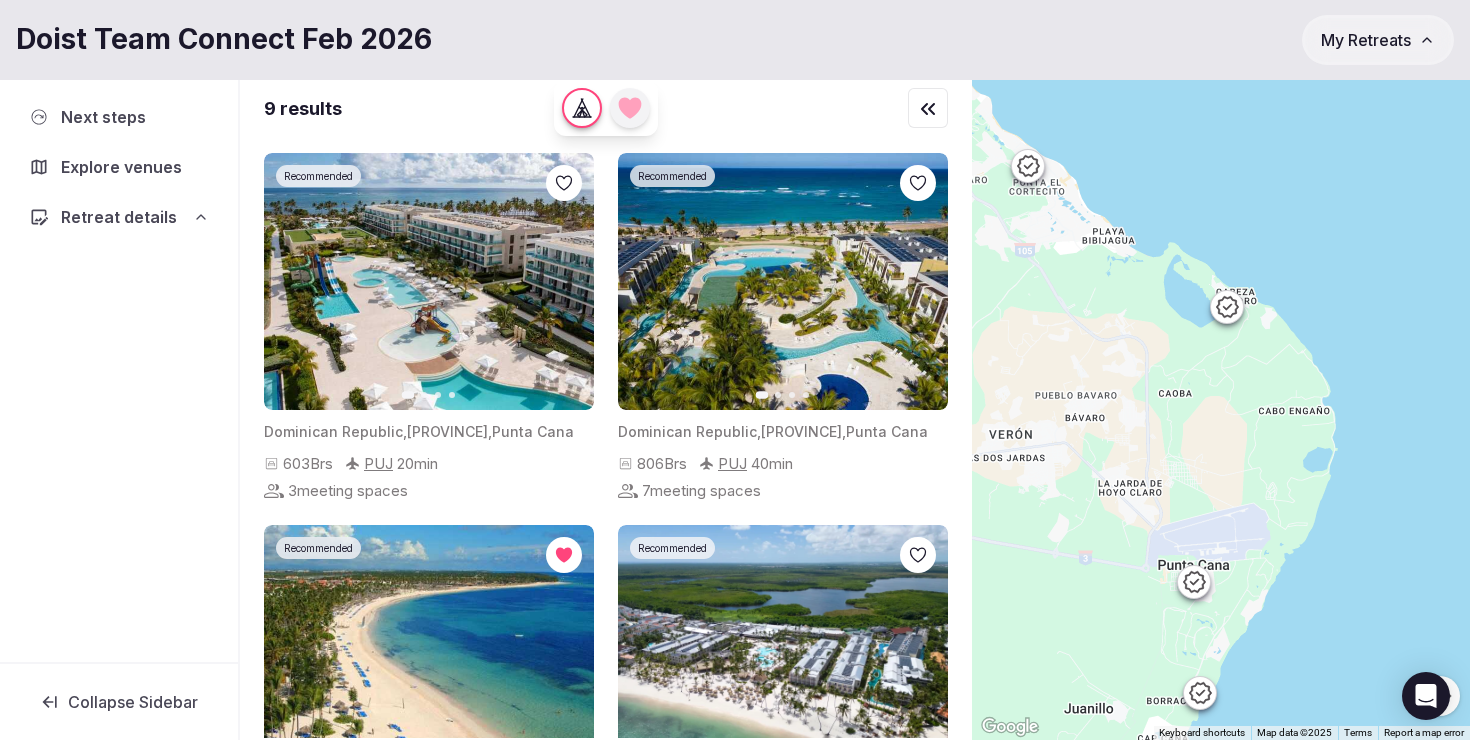 click 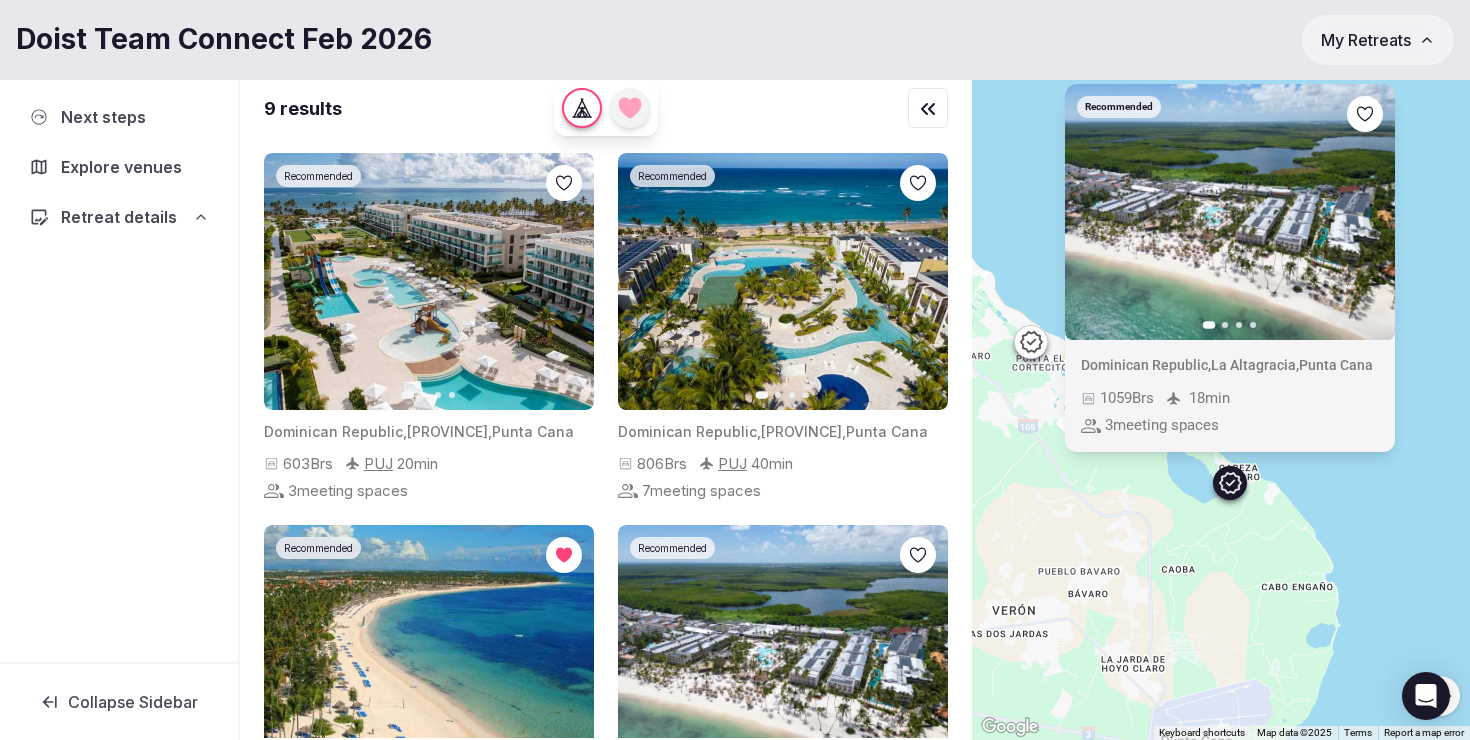 drag, startPoint x: 1269, startPoint y: 356, endPoint x: 1272, endPoint y: 538, distance: 182.02472 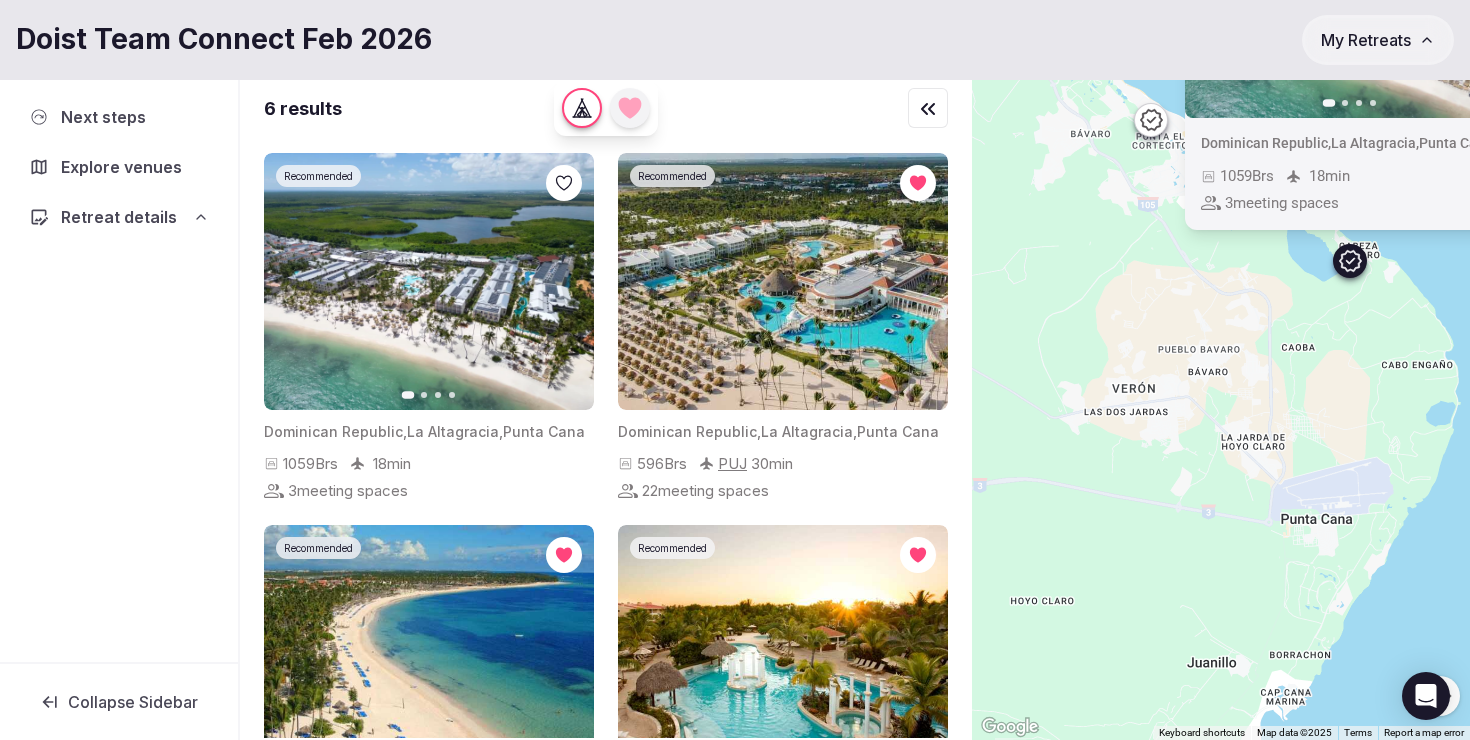 drag, startPoint x: 1270, startPoint y: 646, endPoint x: 1407, endPoint y: 436, distance: 250.73691 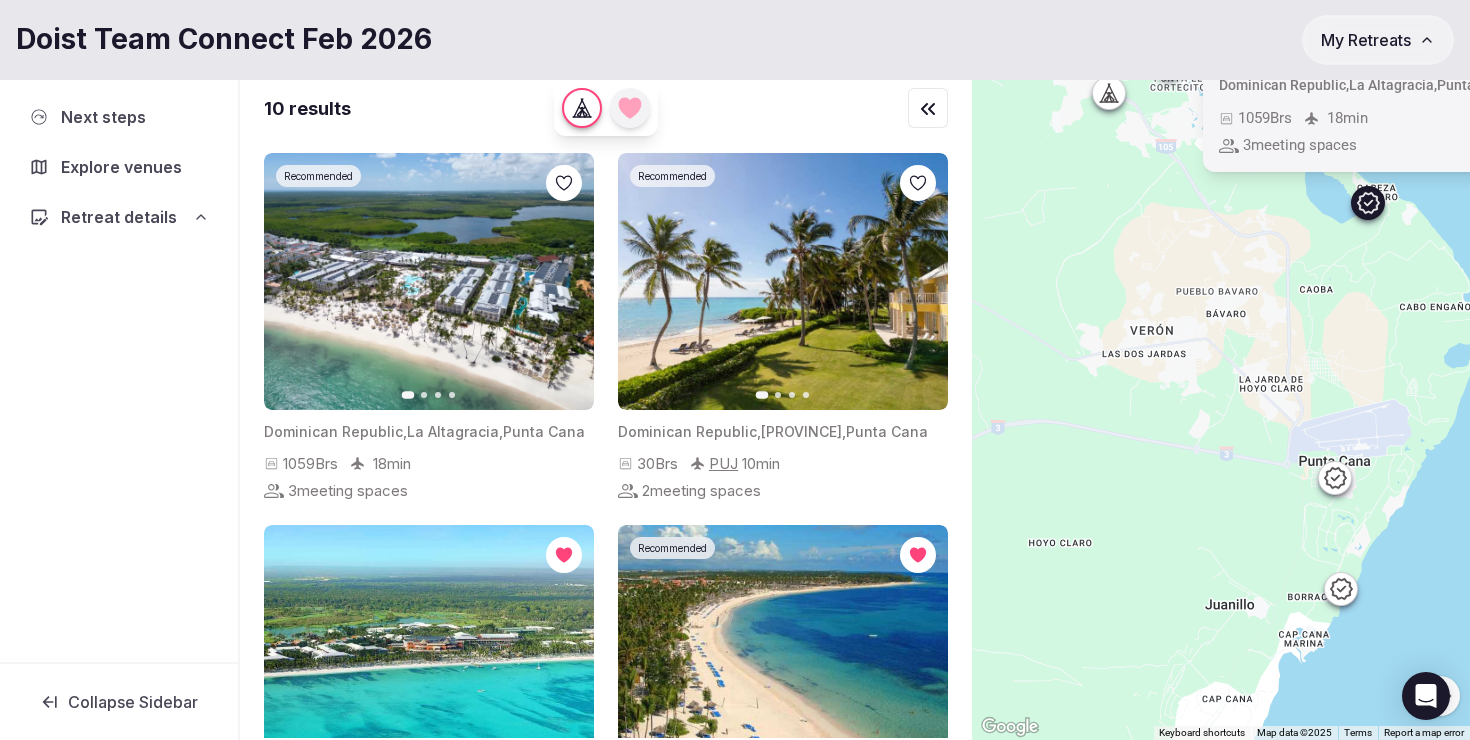 drag, startPoint x: 1231, startPoint y: 479, endPoint x: 1226, endPoint y: 397, distance: 82.1523 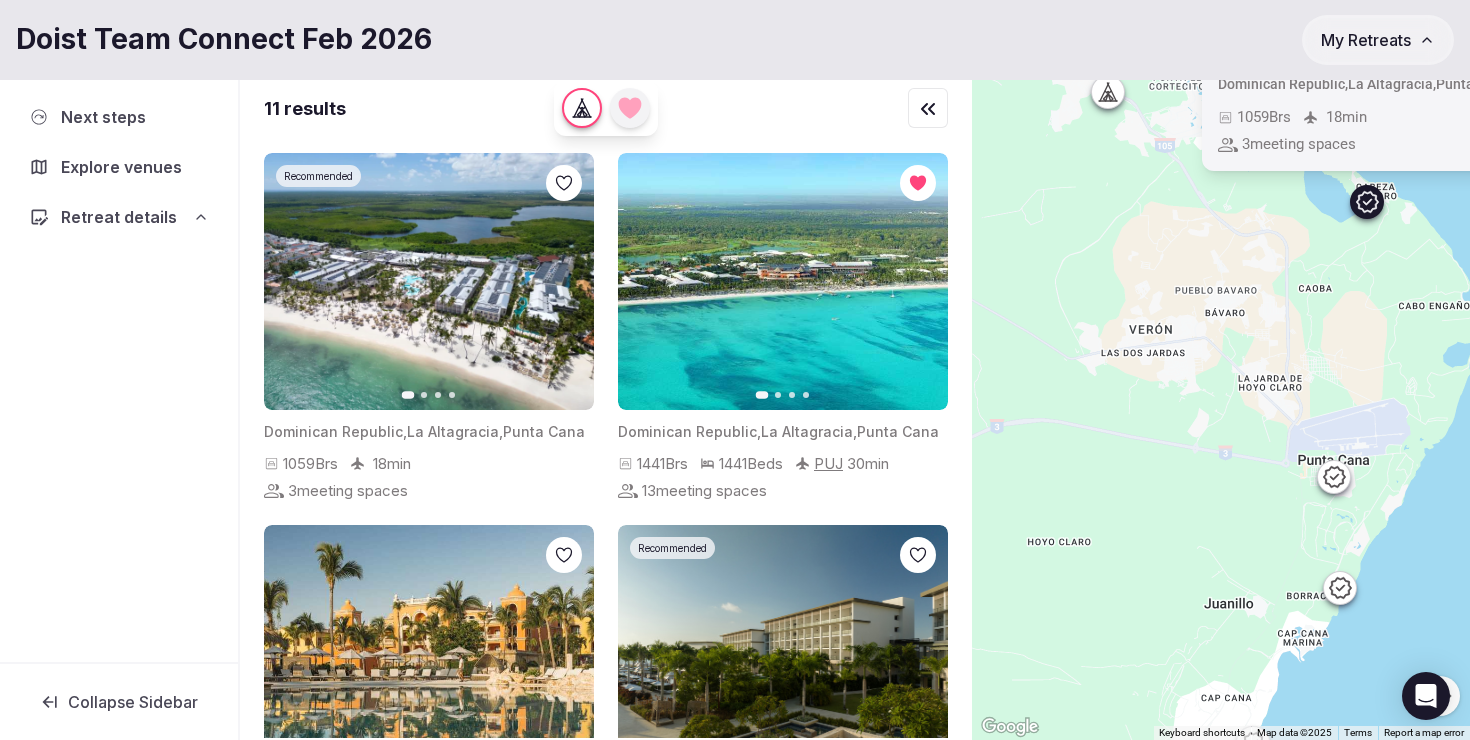 click 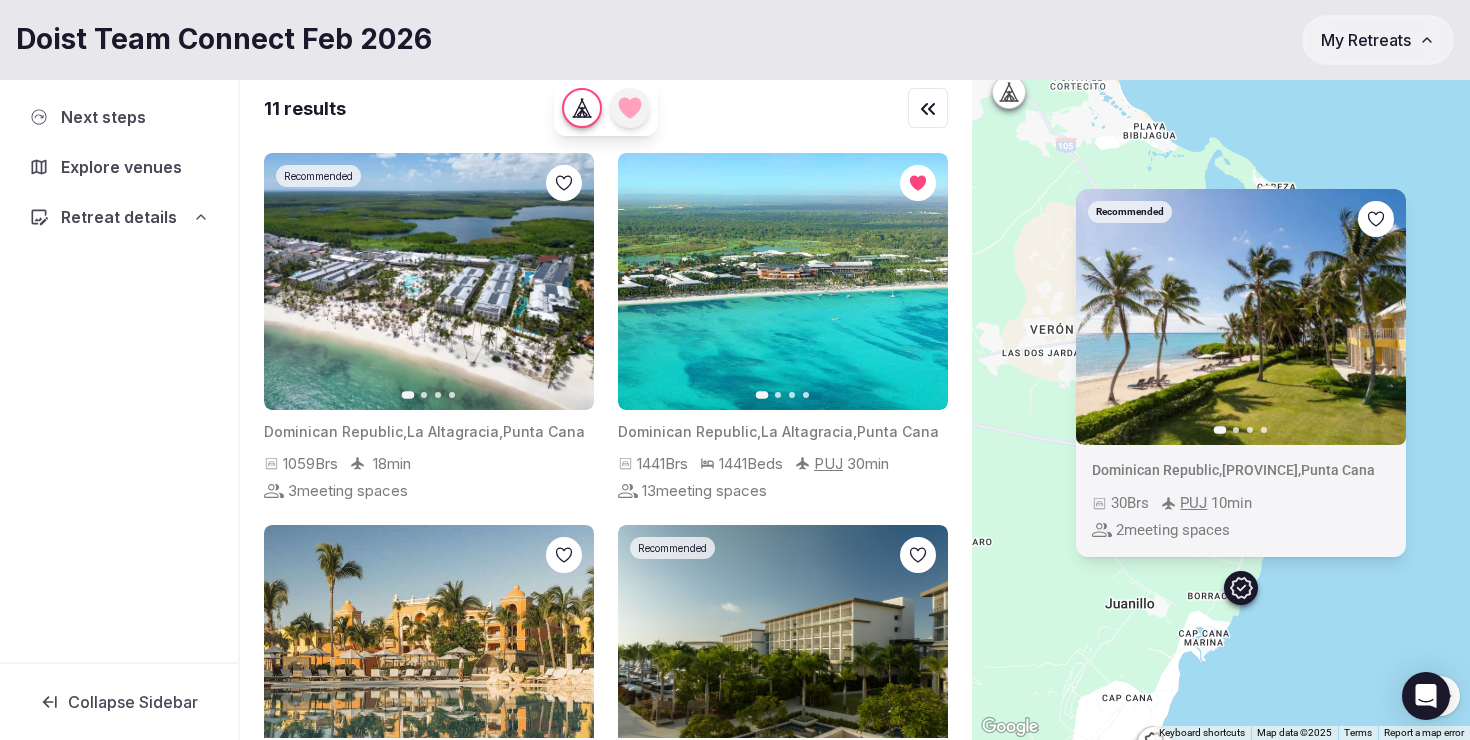 drag, startPoint x: 1325, startPoint y: 645, endPoint x: 1223, endPoint y: 645, distance: 102 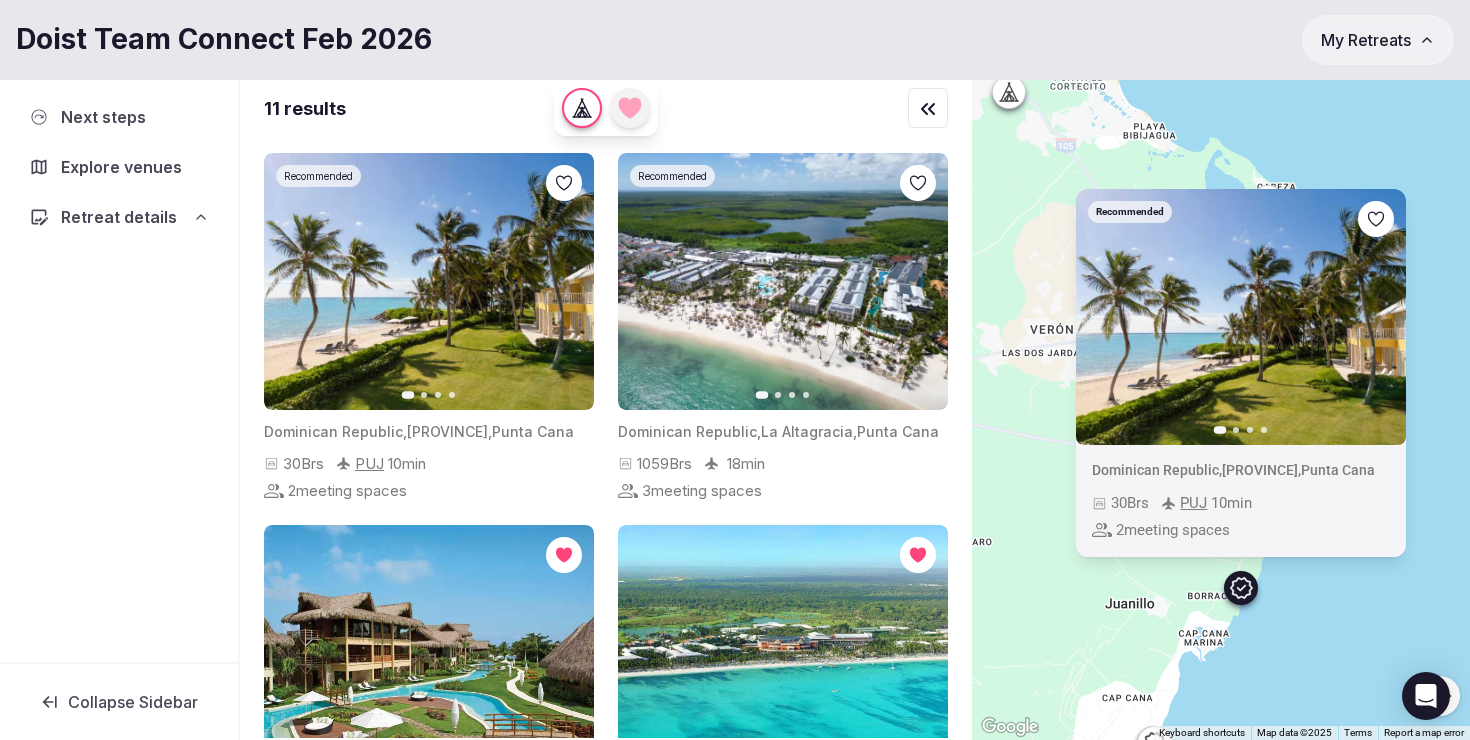 click on "Recommended Previous slide Next slide Dominican Republic ,  La Altagracia Province ,  Punta Cana 30  Brs PUJ 10  min 2  meeting spaces" at bounding box center (1221, 406) 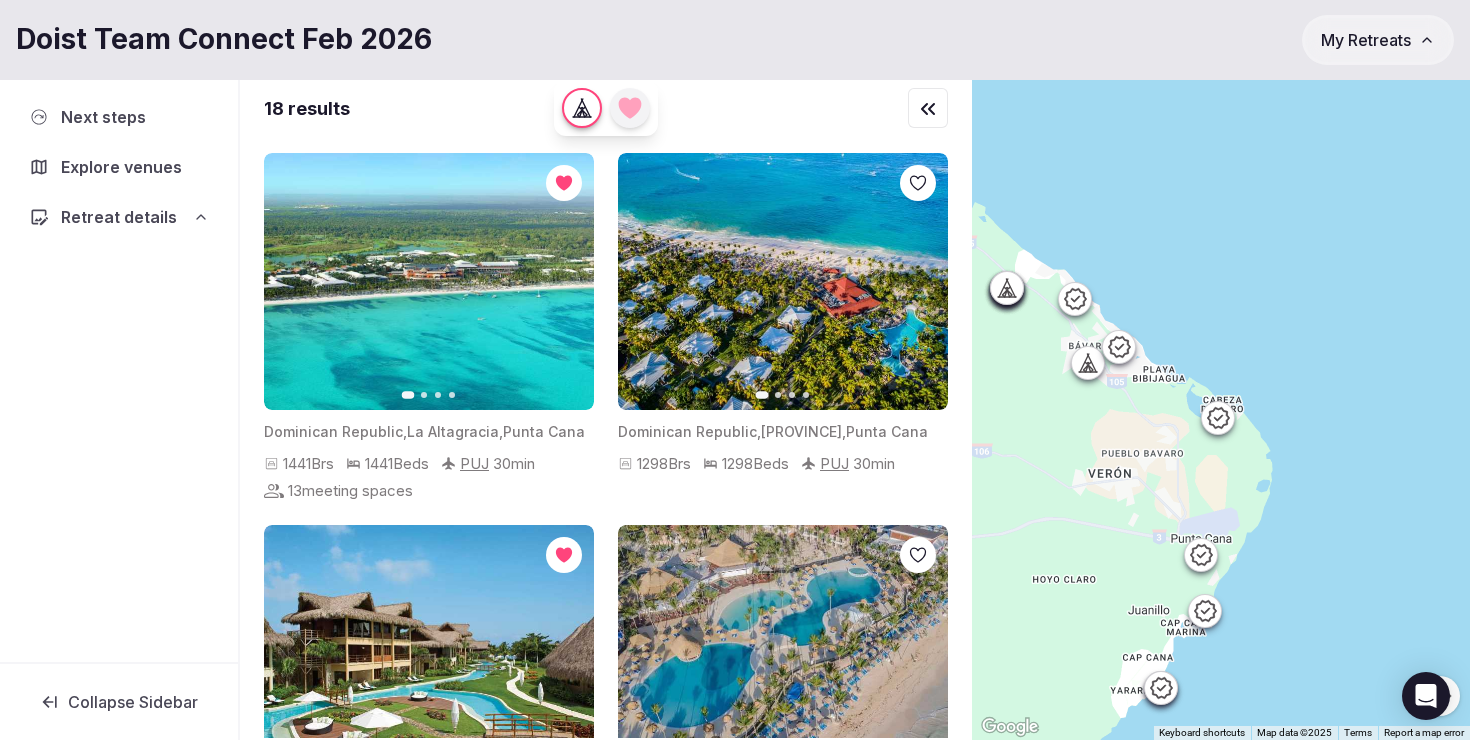 click 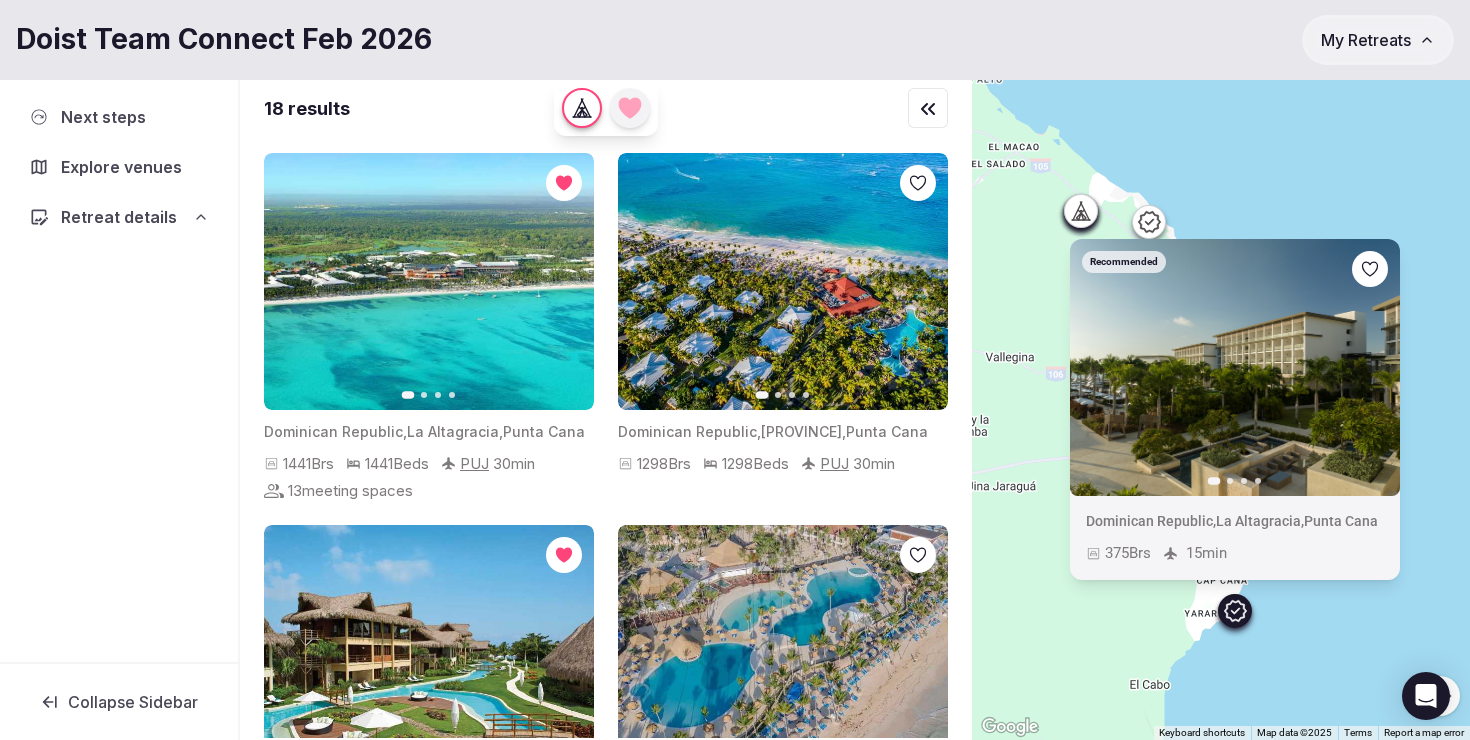 drag, startPoint x: 1217, startPoint y: 703, endPoint x: 1290, endPoint y: 624, distance: 107.563934 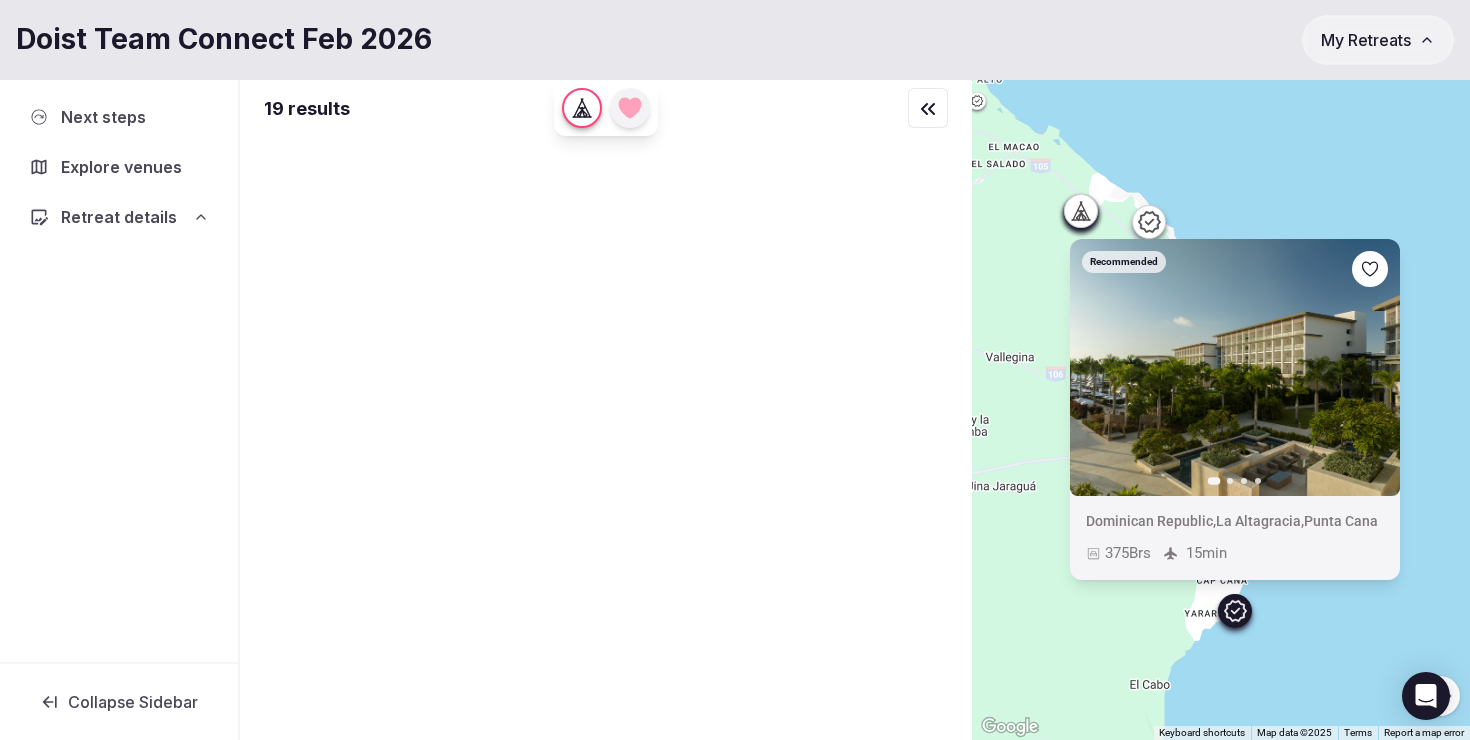 click on "Recommended Previous slide Next slide Dominican Republic ,  La Altagracia ,  Punta Cana 375  Brs 15  min" at bounding box center [1221, 406] 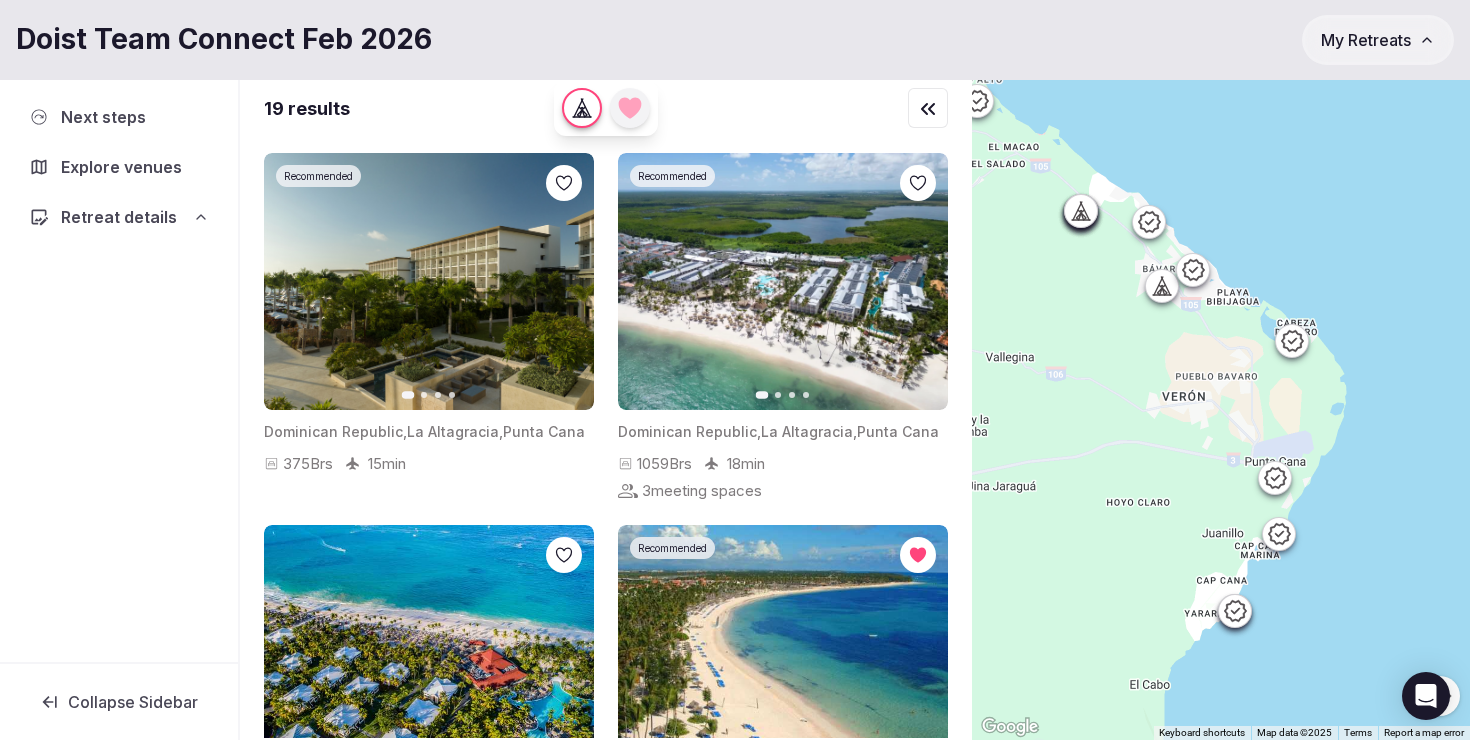 click 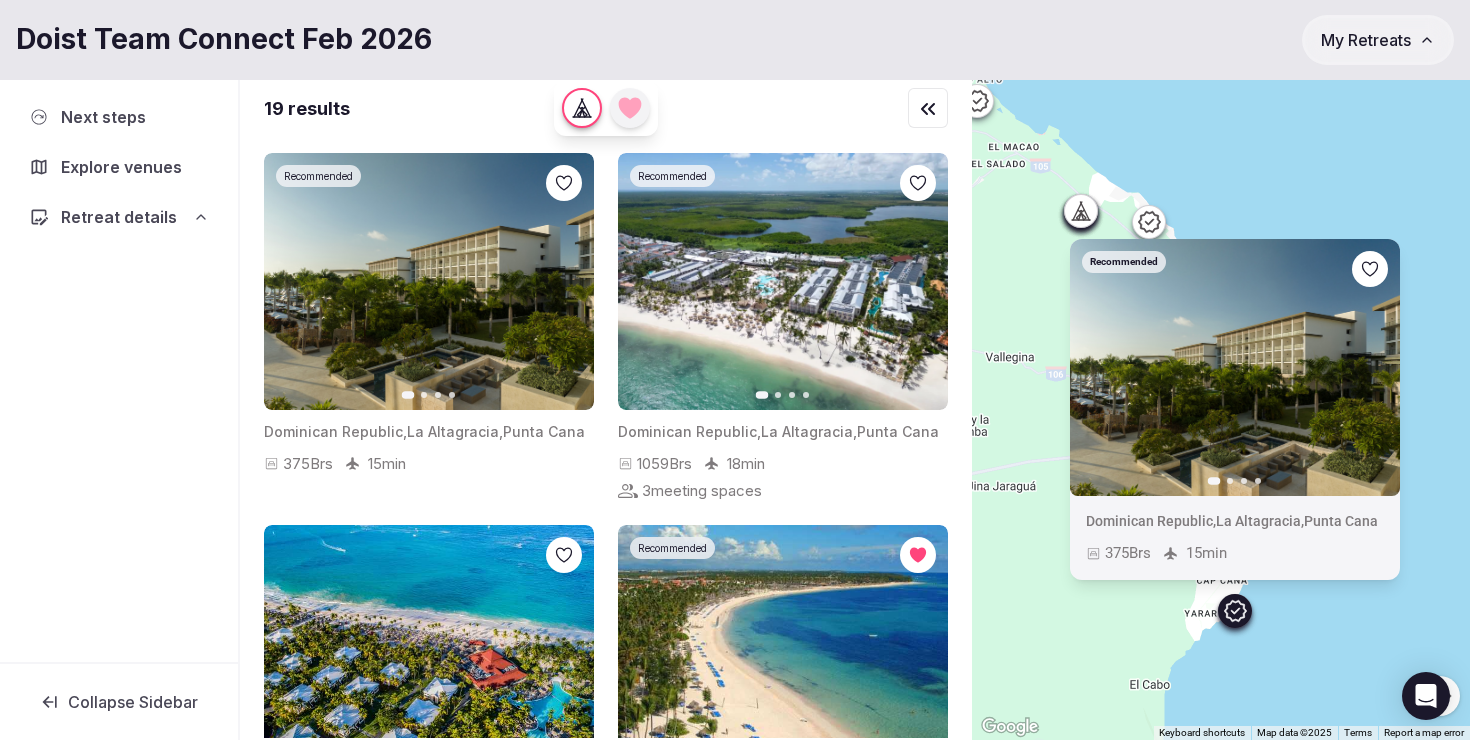 click 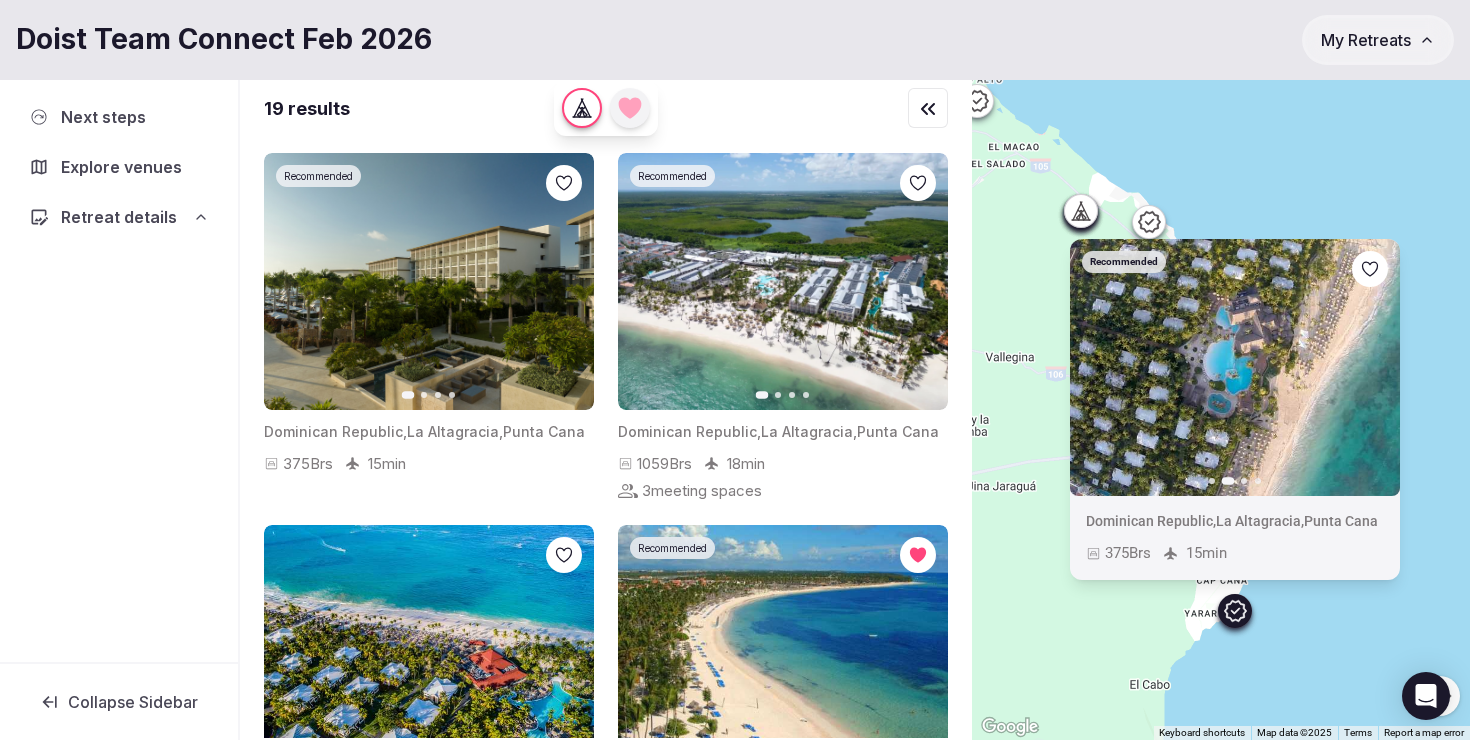 click 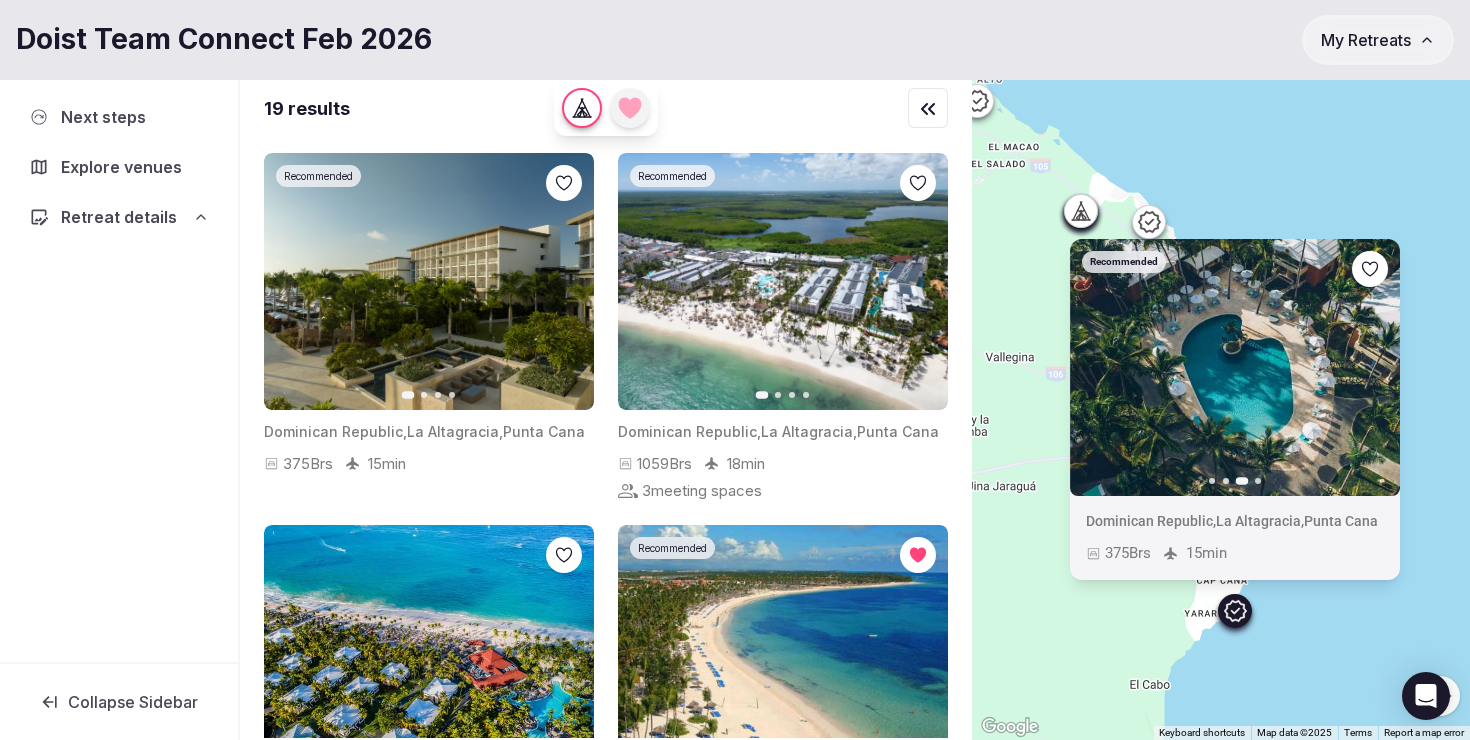 click 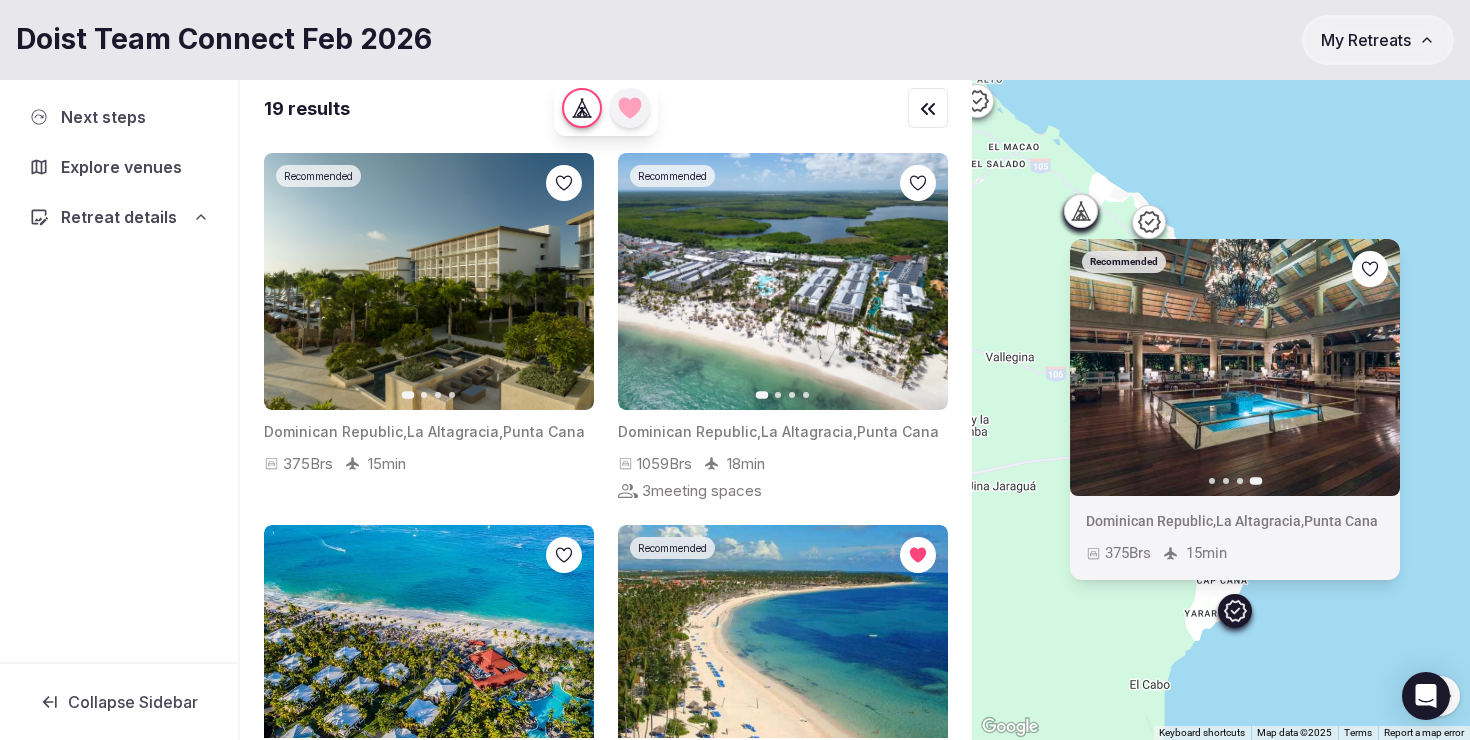 click on "Recommended Previous slide Next slide Dominican Republic ,  La Altagracia ,  Punta Cana 375  Brs 15  min" at bounding box center (1221, 406) 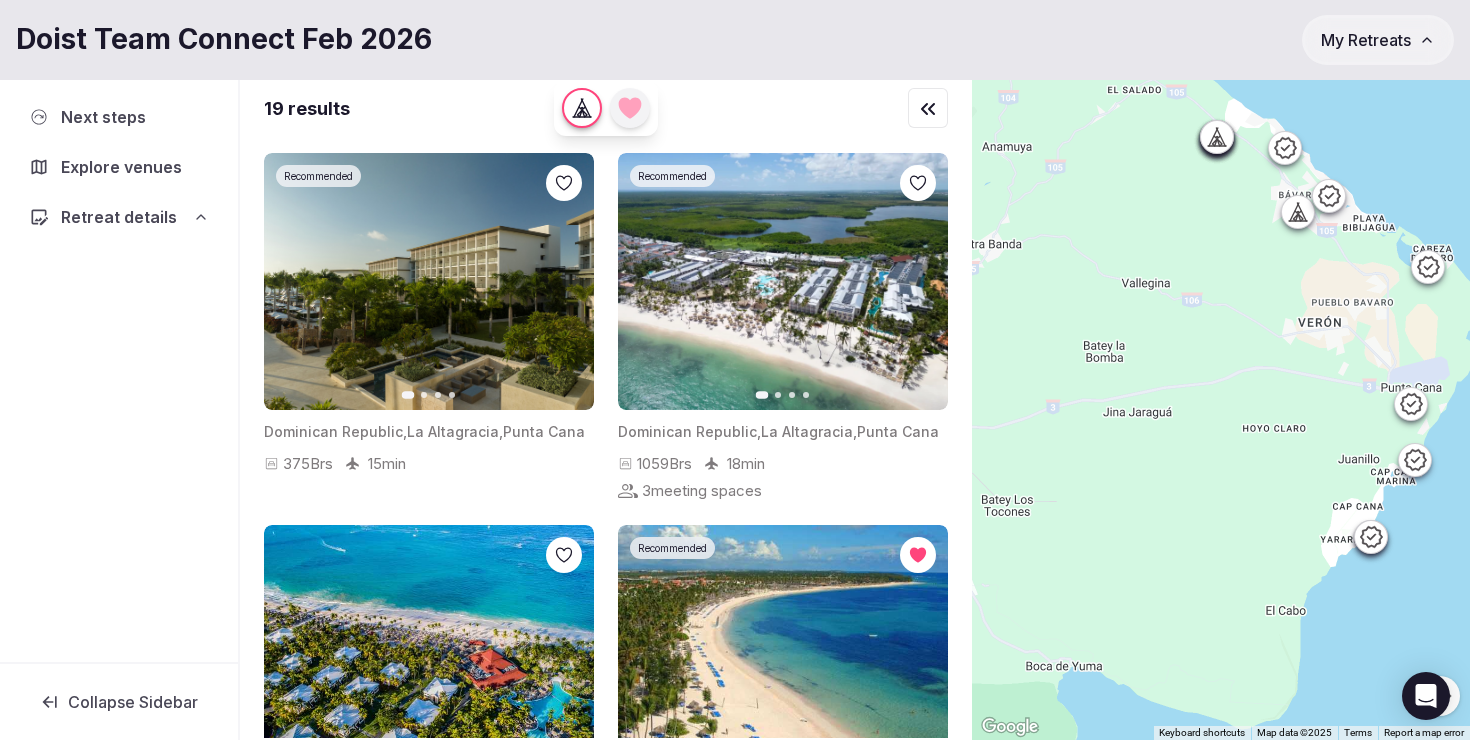 drag, startPoint x: 1118, startPoint y: 499, endPoint x: 1256, endPoint y: 425, distance: 156.58864 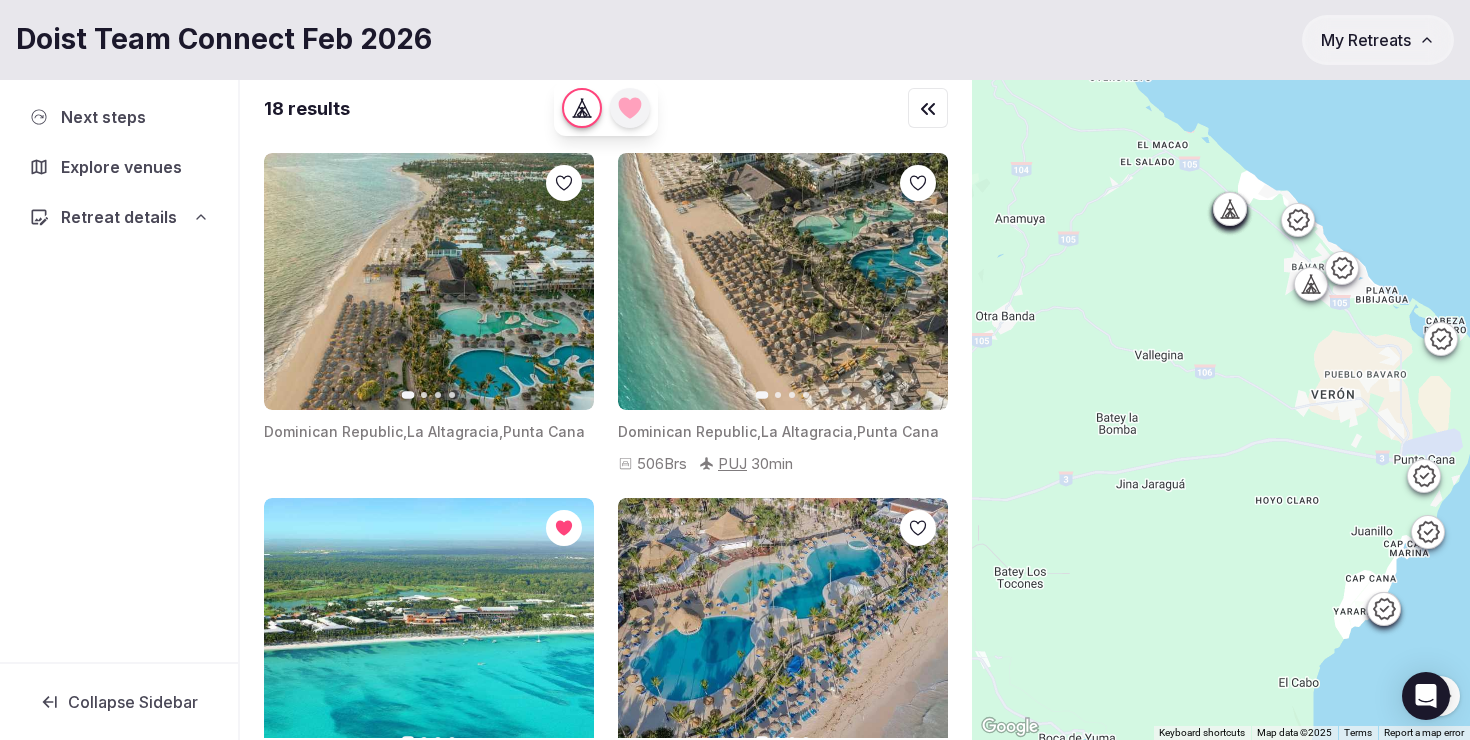drag, startPoint x: 1095, startPoint y: 266, endPoint x: 1115, endPoint y: 396, distance: 131.52946 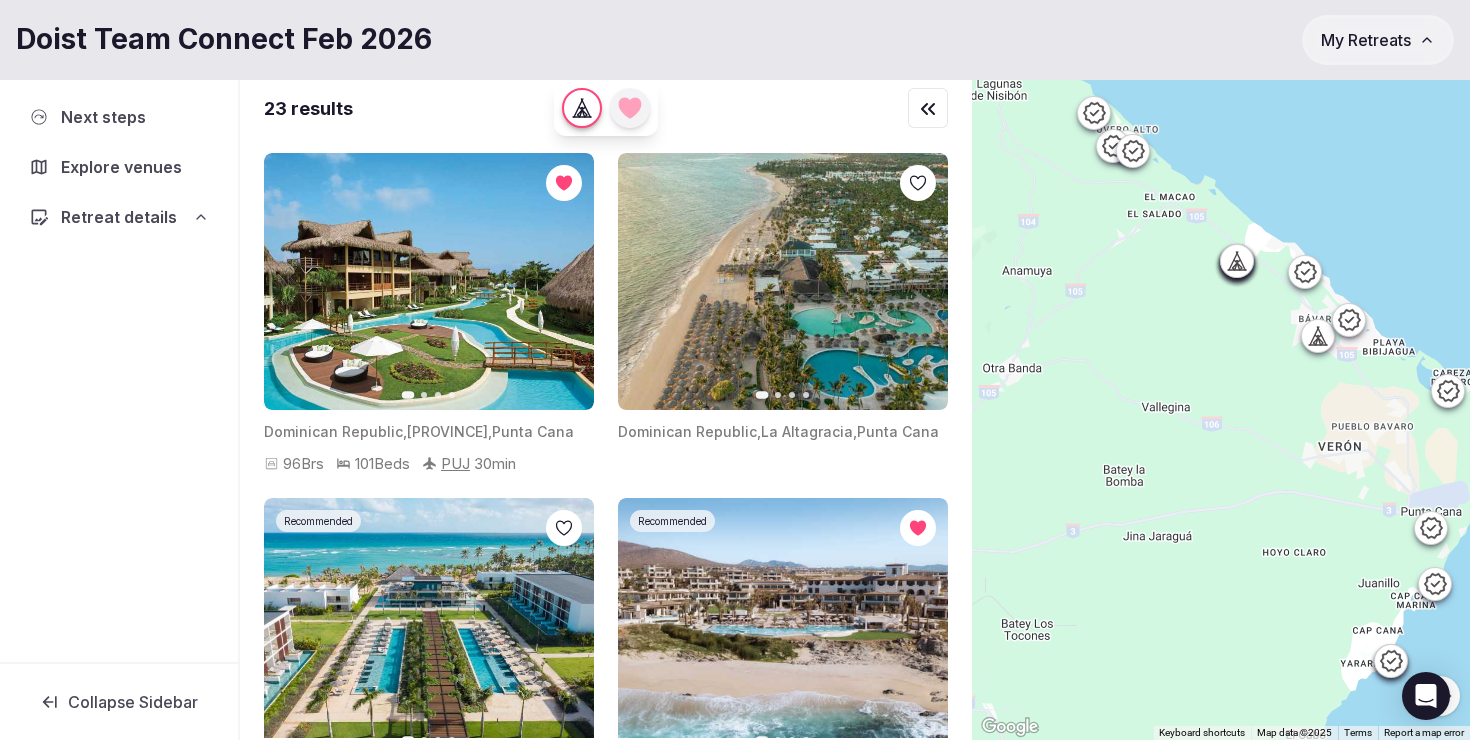 click 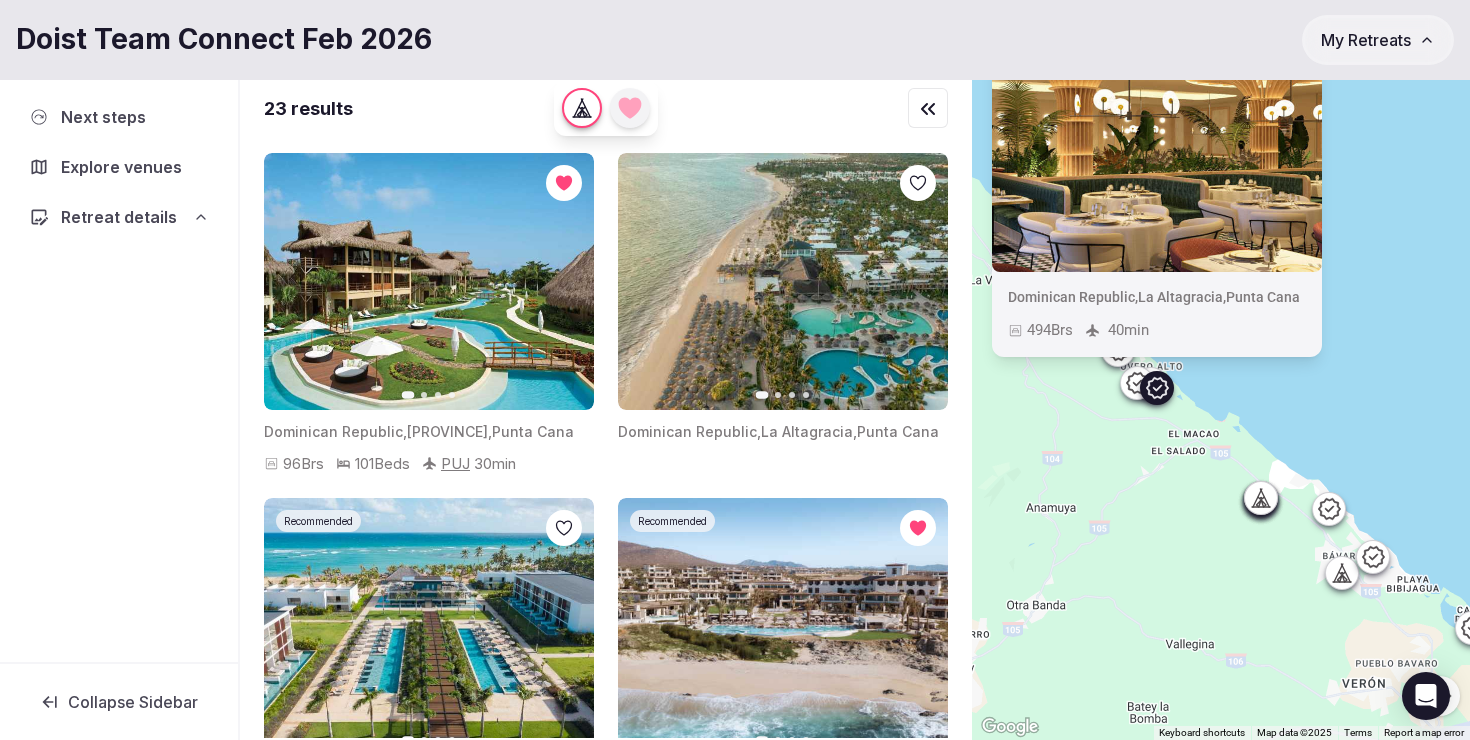 drag, startPoint x: 1142, startPoint y: 222, endPoint x: 1166, endPoint y: 463, distance: 242.19208 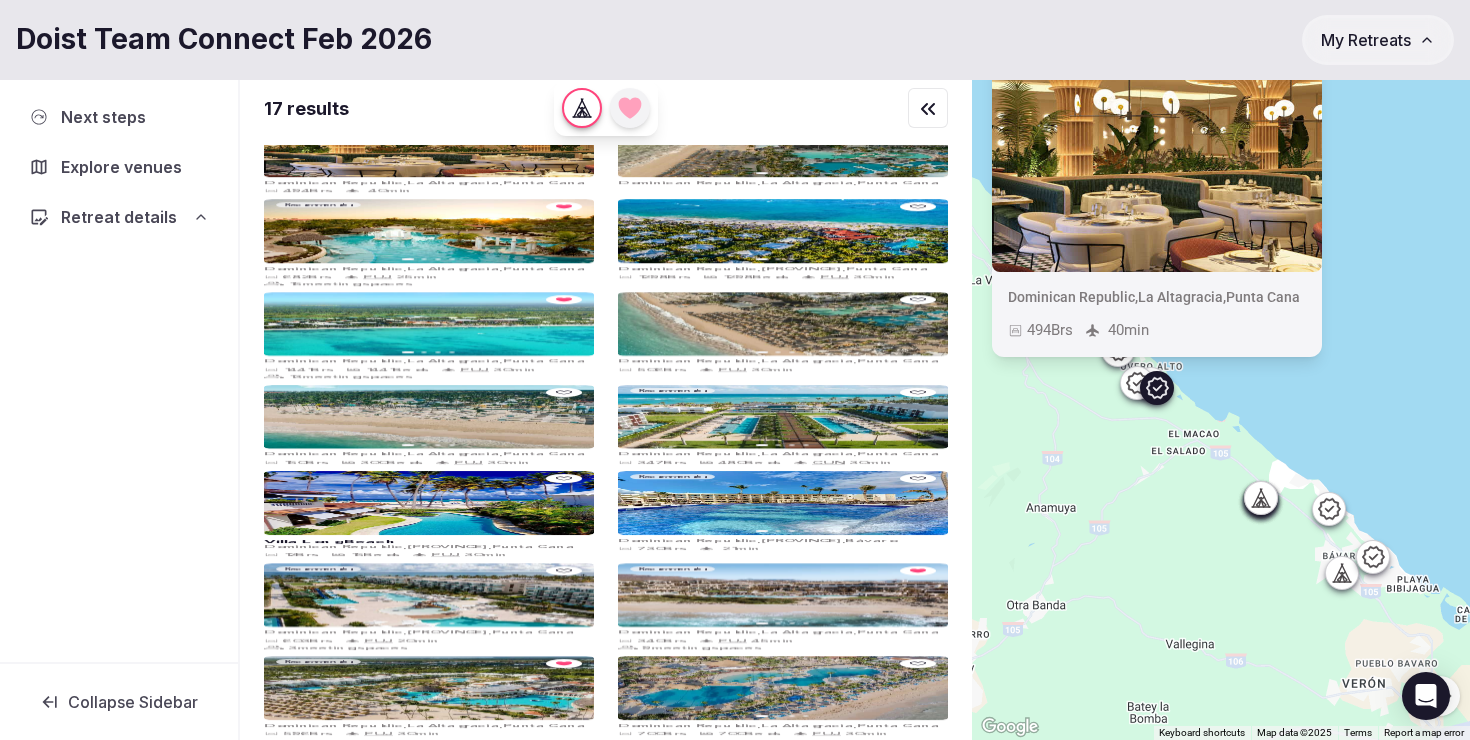 click 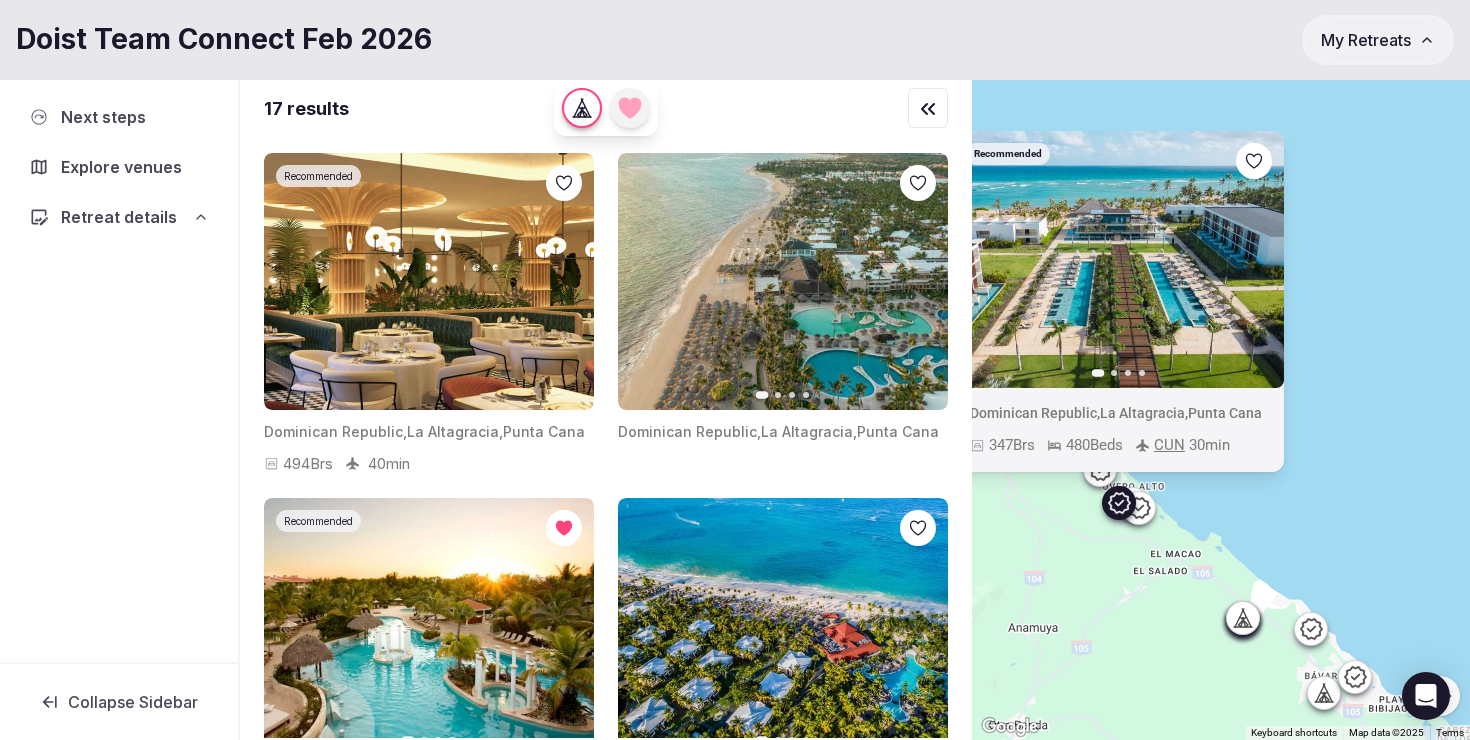 drag, startPoint x: 1180, startPoint y: 465, endPoint x: 1162, endPoint y: 587, distance: 123.32072 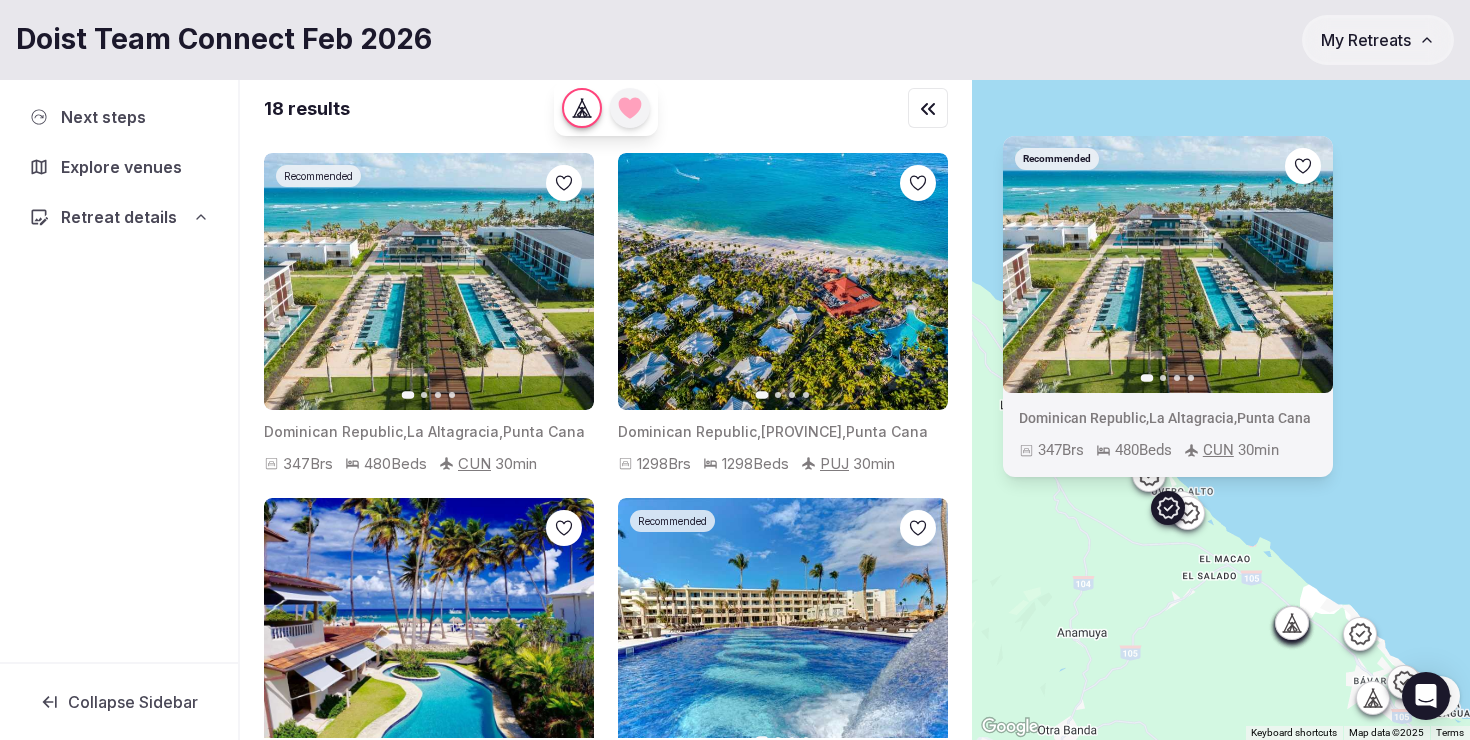 drag, startPoint x: 1227, startPoint y: 538, endPoint x: 1279, endPoint y: 543, distance: 52.23983 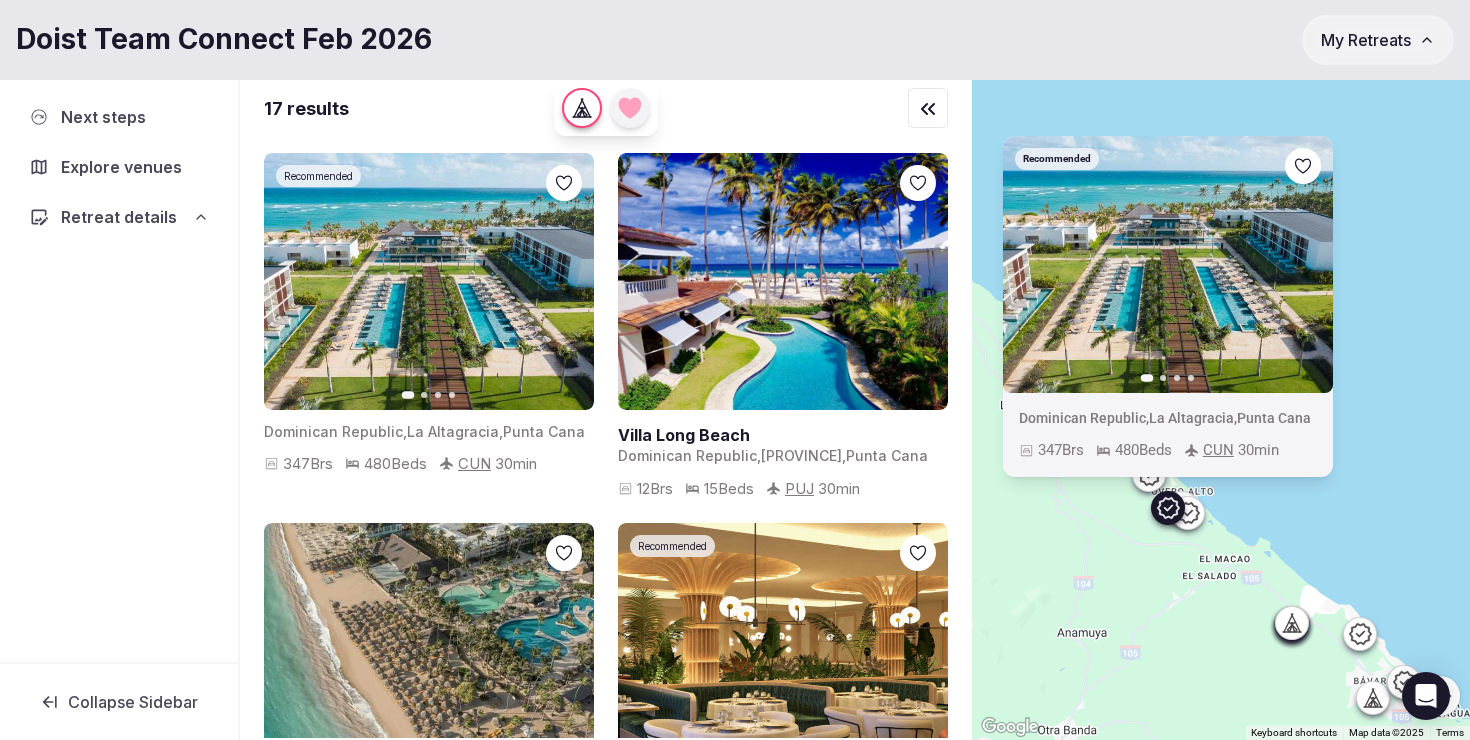 click at bounding box center [1168, 508] 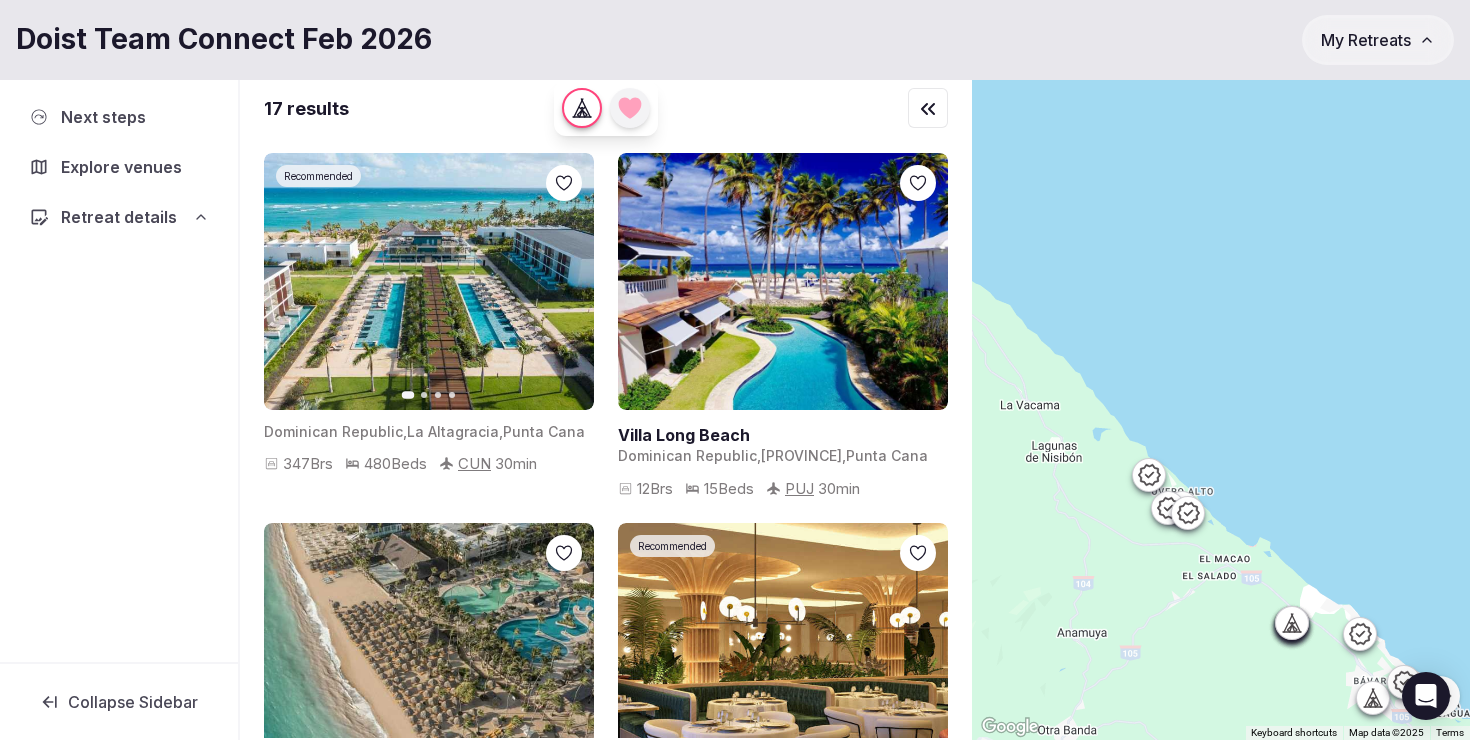 click at bounding box center (1182, 508) 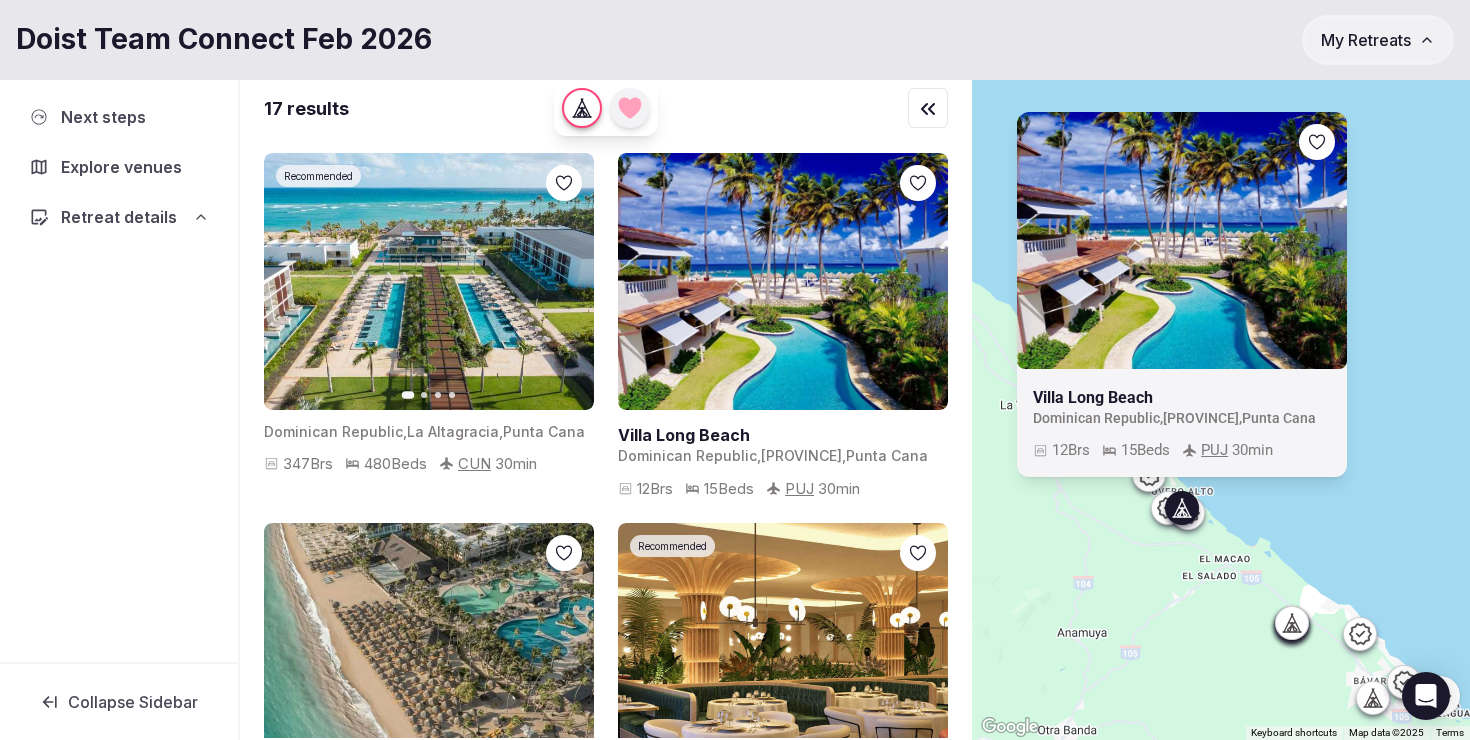 click on "Villa Long Beach Dominican Republic ,  La Altagracia Province ,  Punta Cana 12  Brs 15  Beds PUJ 30  min" at bounding box center [1221, 406] 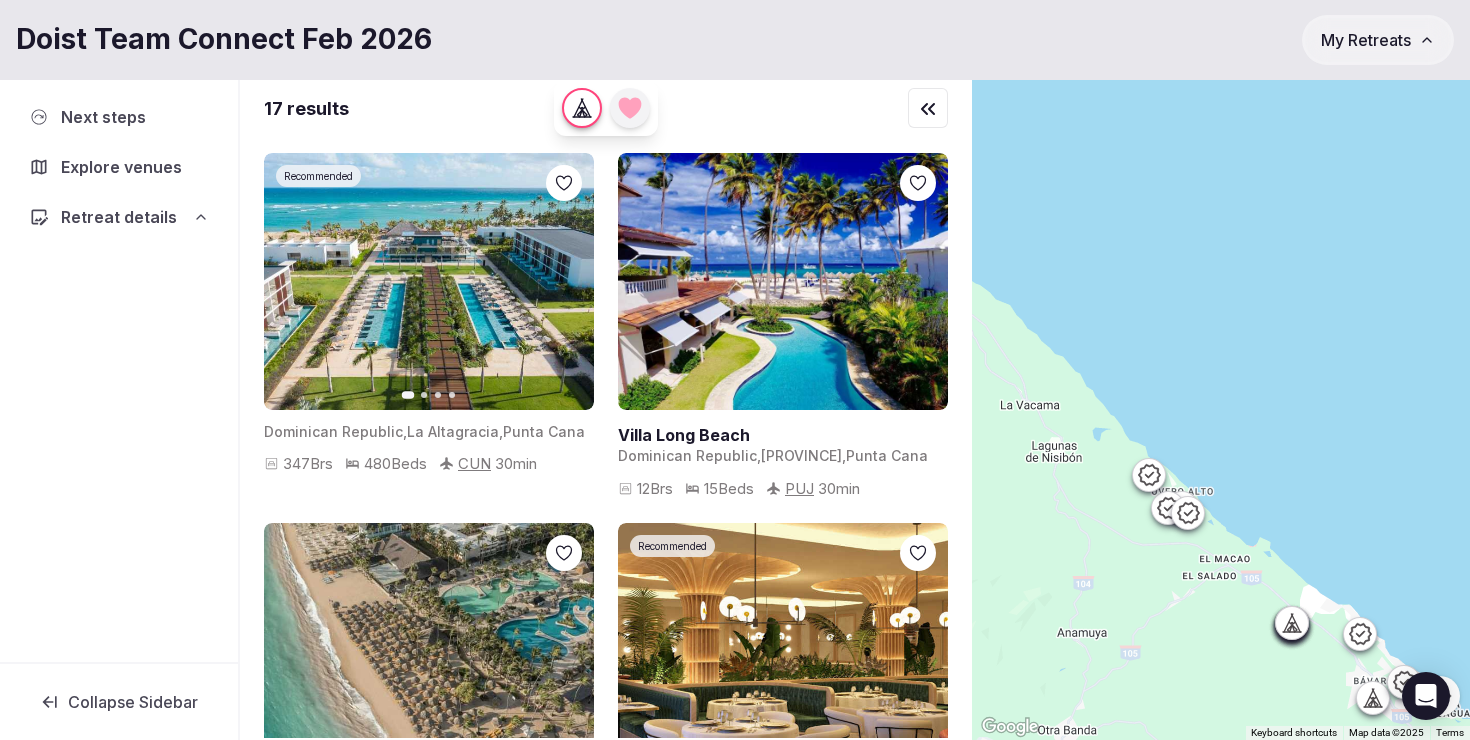 click 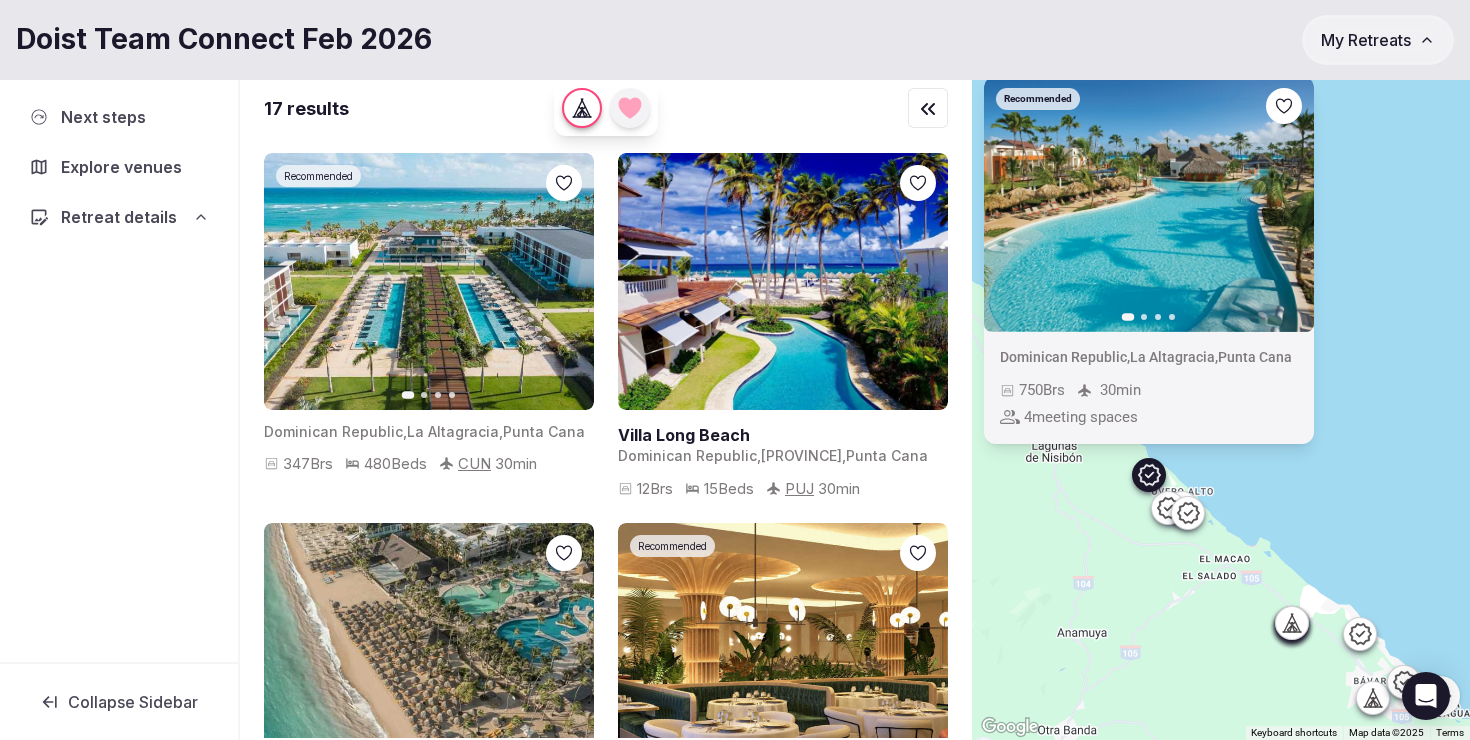 click 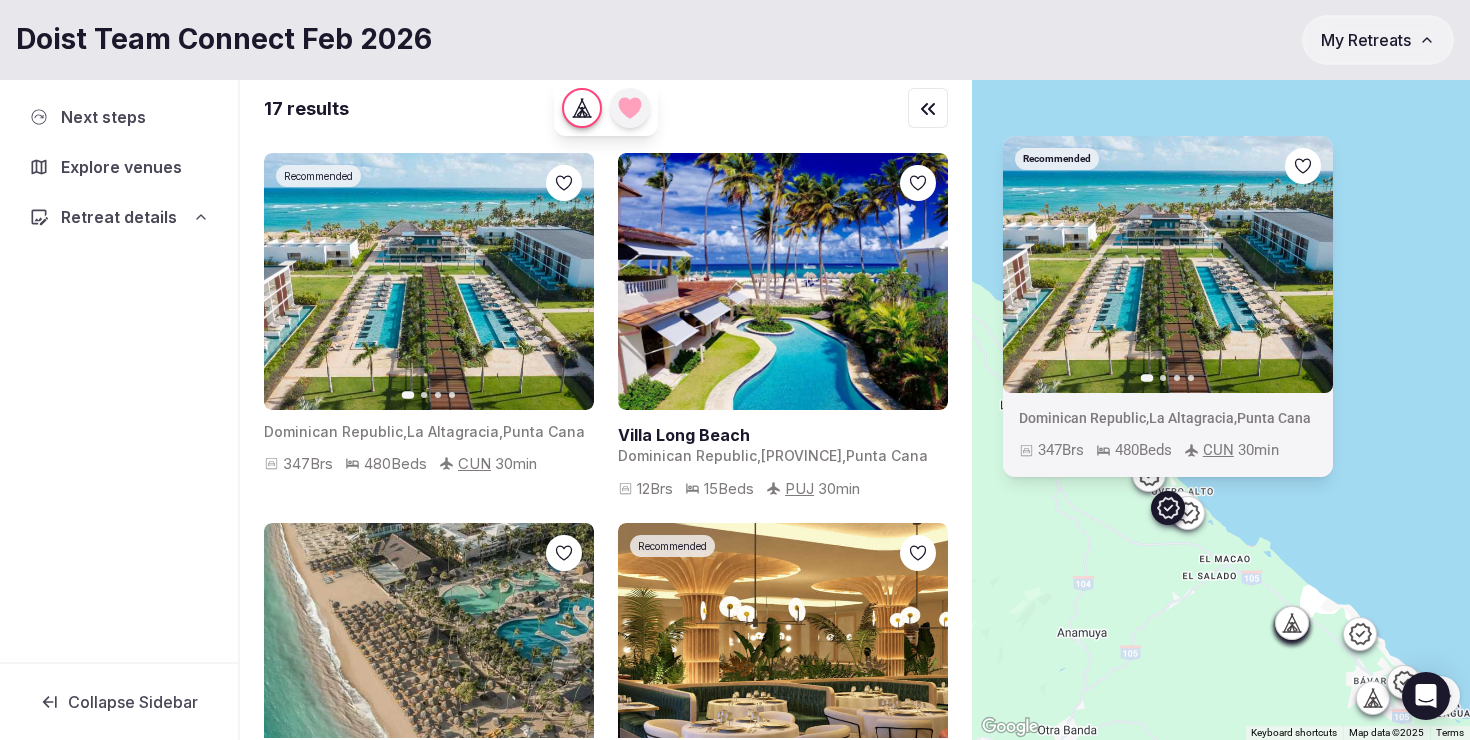 click at bounding box center (1188, 513) 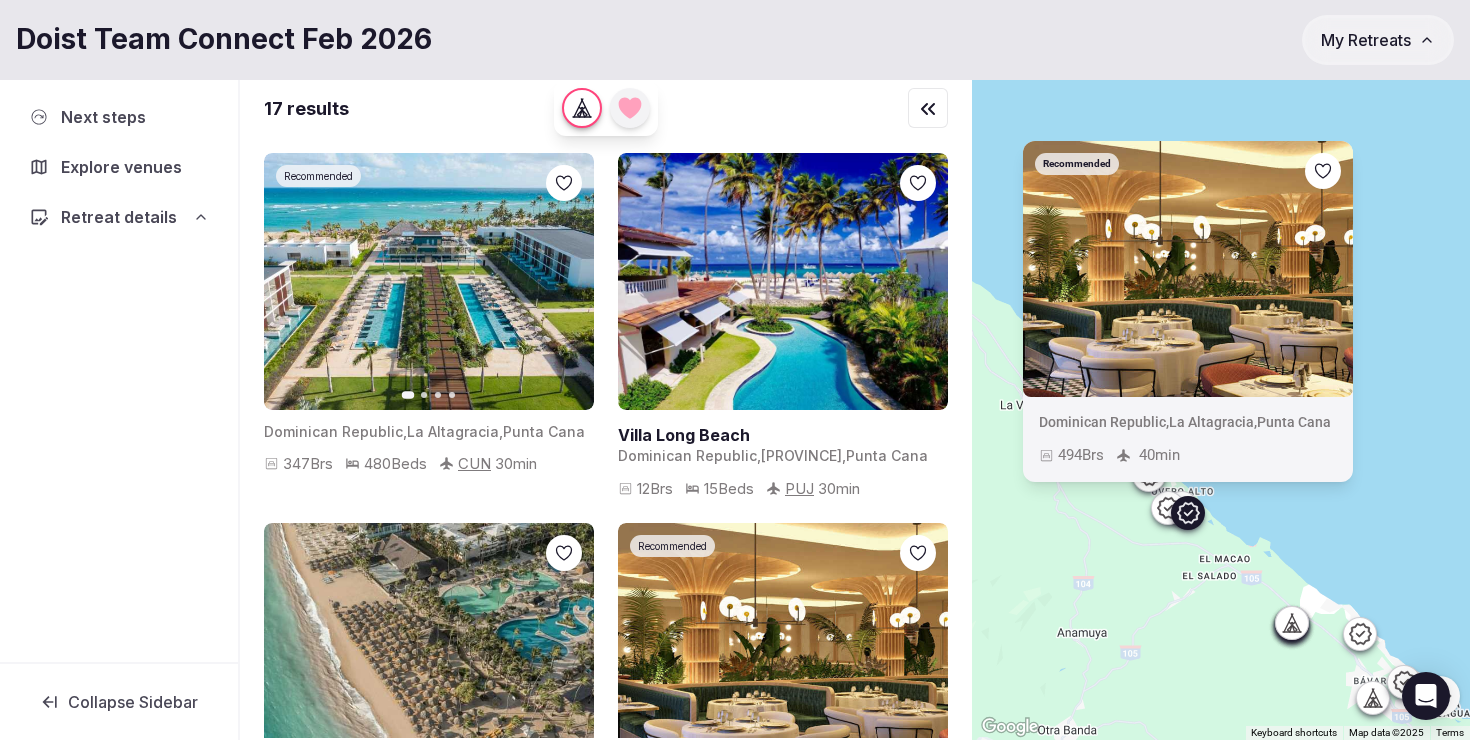 click 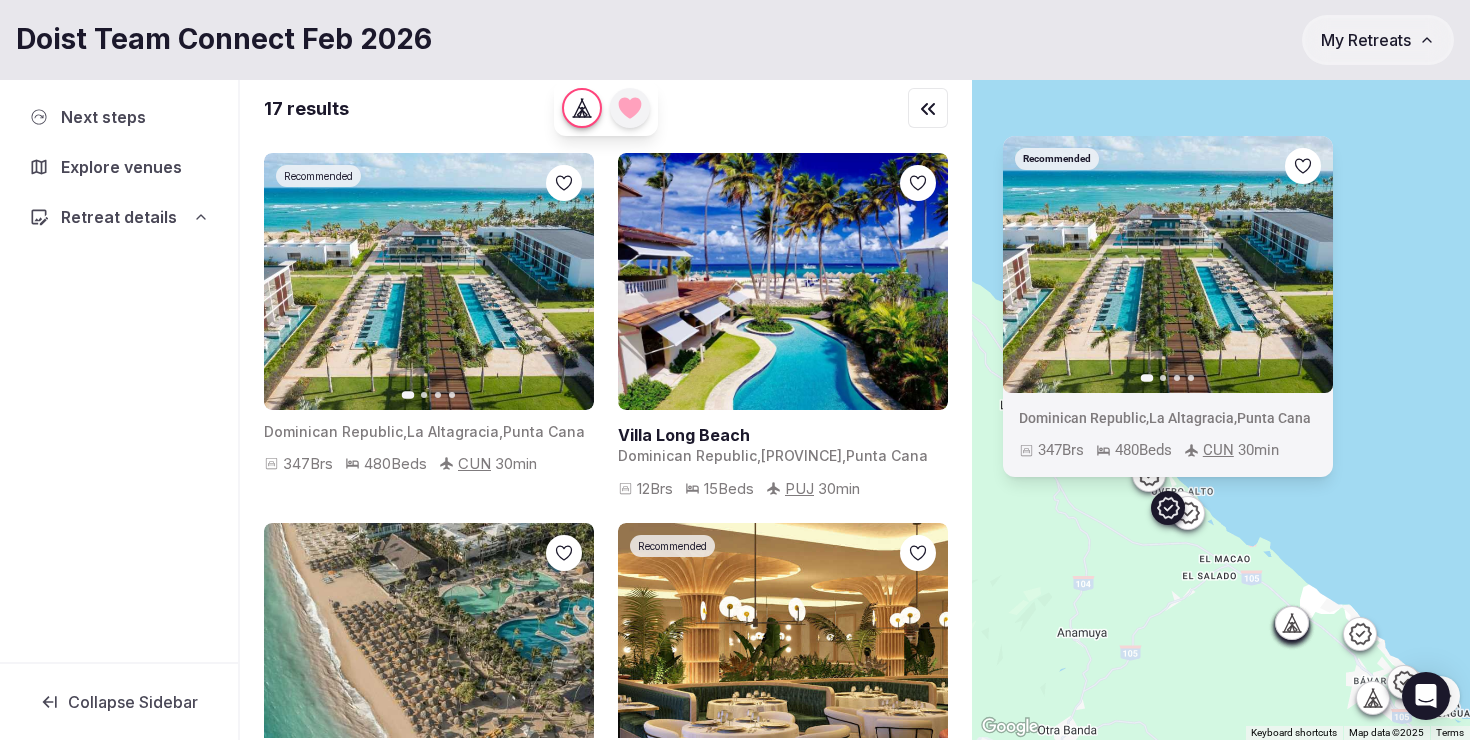 click 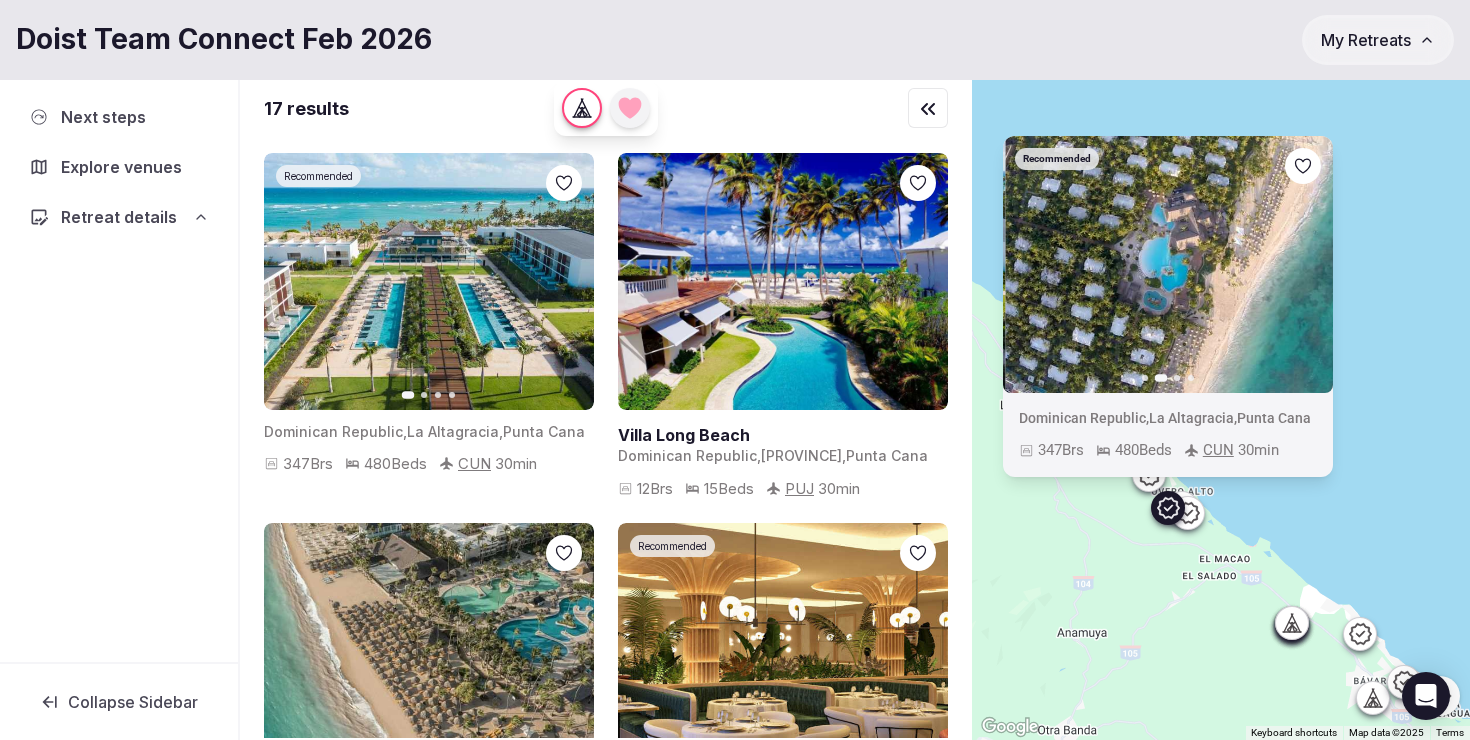 click 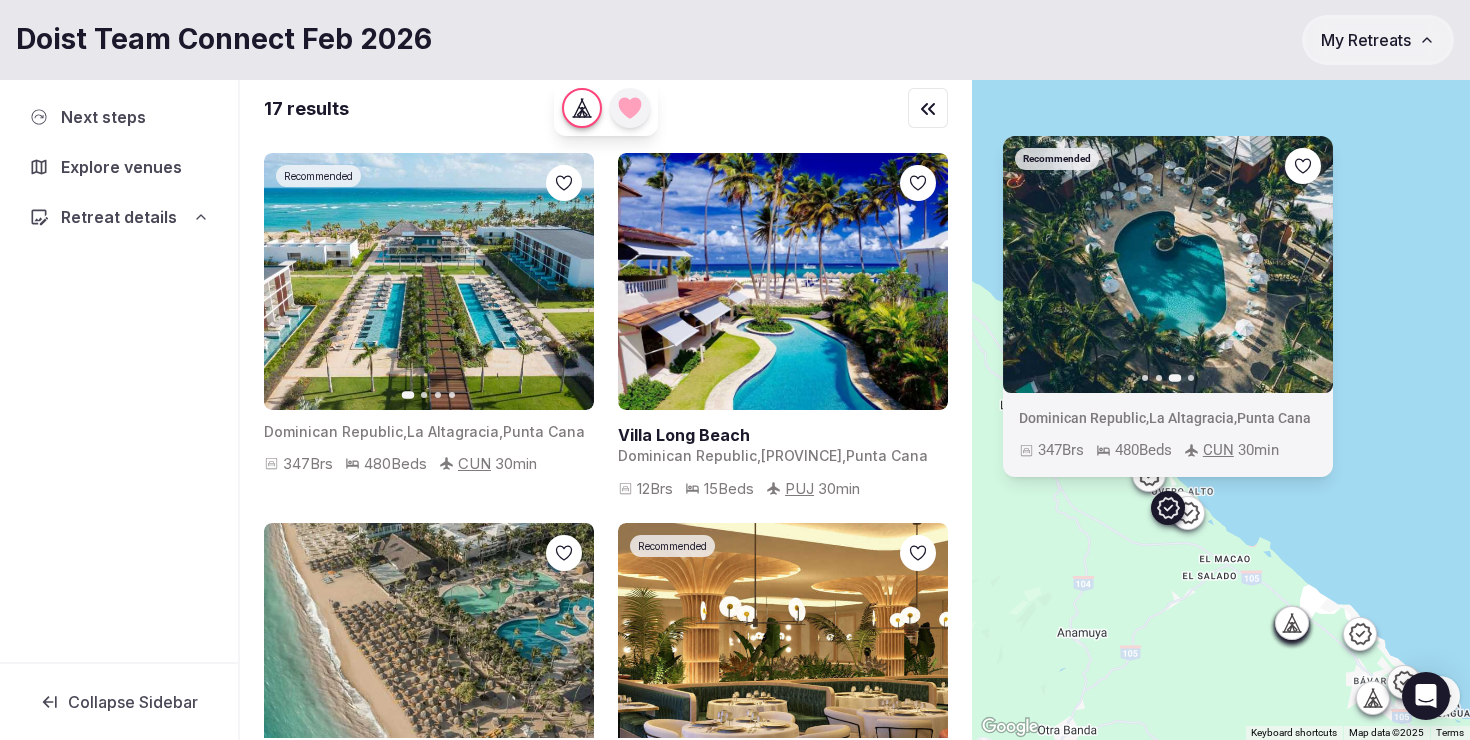 click 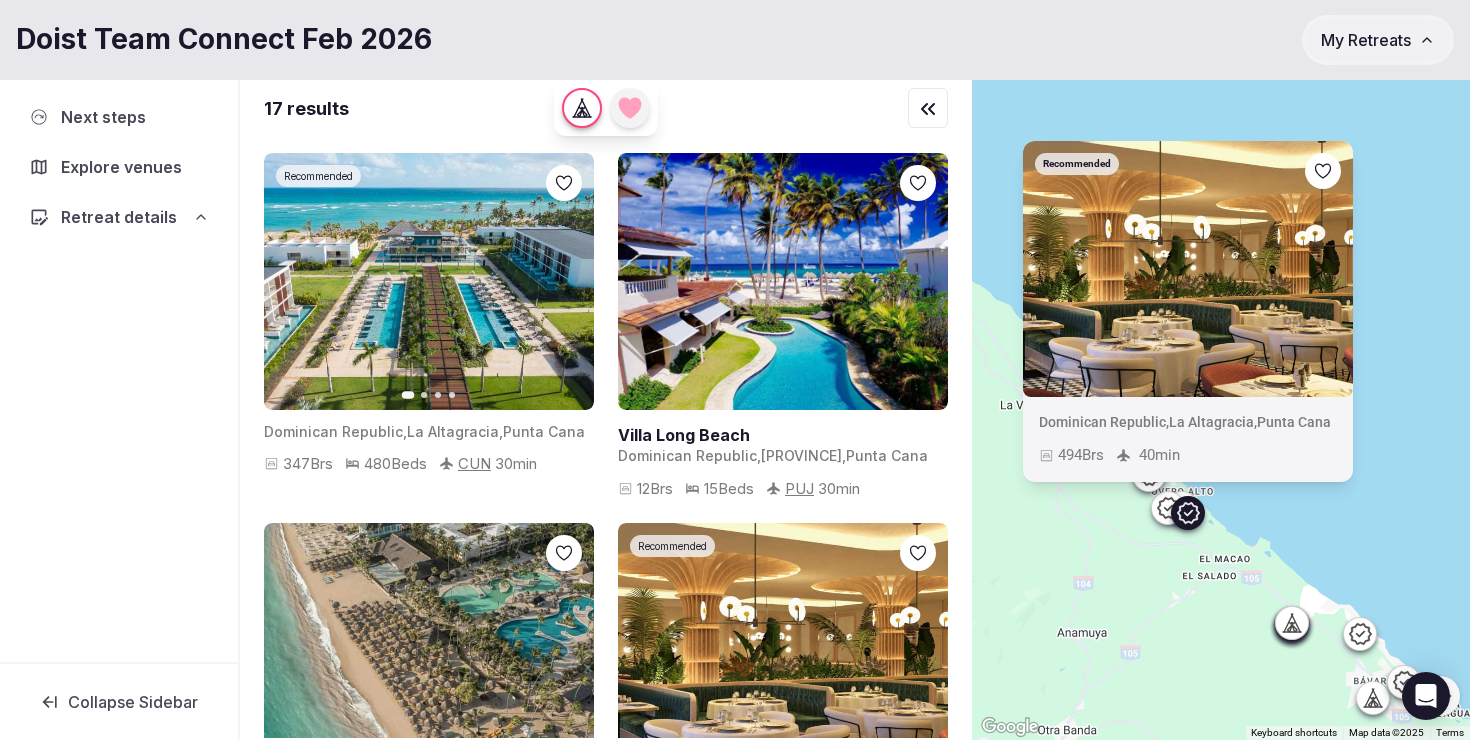 click on "Doist Team Connect Feb 2026" at bounding box center [224, 39] 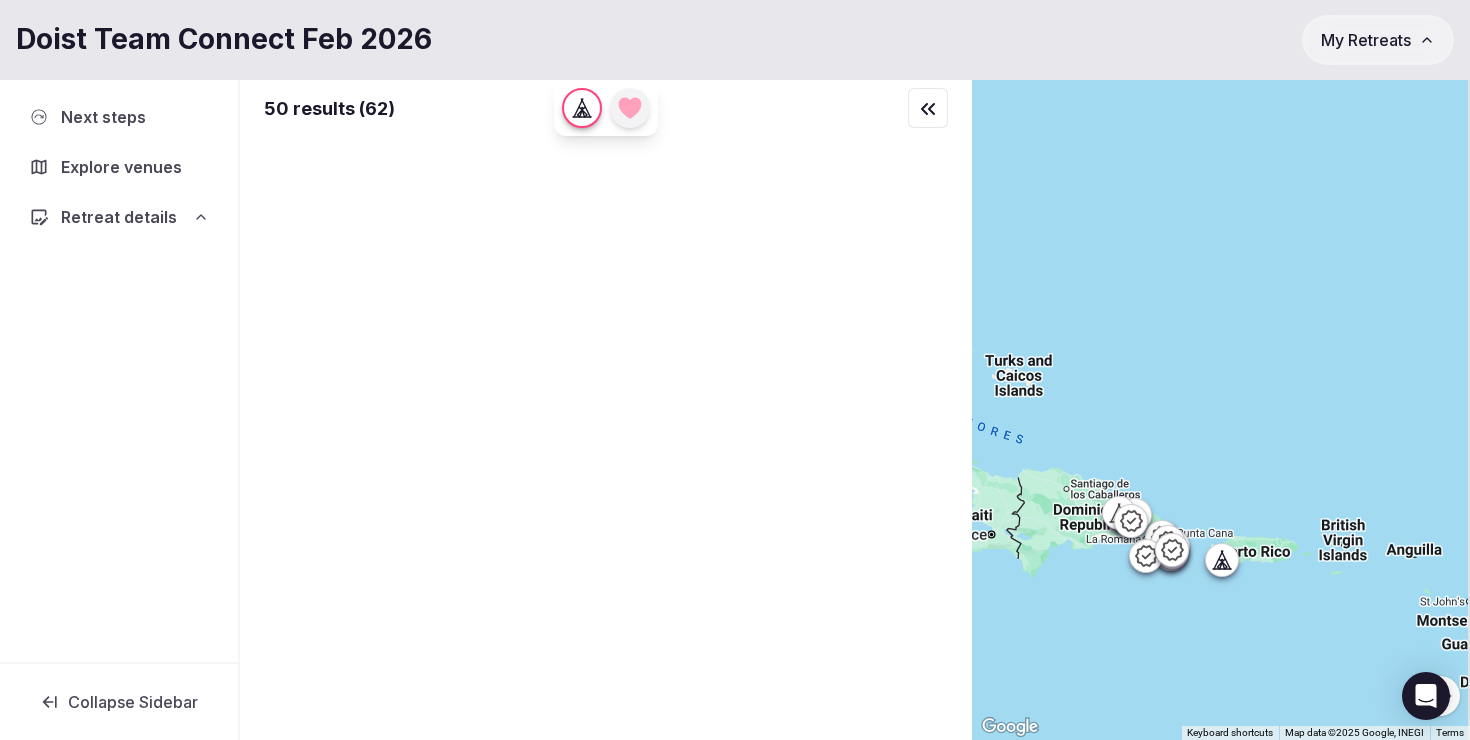 drag, startPoint x: 1431, startPoint y: 312, endPoint x: 1215, endPoint y: 493, distance: 281.8102 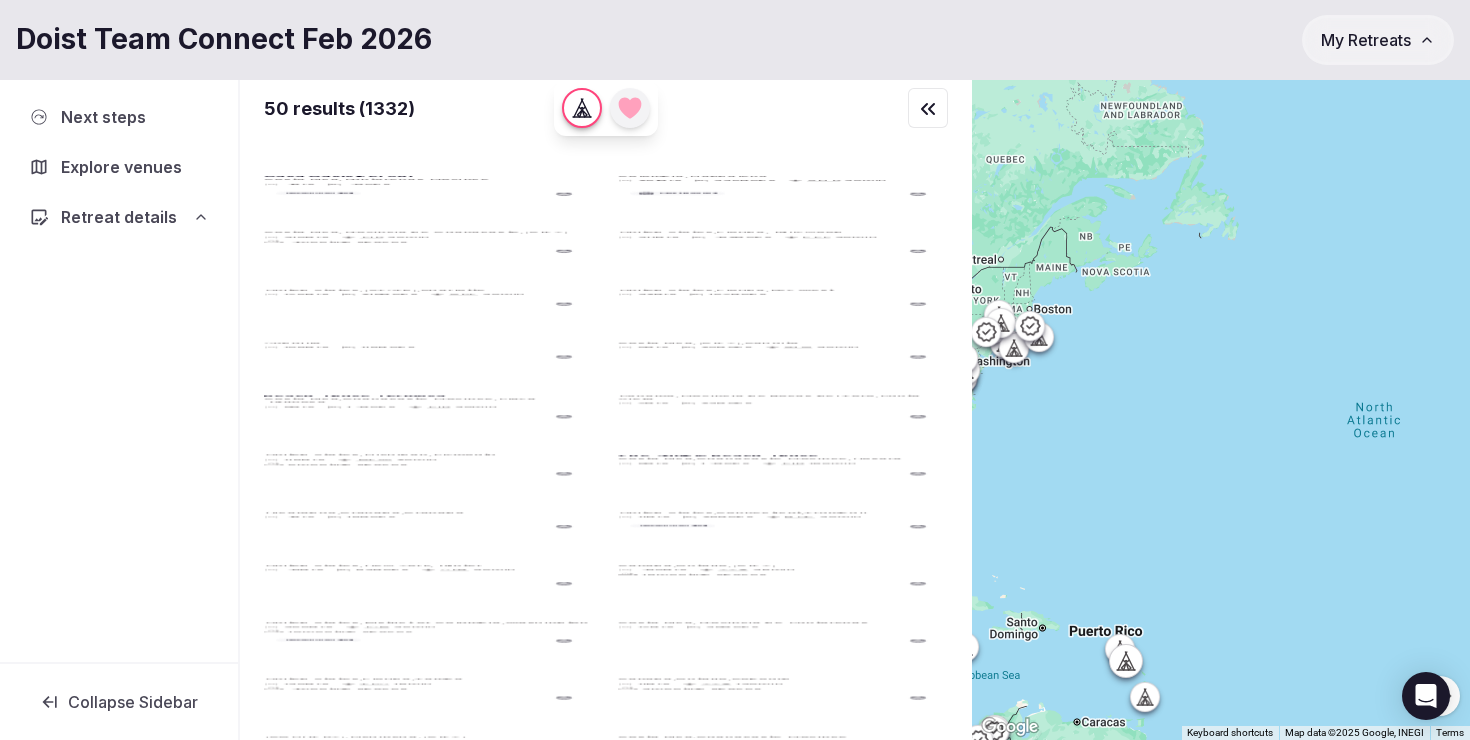 drag, startPoint x: 1393, startPoint y: 246, endPoint x: 1138, endPoint y: 477, distance: 344.07266 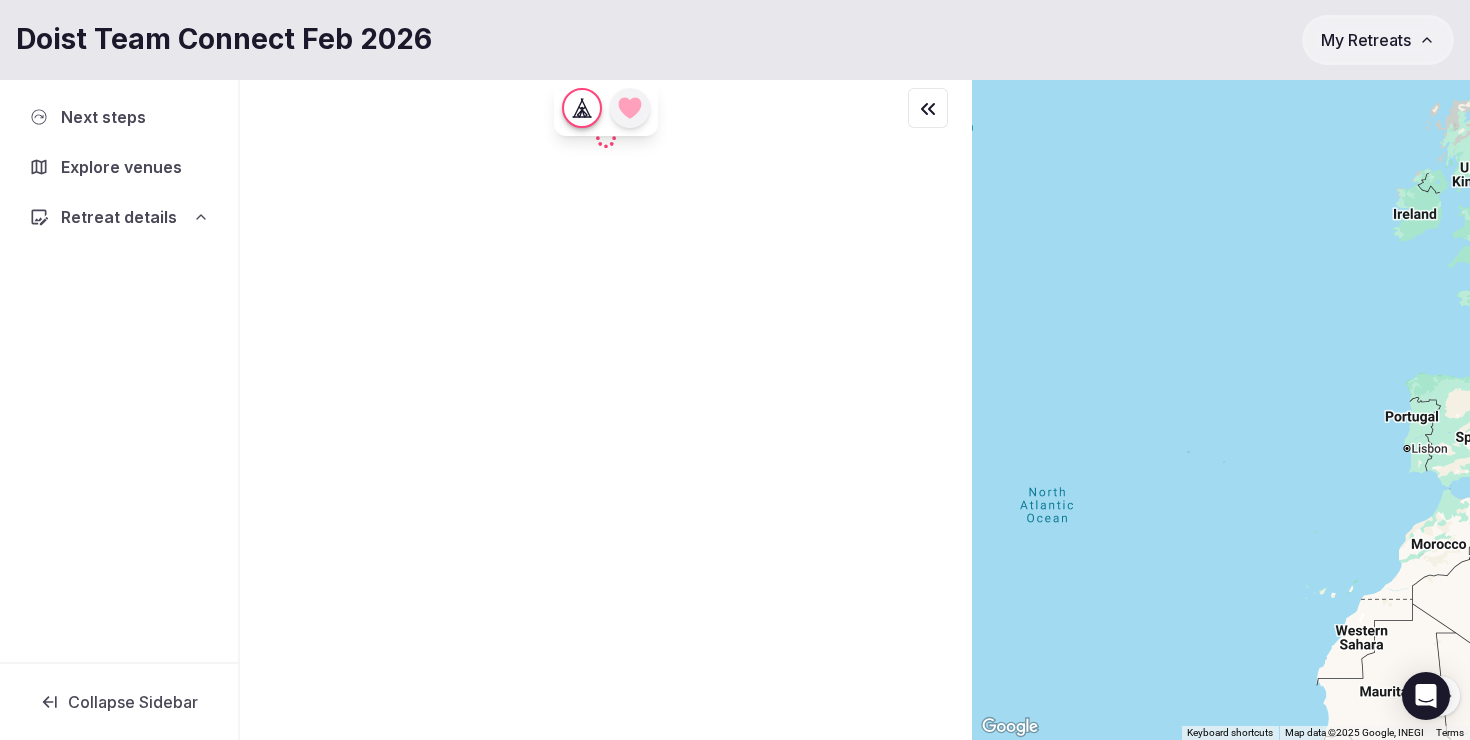drag, startPoint x: 1361, startPoint y: 377, endPoint x: 1045, endPoint y: 442, distance: 322.61588 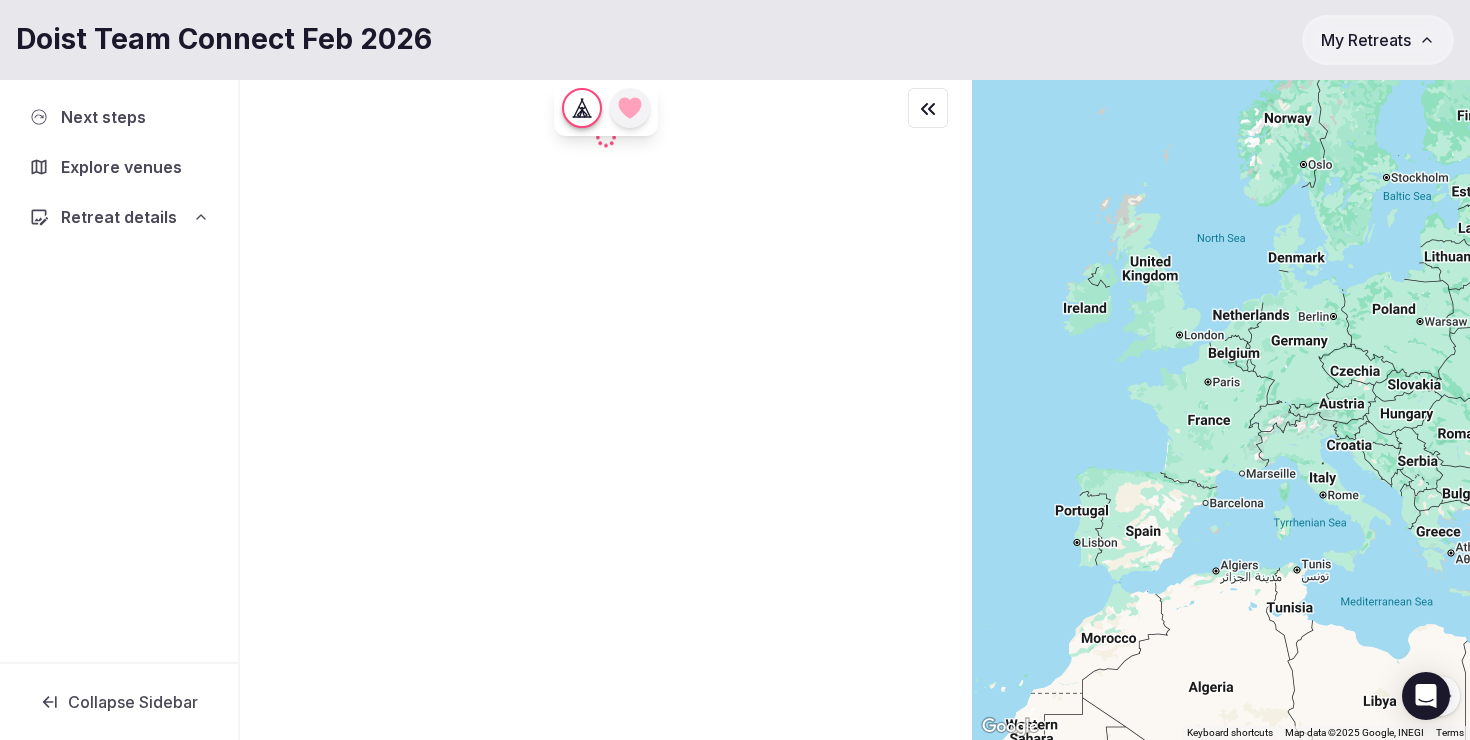 drag, startPoint x: 1371, startPoint y: 286, endPoint x: 1051, endPoint y: 372, distance: 331.3548 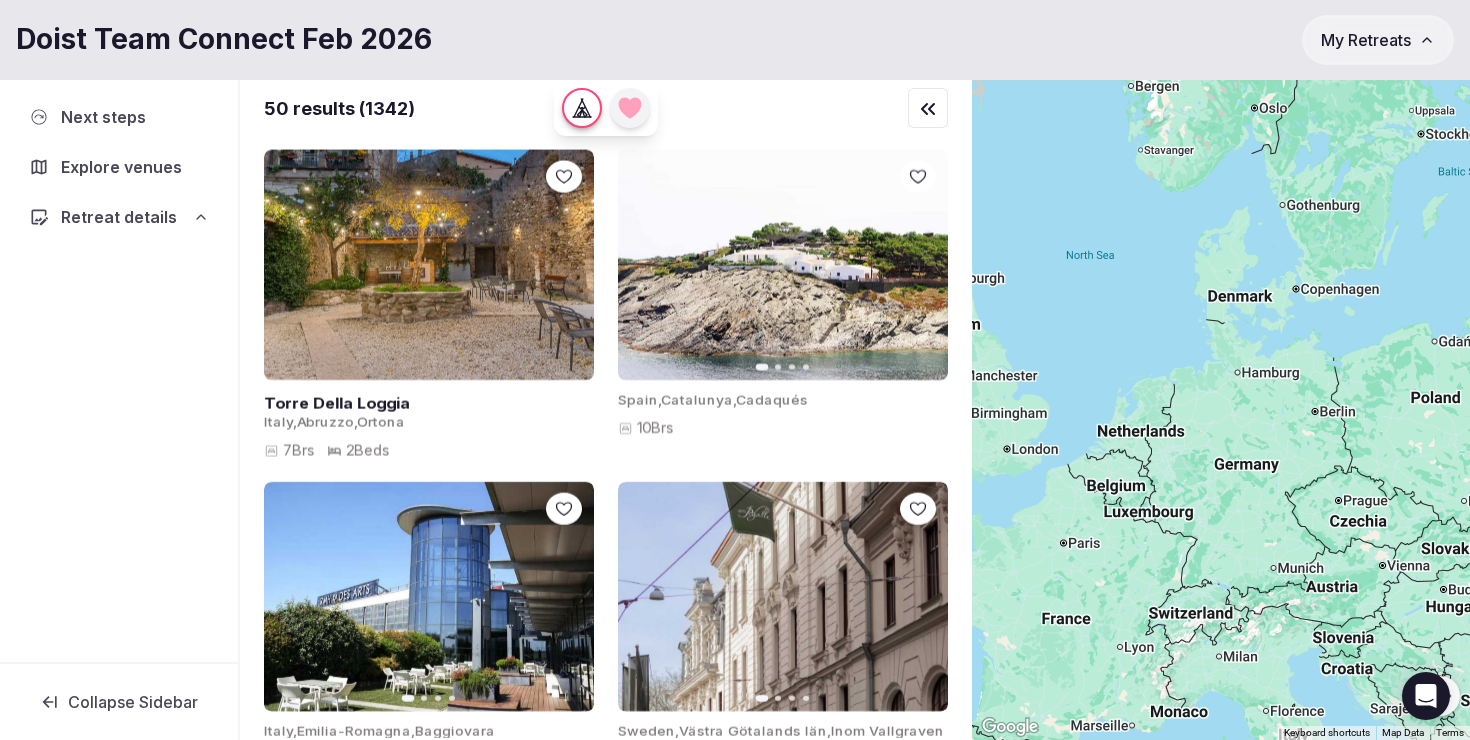 drag, startPoint x: 1305, startPoint y: 289, endPoint x: 1236, endPoint y: 380, distance: 114.20158 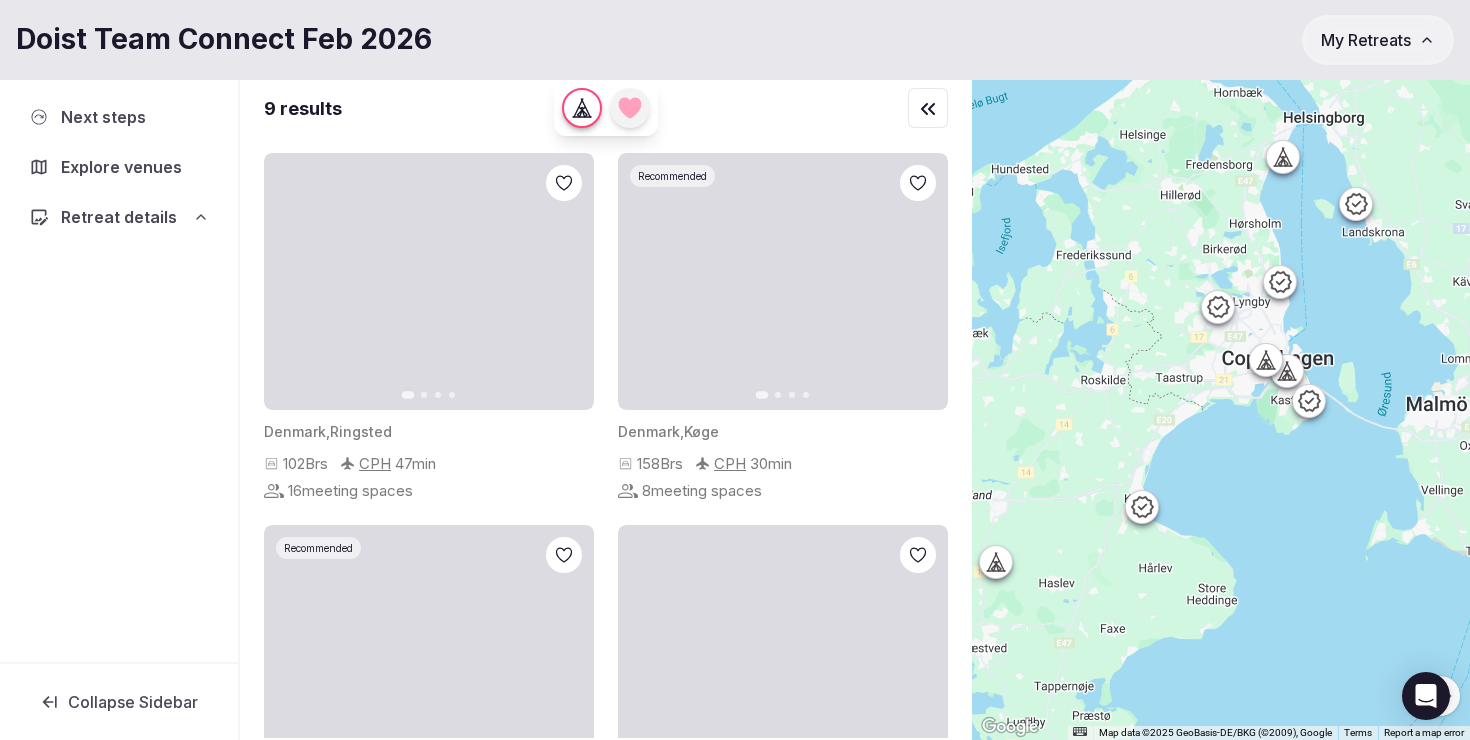 drag, startPoint x: 1379, startPoint y: 267, endPoint x: 1316, endPoint y: 340, distance: 96.42614 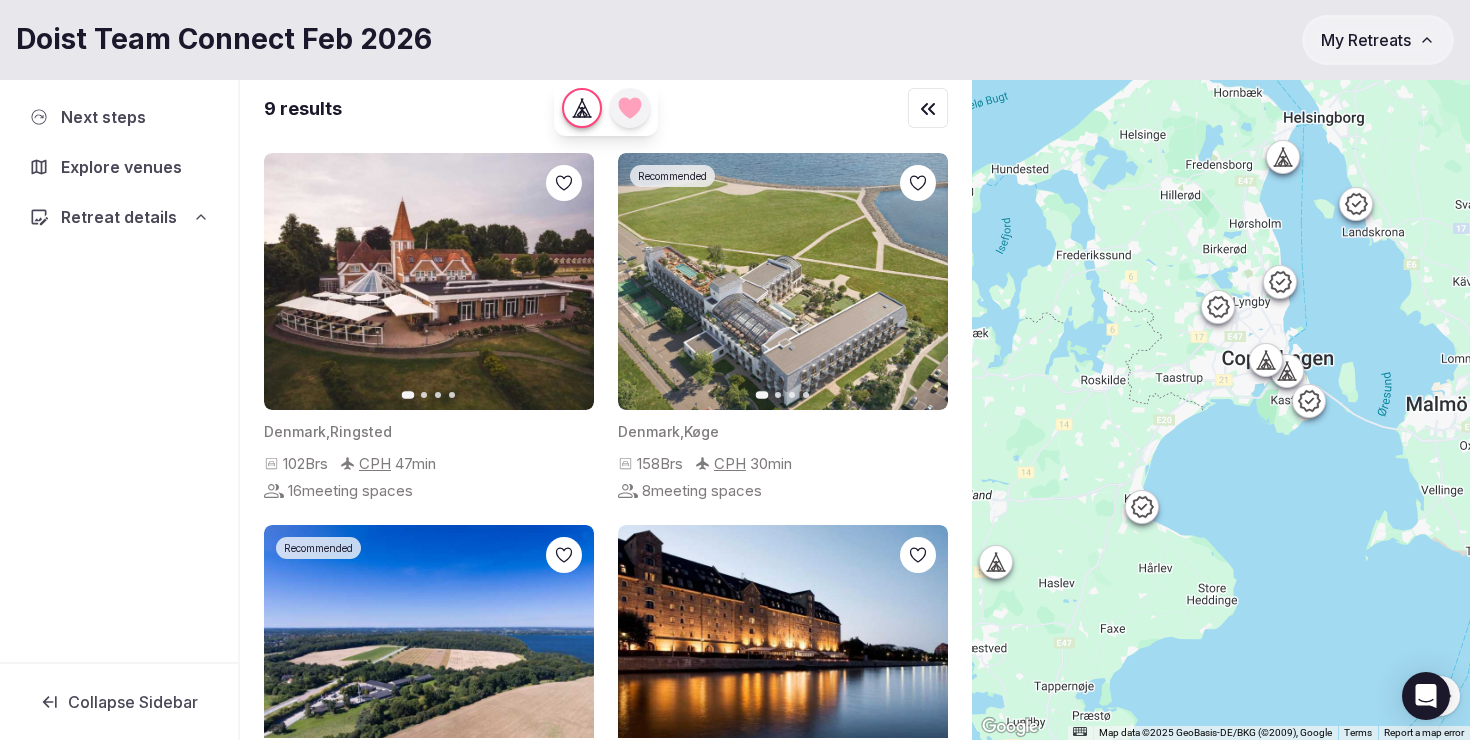 click at bounding box center (1221, 406) 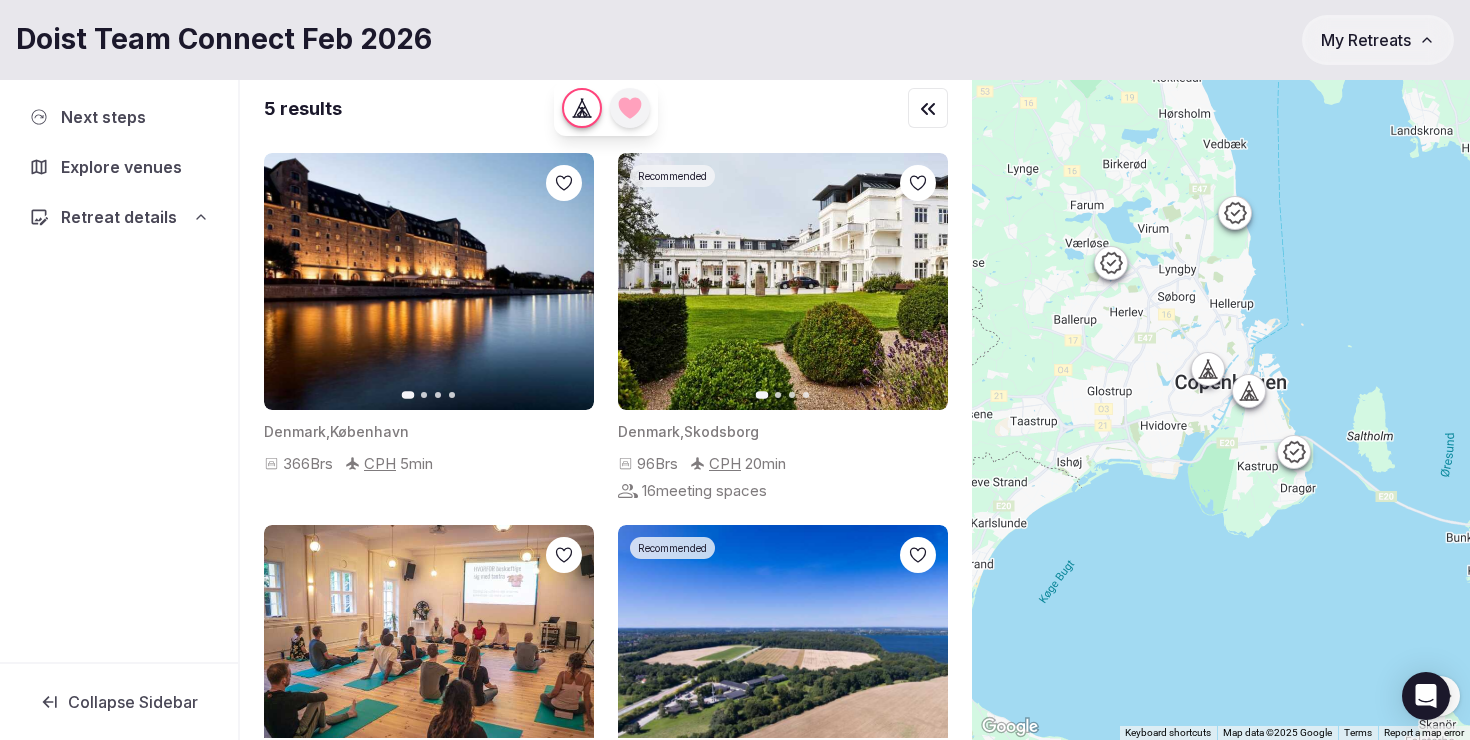 click 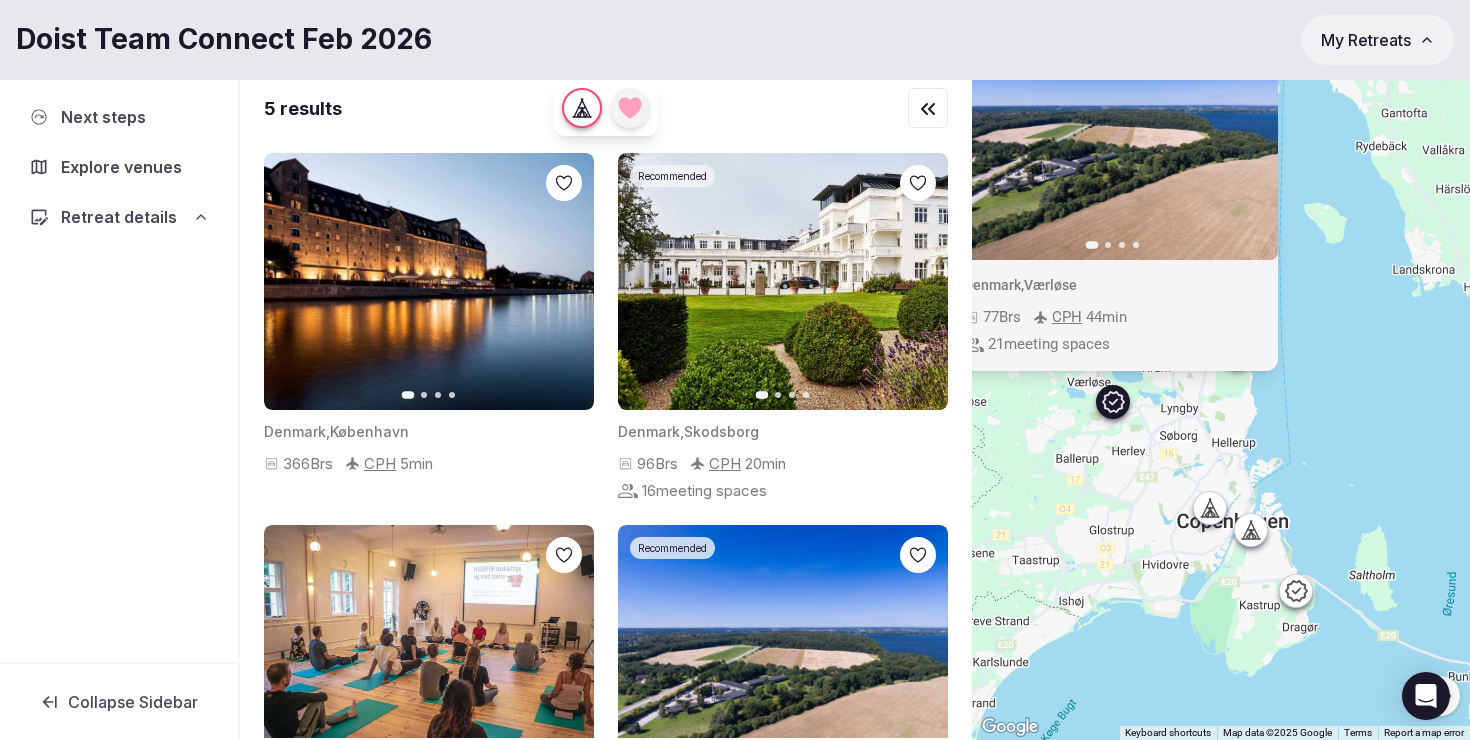 drag, startPoint x: 1122, startPoint y: 299, endPoint x: 1124, endPoint y: 440, distance: 141.01419 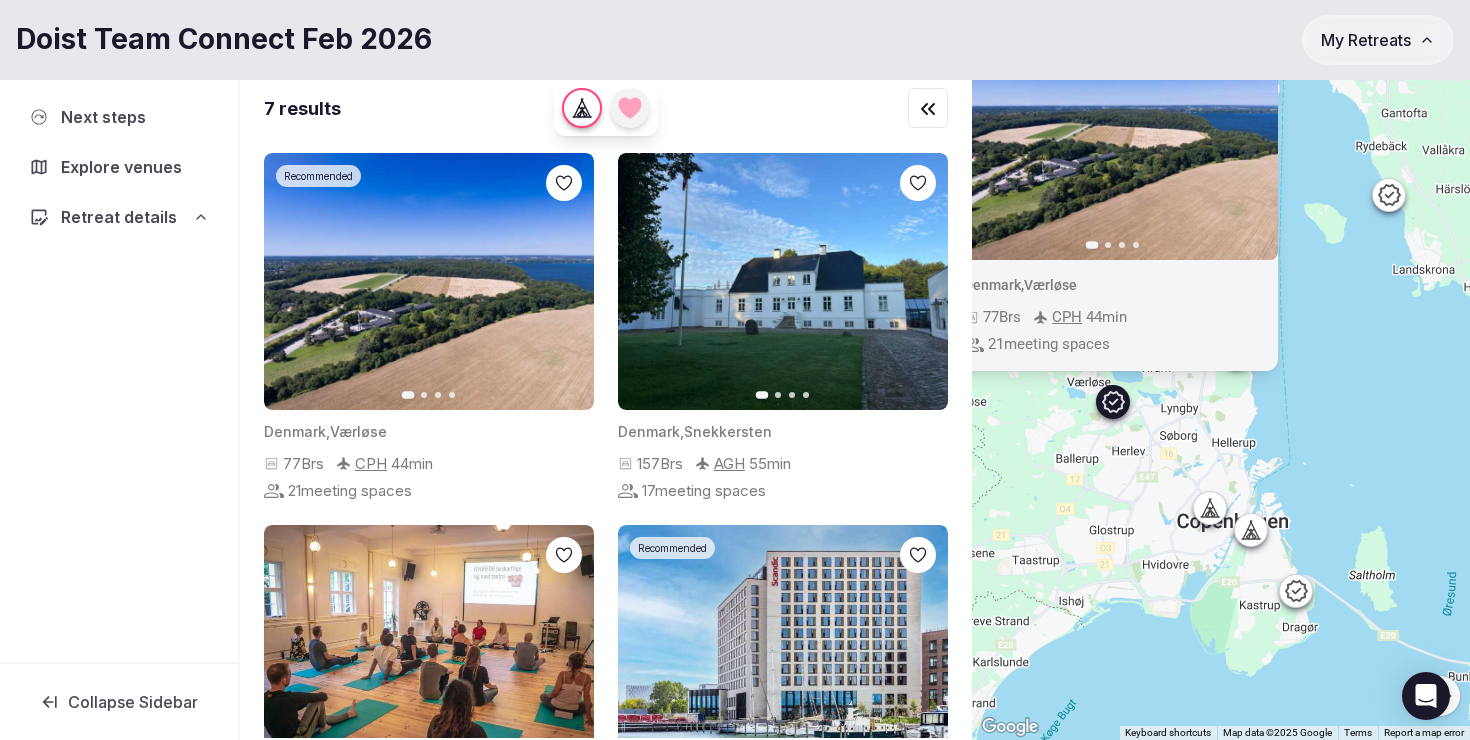 click on "Recommended Previous slide Next slide Denmark ,  Værløse 77  Brs CPH 44  min 21  meeting spaces" at bounding box center [1221, 406] 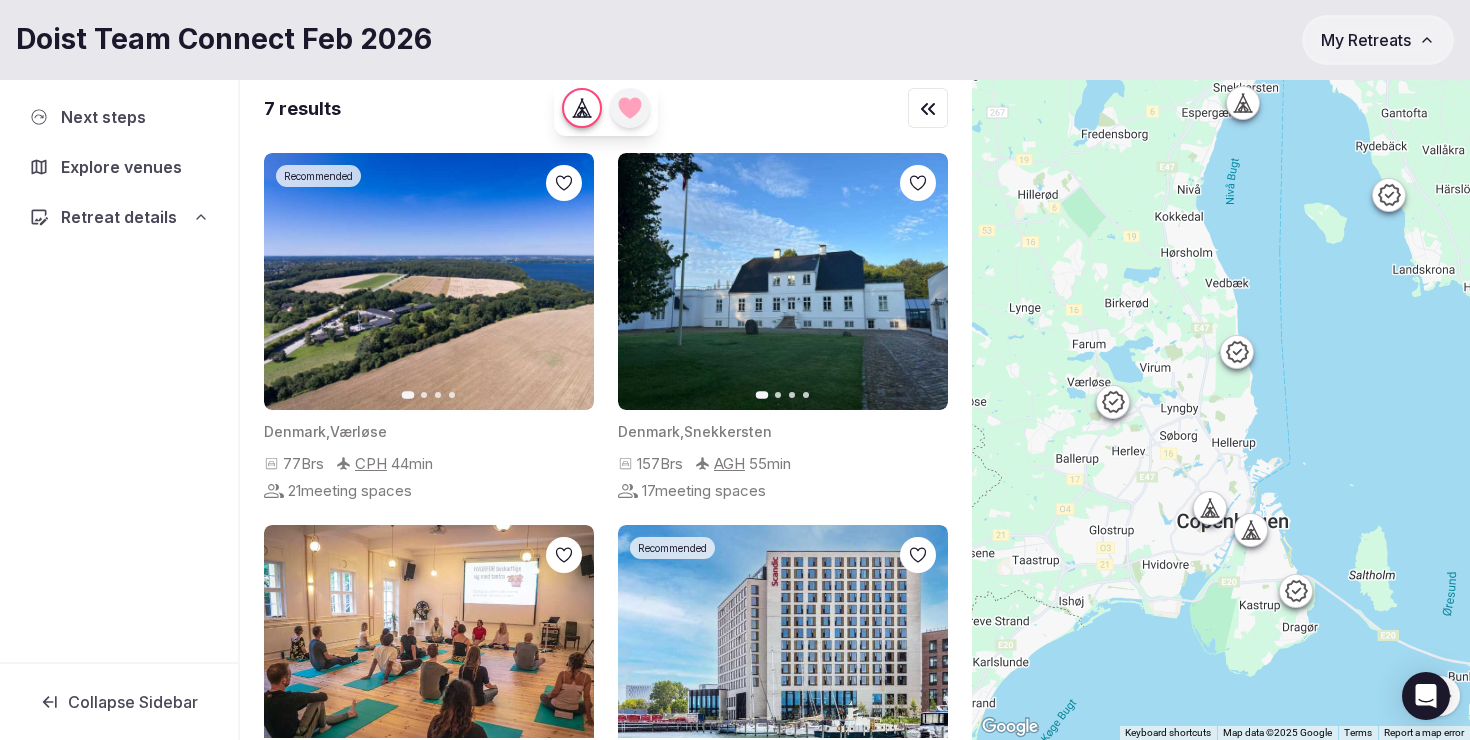 click at bounding box center [1210, 508] 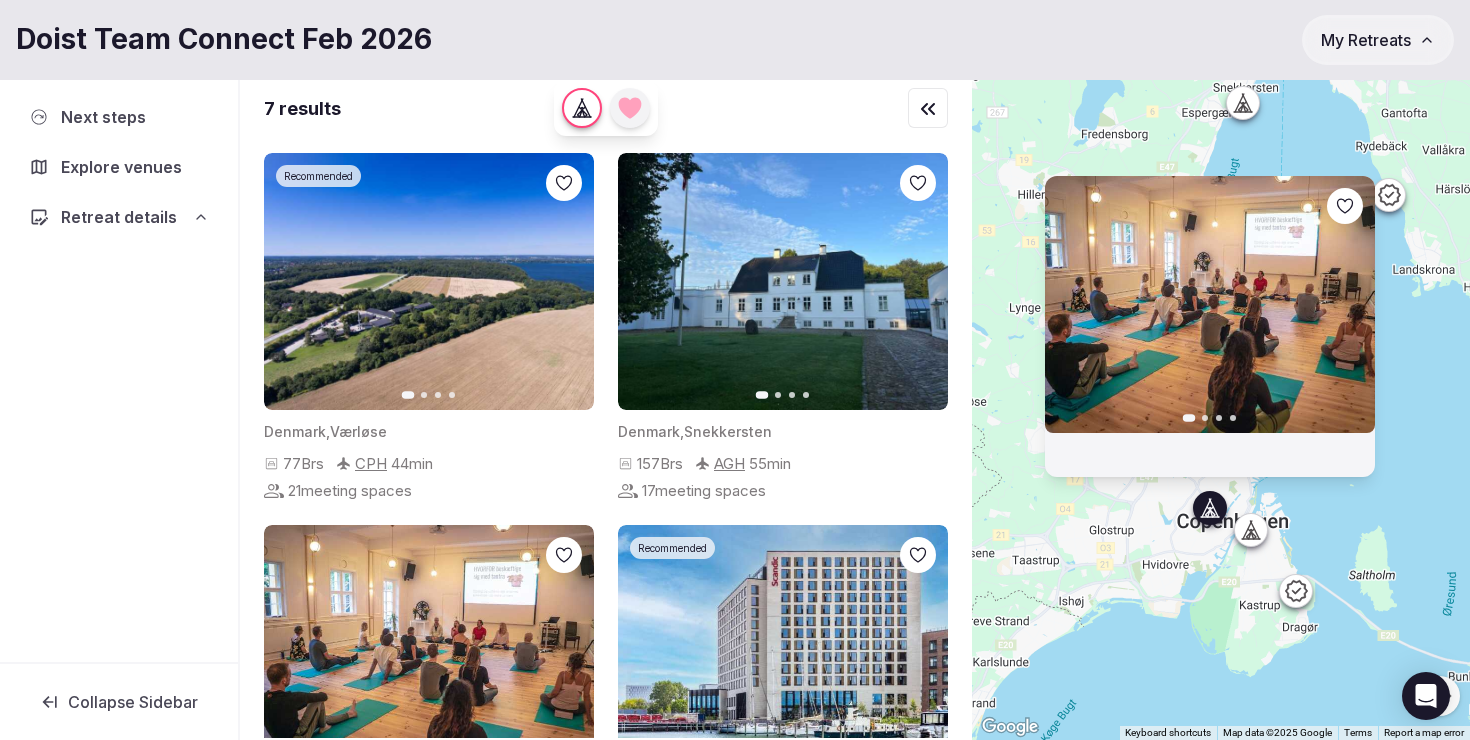 click on "Previous slide Next slide" at bounding box center [1221, 406] 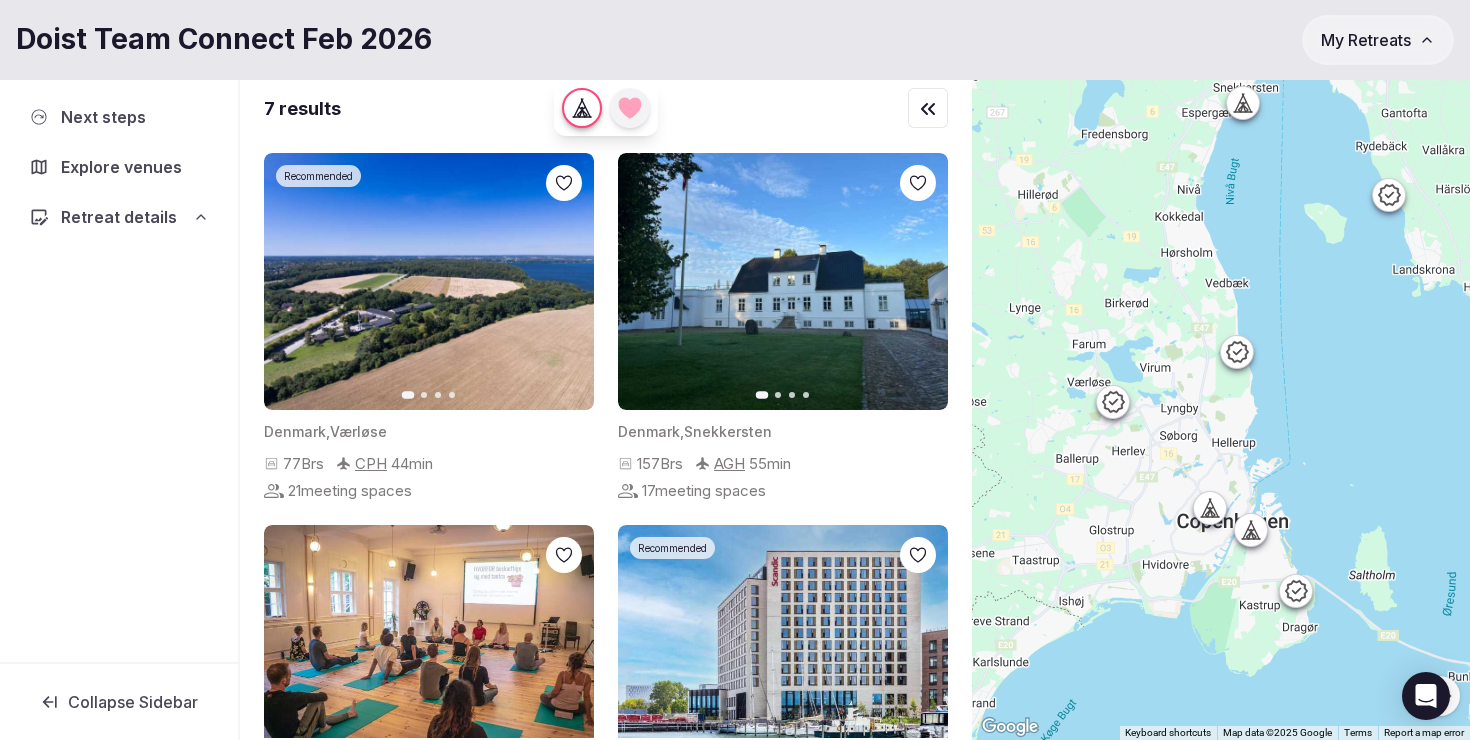 click 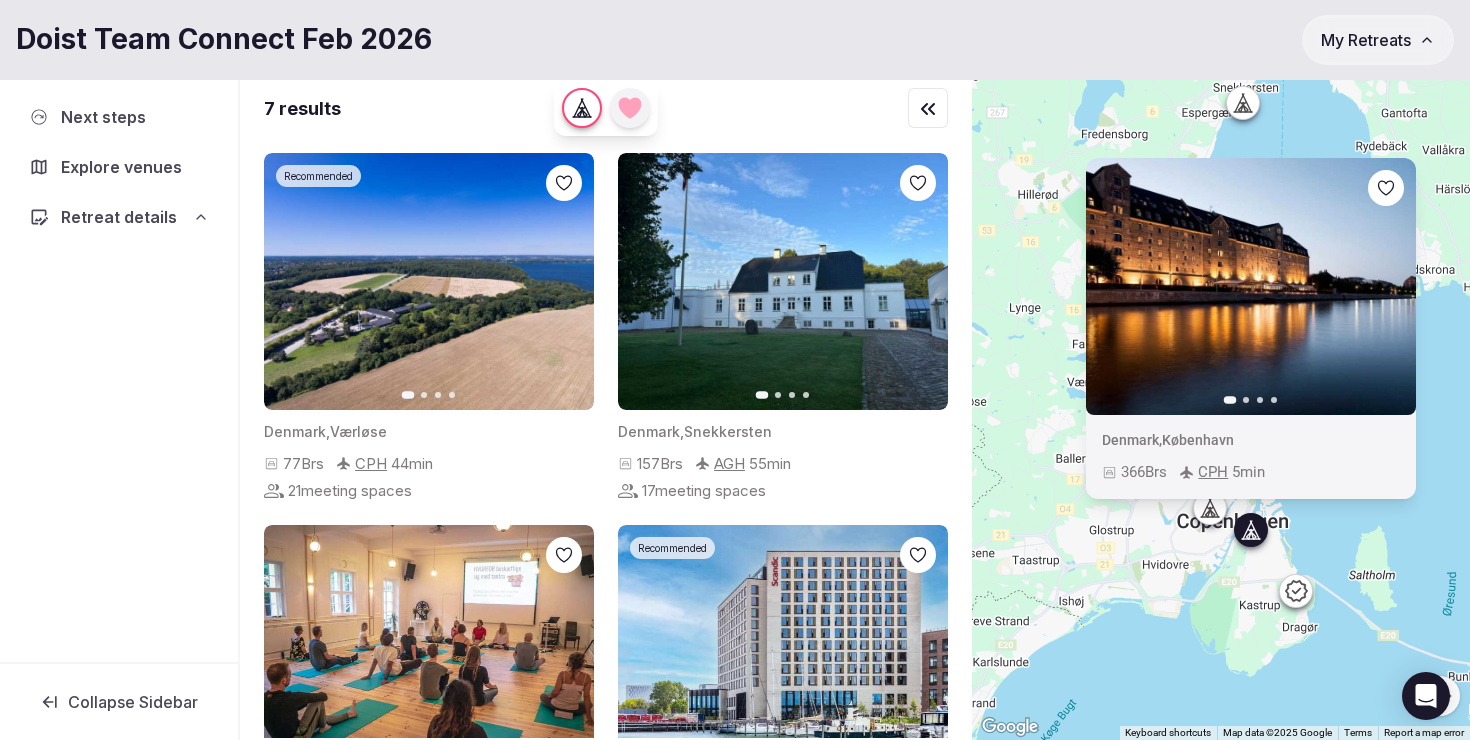 click on "Previous slide Next slide Denmark ,  København 366  Brs CPH 5  min" at bounding box center (1221, 406) 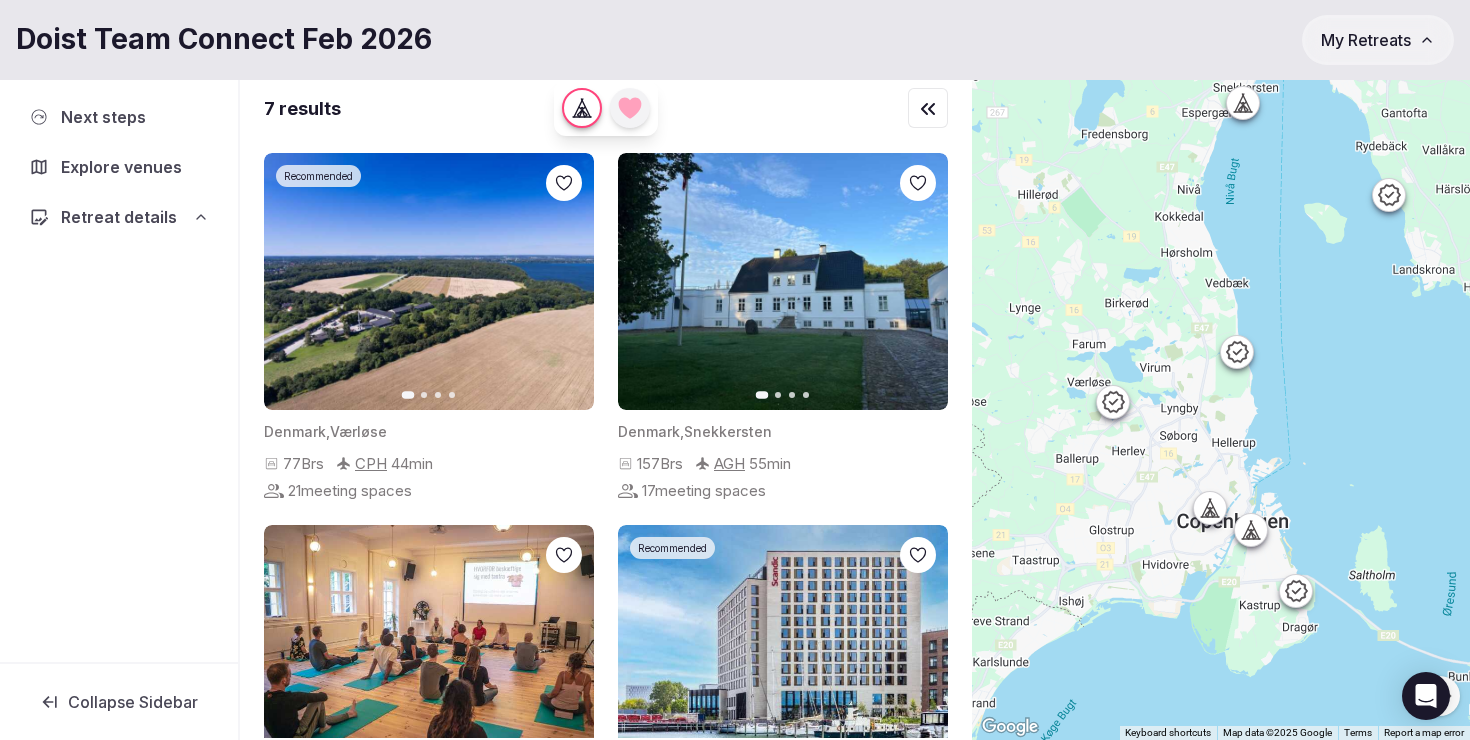 click at bounding box center (1296, 591) 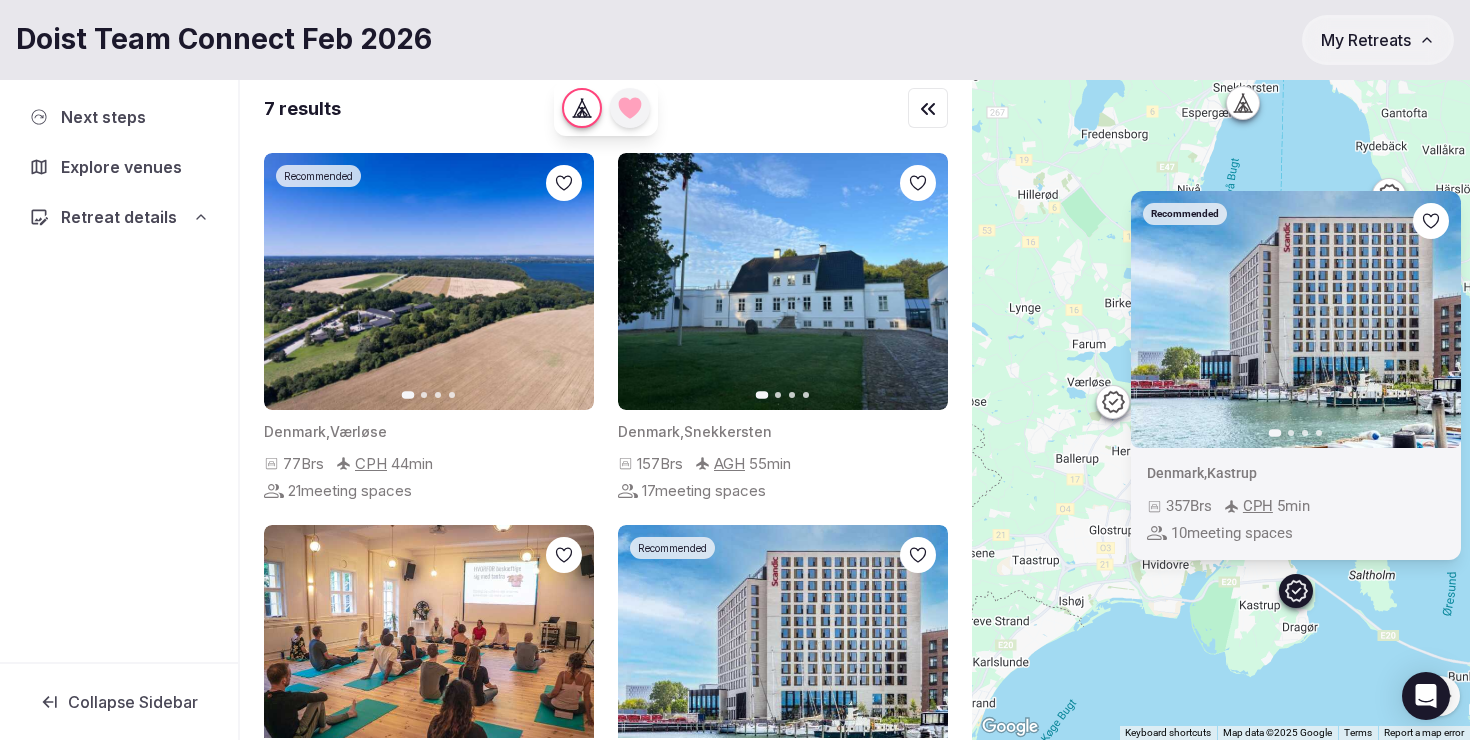 click on "Recommended Previous slide Next slide Denmark ,  Kastrup 357  Brs CPH 5  min 10  meeting spaces" at bounding box center (1221, 406) 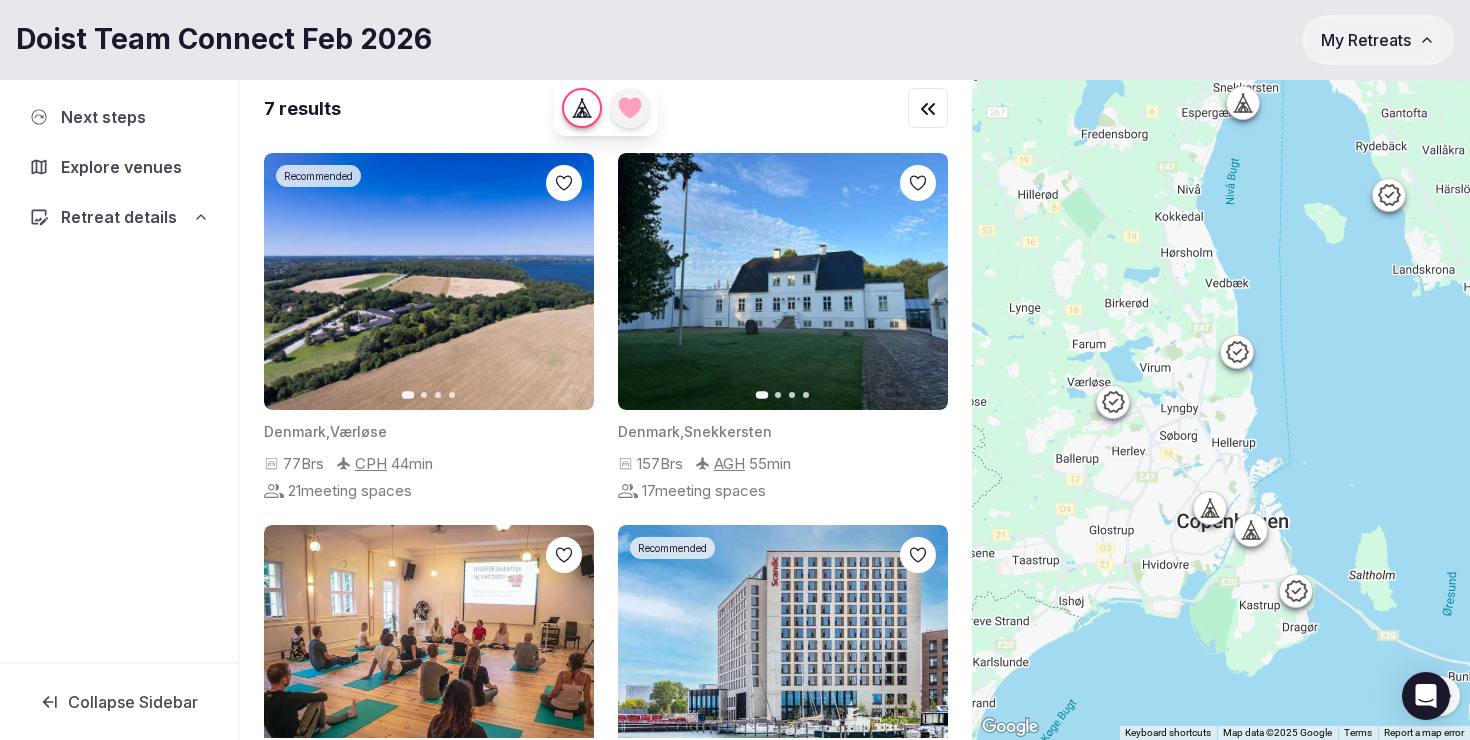 click 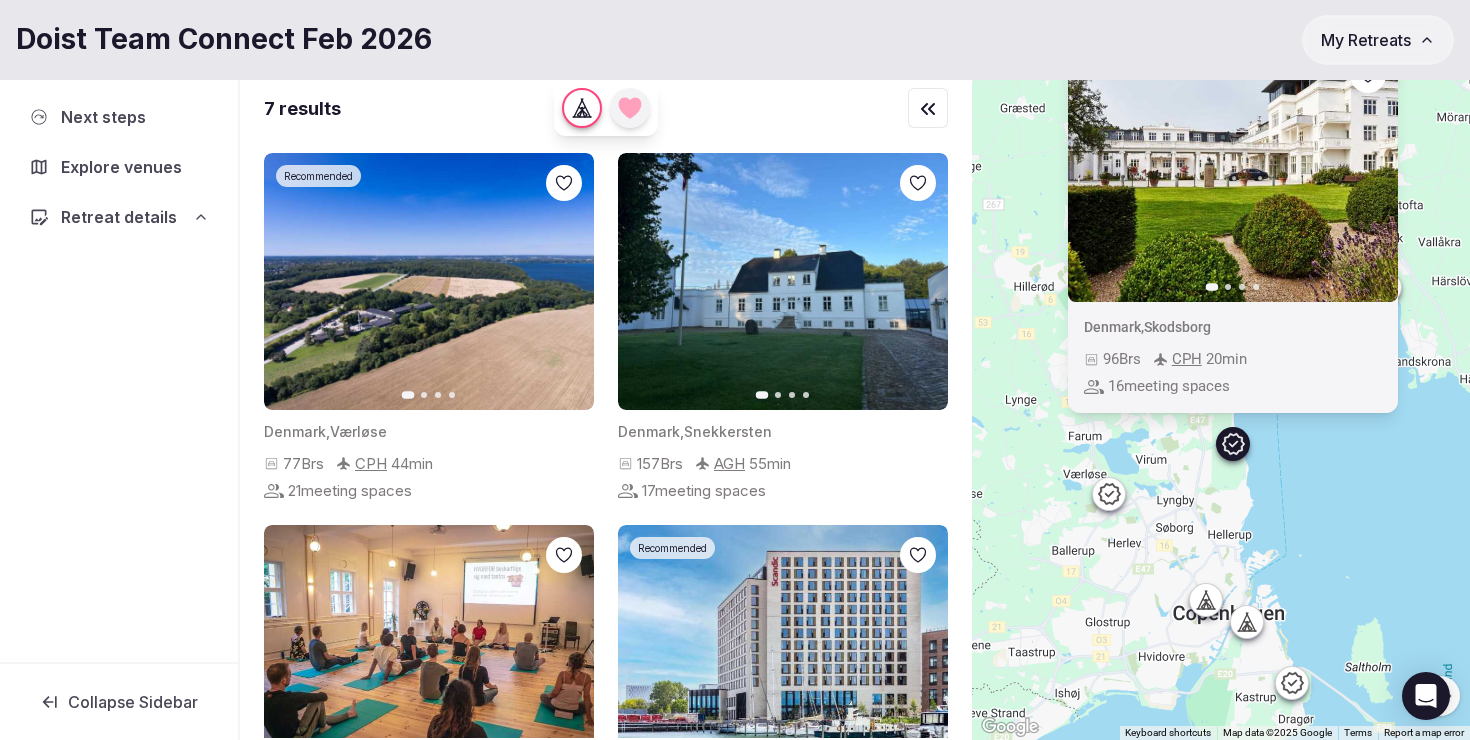drag, startPoint x: 1193, startPoint y: 437, endPoint x: 1189, endPoint y: 531, distance: 94.08507 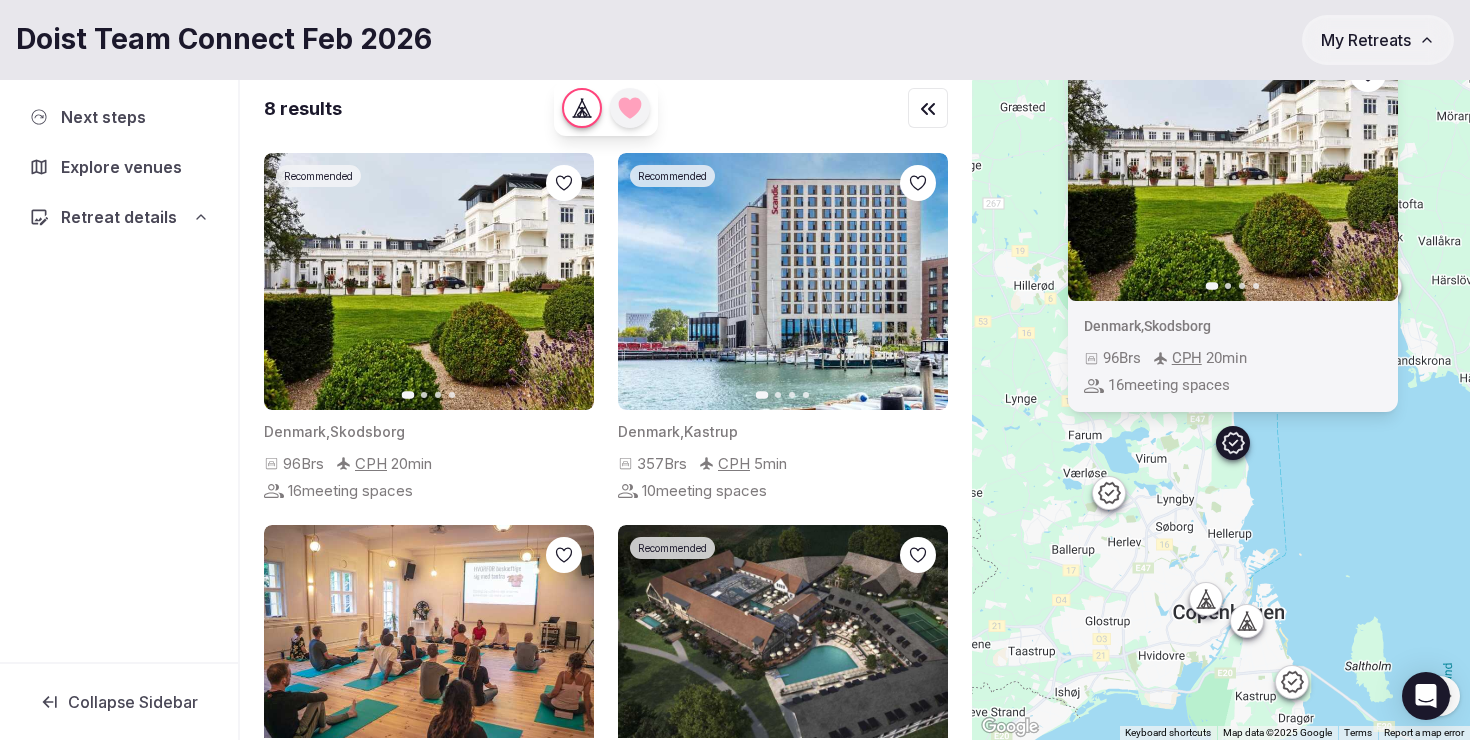 click on "Recommended Previous slide Next slide Denmark ,  Skodsborg 96  Brs CPH 20  min 16  meeting spaces" at bounding box center (1221, 406) 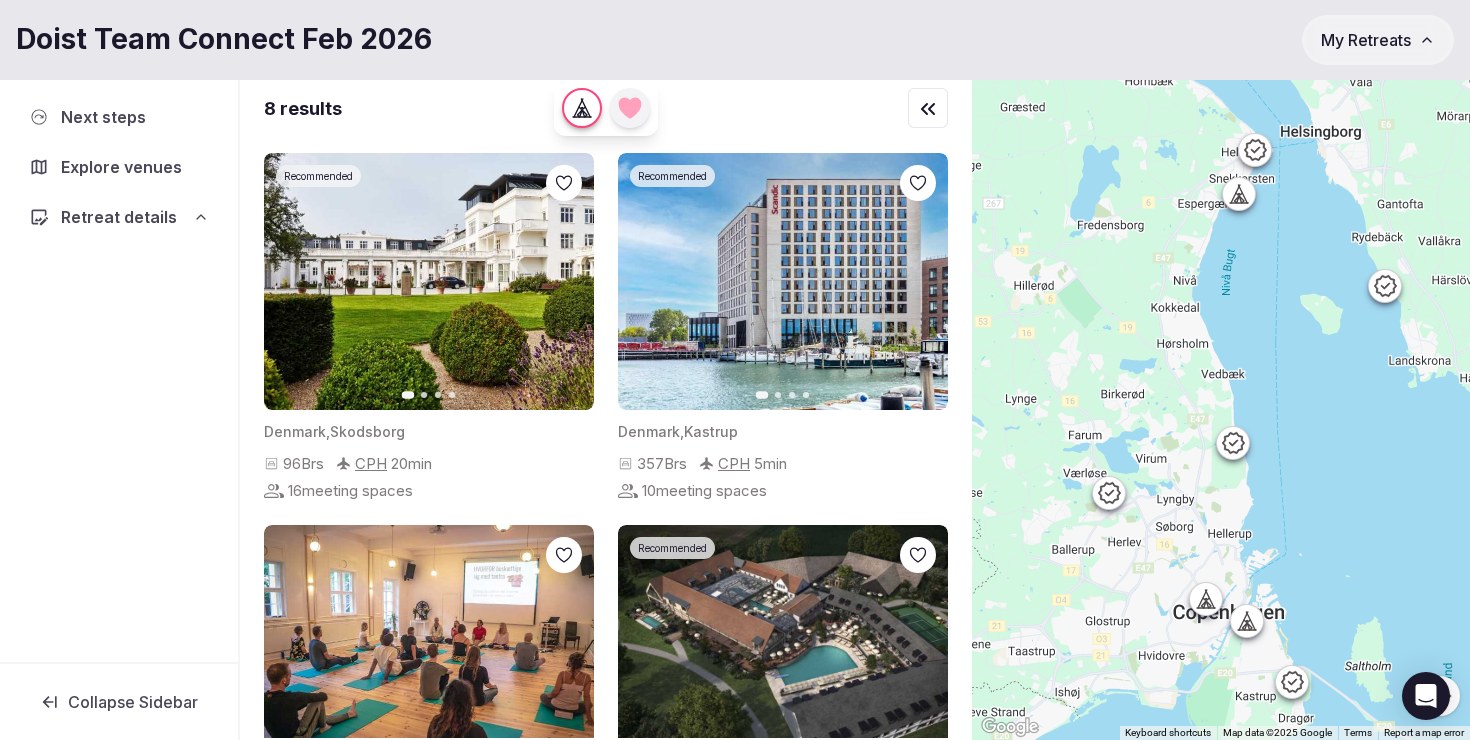 click 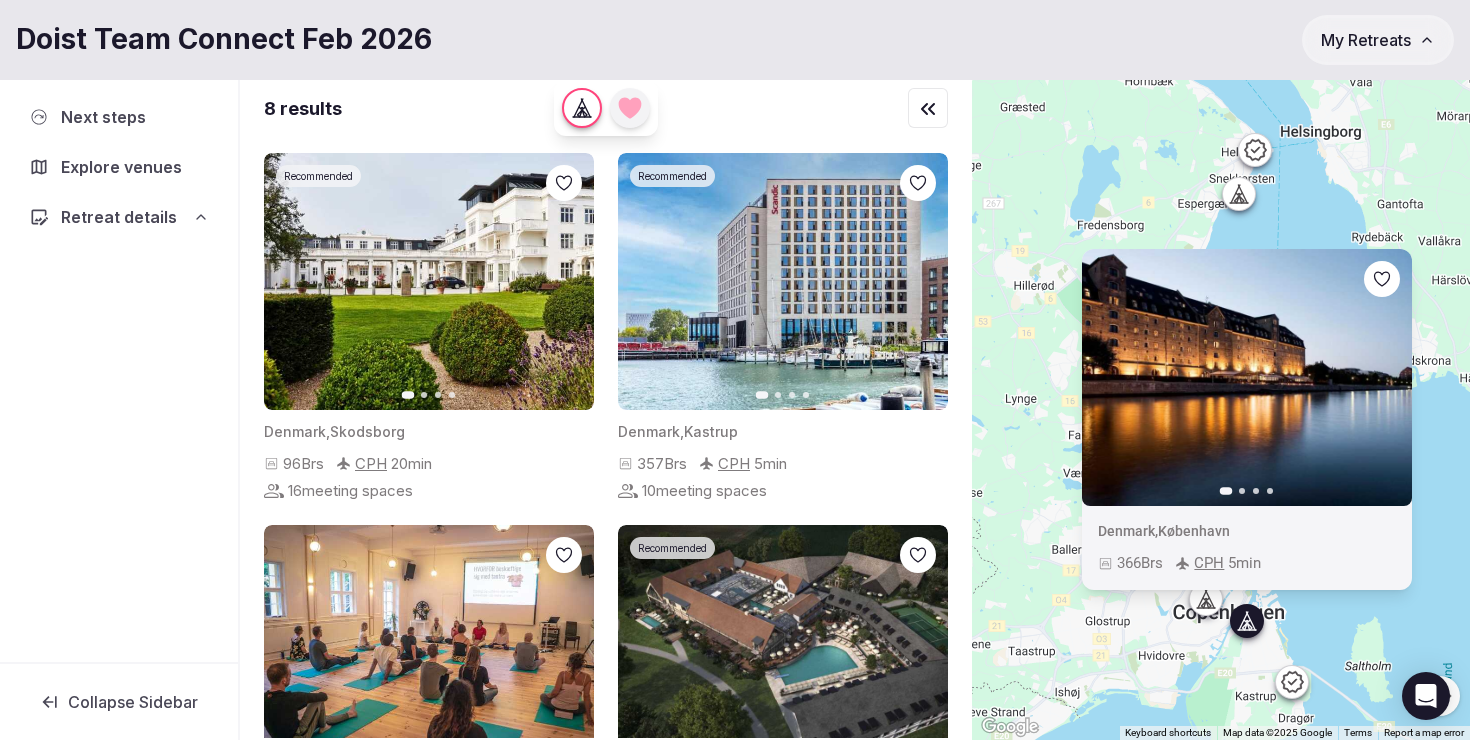 click 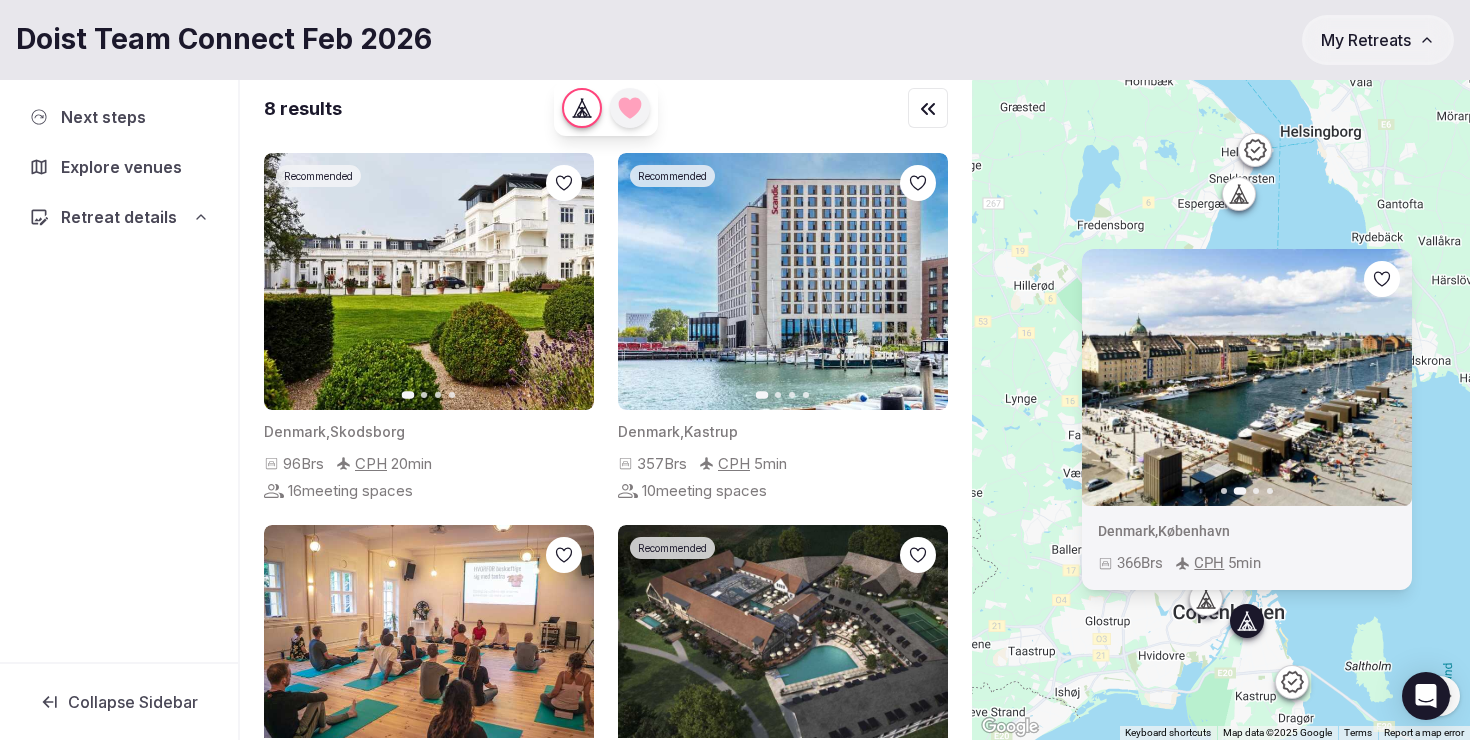 click 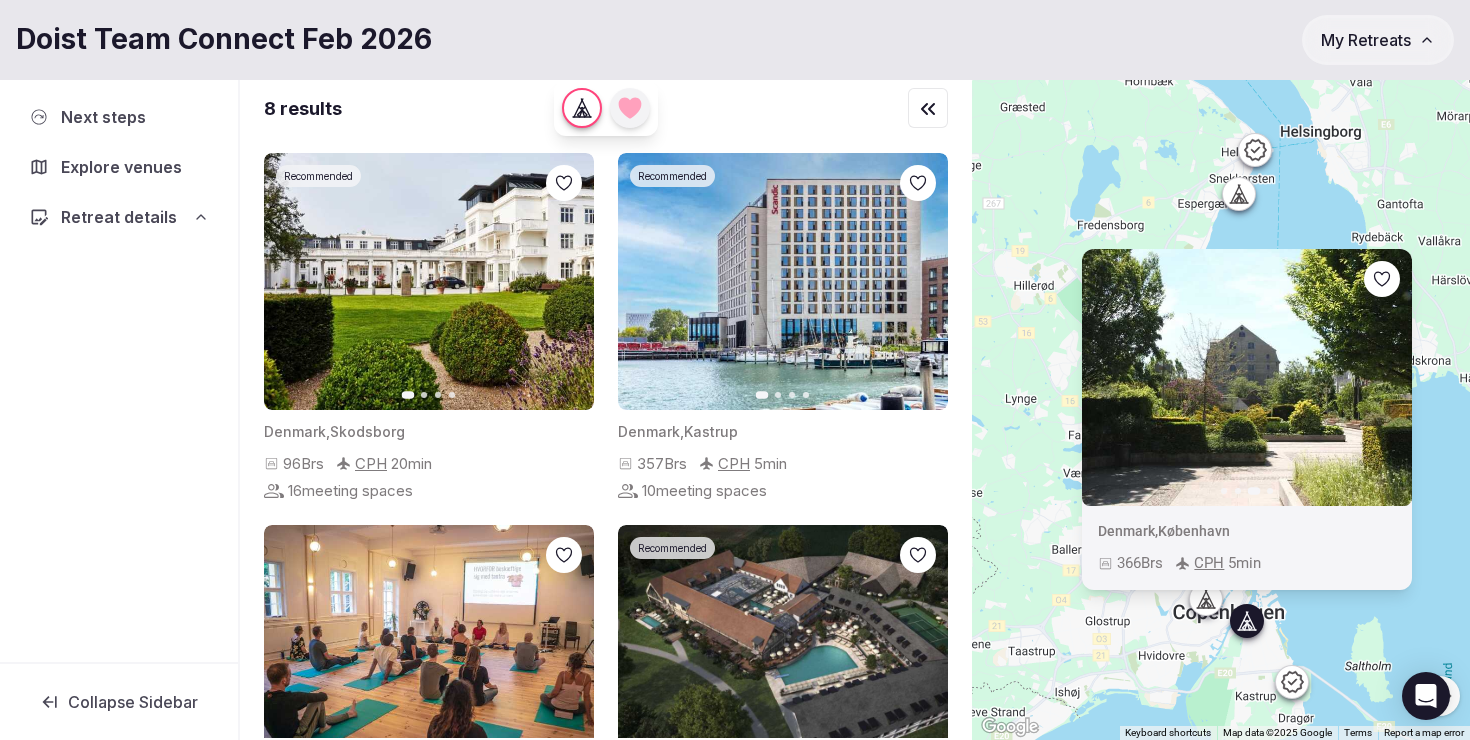 click 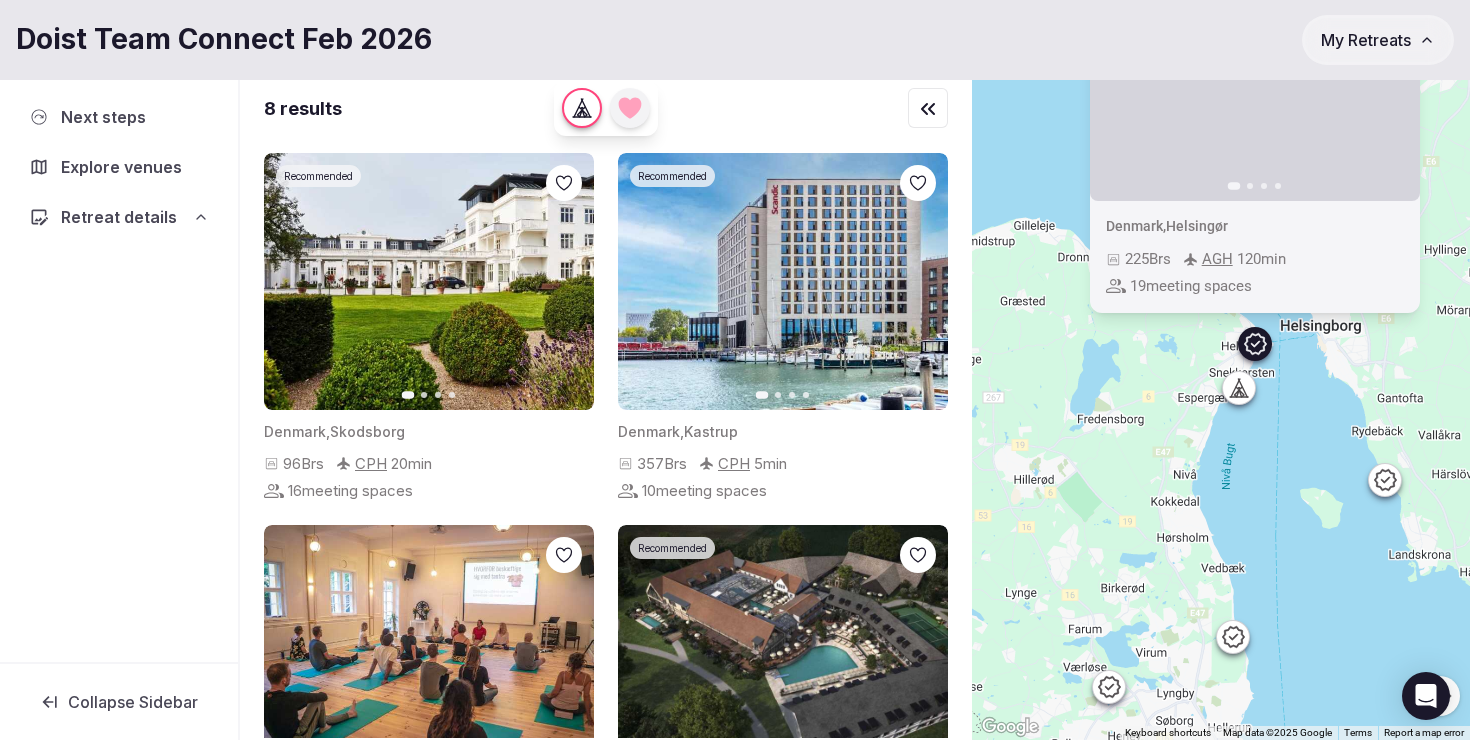 drag, startPoint x: 1294, startPoint y: 203, endPoint x: 1293, endPoint y: 395, distance: 192.00261 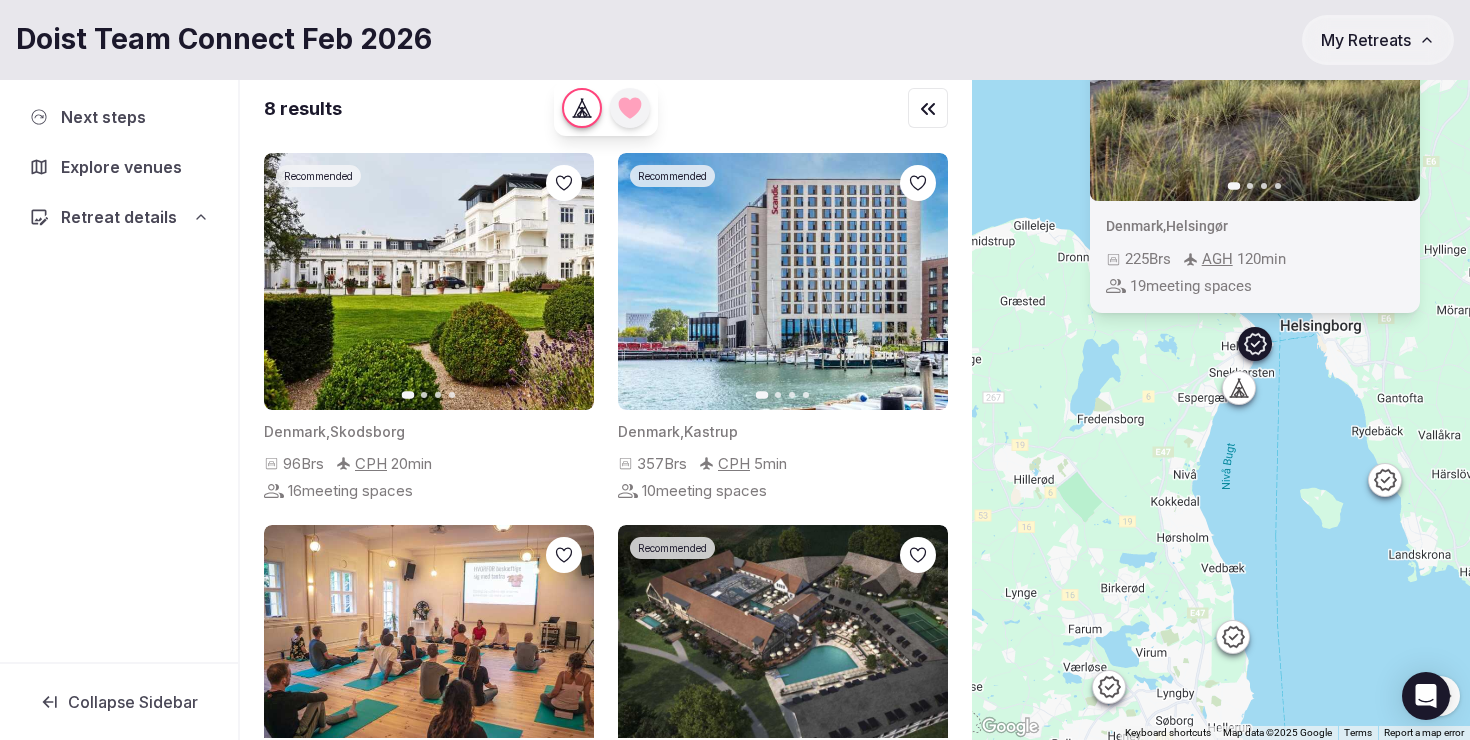 click on "Recommended Previous slide Next slide Denmark ,  Helsingør 225  Brs AGH 120  min 19  meeting spaces" at bounding box center [1221, 406] 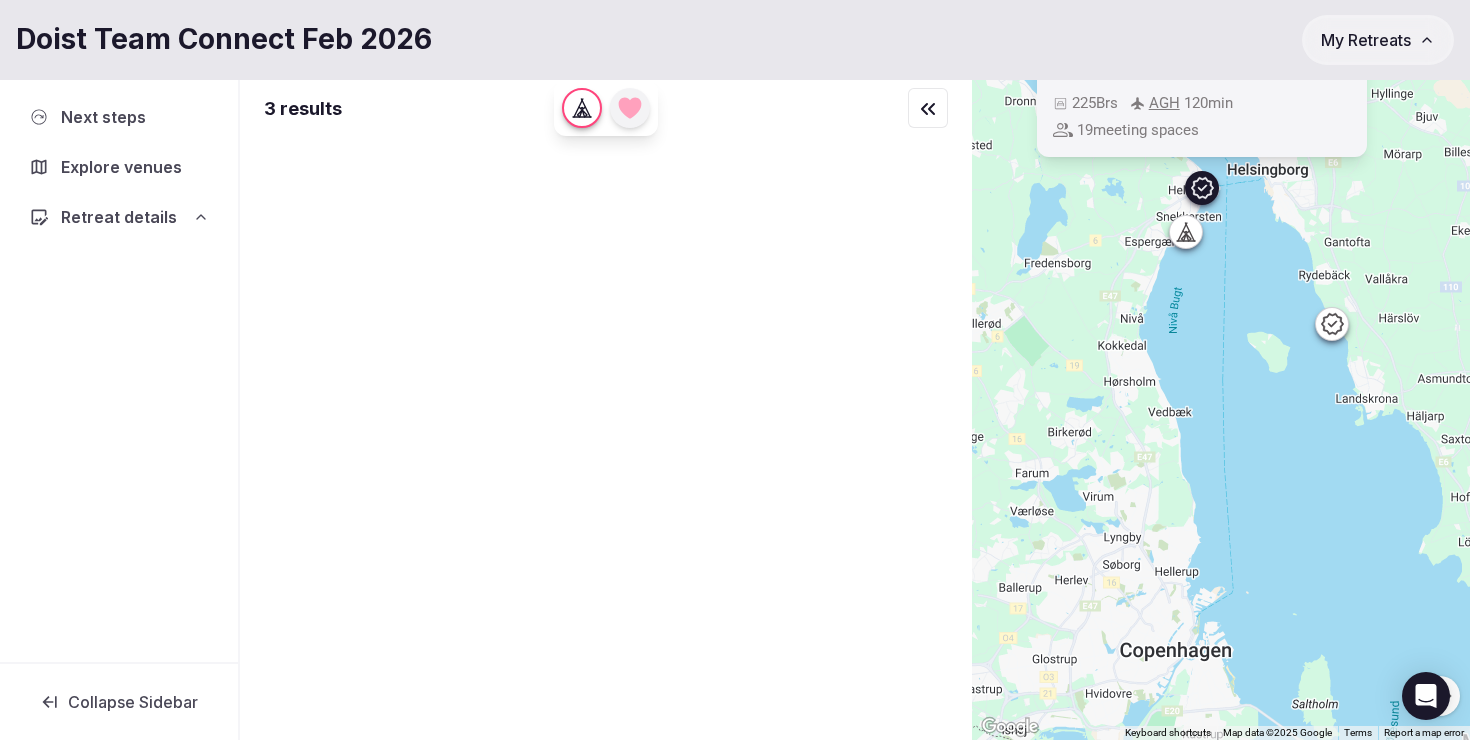 drag, startPoint x: 1293, startPoint y: 395, endPoint x: 1240, endPoint y: 253, distance: 151.56847 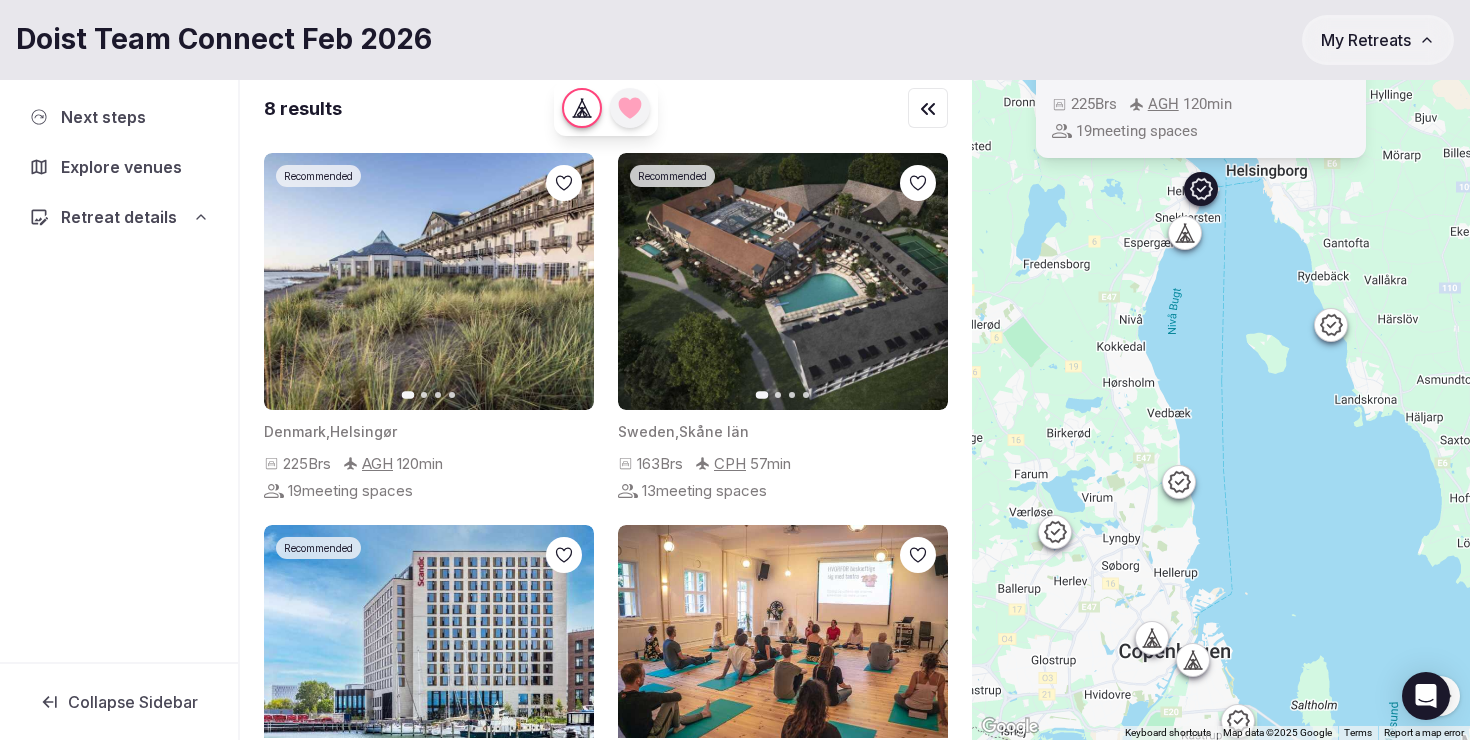 click 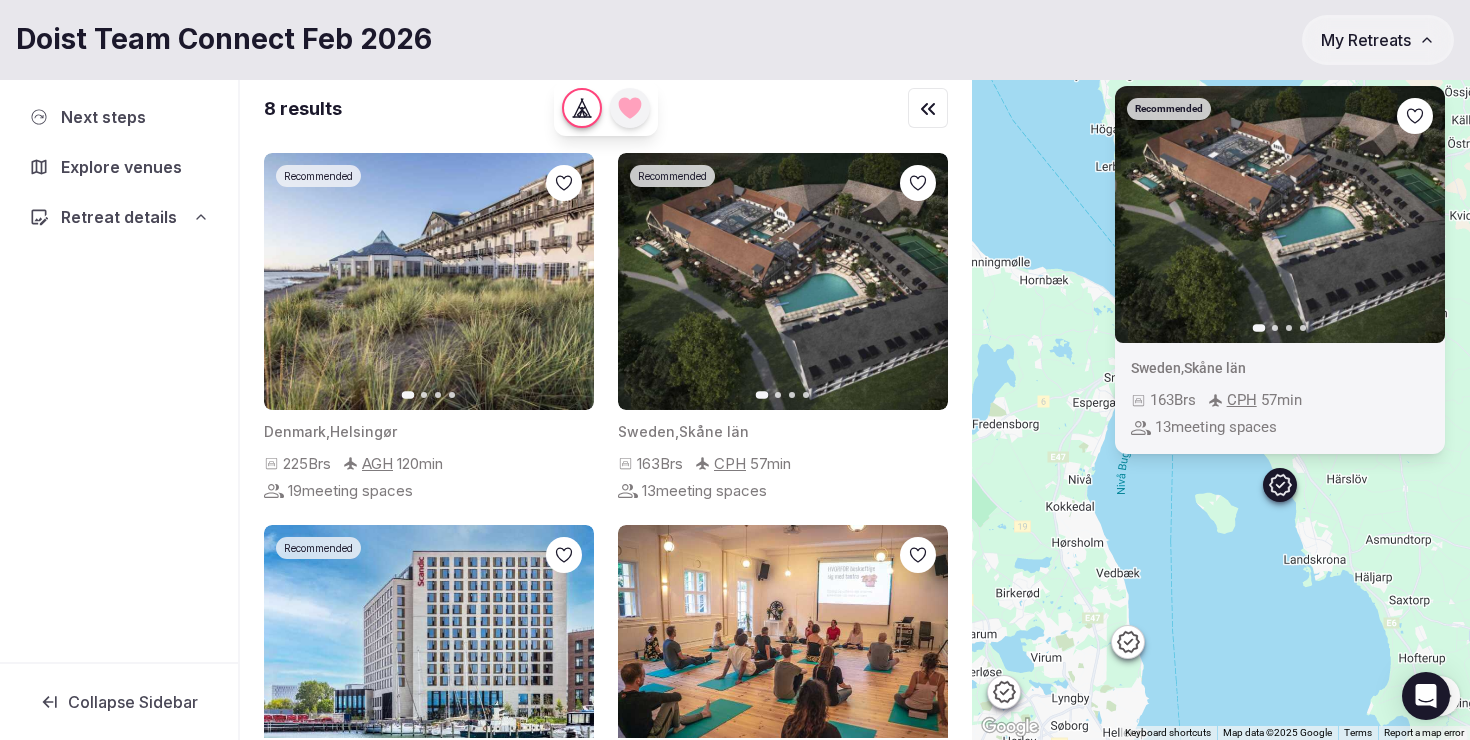 drag, startPoint x: 1310, startPoint y: 450, endPoint x: 1257, endPoint y: 609, distance: 167.60072 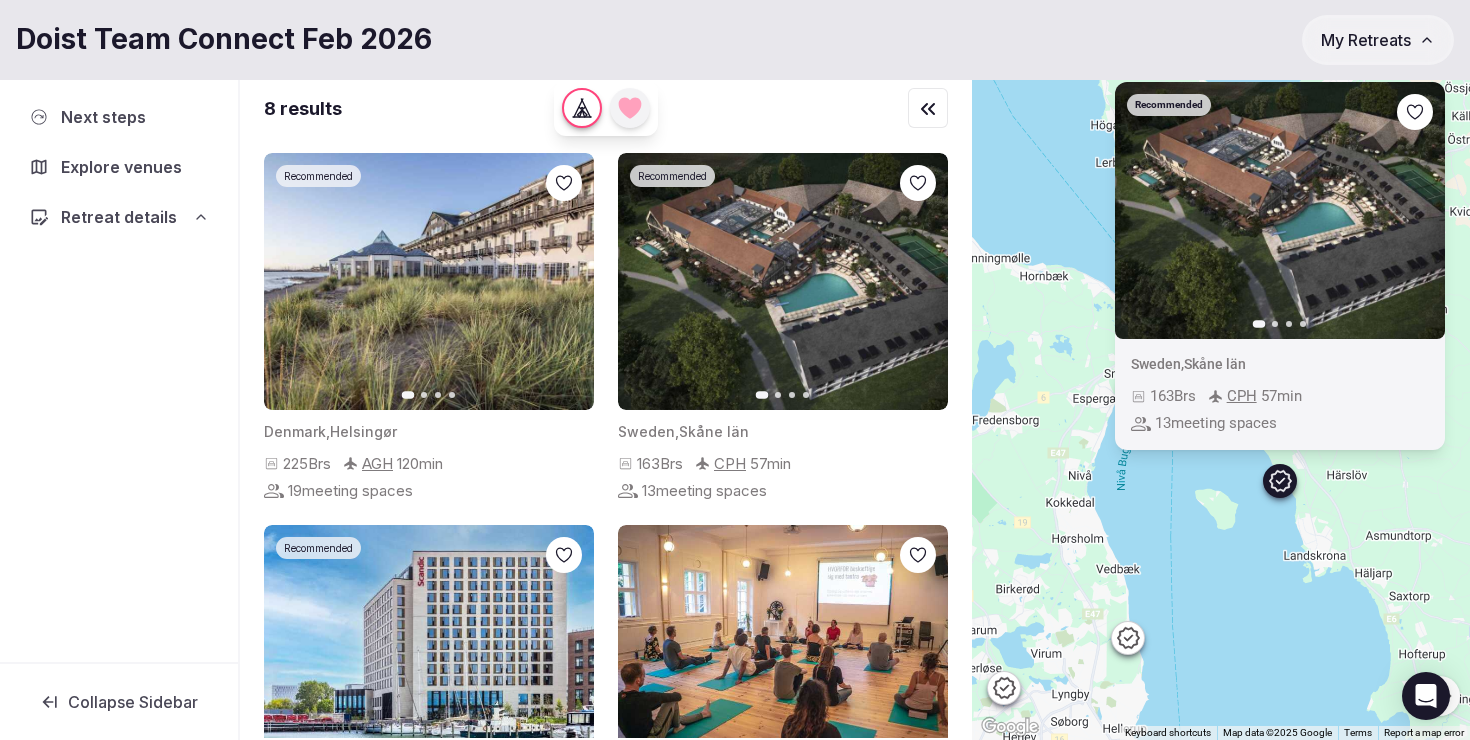 click on "Recommended Previous slide Next slide Sweden ,  Skåne län 163  Brs CPH 57  min 13  meeting spaces" at bounding box center (1221, 406) 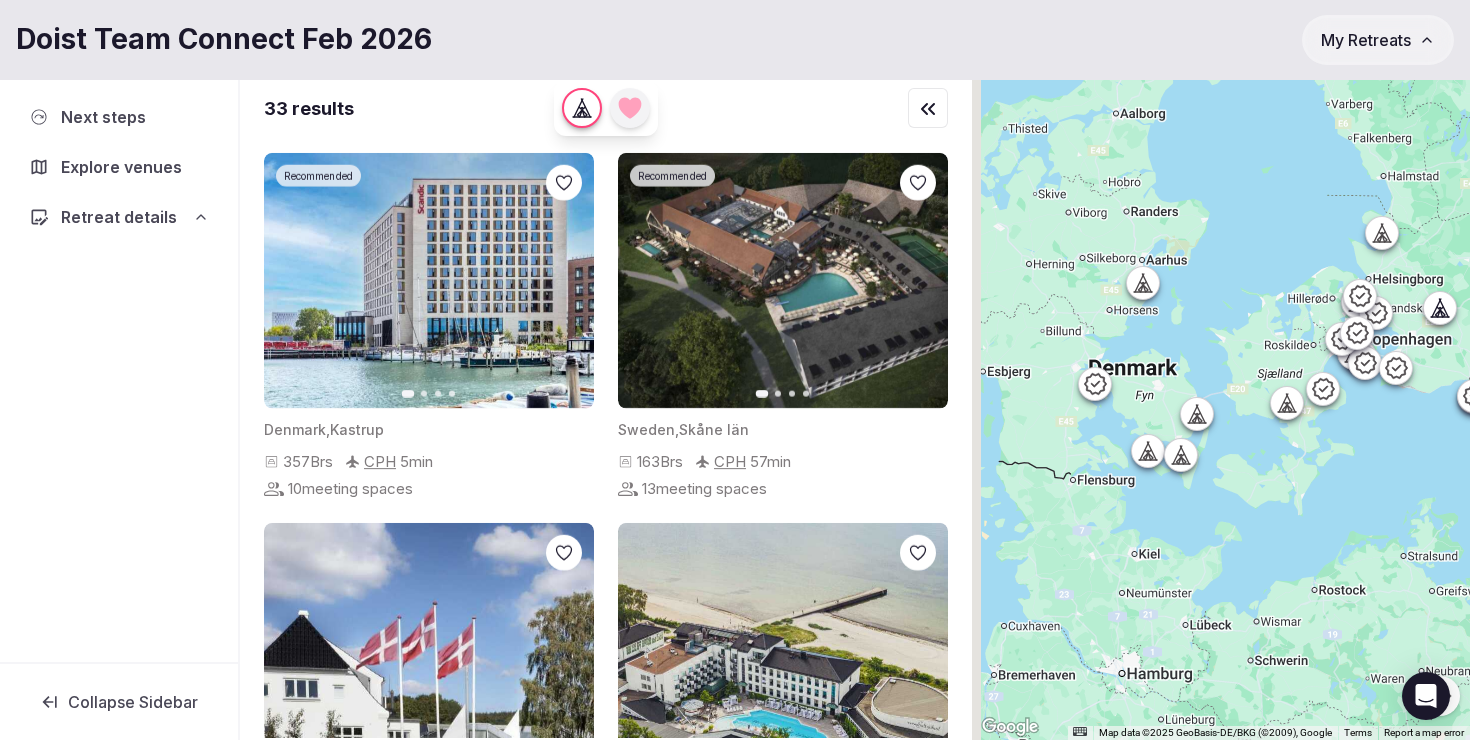 drag, startPoint x: 1195, startPoint y: 538, endPoint x: 1313, endPoint y: 238, distance: 322.37247 